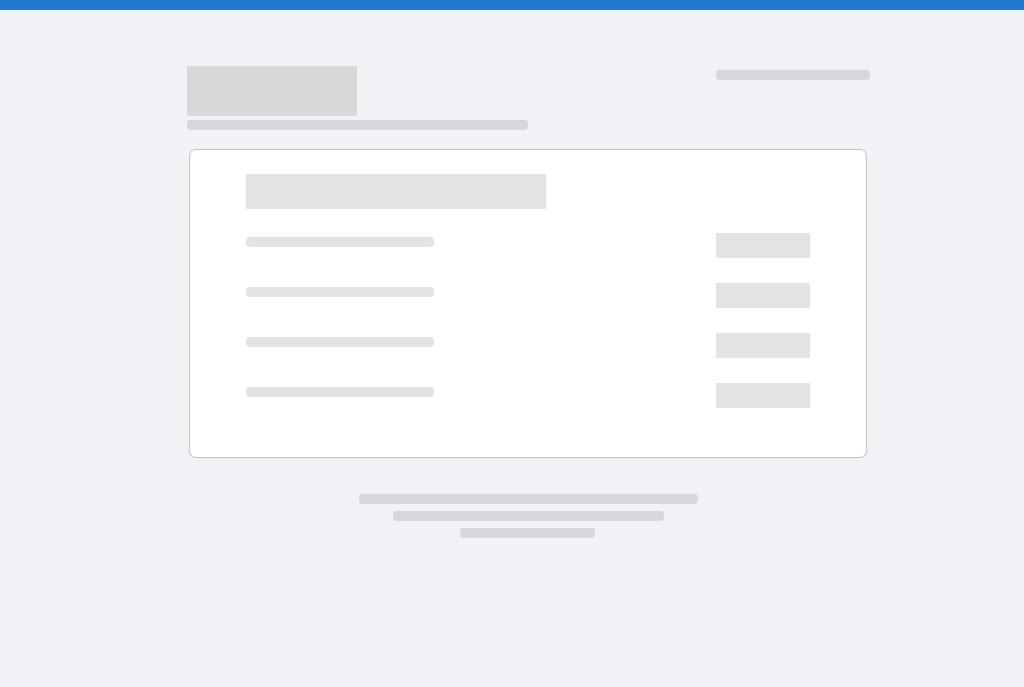 scroll, scrollTop: 0, scrollLeft: 0, axis: both 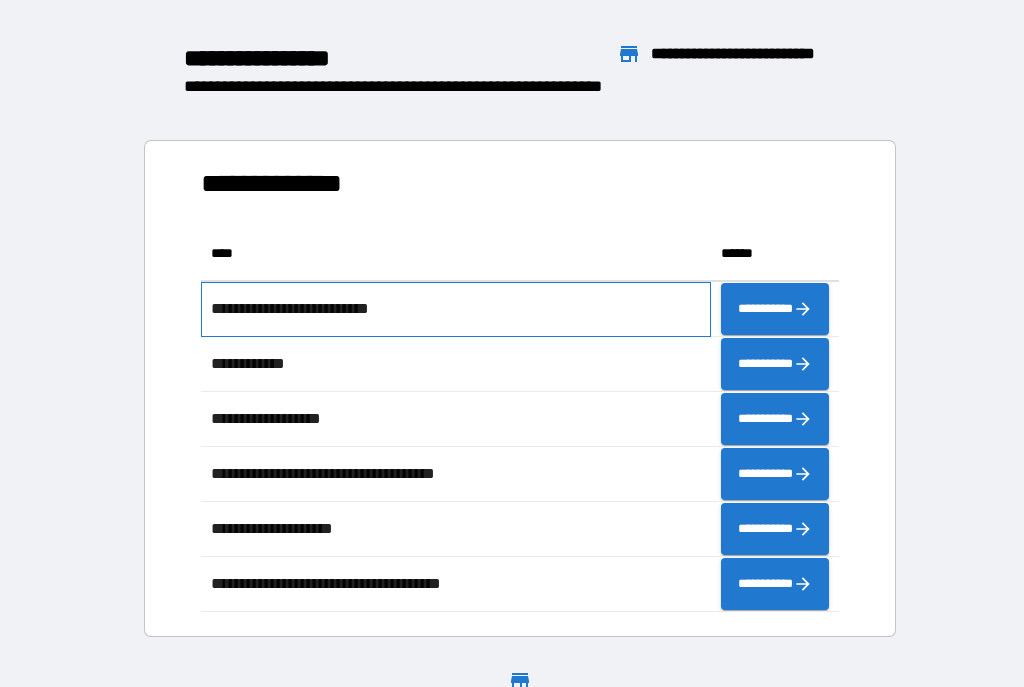 click on "**********" at bounding box center (456, 309) 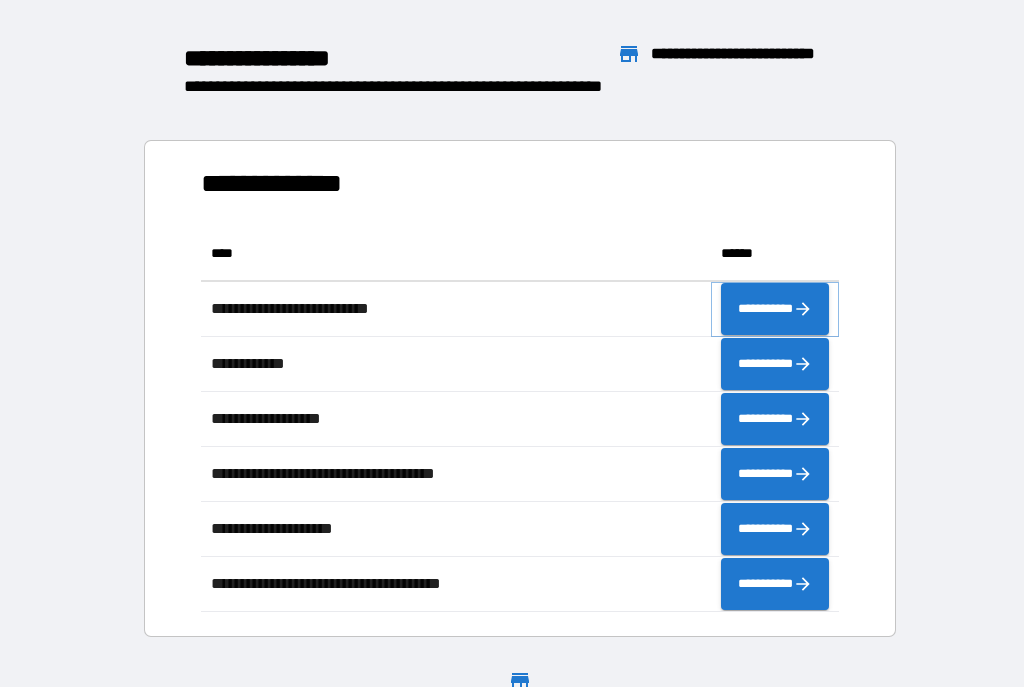 click on "**********" at bounding box center [775, 309] 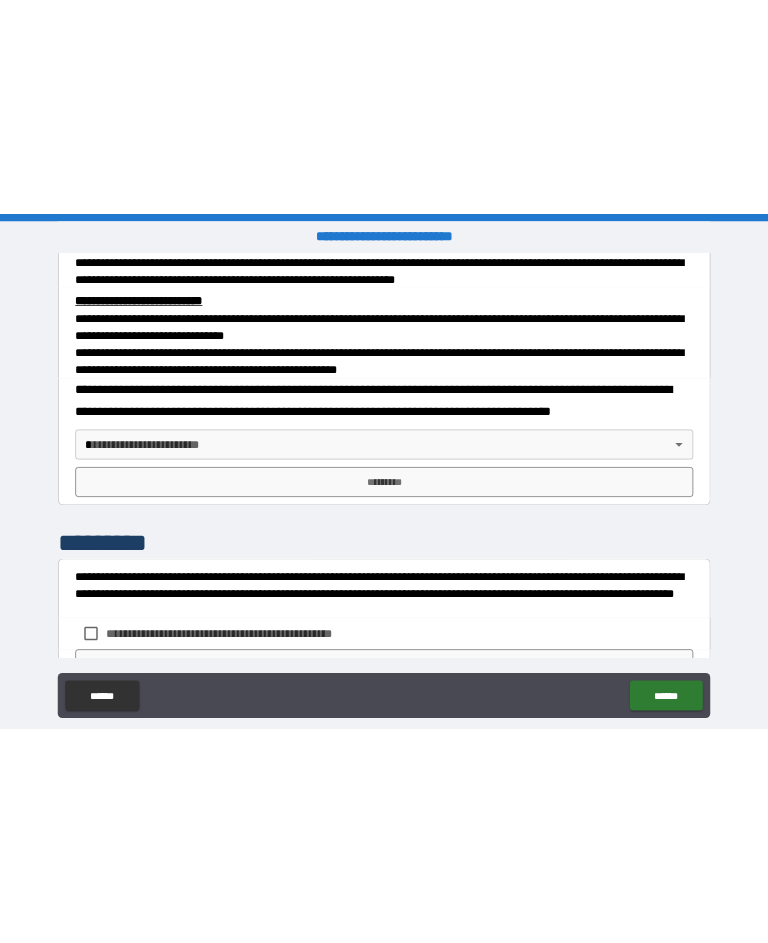 scroll, scrollTop: 630, scrollLeft: 0, axis: vertical 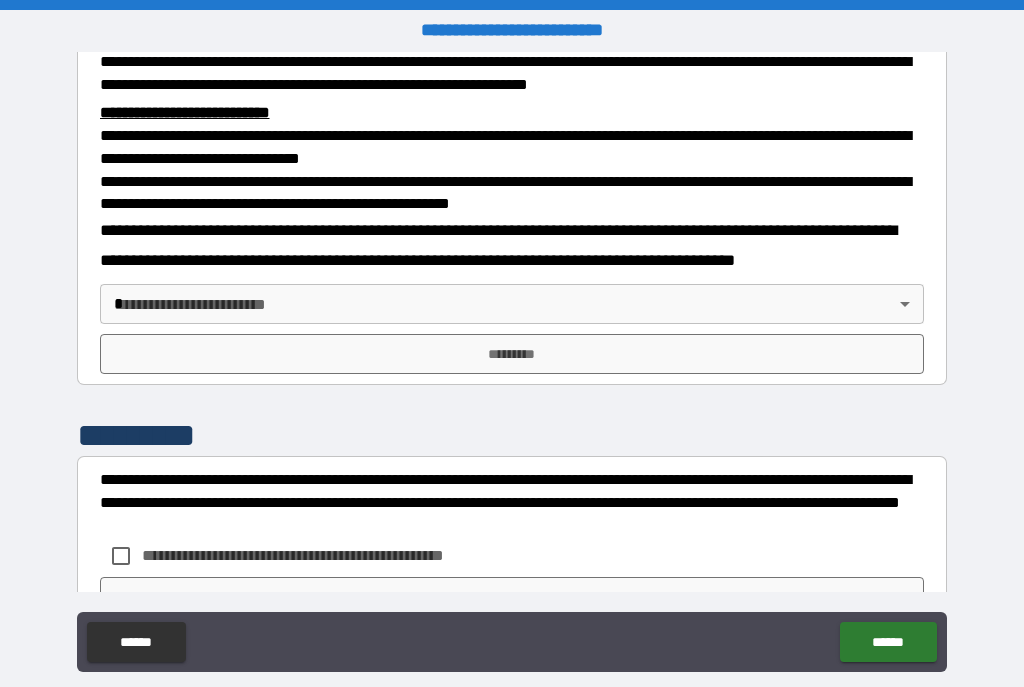 click on "**********" at bounding box center (512, 361) 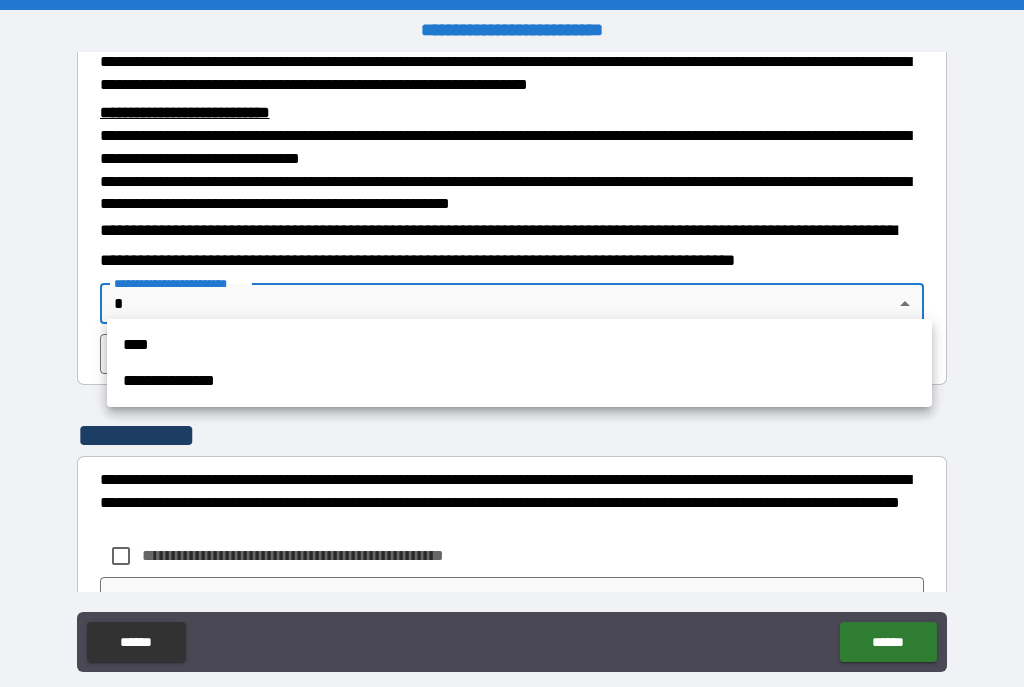 click on "****" at bounding box center [519, 345] 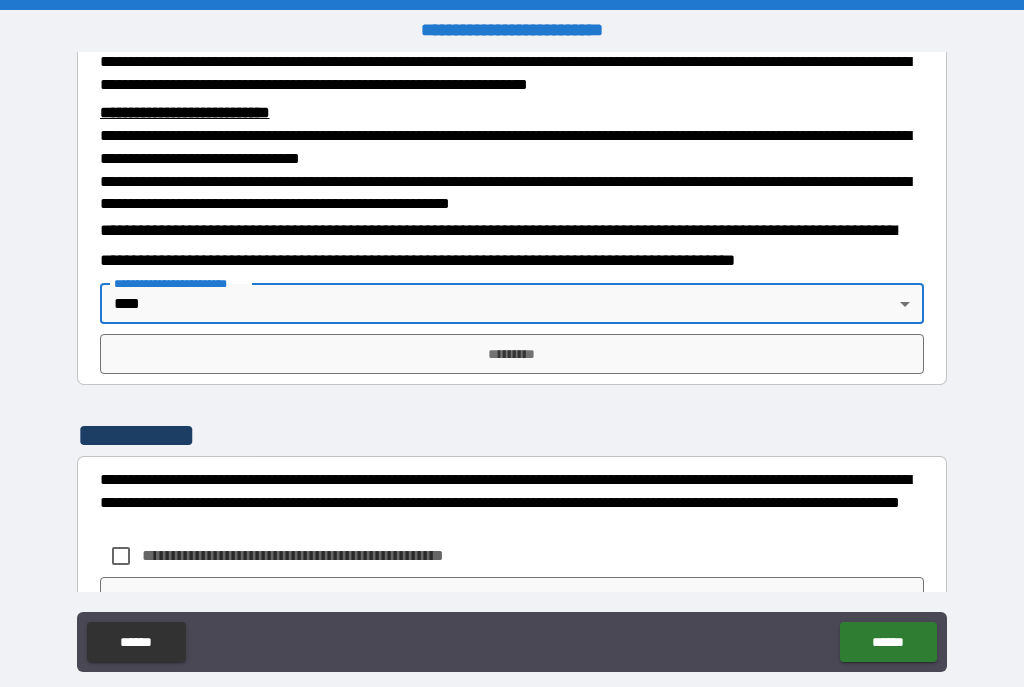 click on "*********" at bounding box center (512, 354) 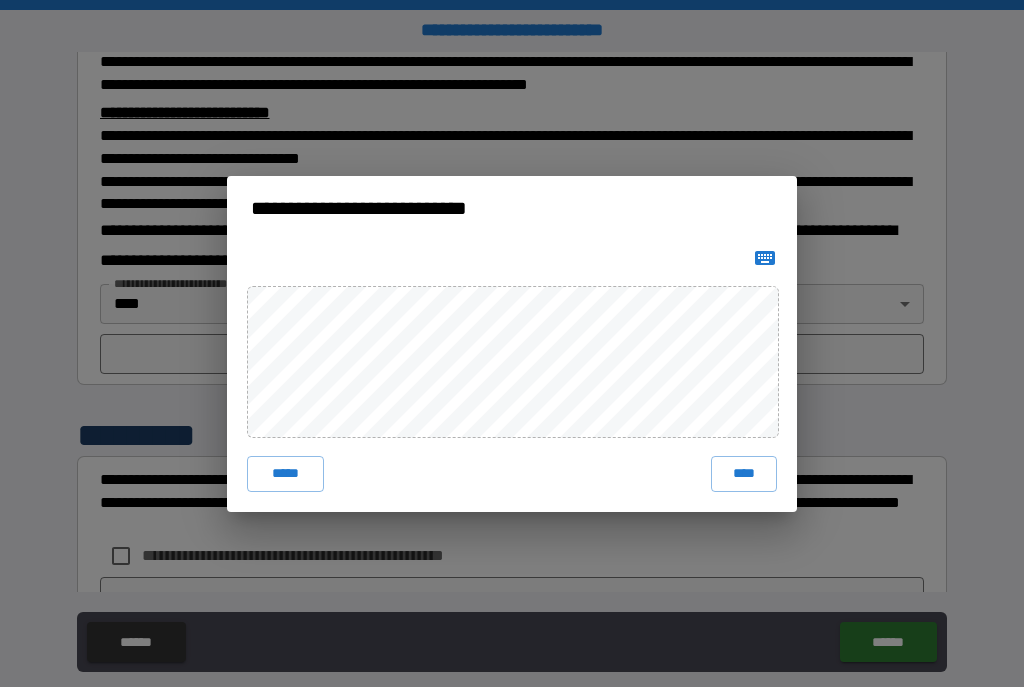 click 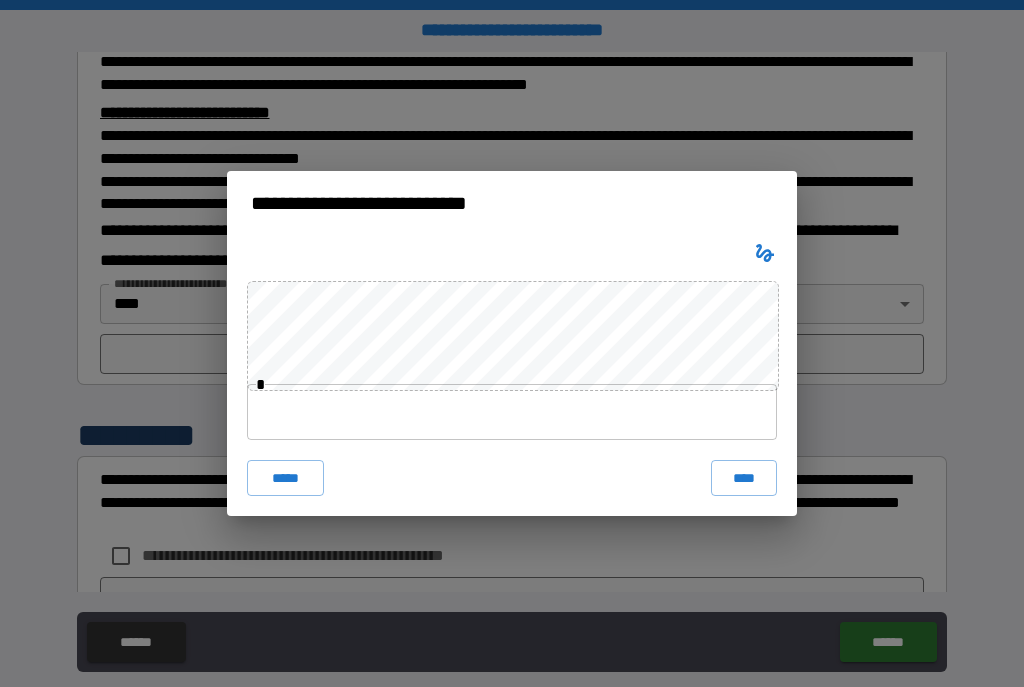 click on "****" at bounding box center (744, 478) 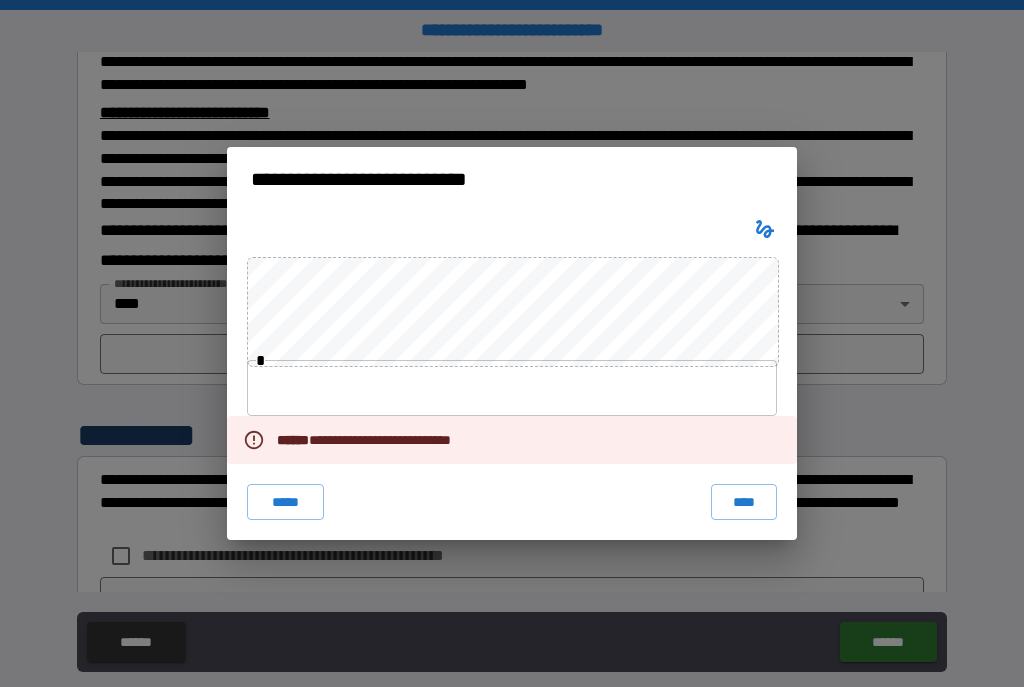 click on "****" at bounding box center (744, 502) 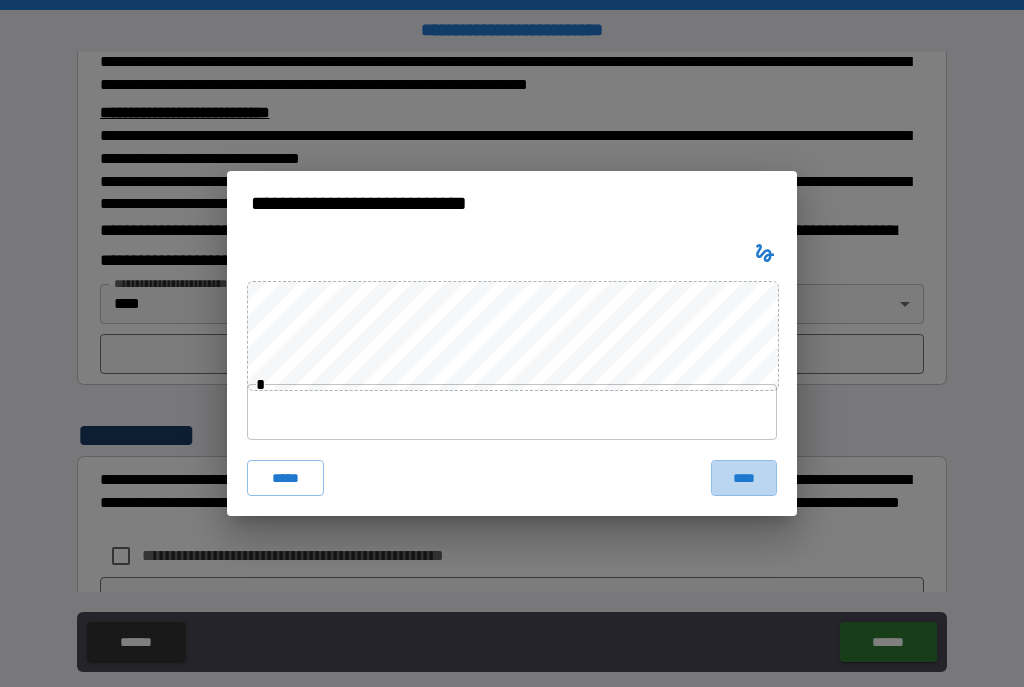 click on "****" at bounding box center (744, 478) 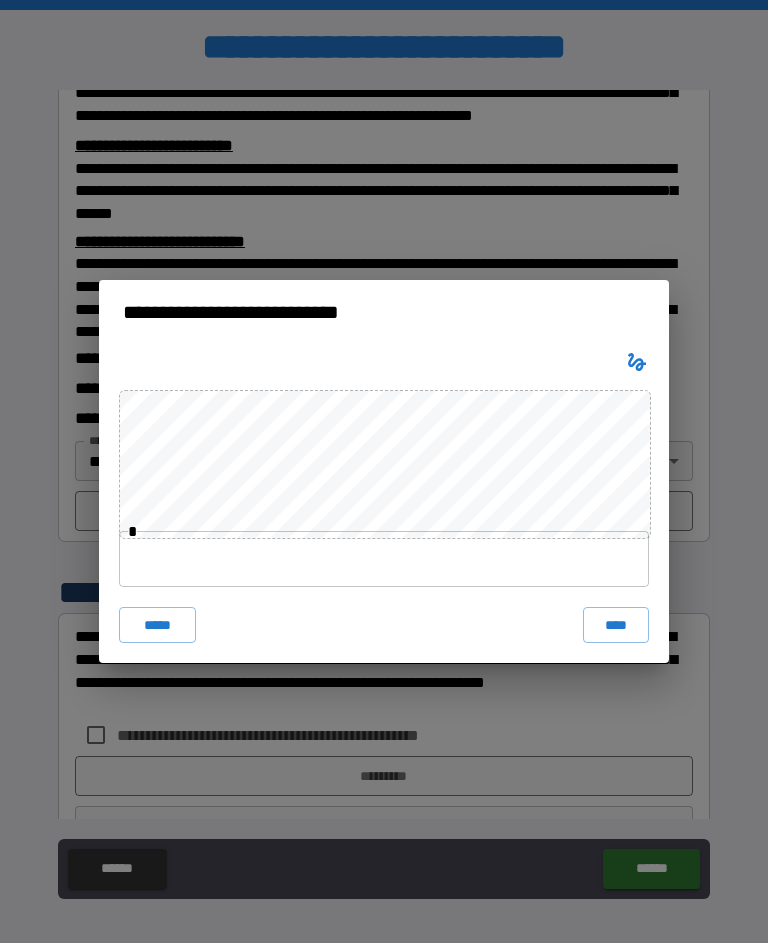 click on "****" at bounding box center (616, 625) 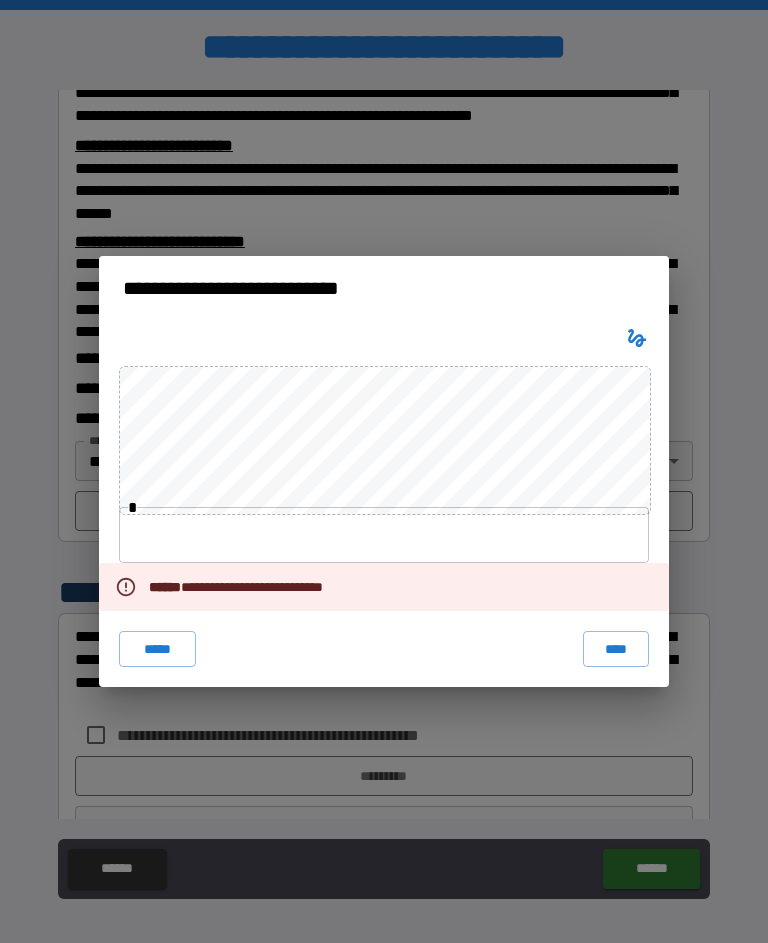 click on "****" at bounding box center (616, 649) 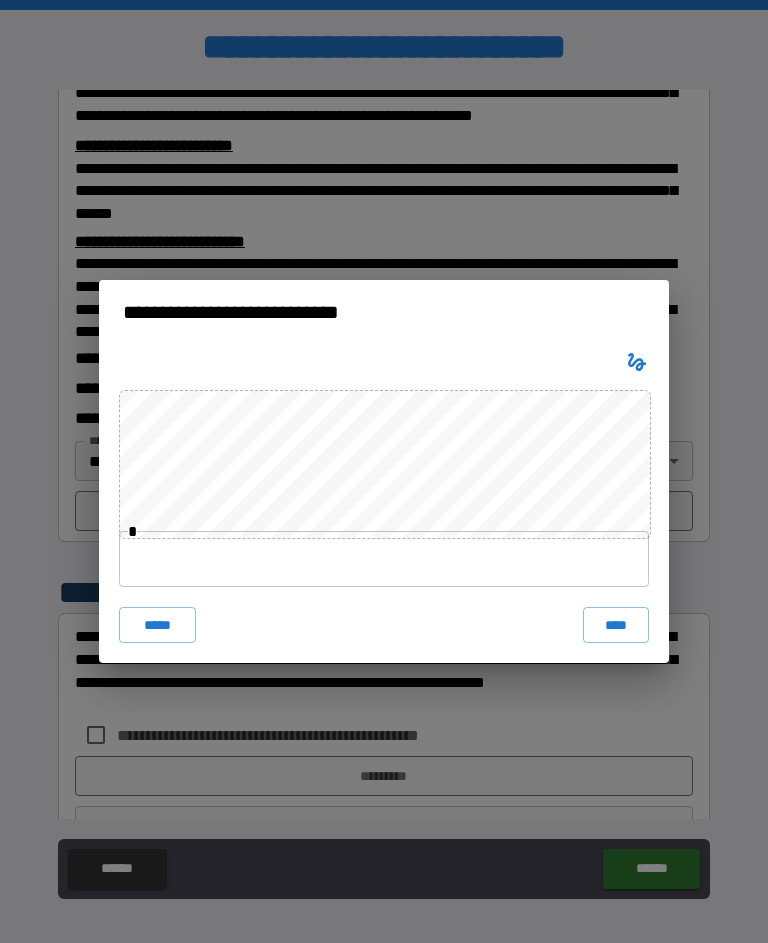 click on "*****" at bounding box center (157, 625) 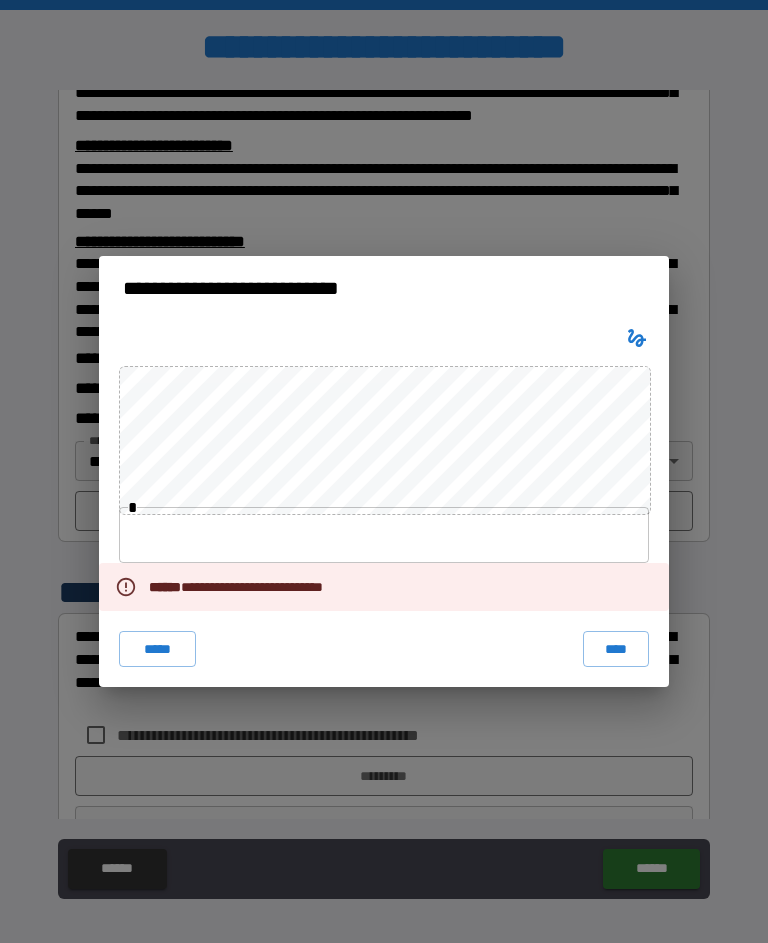 click on "*****" at bounding box center [157, 649] 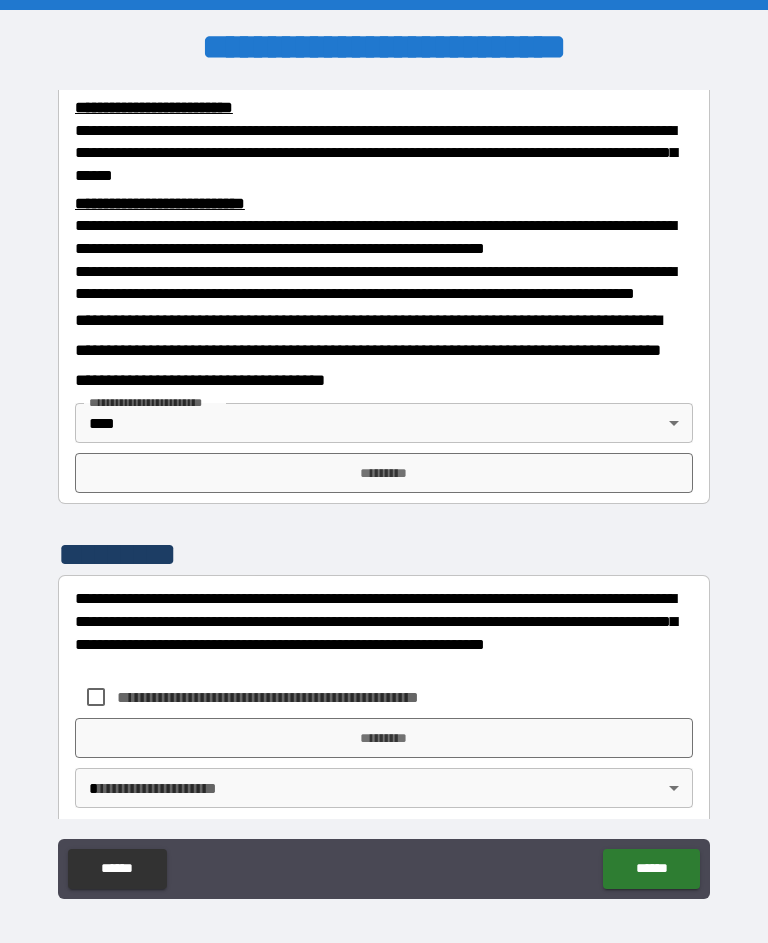 scroll, scrollTop: 670, scrollLeft: 0, axis: vertical 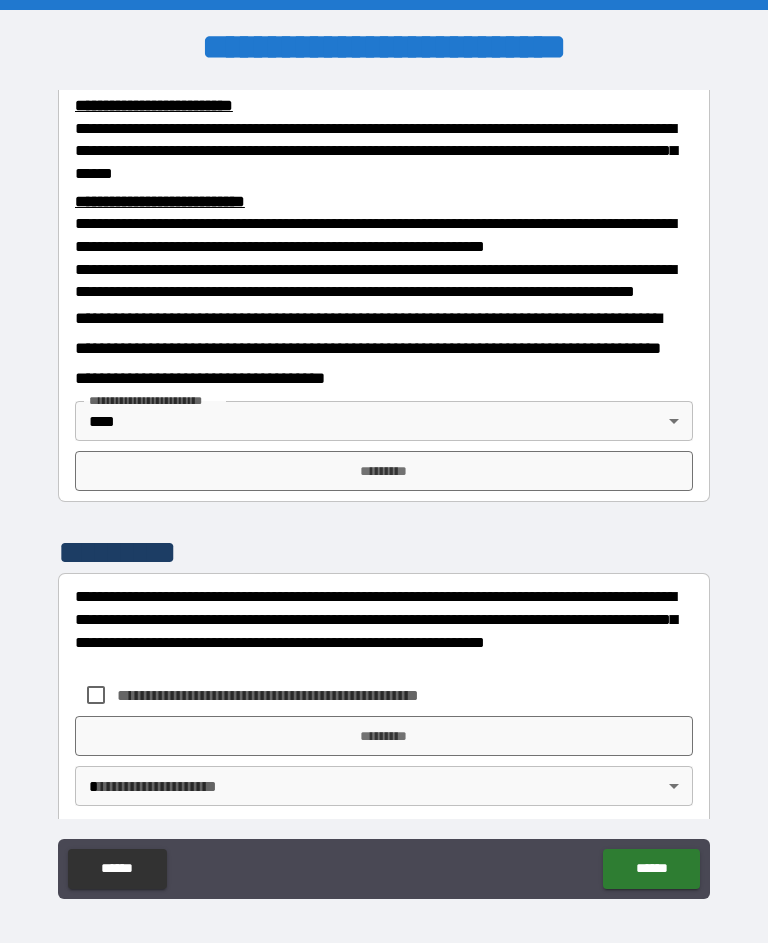 click on "*********" at bounding box center (384, 471) 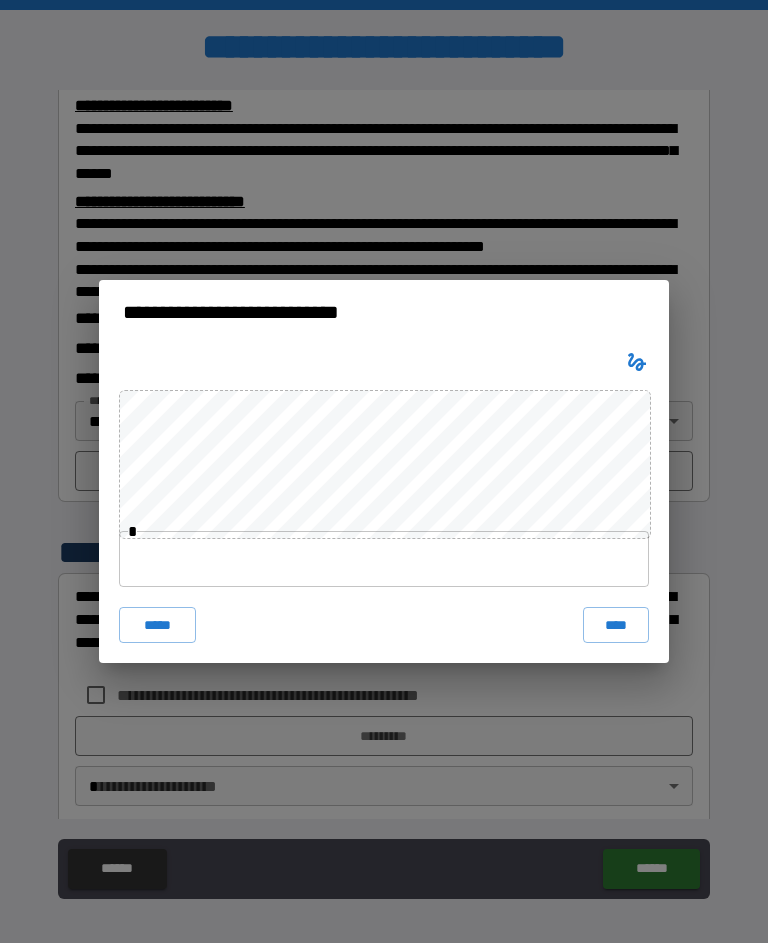 click on "*****" at bounding box center [157, 625] 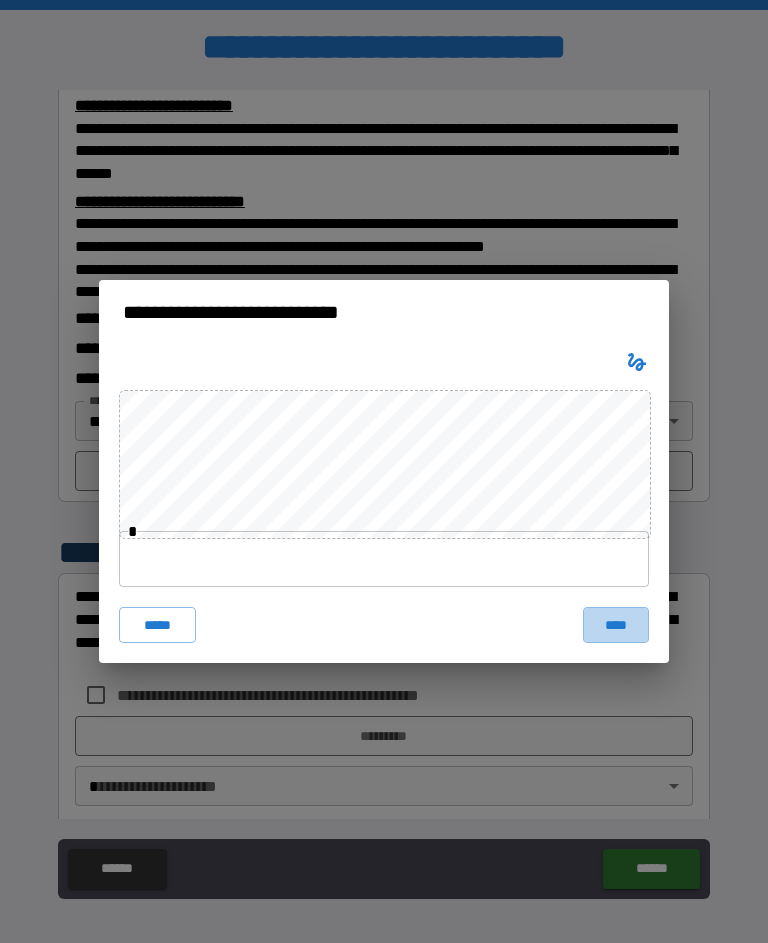 click on "****" at bounding box center (616, 625) 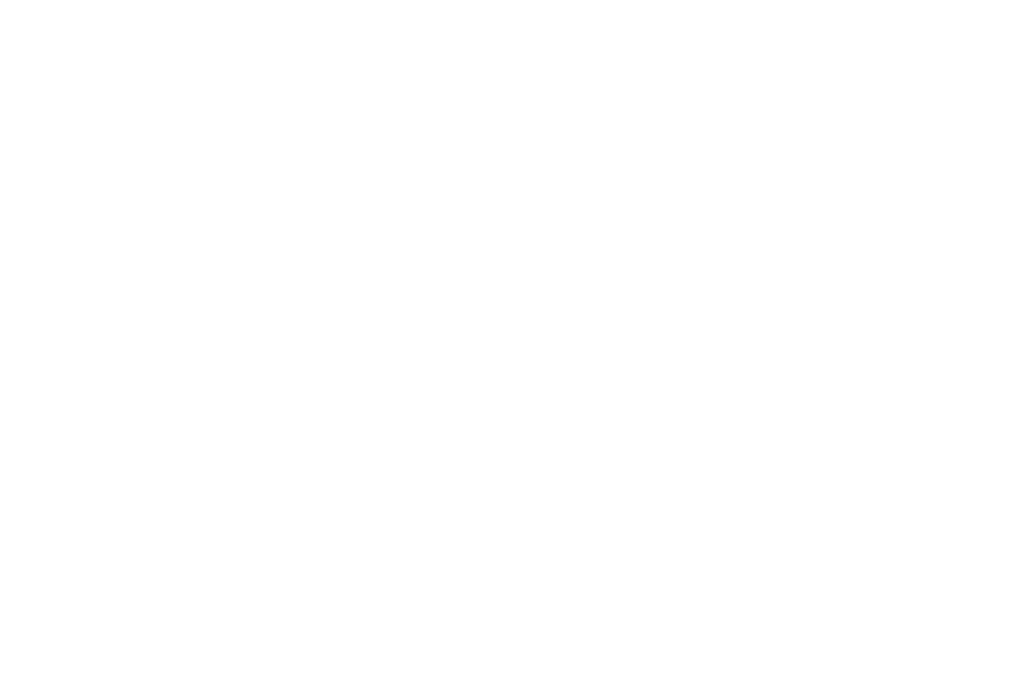 scroll, scrollTop: 0, scrollLeft: 0, axis: both 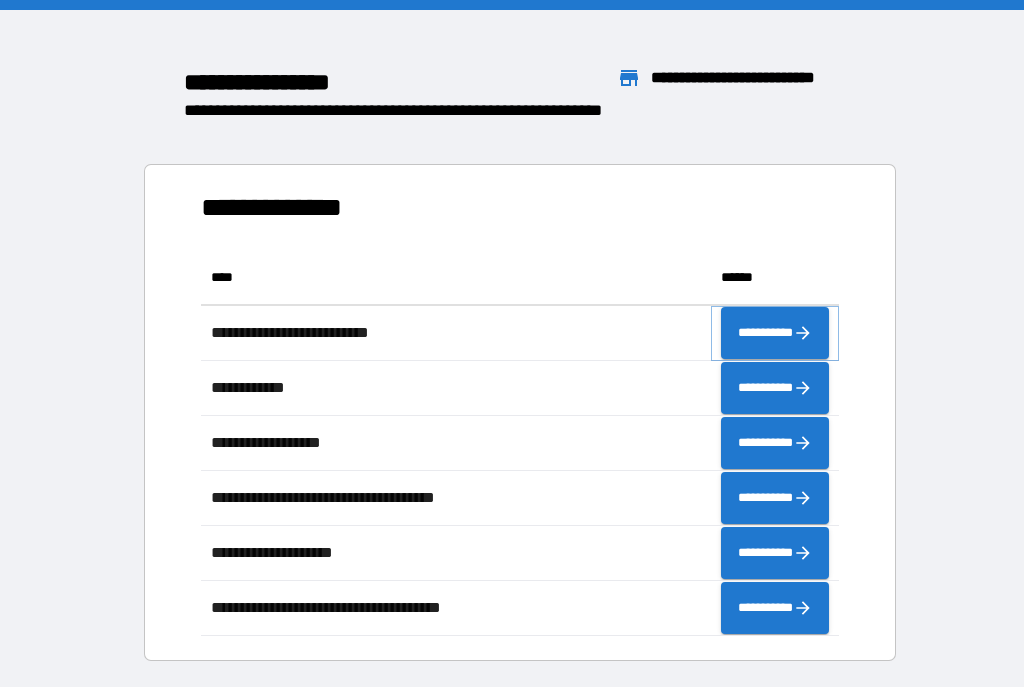 click on "**********" at bounding box center (775, 333) 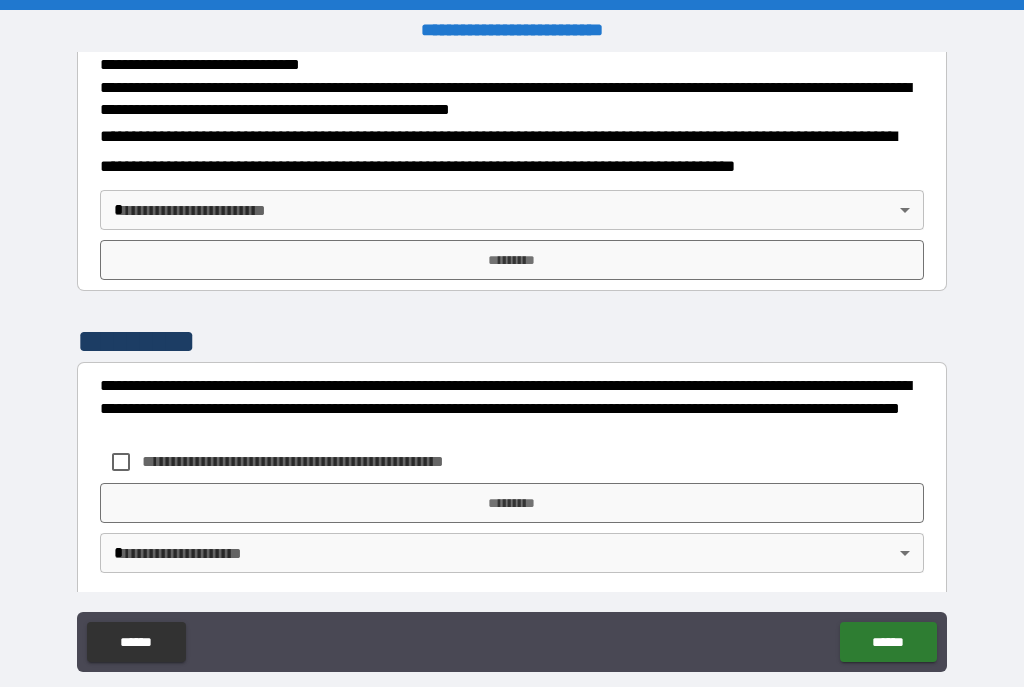 scroll, scrollTop: 723, scrollLeft: 0, axis: vertical 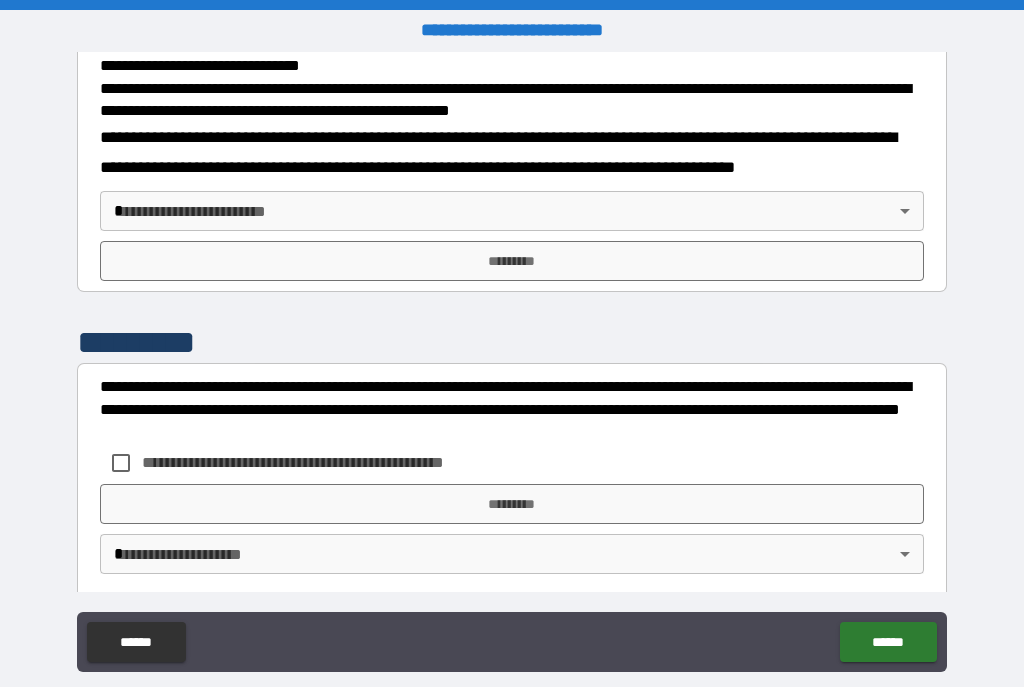 click on "**********" at bounding box center (512, 361) 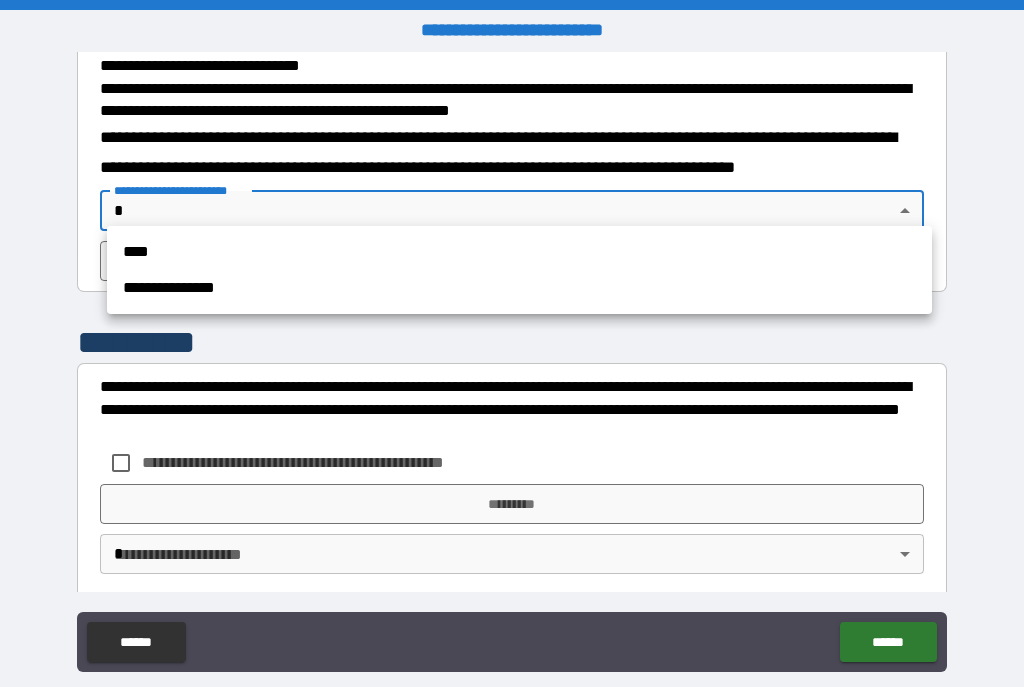 click on "****" at bounding box center (519, 252) 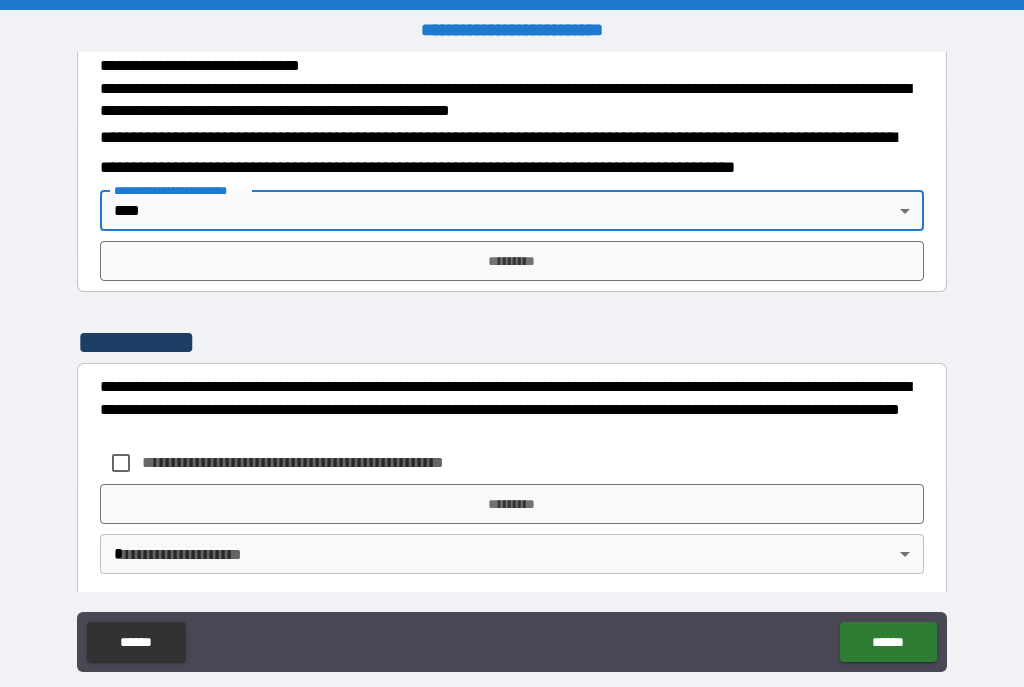 click on "*********" at bounding box center (512, 261) 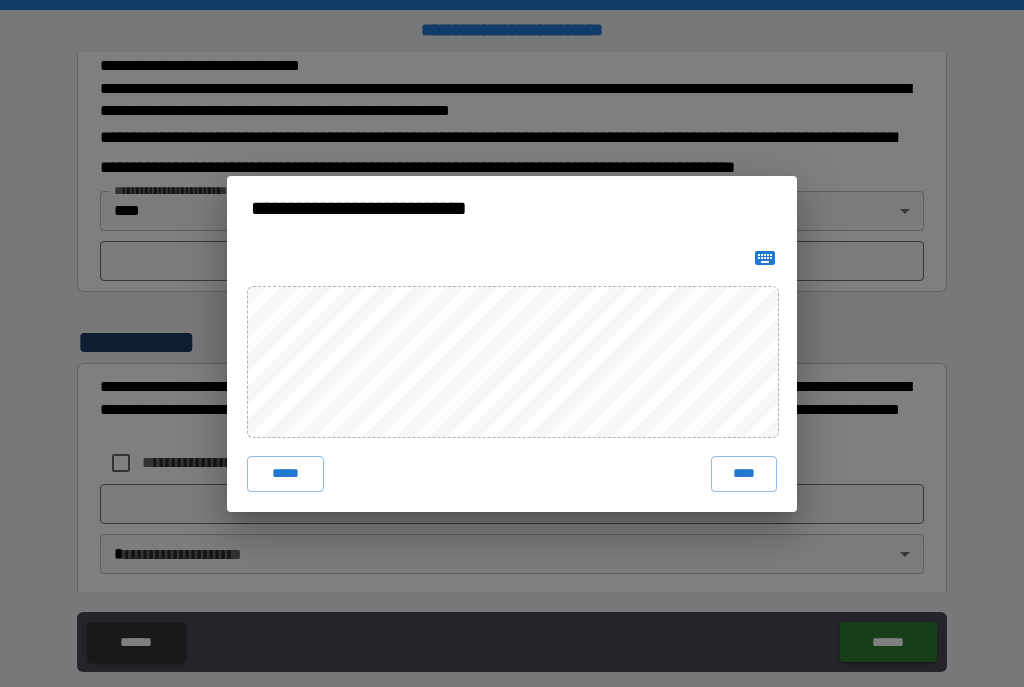 click on "****" at bounding box center (744, 474) 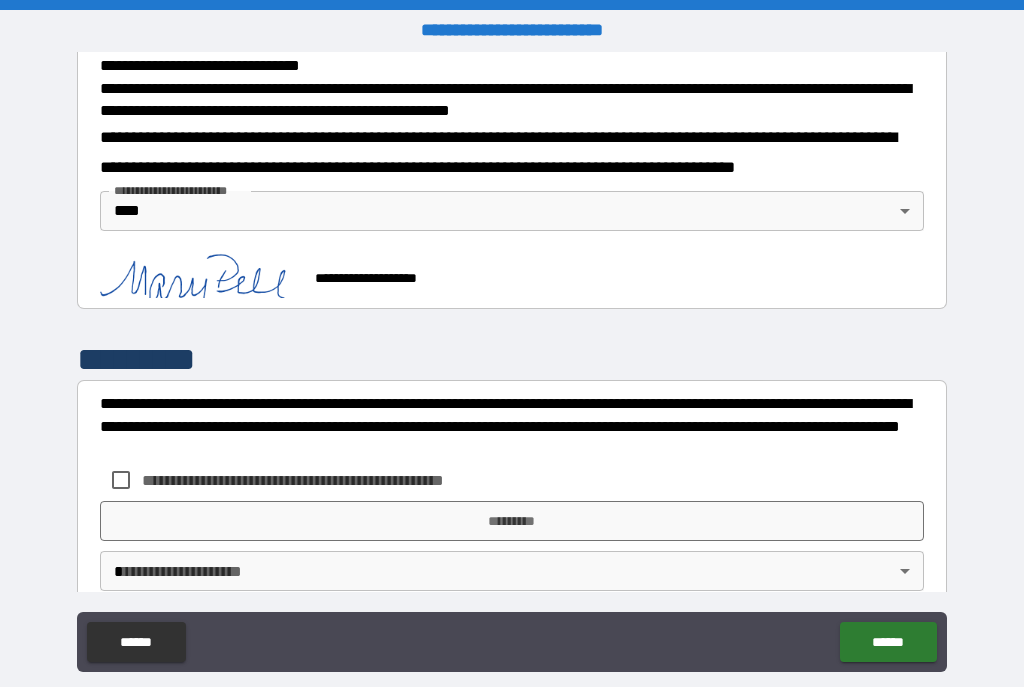 scroll, scrollTop: 713, scrollLeft: 0, axis: vertical 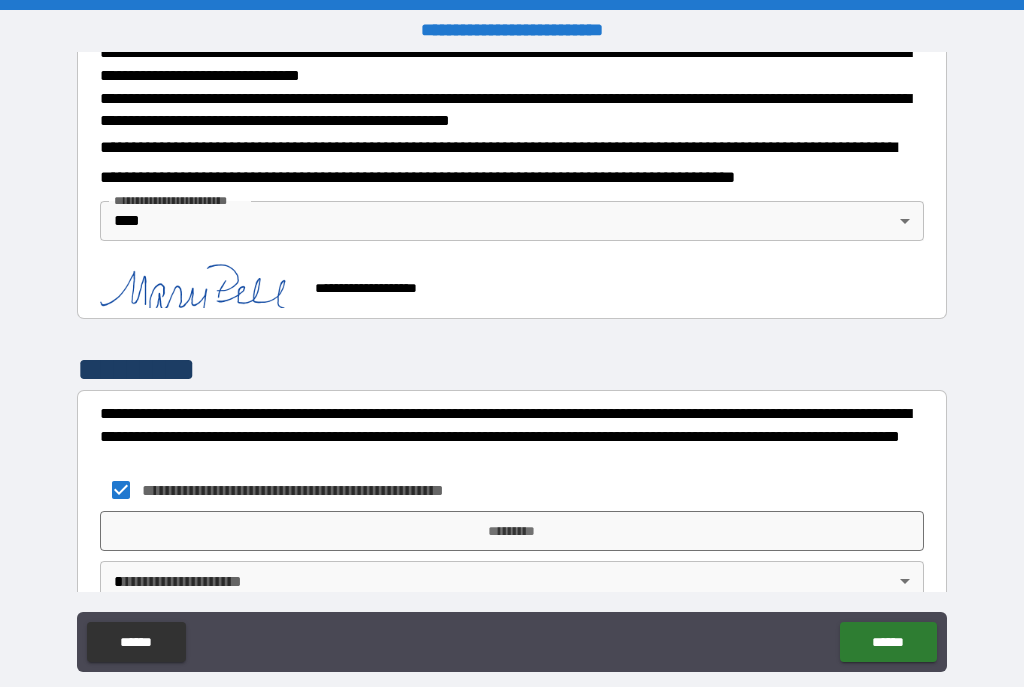 click on "*********" at bounding box center [512, 531] 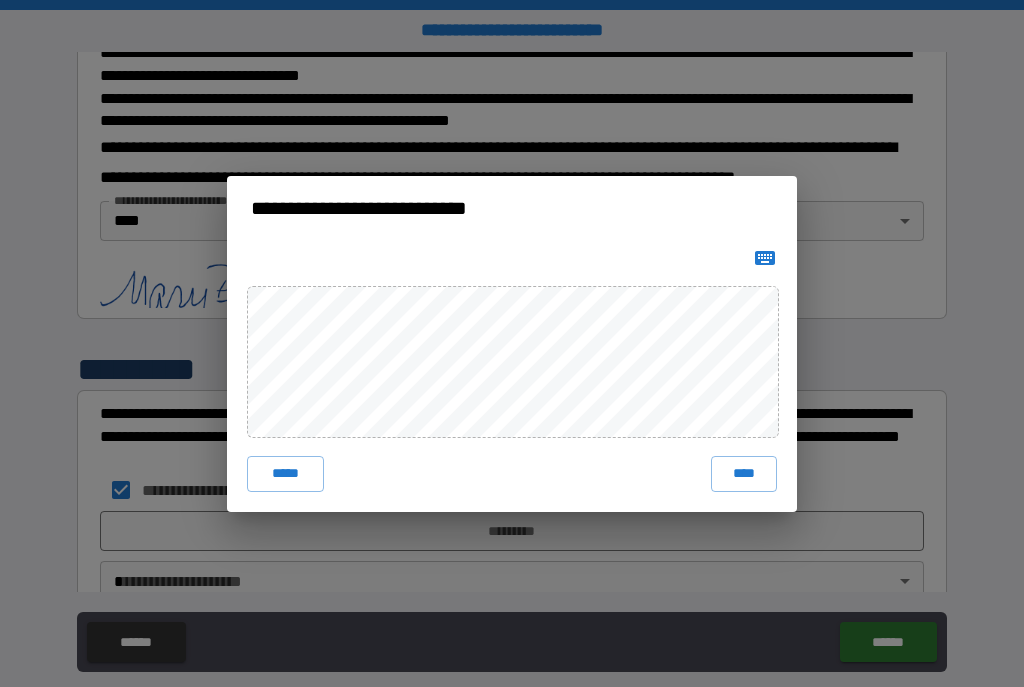 click on "****" at bounding box center [744, 474] 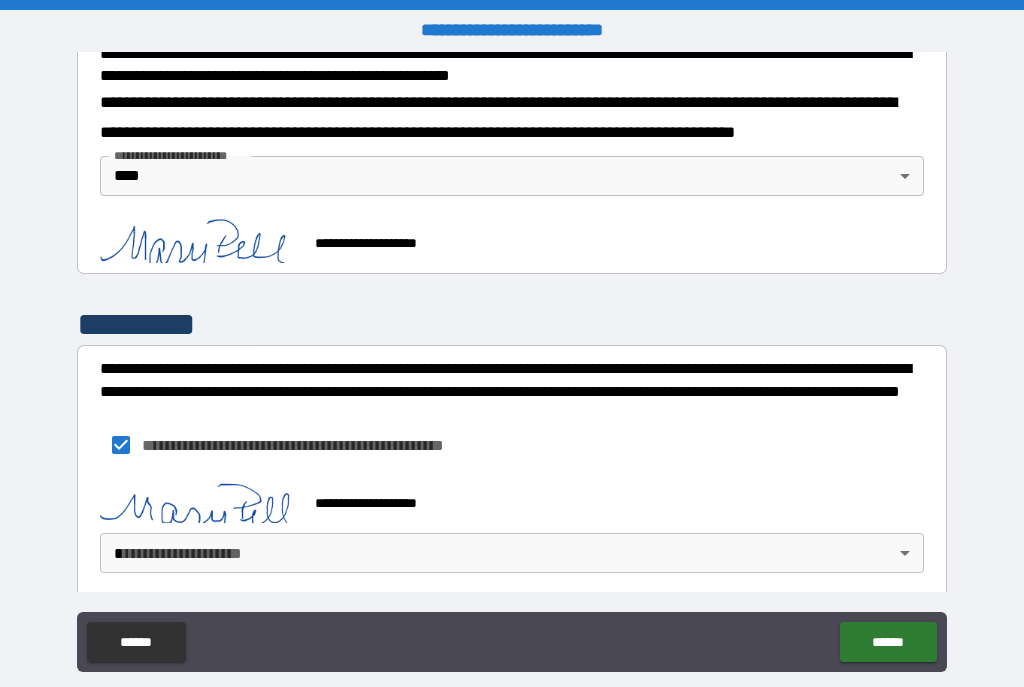 scroll, scrollTop: 757, scrollLeft: 0, axis: vertical 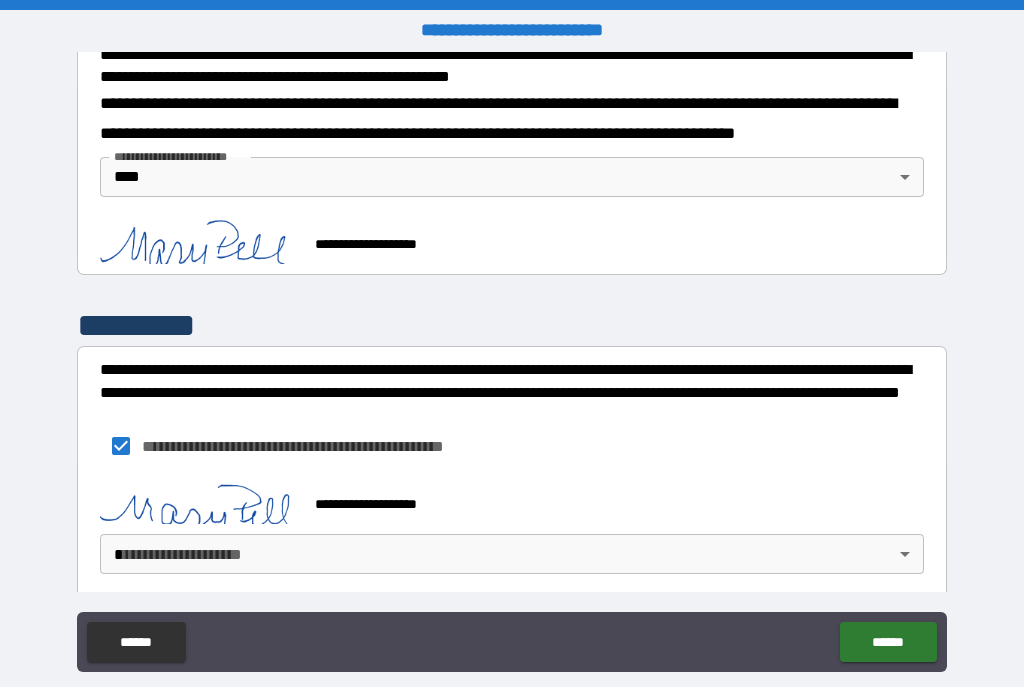 click on "**********" at bounding box center (512, 361) 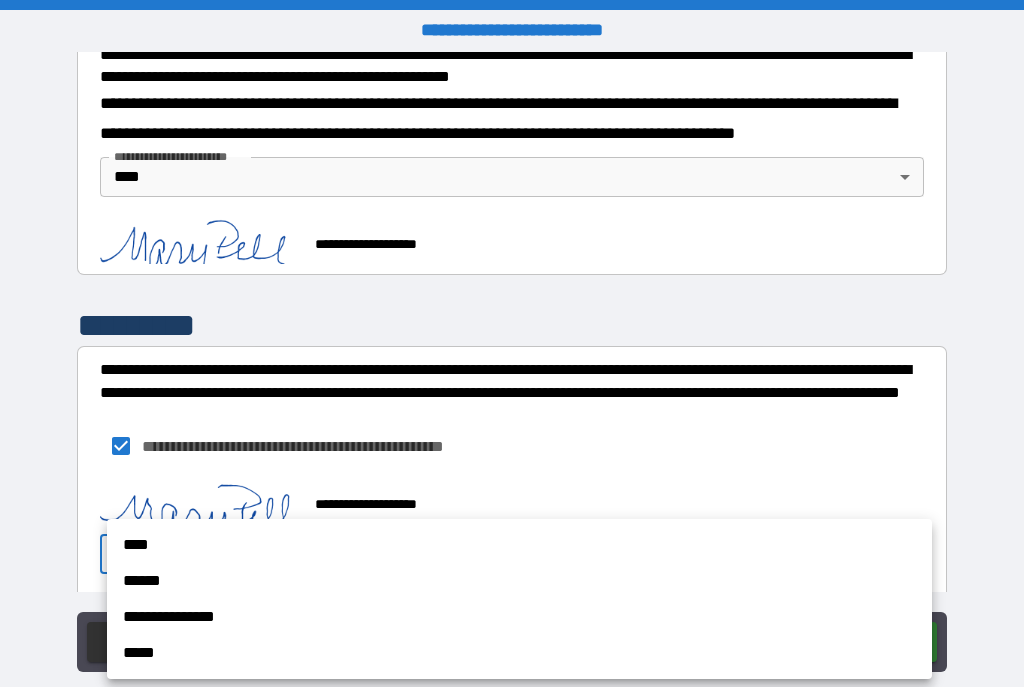 click on "****" at bounding box center (519, 545) 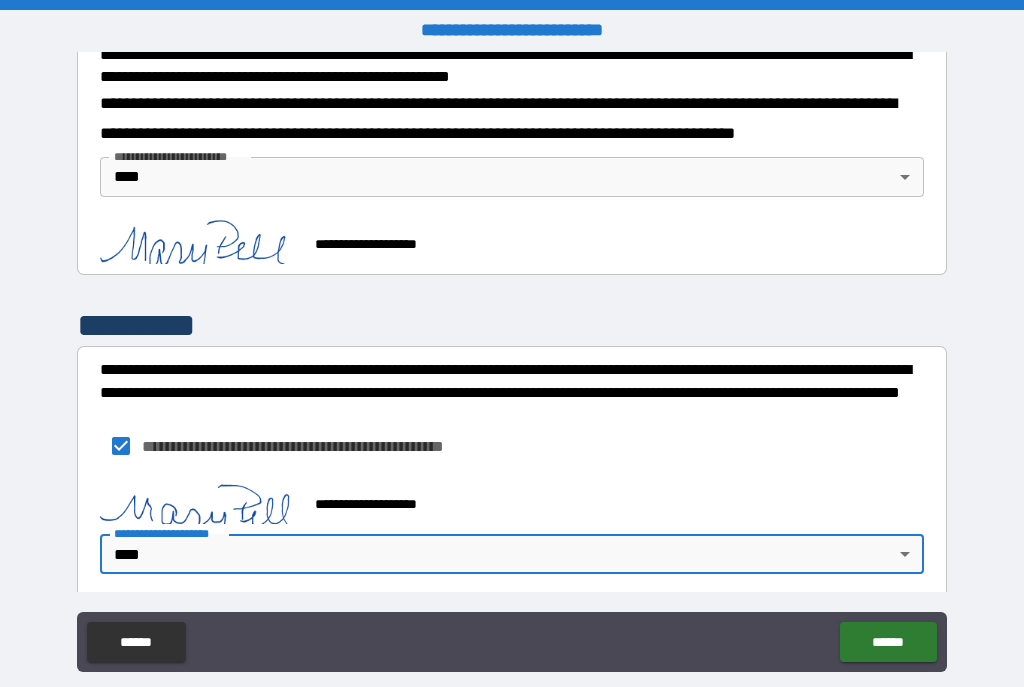 click on "******" at bounding box center [888, 642] 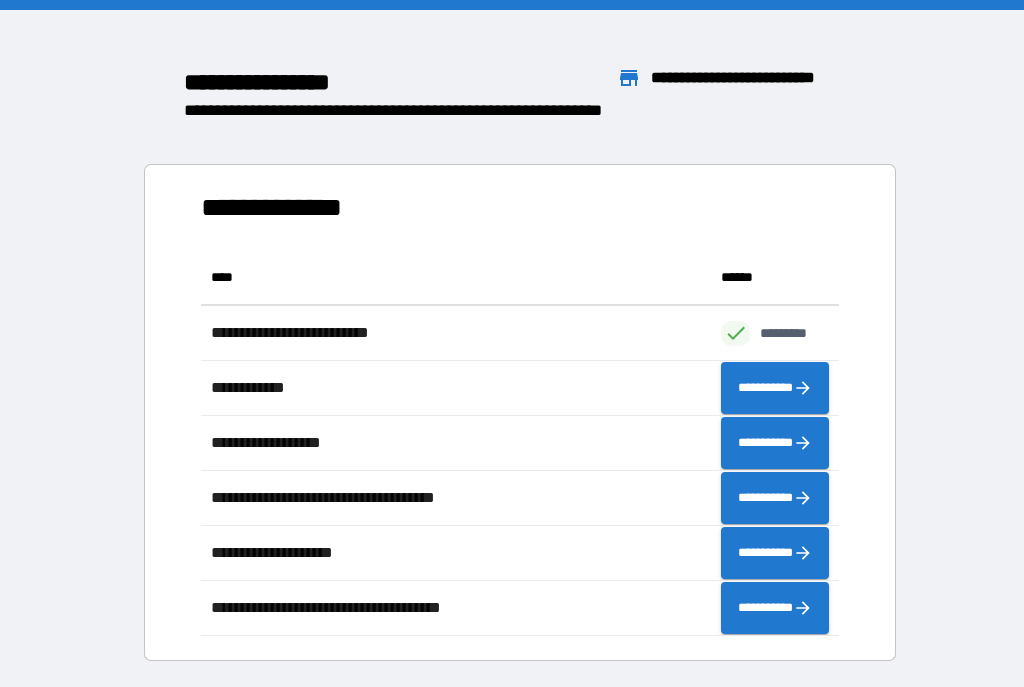 scroll, scrollTop: 386, scrollLeft: 638, axis: both 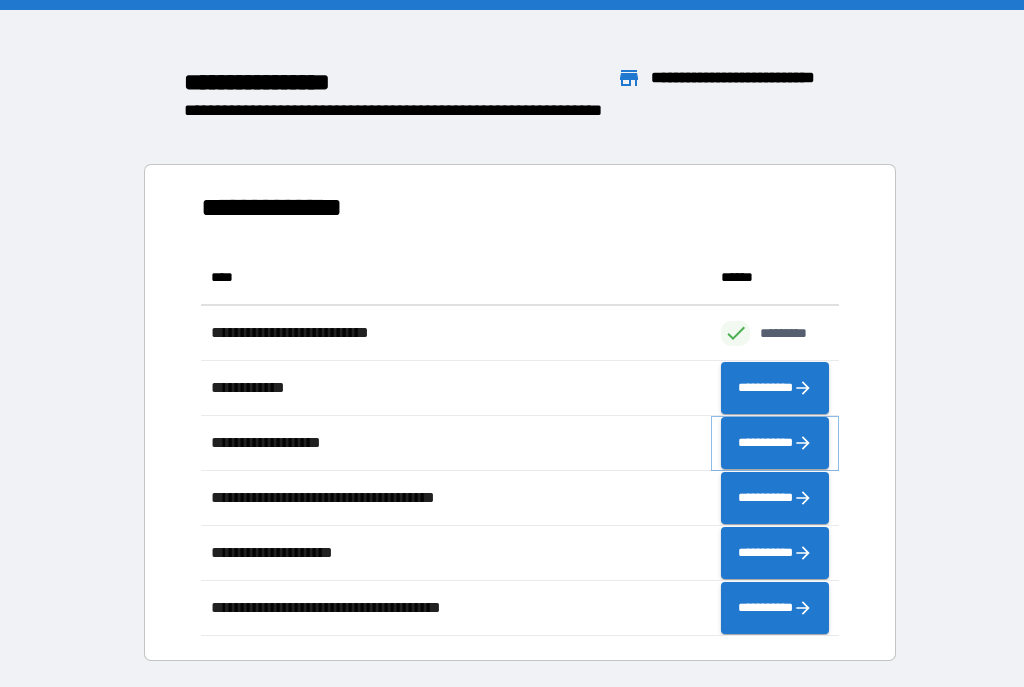 click on "**********" at bounding box center (775, 443) 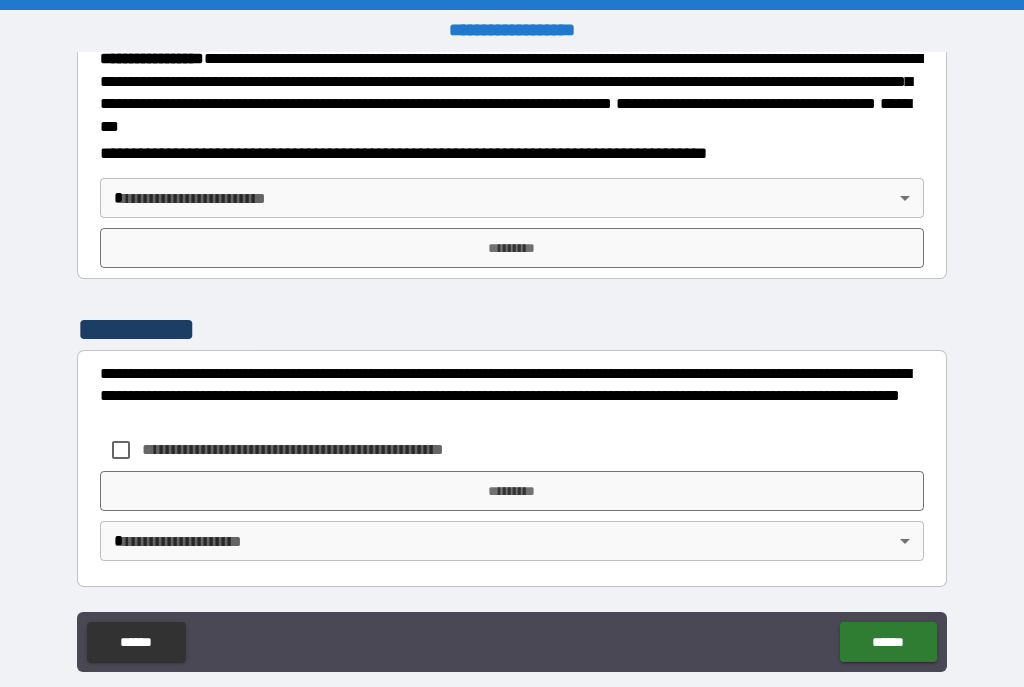 scroll, scrollTop: 2256, scrollLeft: 0, axis: vertical 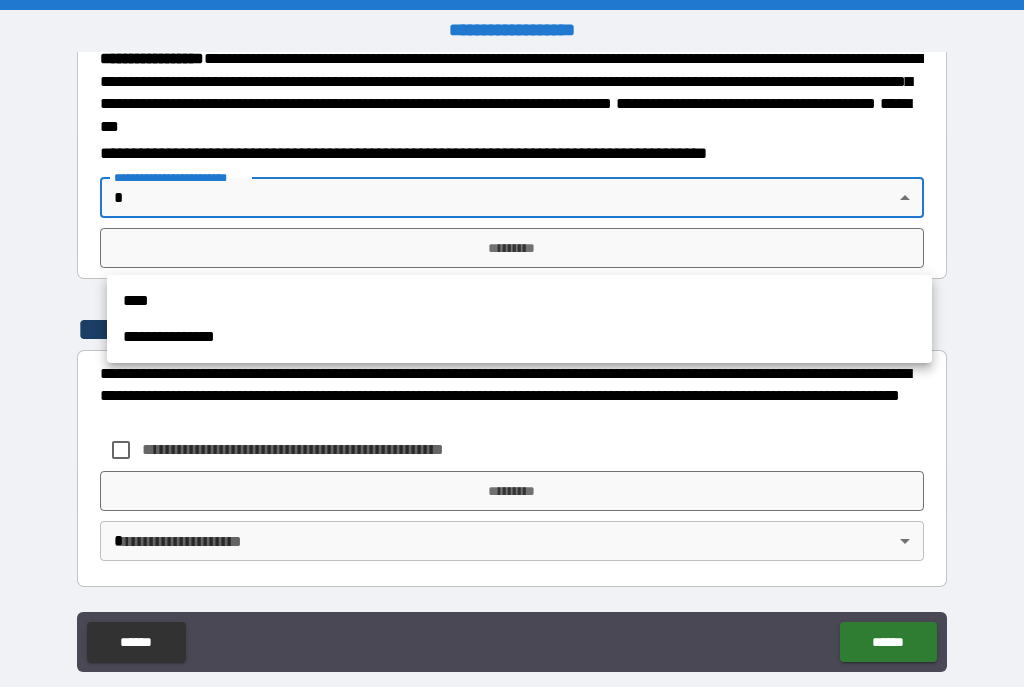 click on "****" at bounding box center [519, 301] 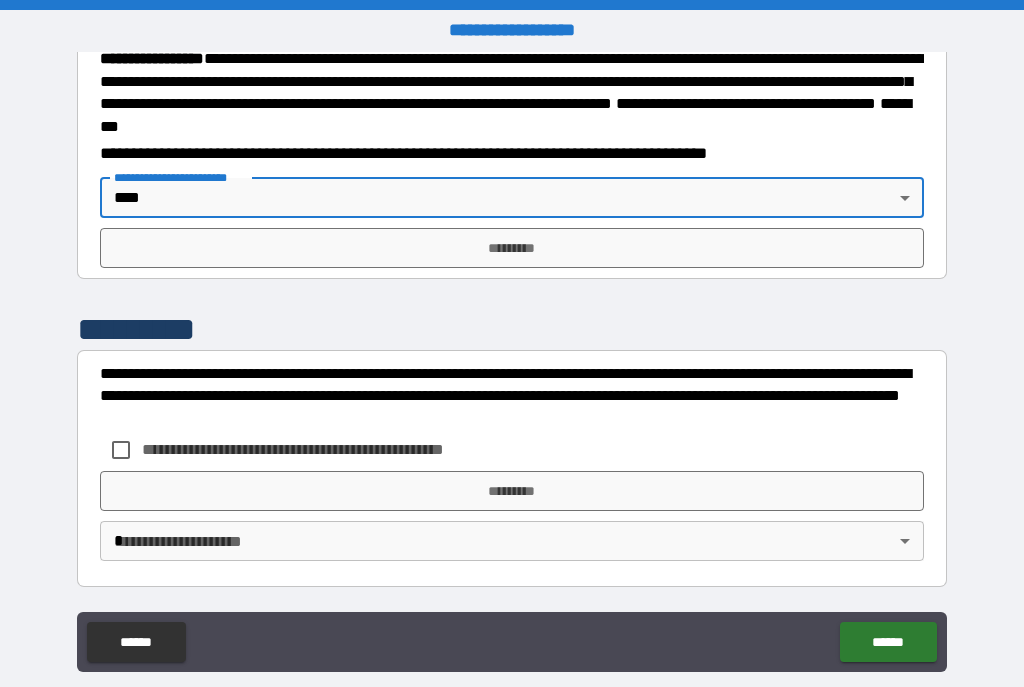 type on "****" 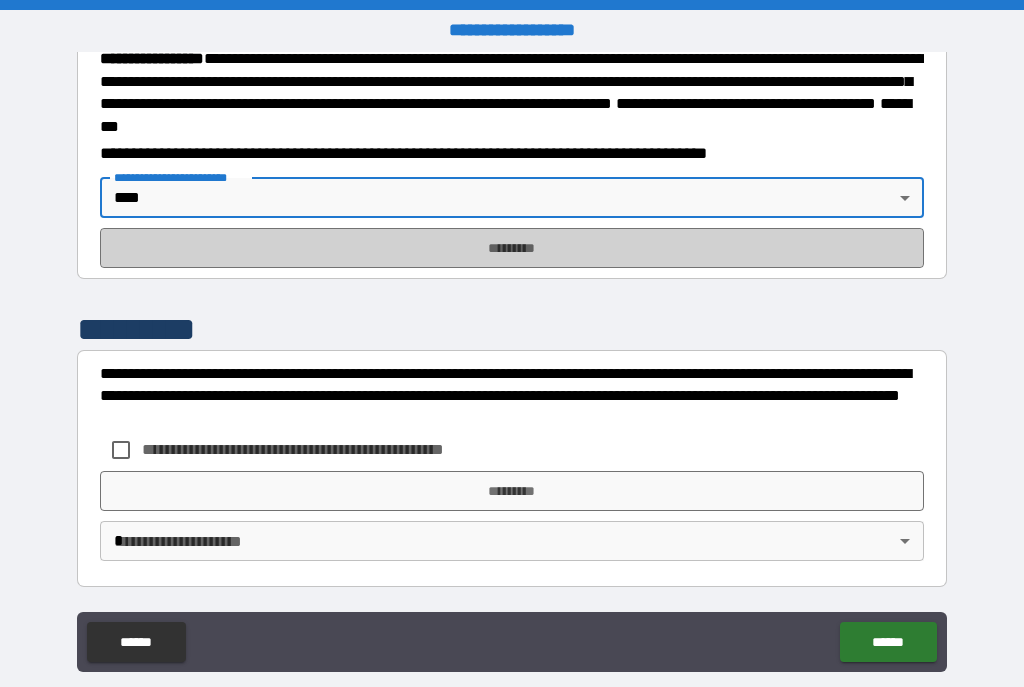 click on "*********" at bounding box center [512, 248] 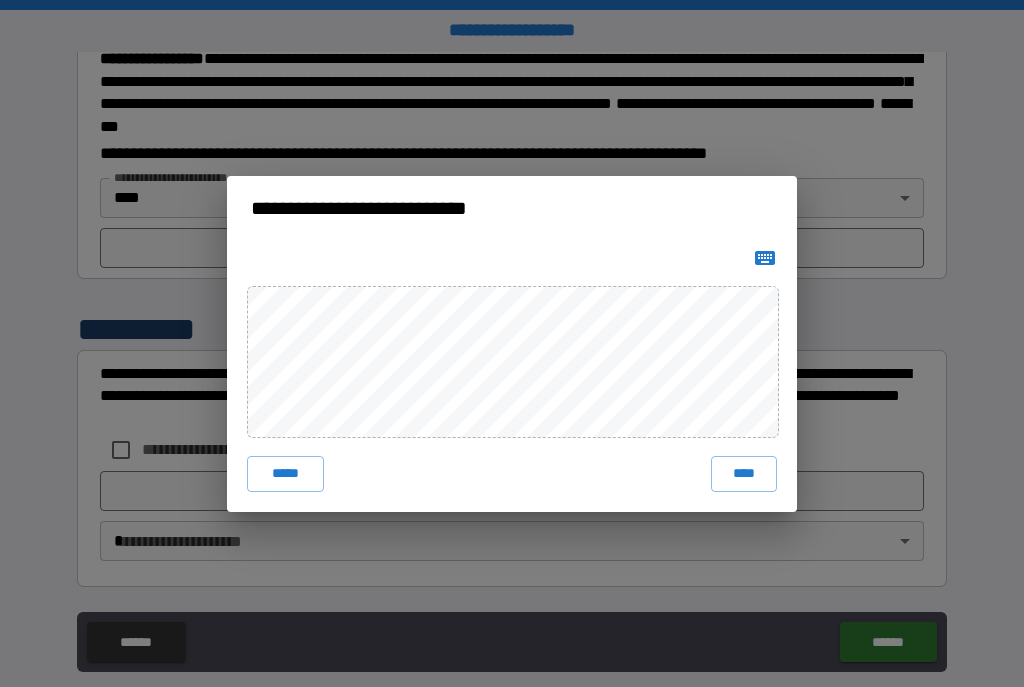 click on "****" at bounding box center (744, 474) 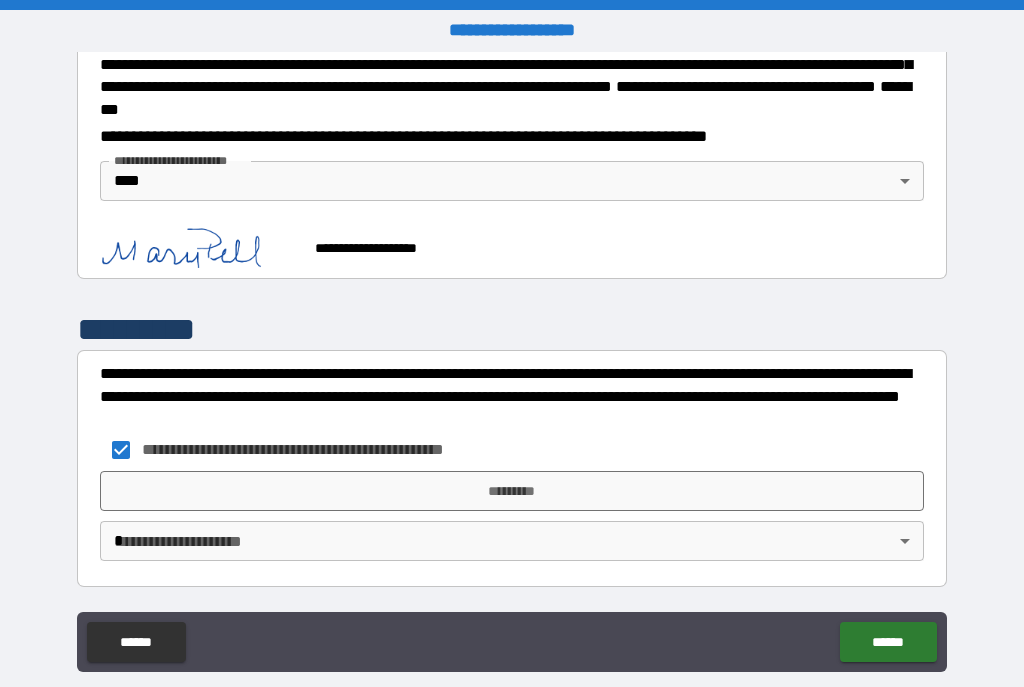 click on "*********" at bounding box center [512, 491] 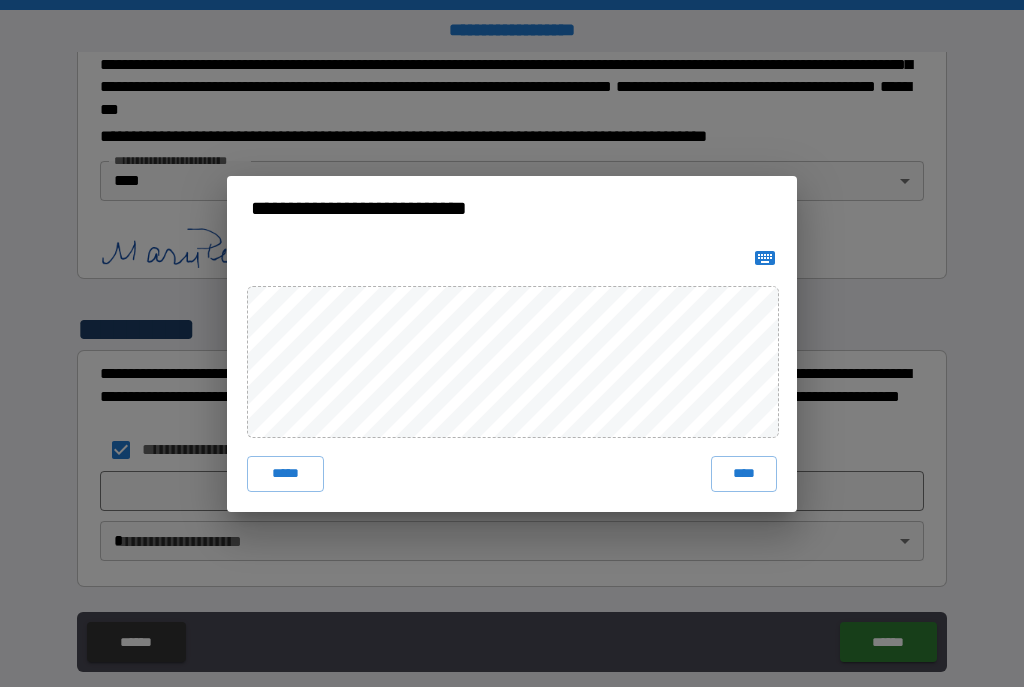 click on "****" at bounding box center [744, 474] 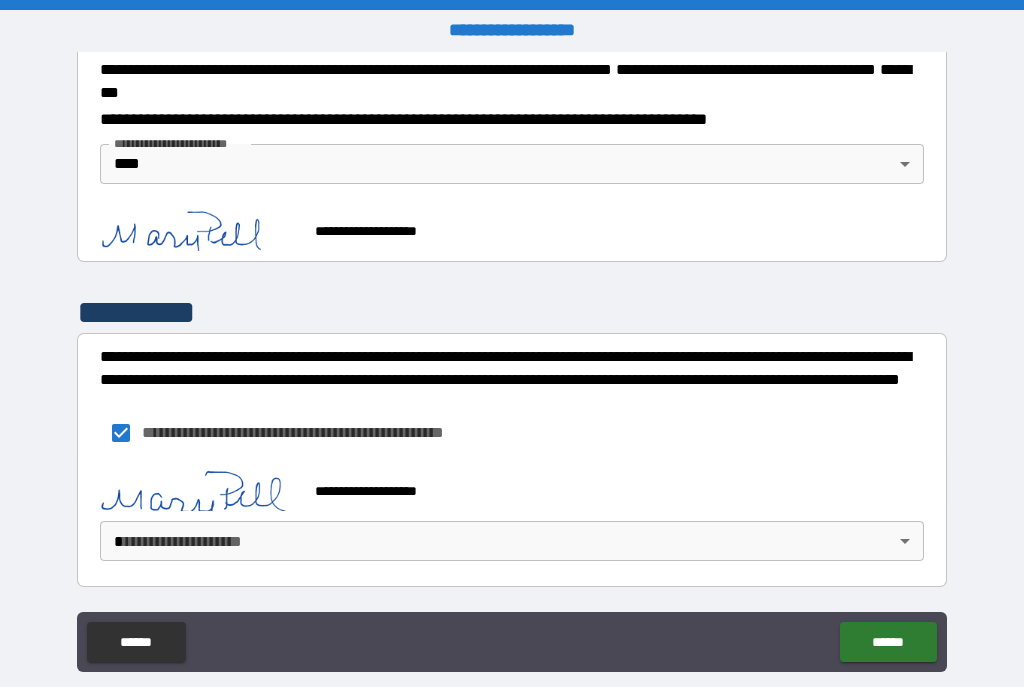 scroll, scrollTop: 2339, scrollLeft: 0, axis: vertical 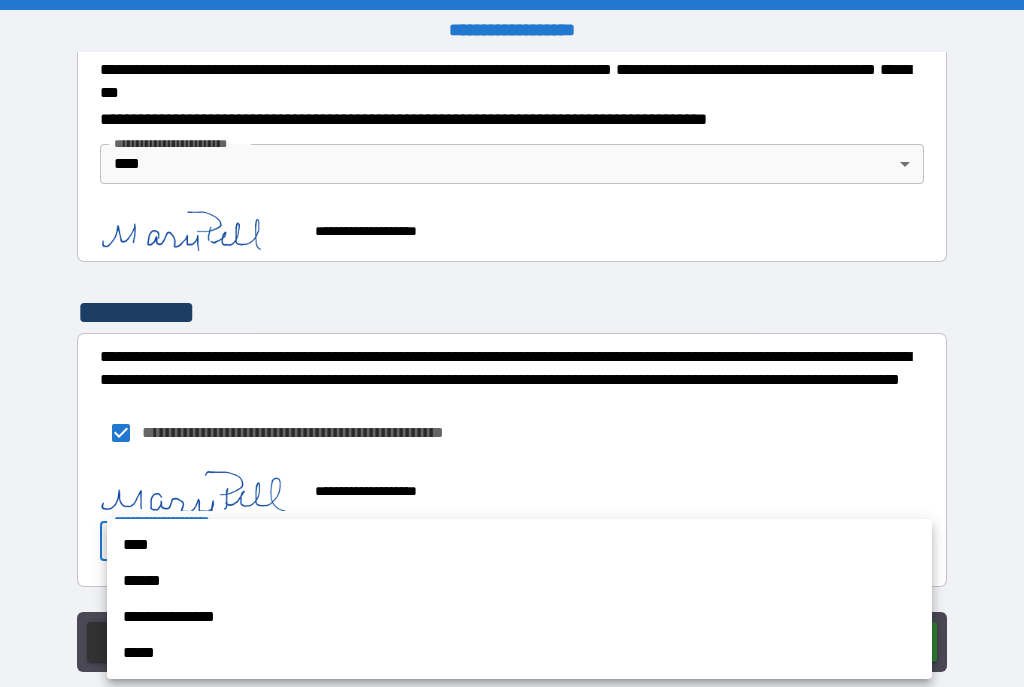 click on "****" at bounding box center (519, 545) 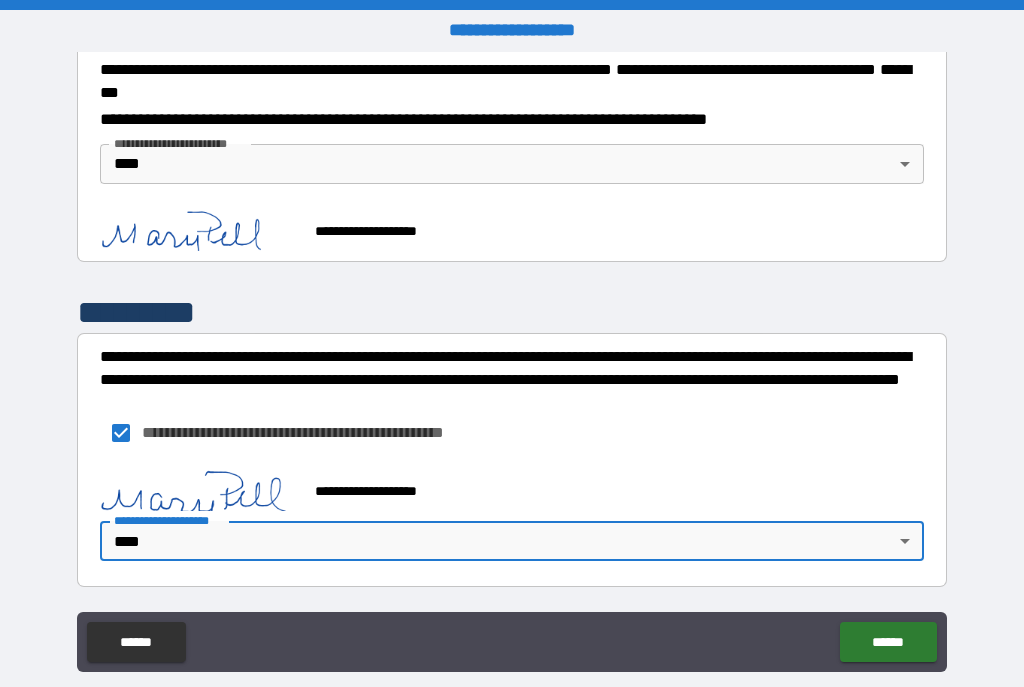 click on "******" at bounding box center (888, 642) 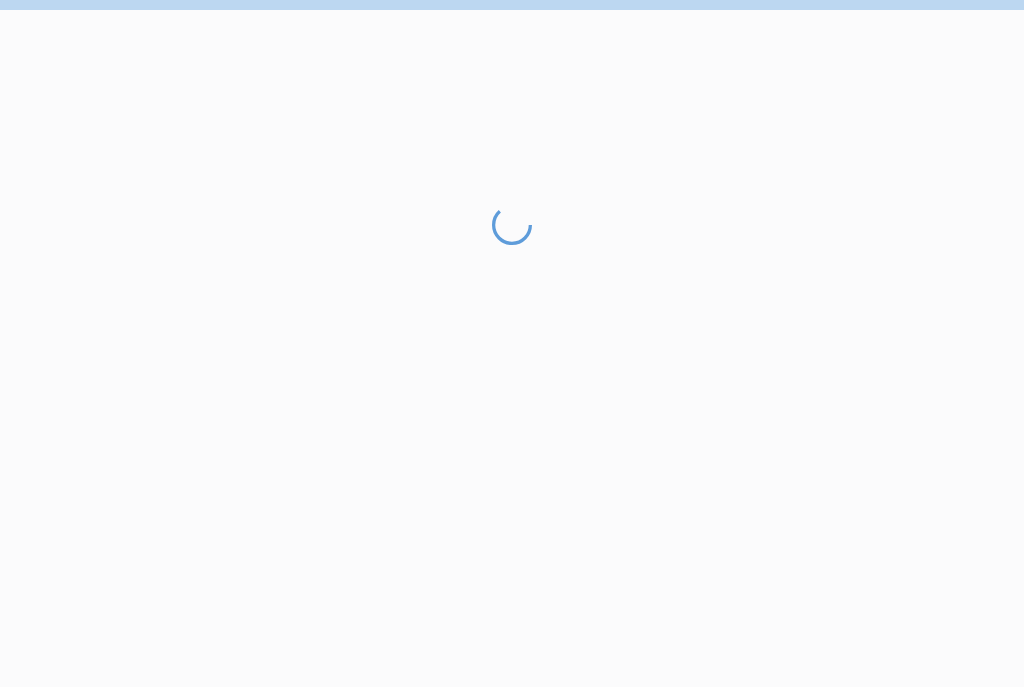 click at bounding box center [512, 446] 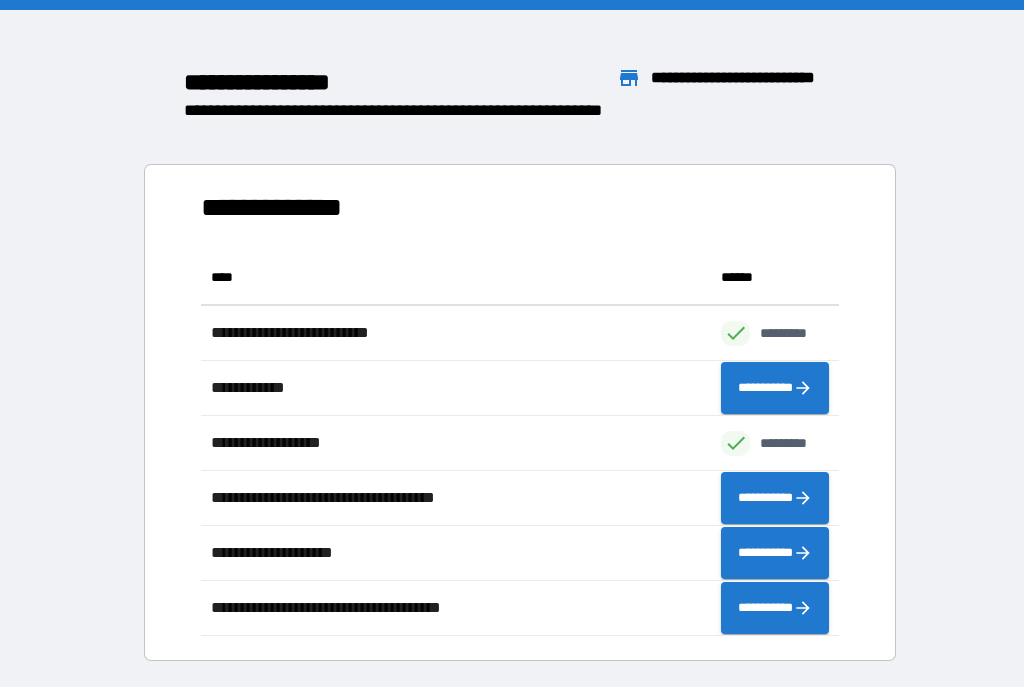 scroll, scrollTop: 1, scrollLeft: 1, axis: both 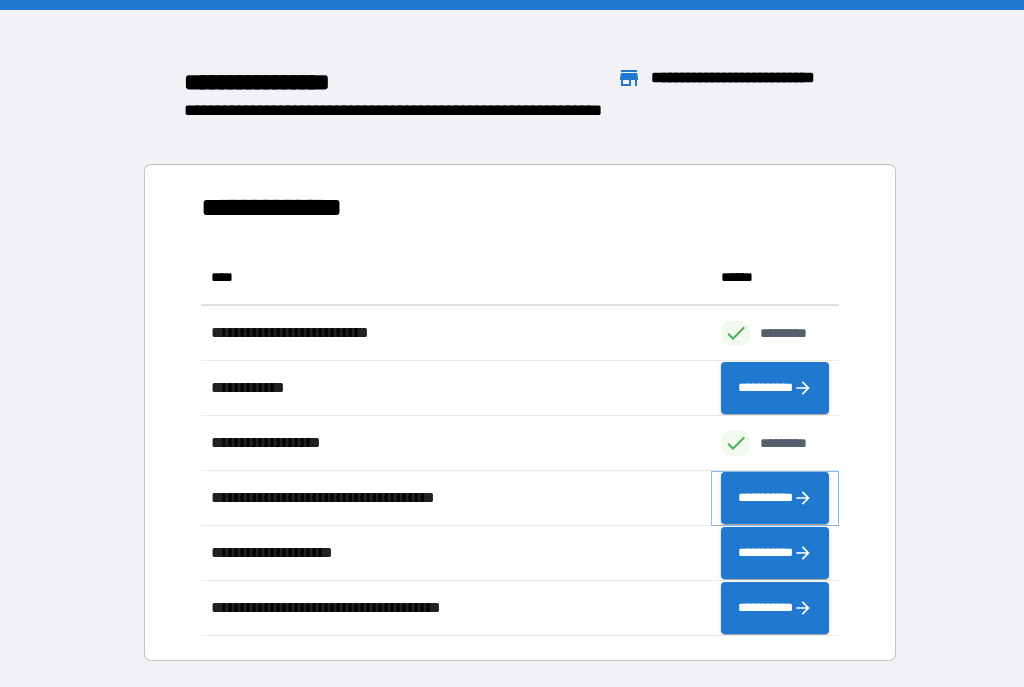click on "**********" at bounding box center [775, 498] 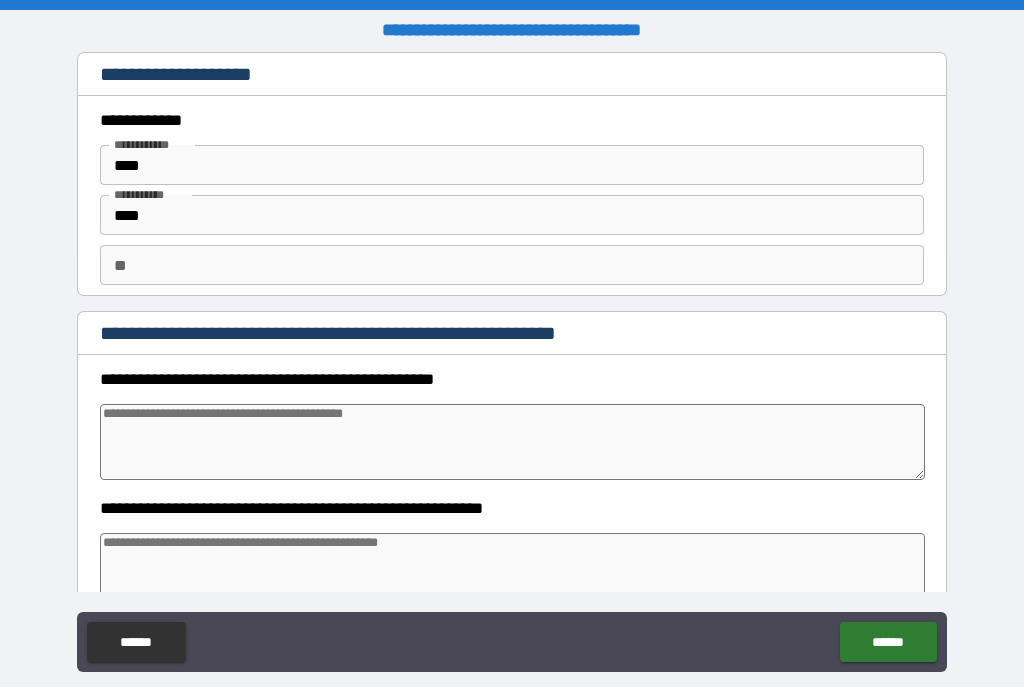 type on "*" 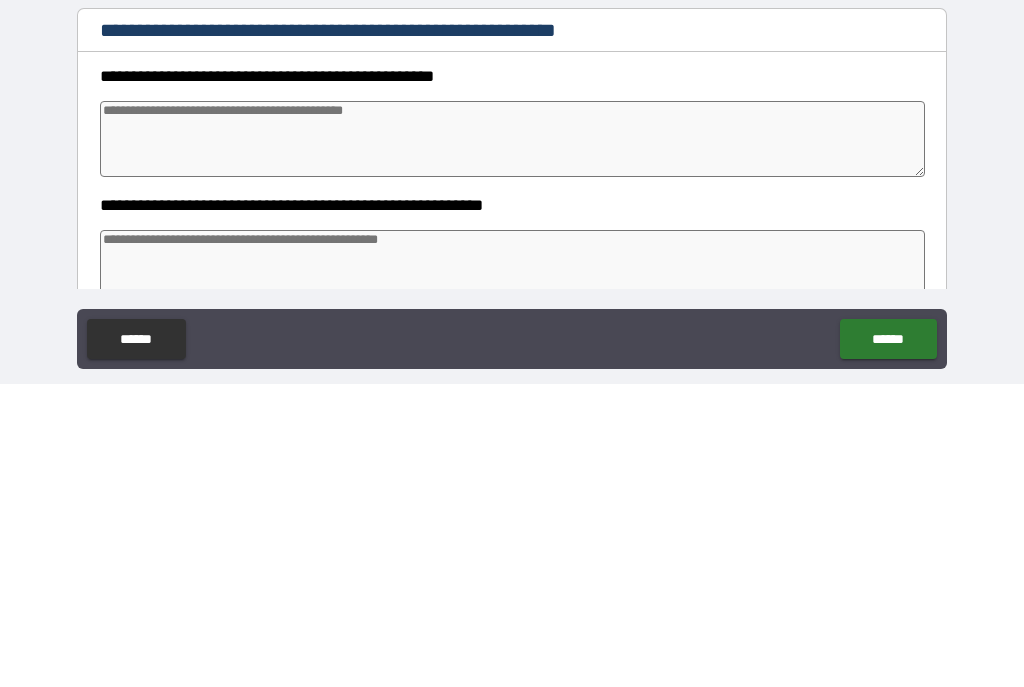 type on "*" 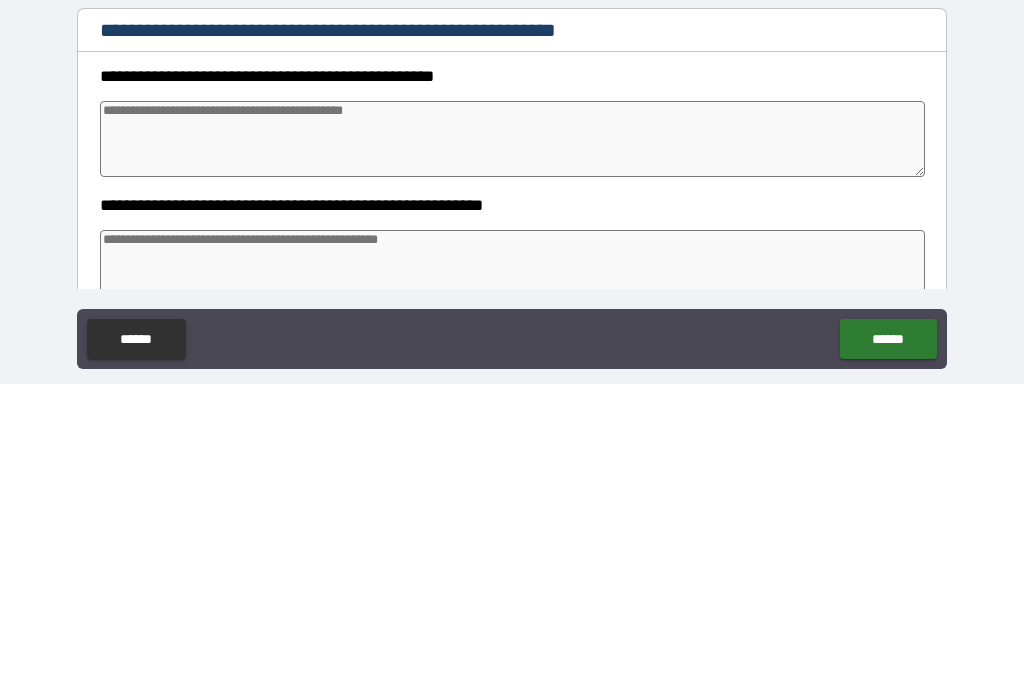 type on "*" 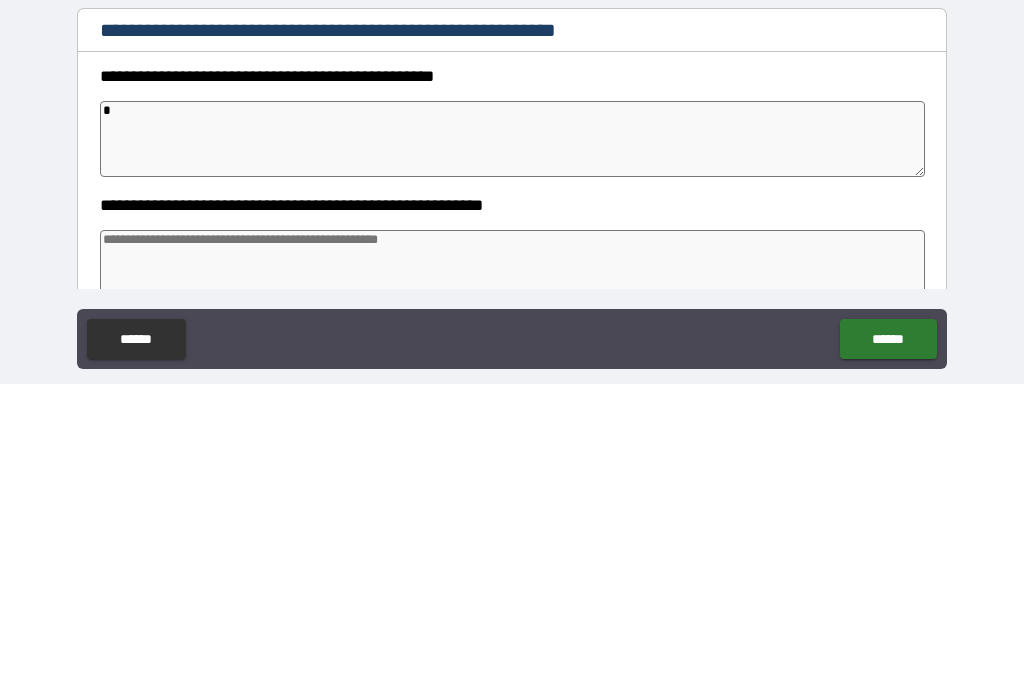 type on "*" 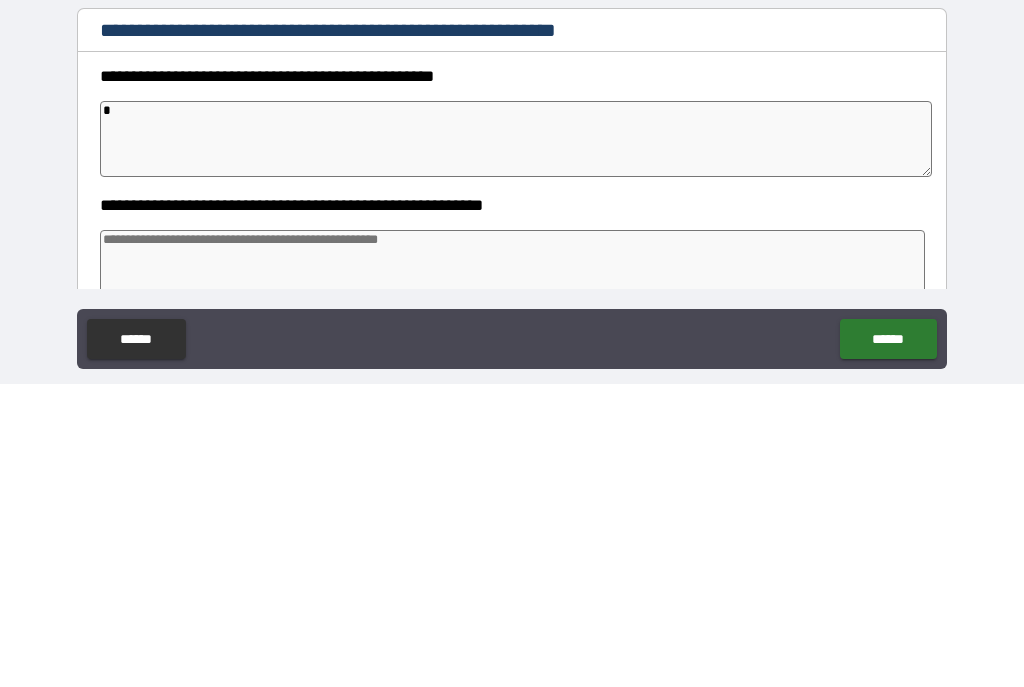 type on "*" 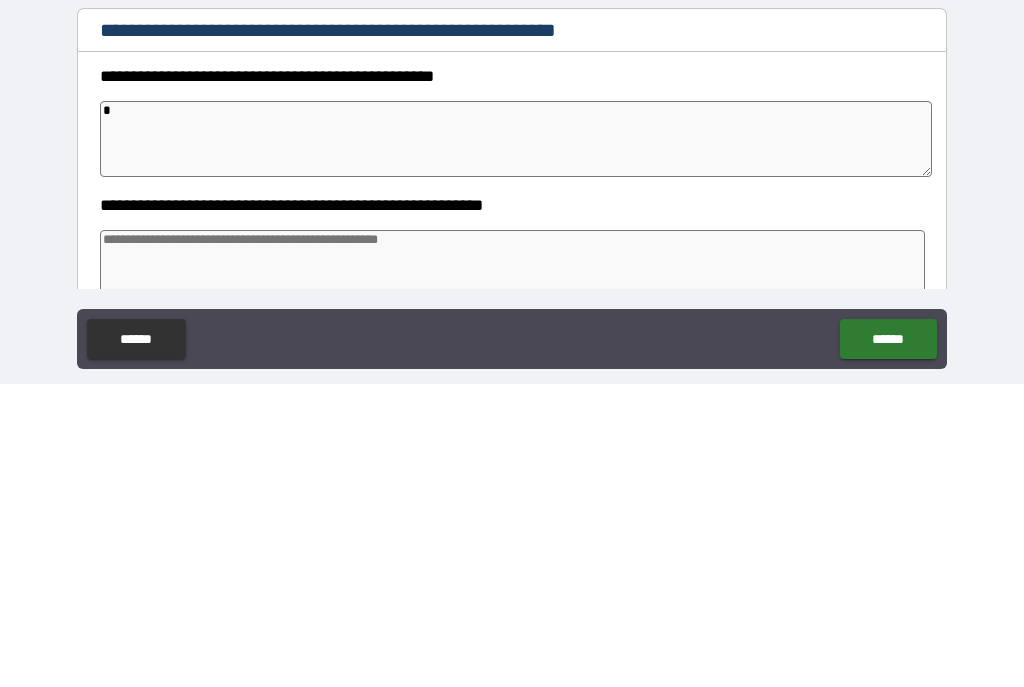 type on "*" 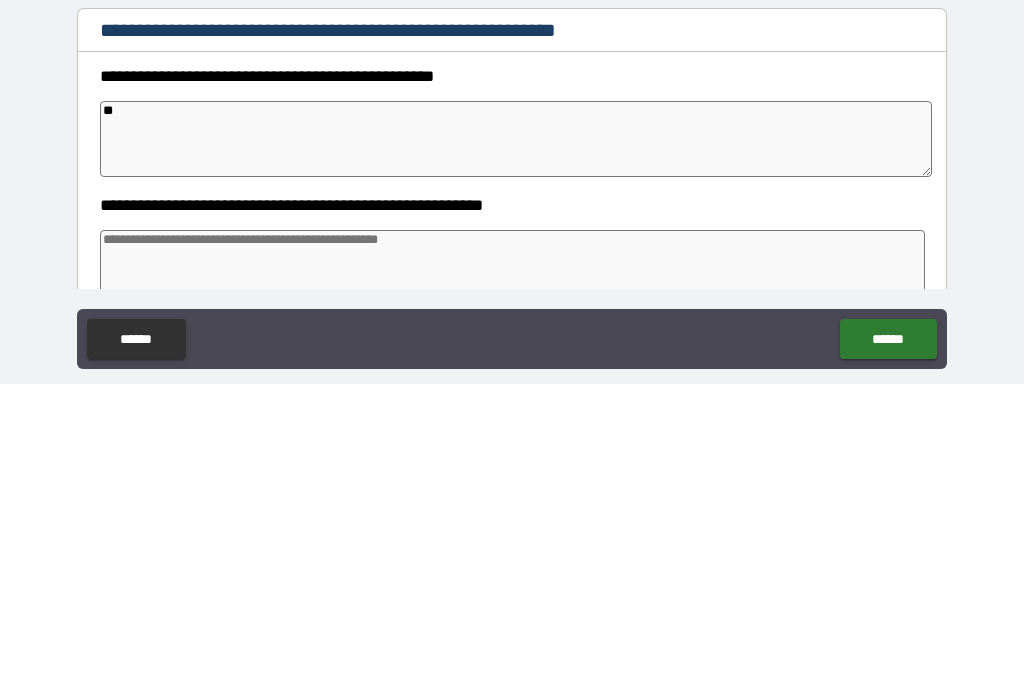 type on "*" 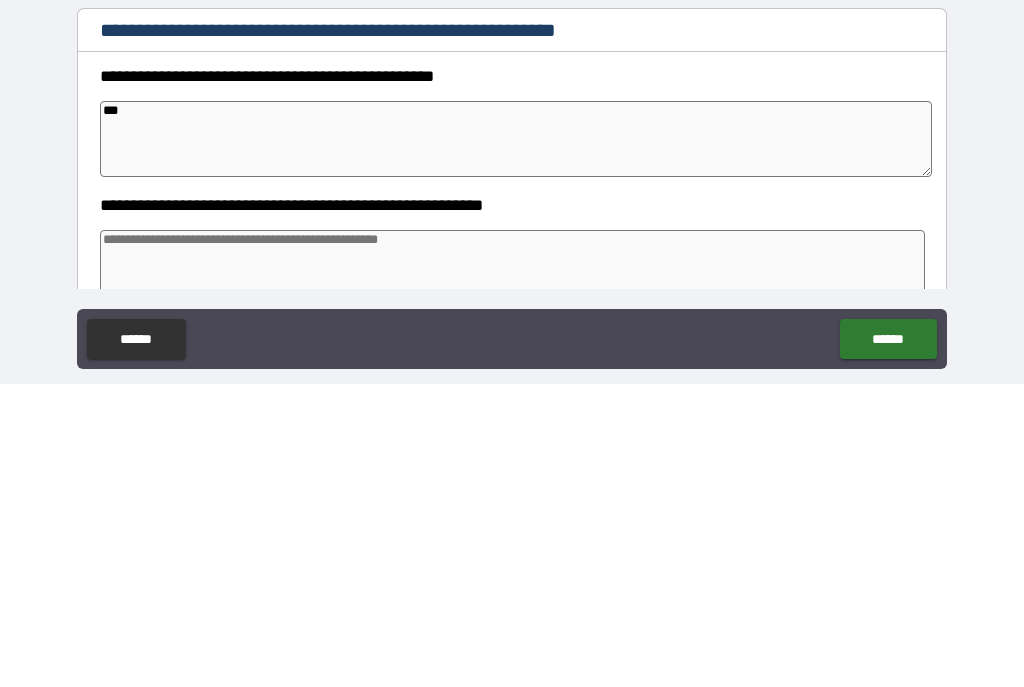 type on "*" 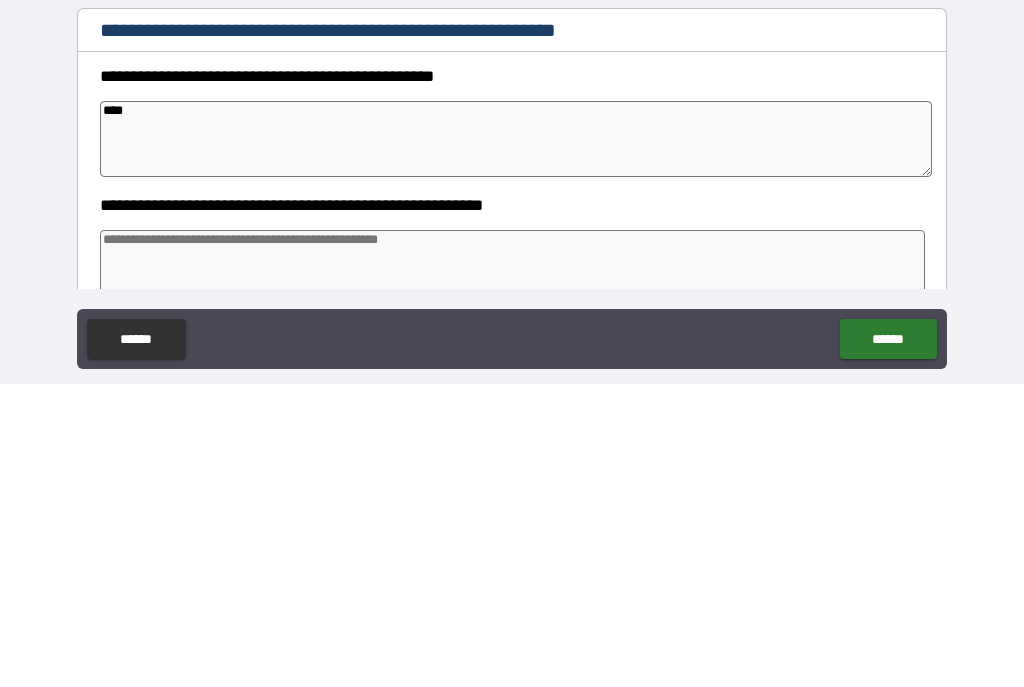 type on "*" 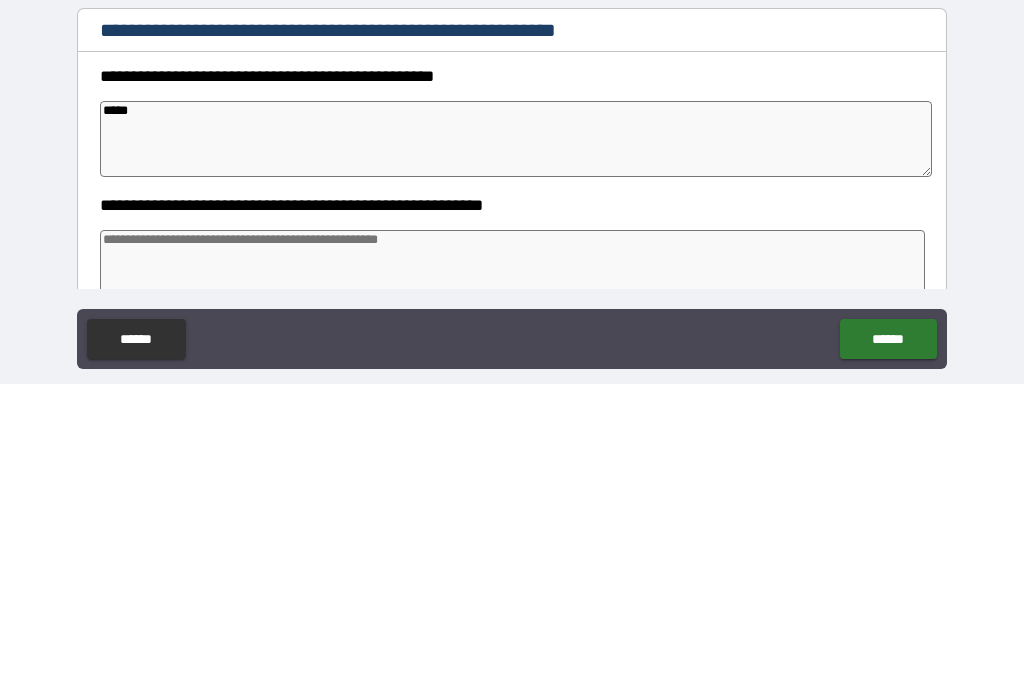 type on "*" 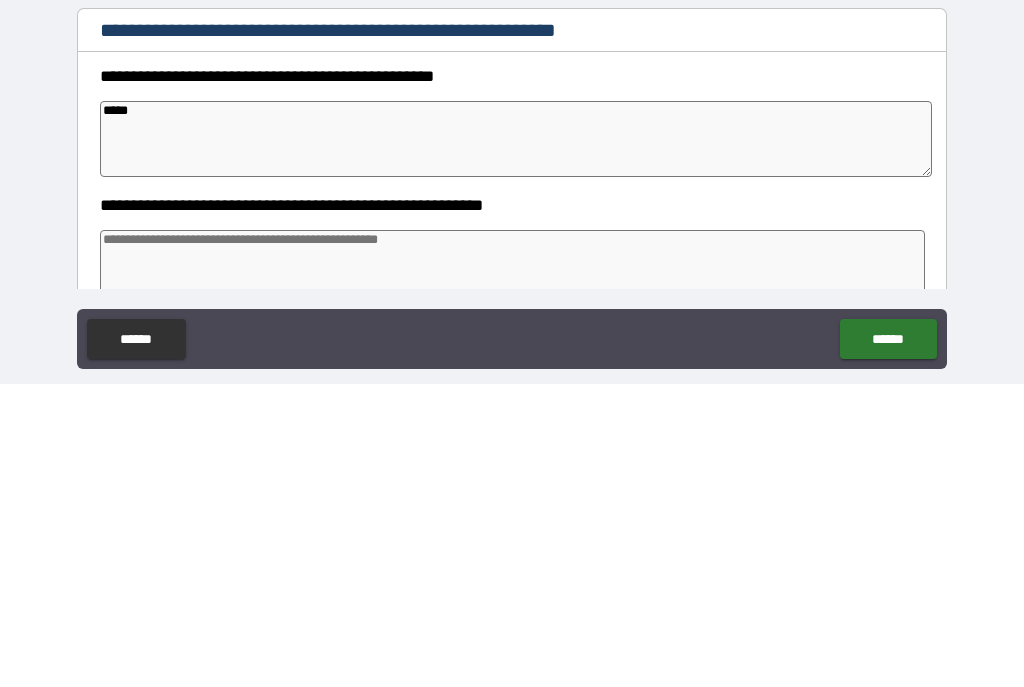 type on "****" 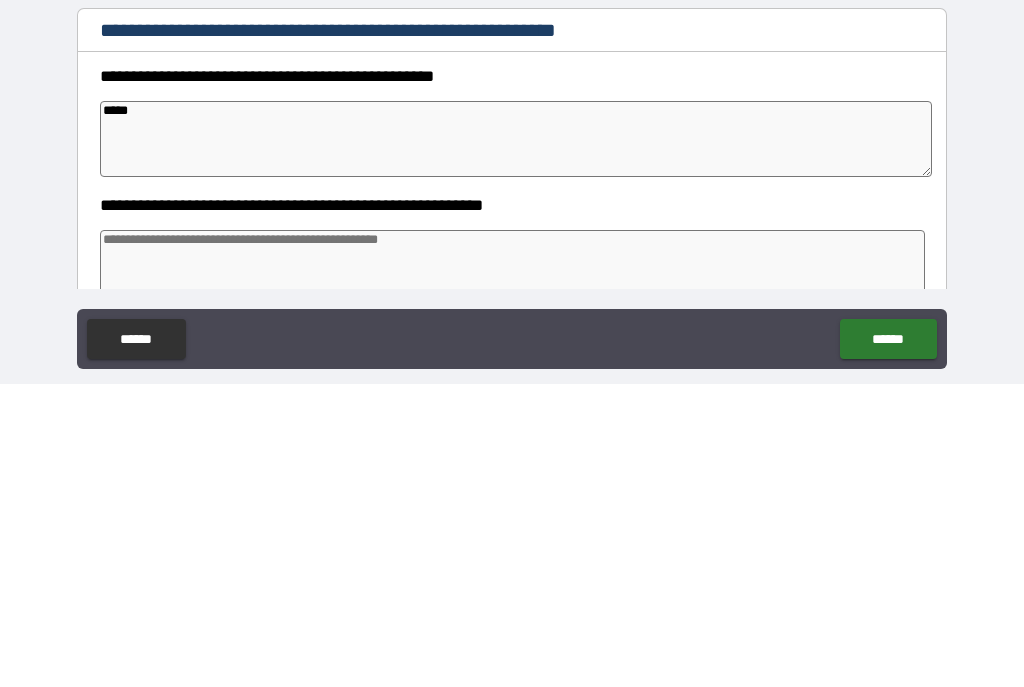 type on "*" 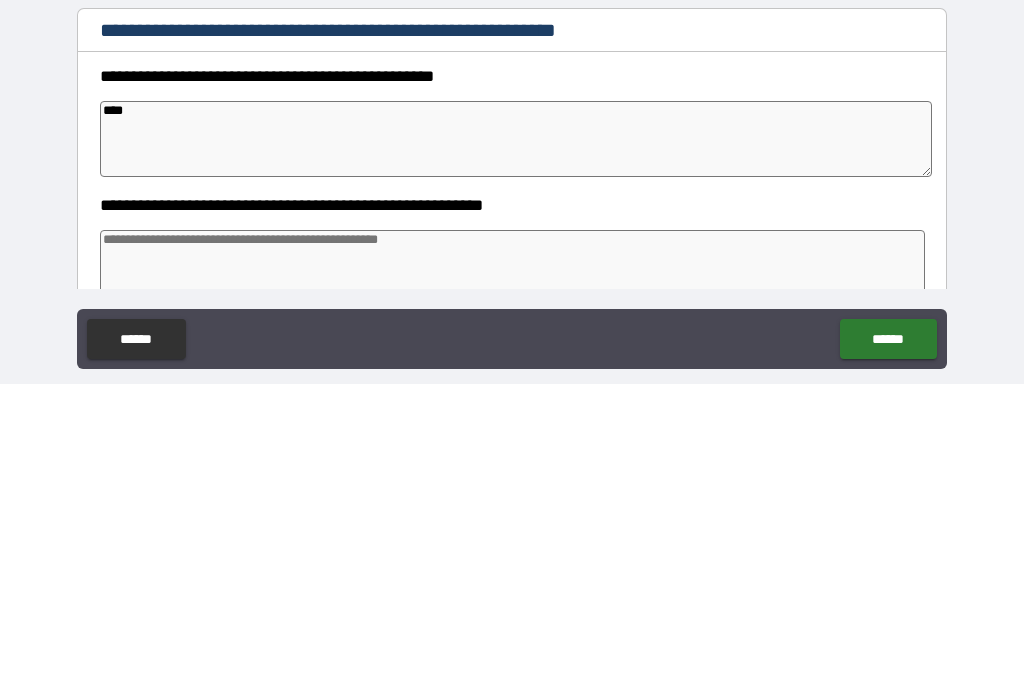 type on "*" 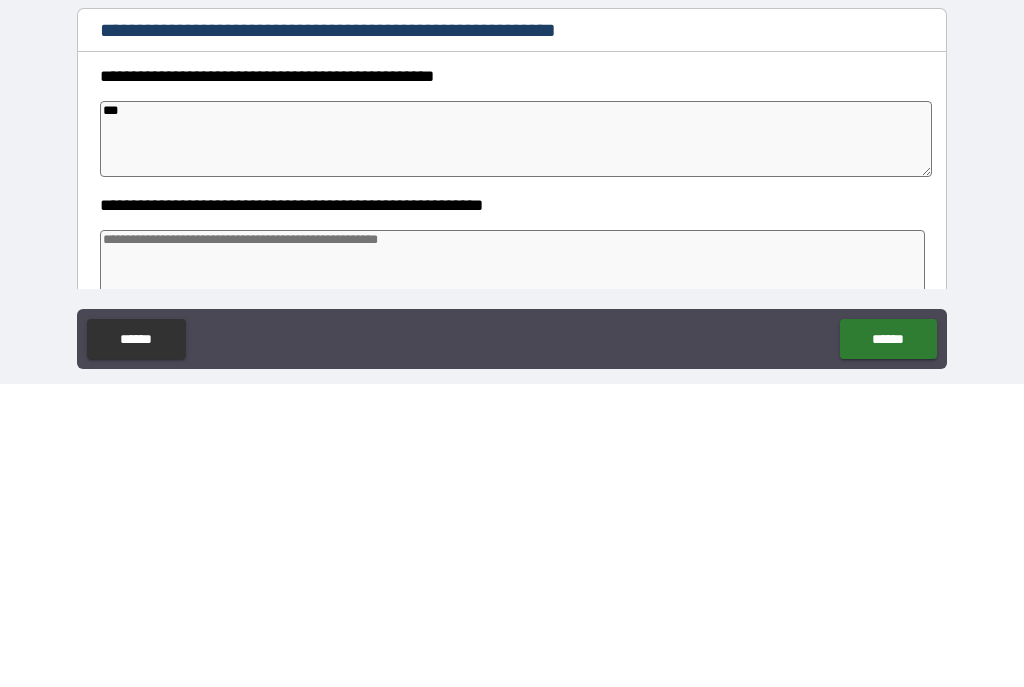 type on "*" 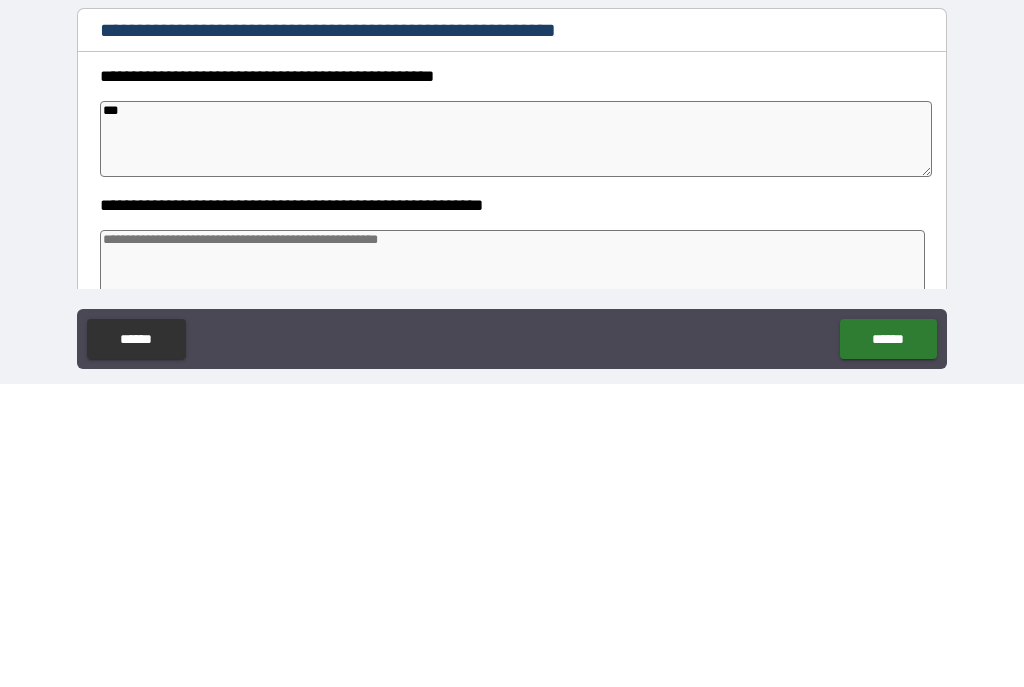type on "***" 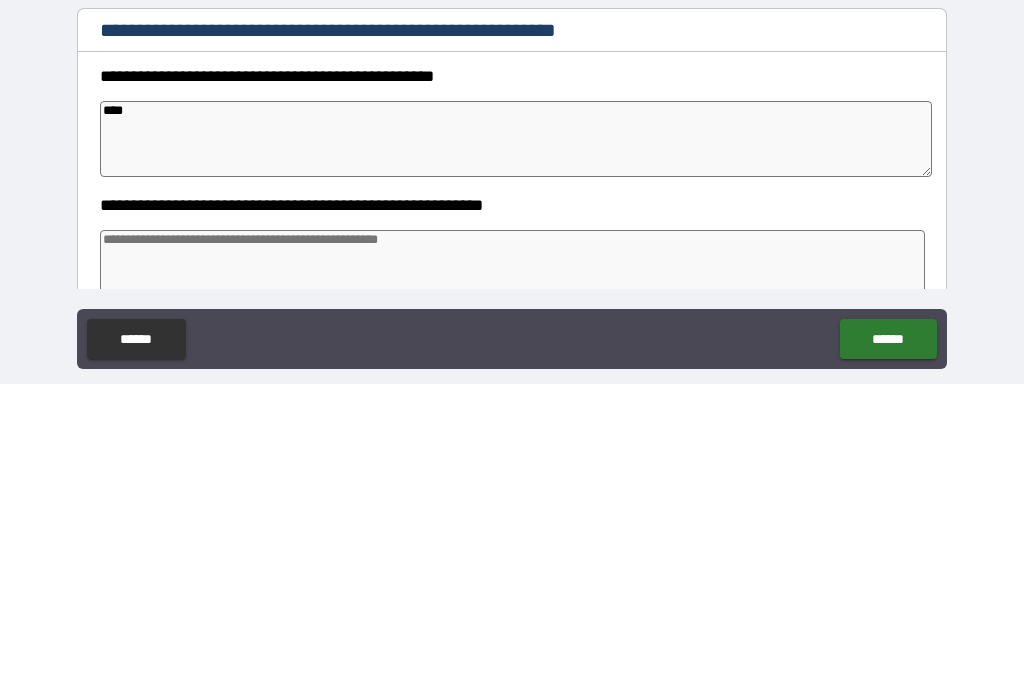 type on "*" 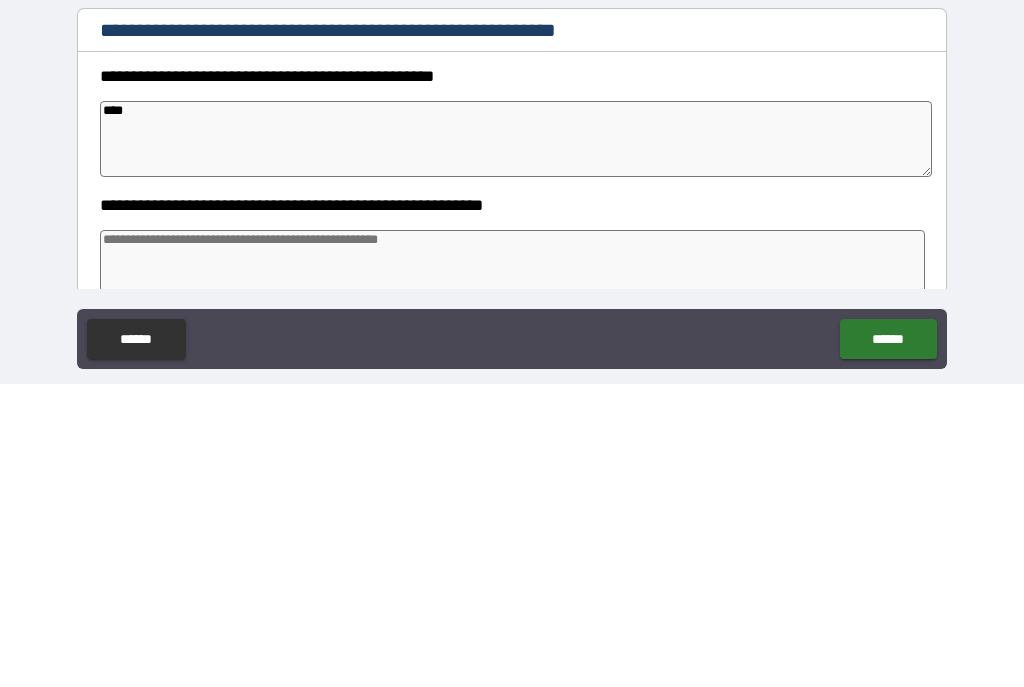 type on "*****" 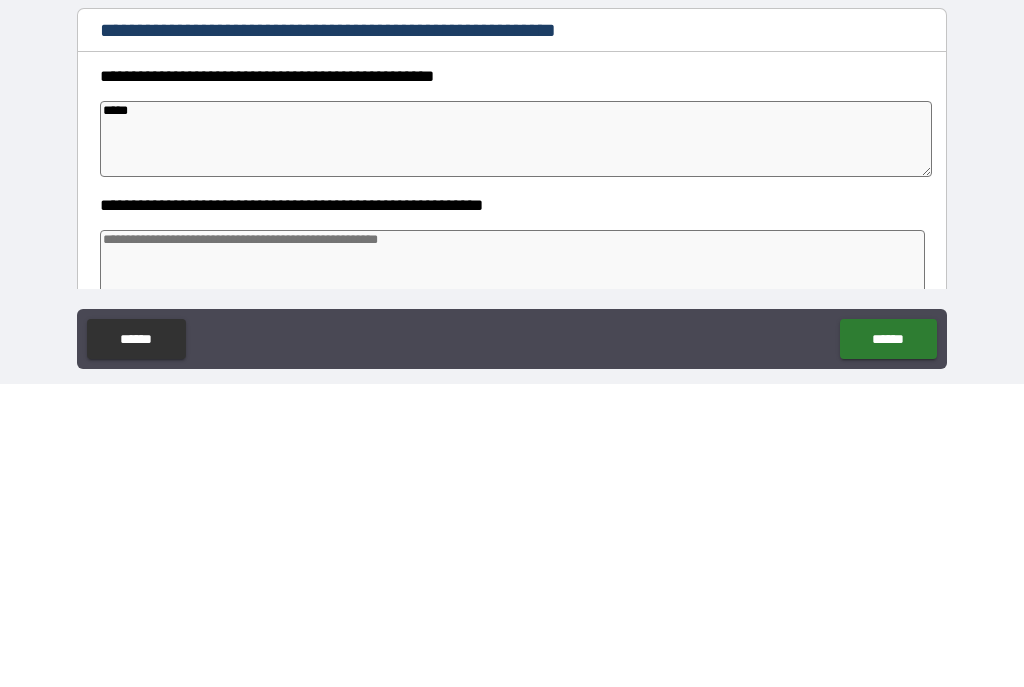 type on "*" 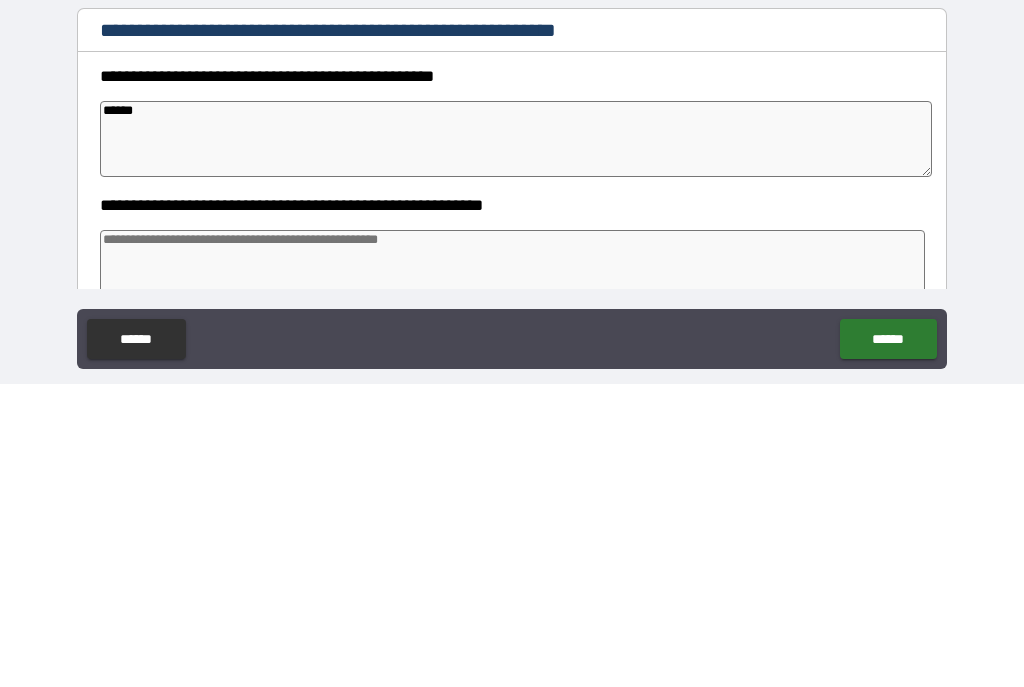 type on "*" 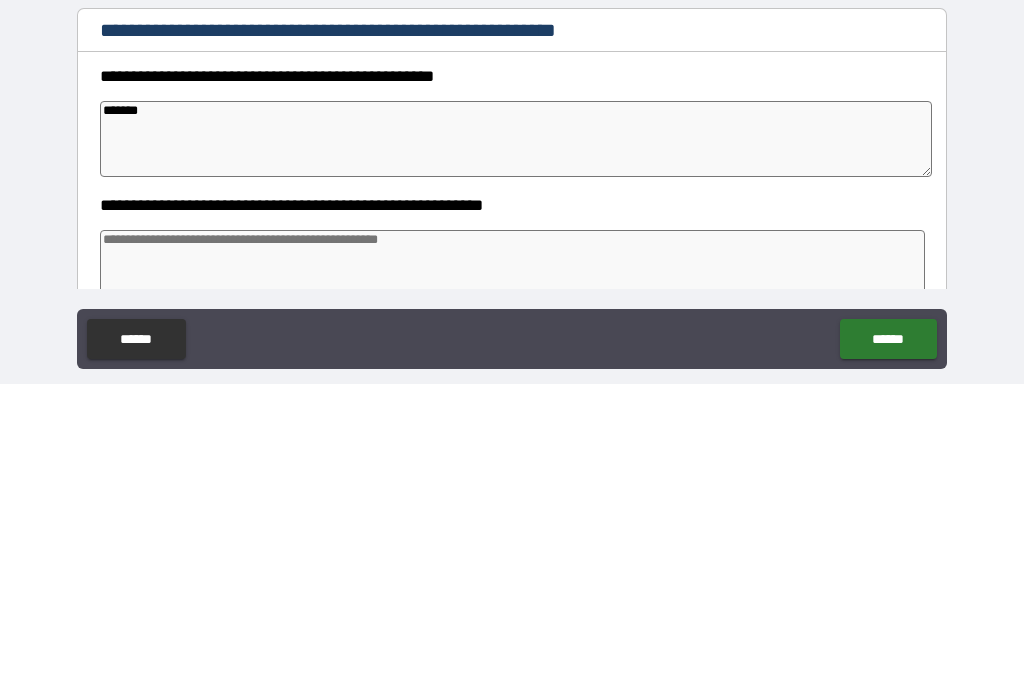 type on "*" 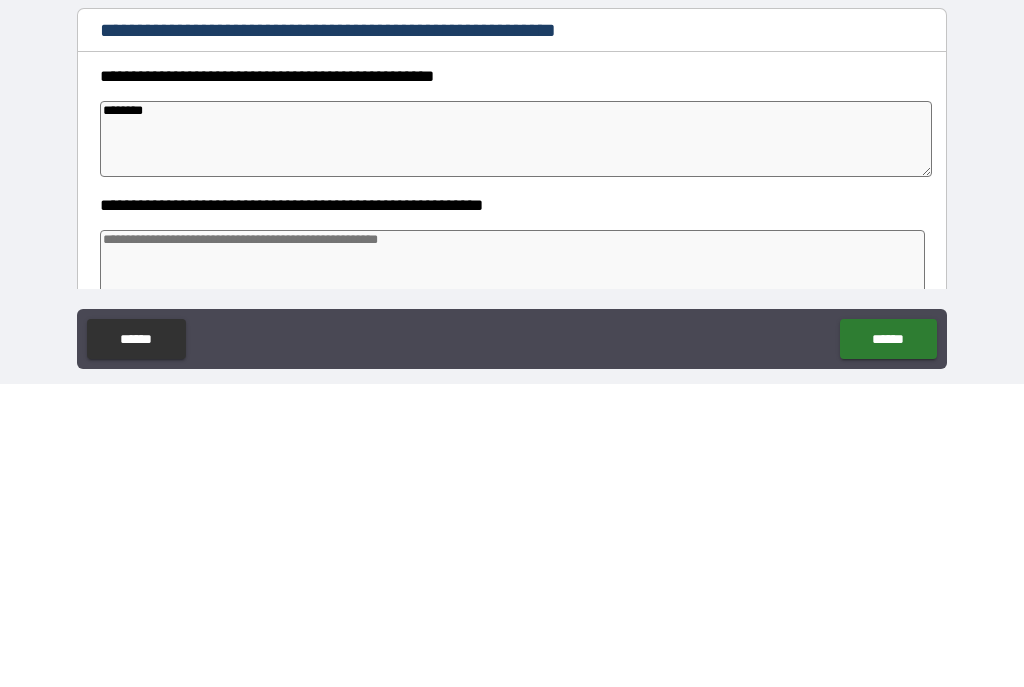 type on "*" 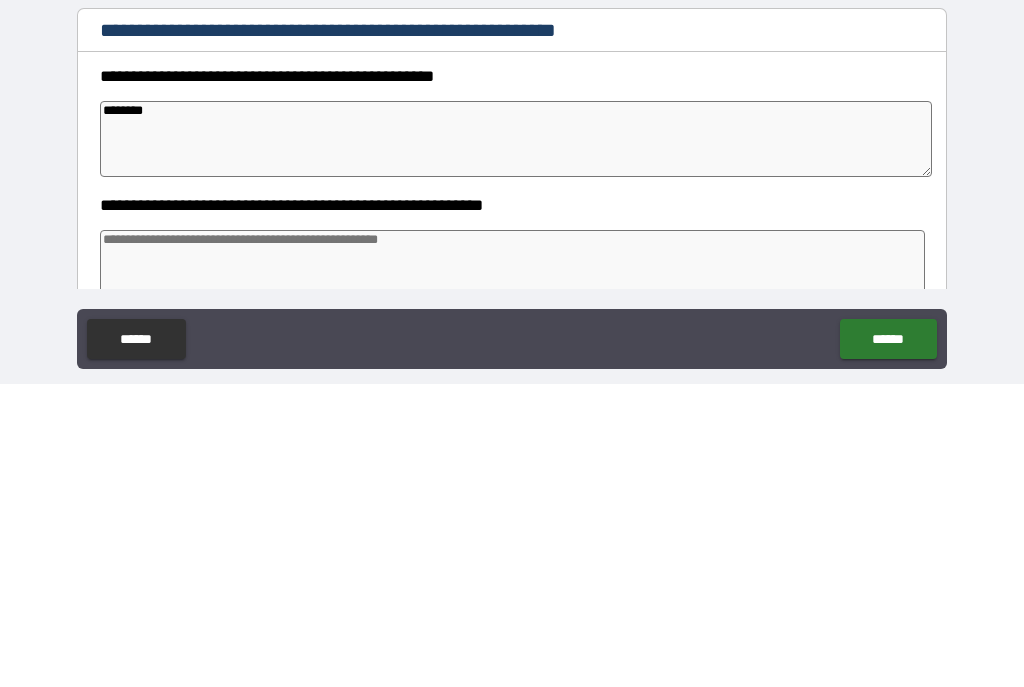 type on "********" 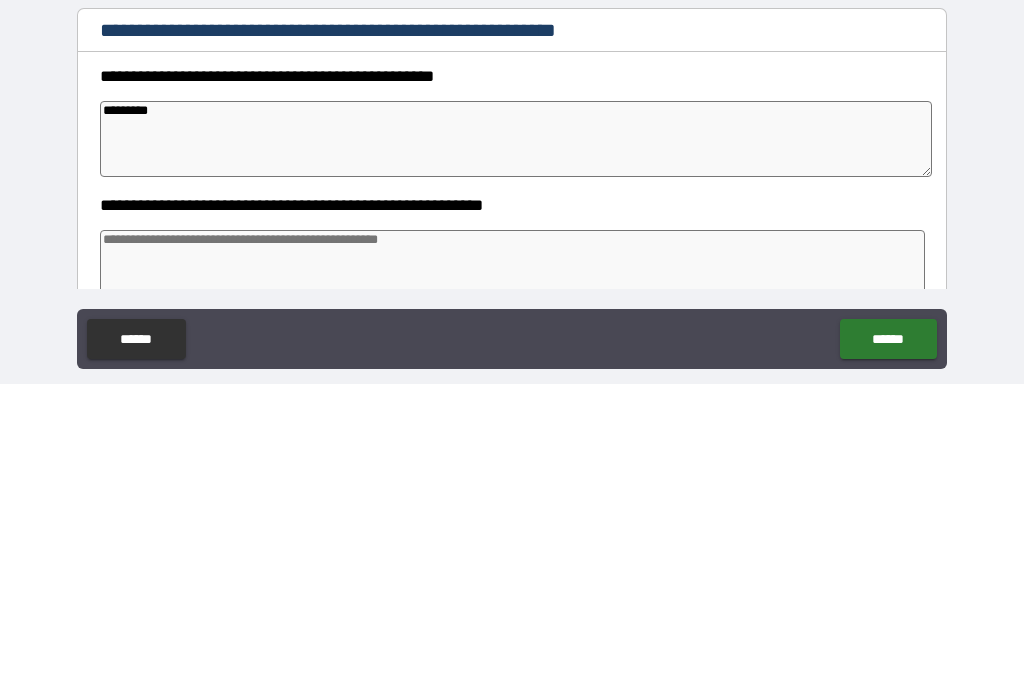 type on "*" 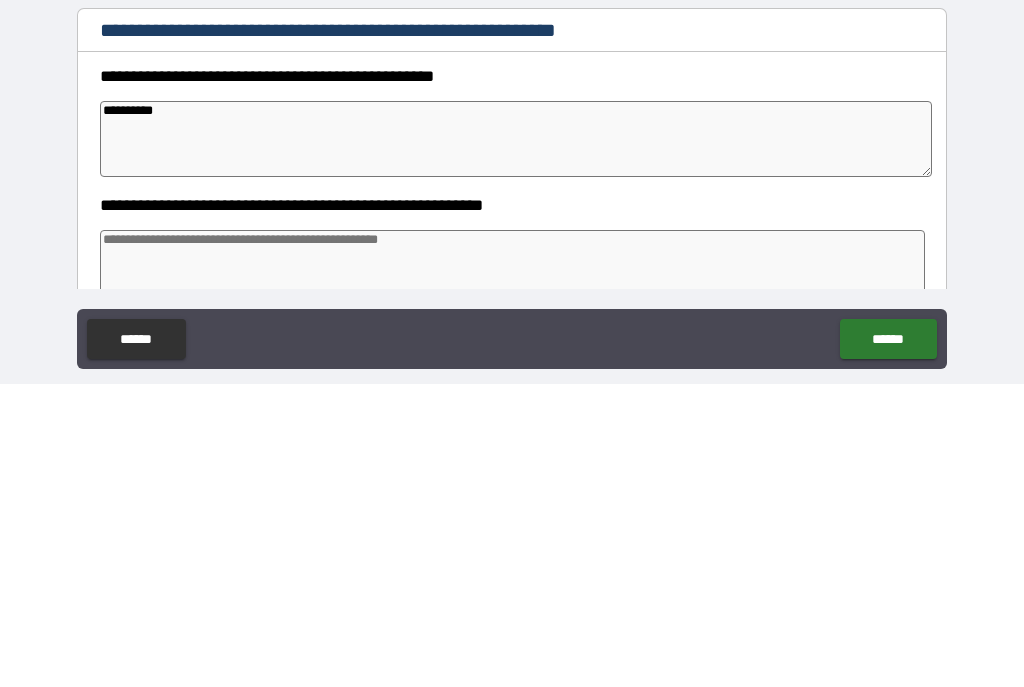 type on "*" 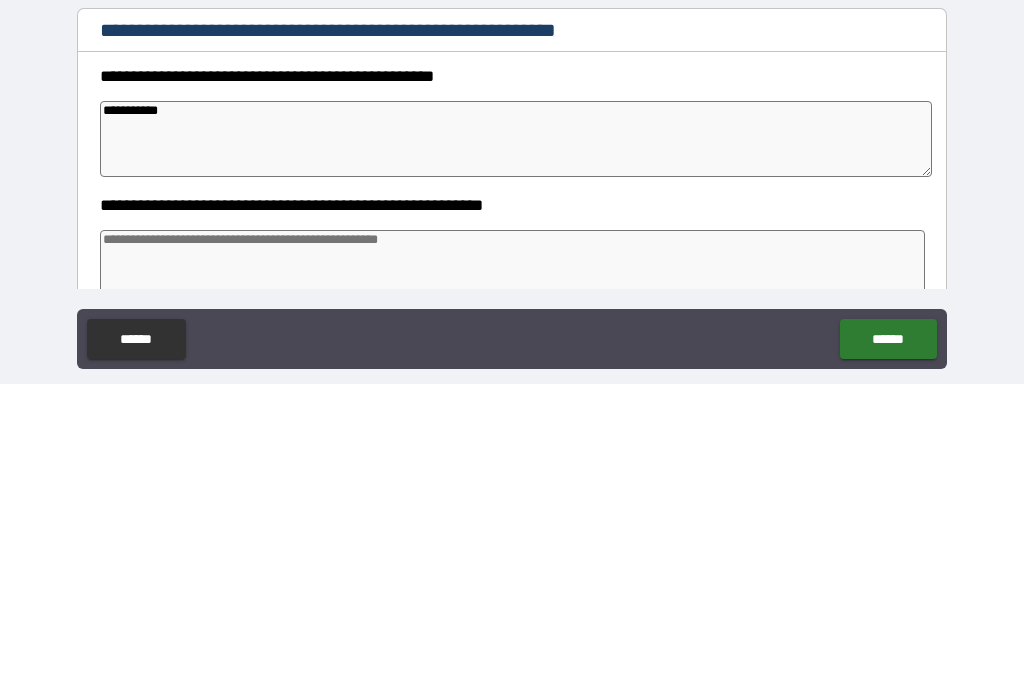 type on "*" 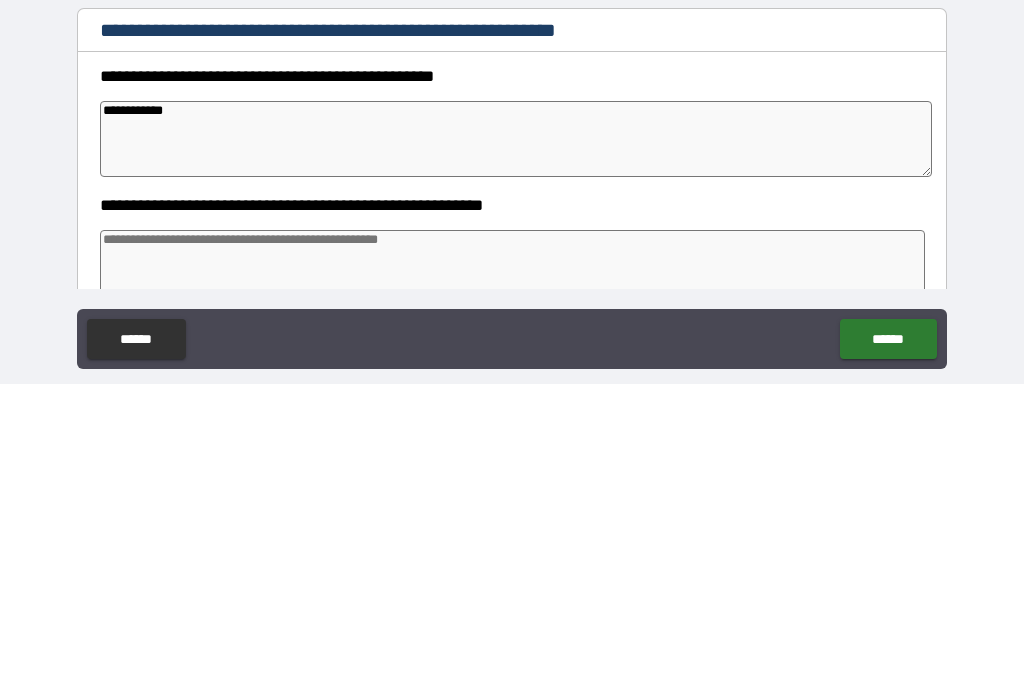 type on "*" 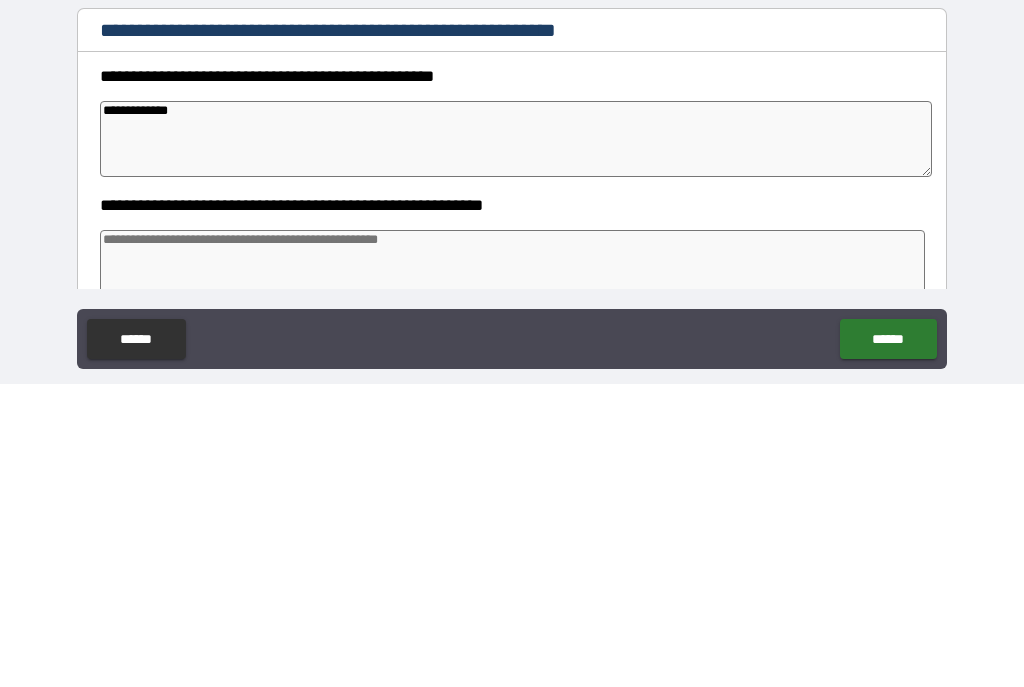 type on "*" 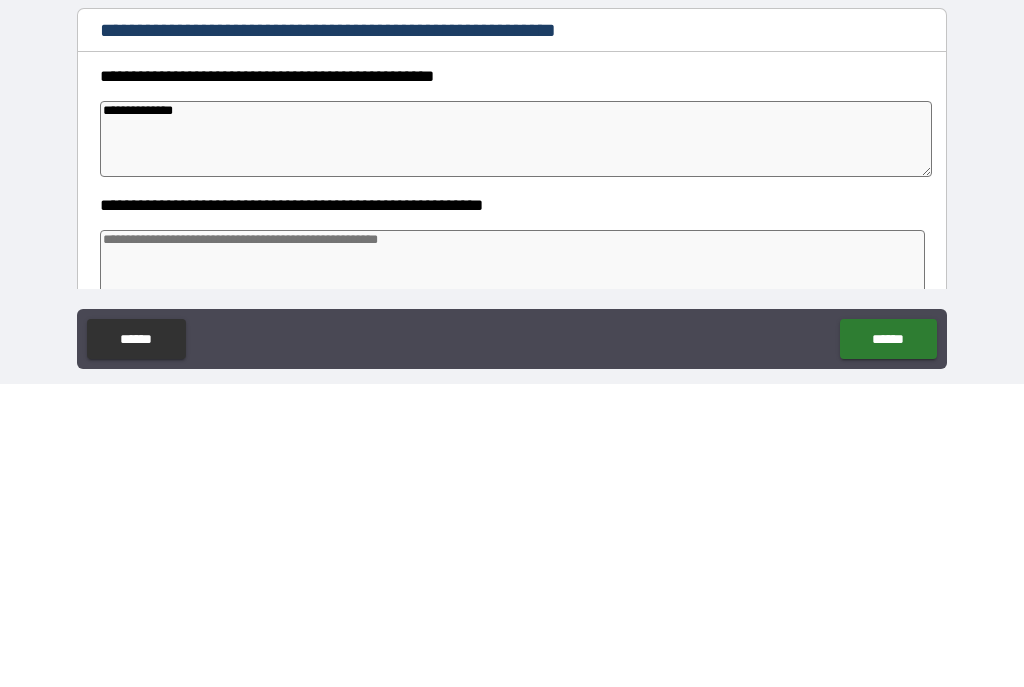 type on "*" 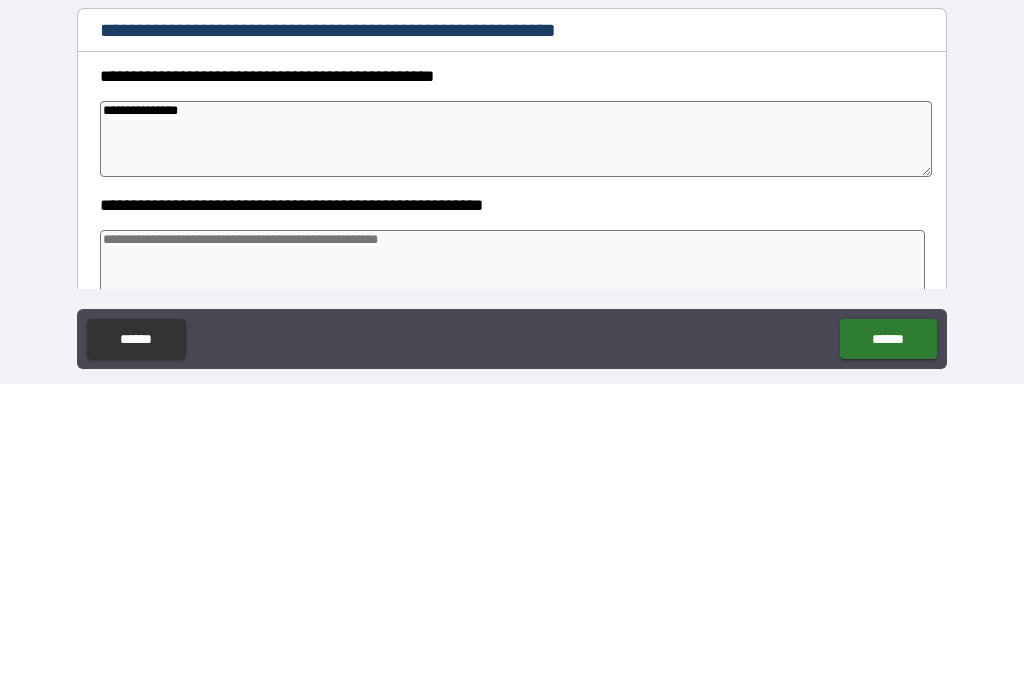 type on "*" 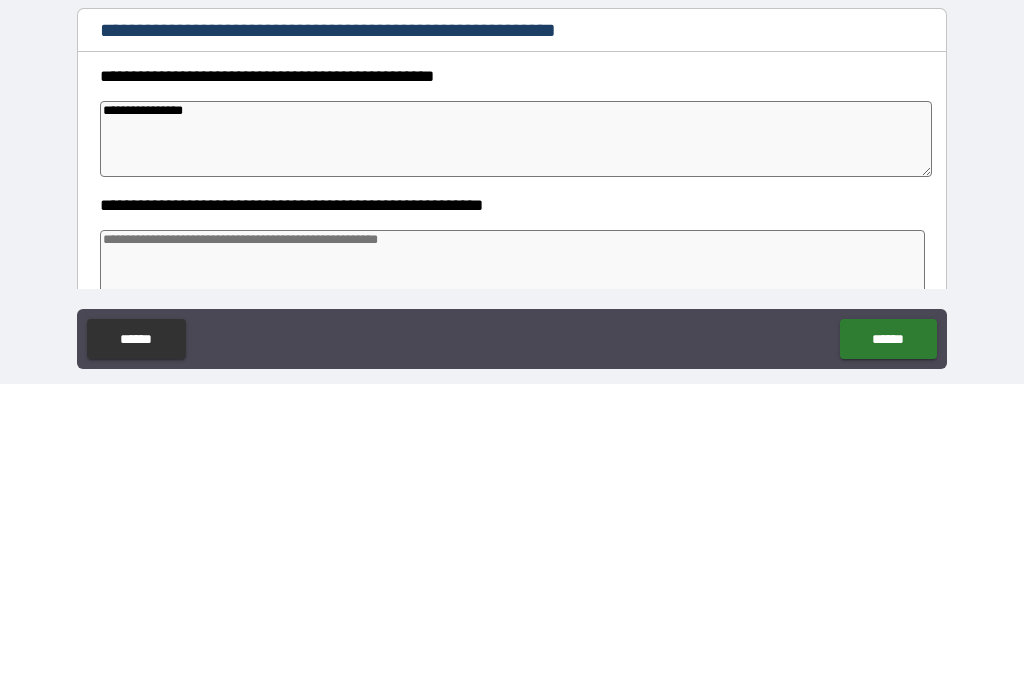 type on "*" 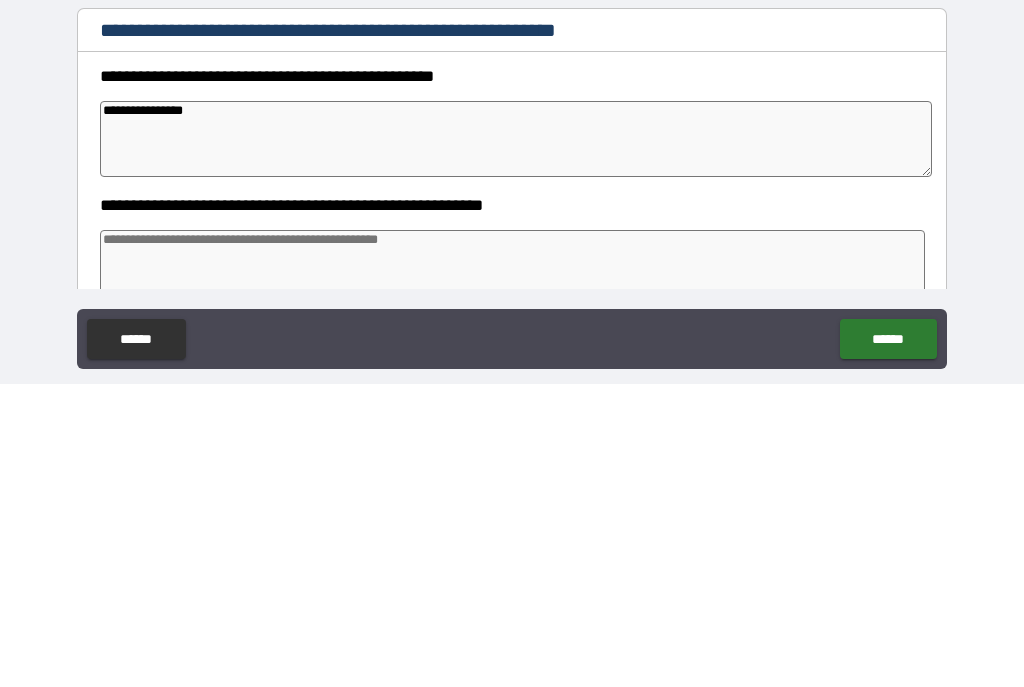 type on "**********" 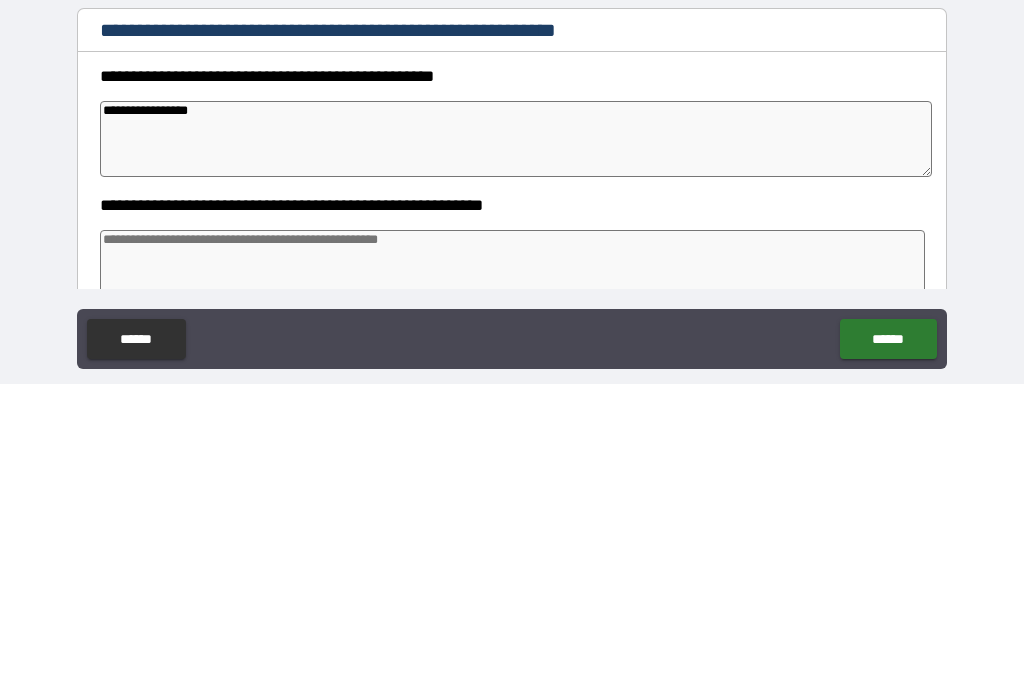 type on "*" 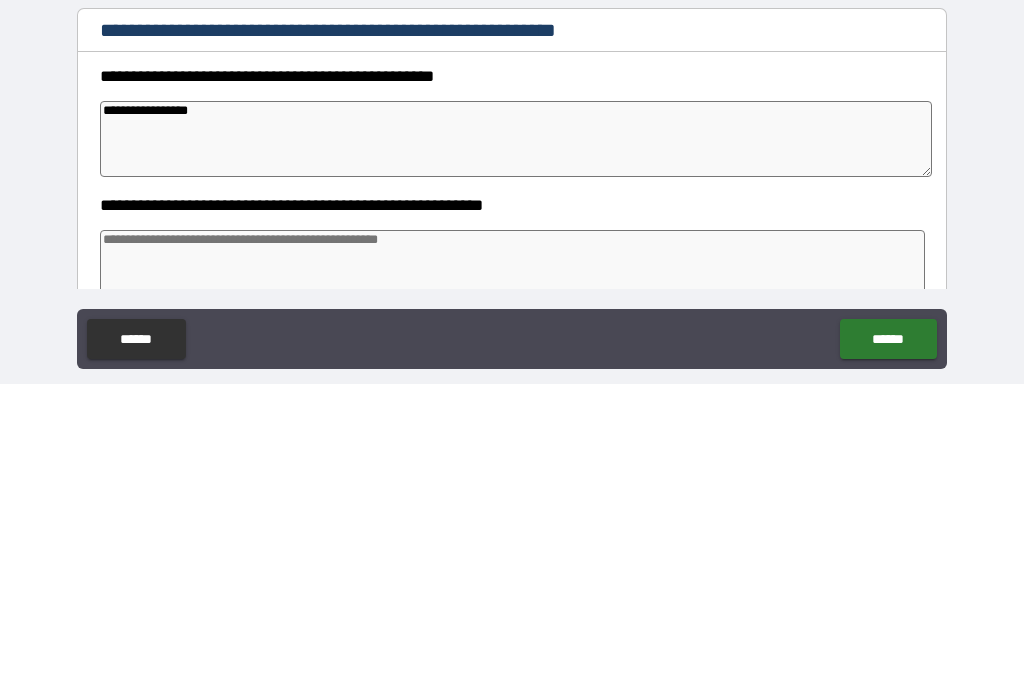 type on "**********" 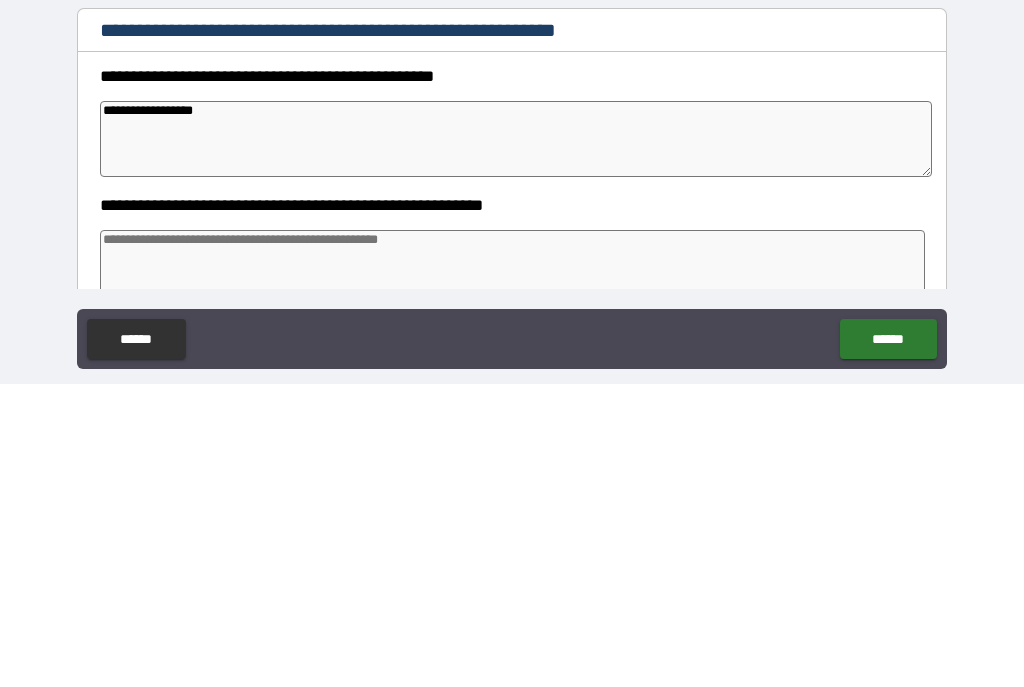 type on "*" 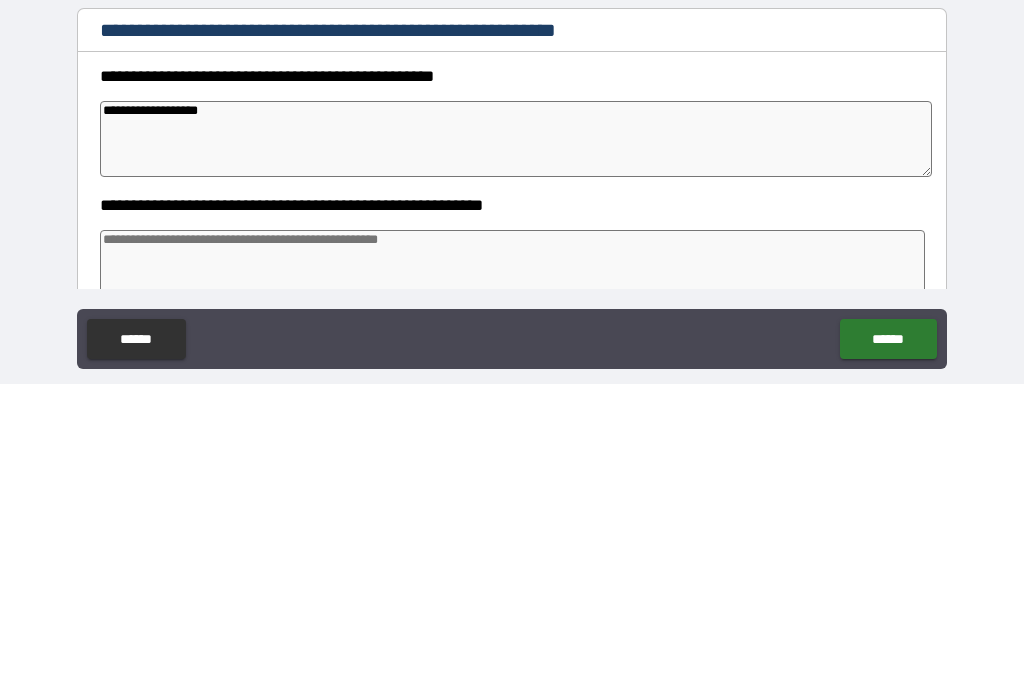 type on "*" 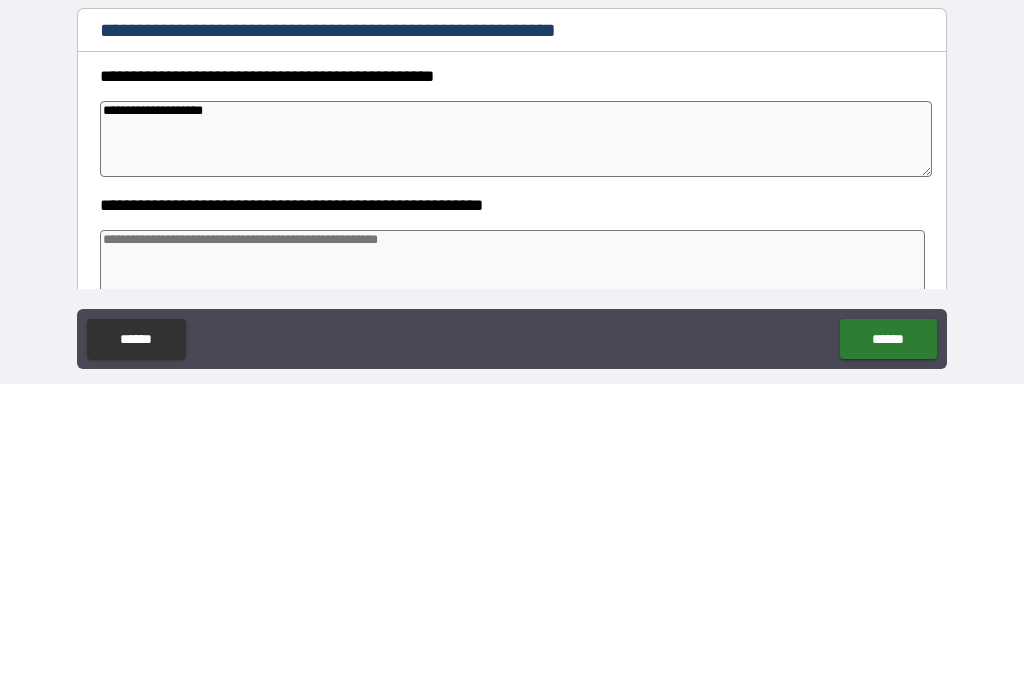 type on "*" 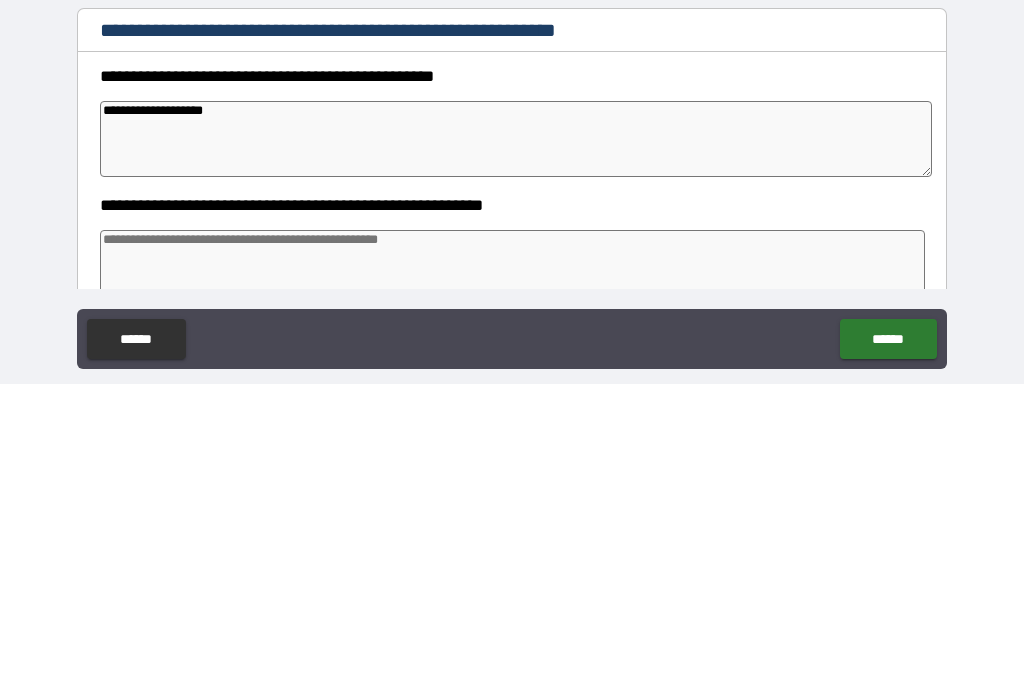 type on "**********" 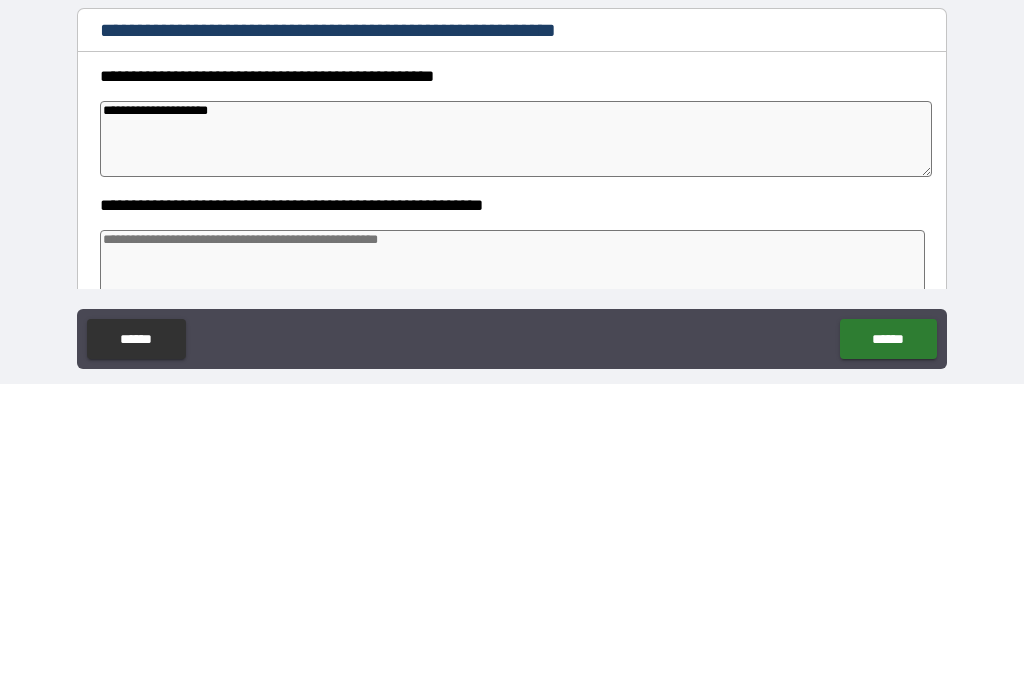 type on "*" 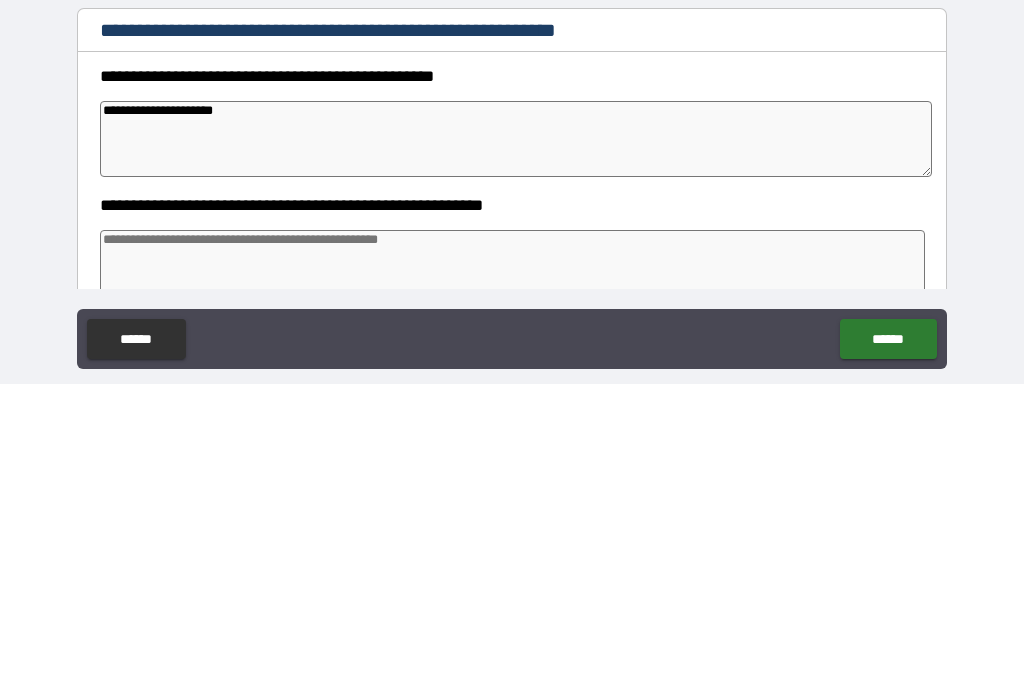 type on "*" 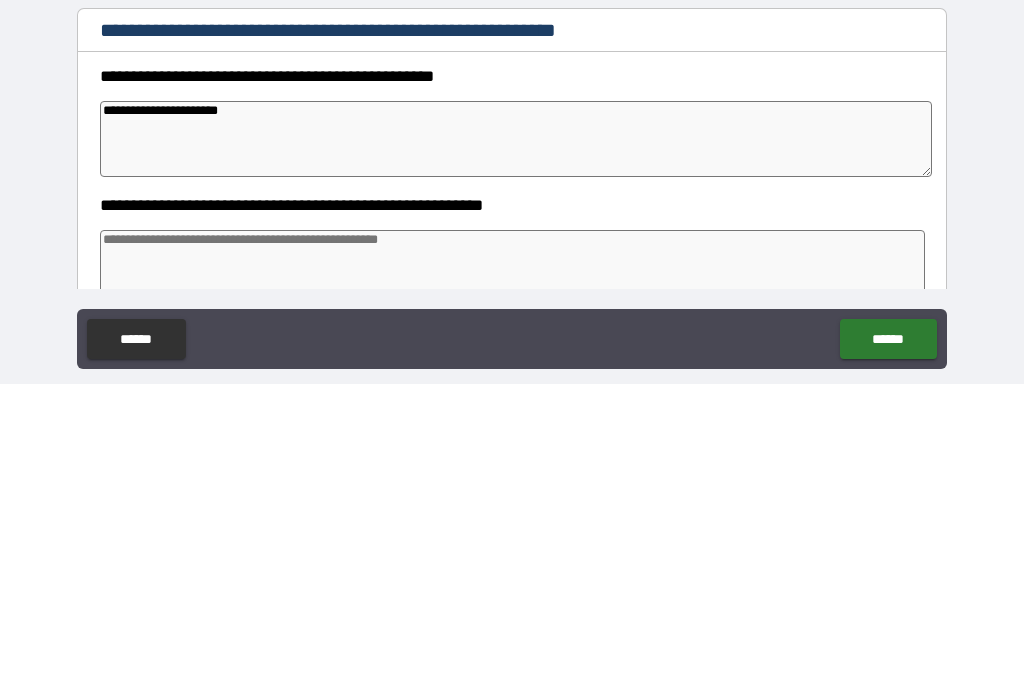 type on "*" 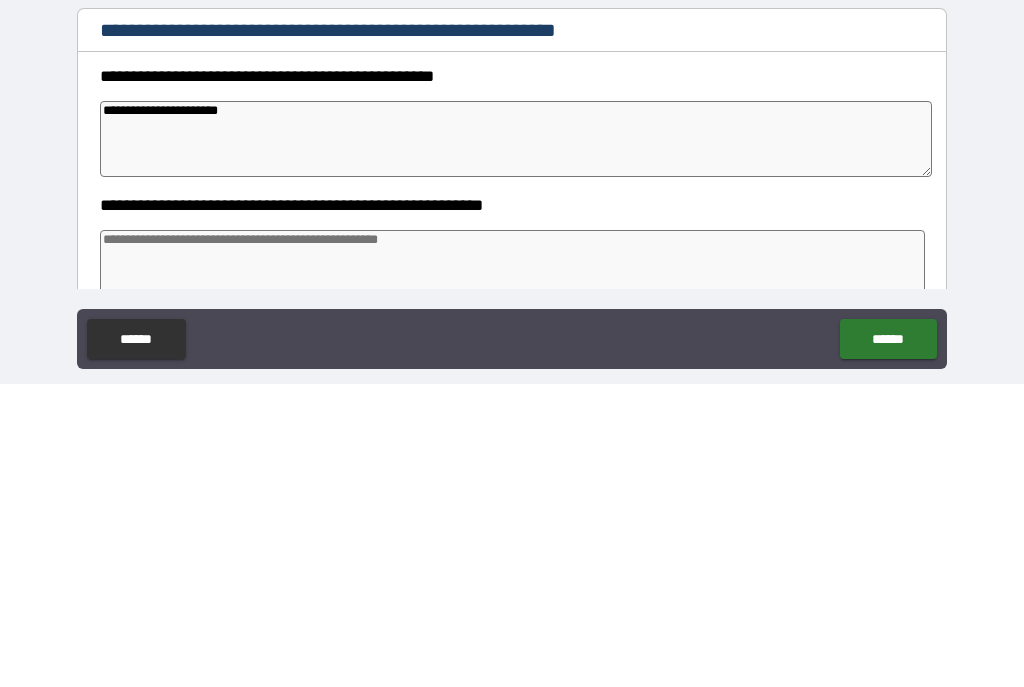 type on "**********" 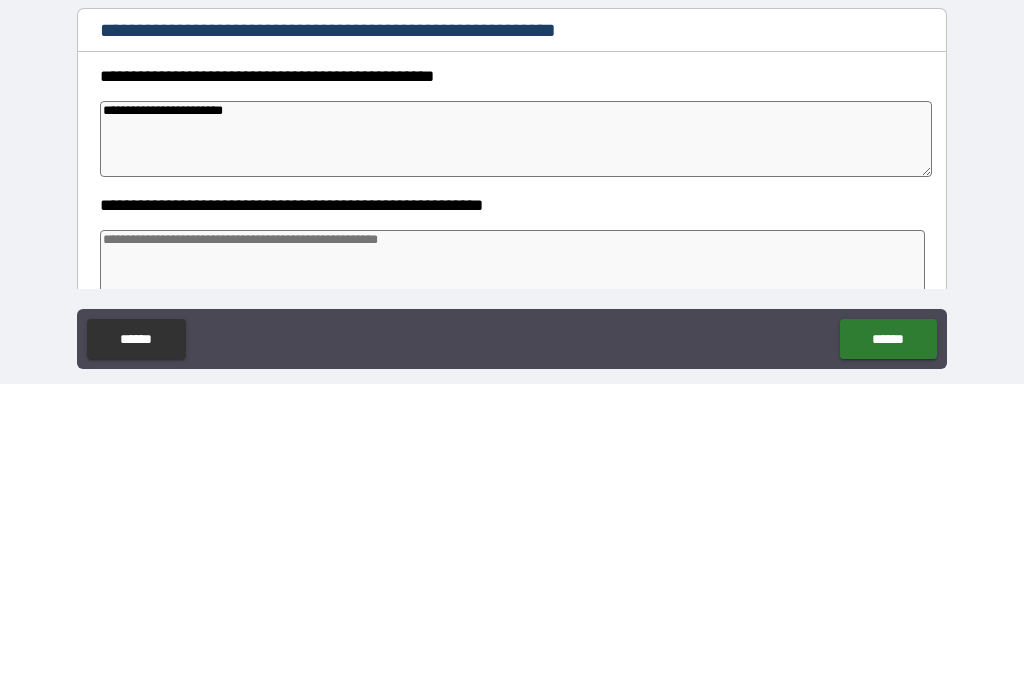 type on "*" 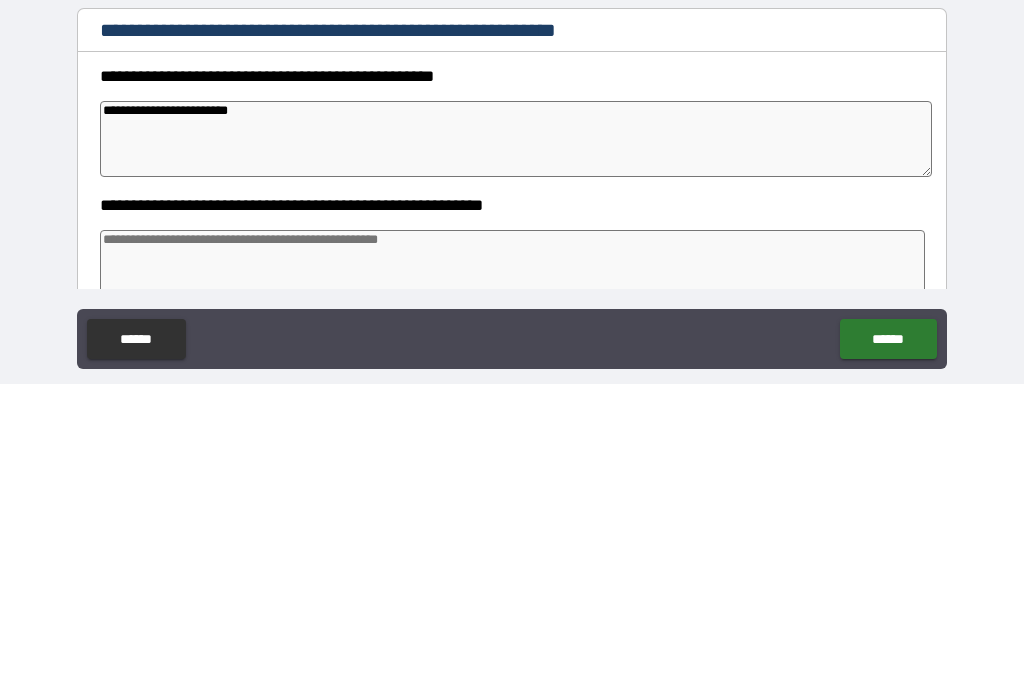 type on "*" 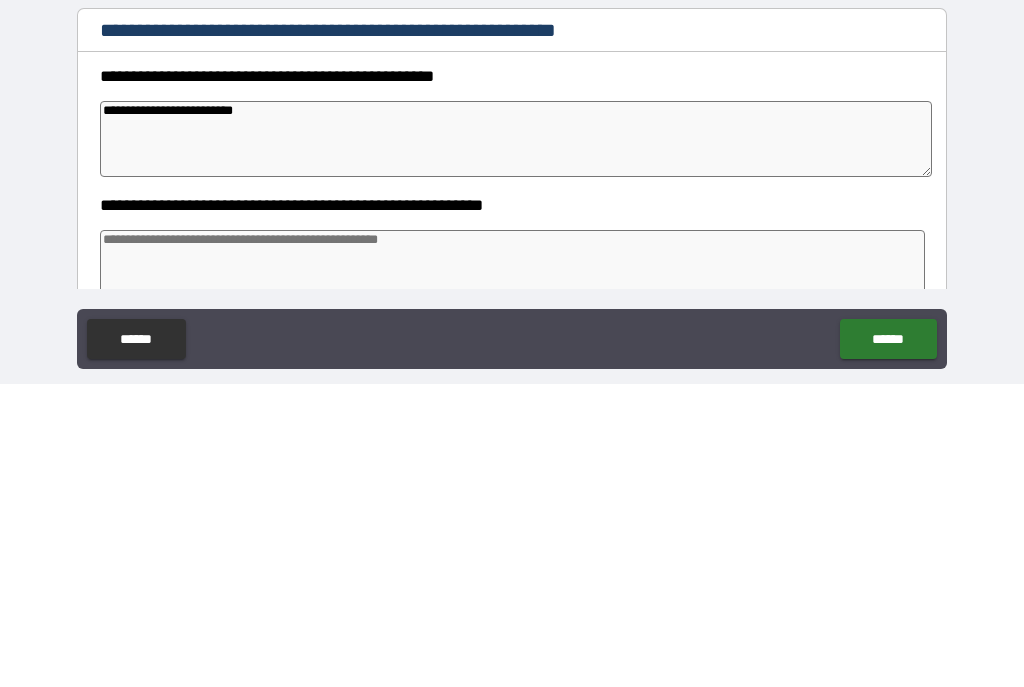 type on "*" 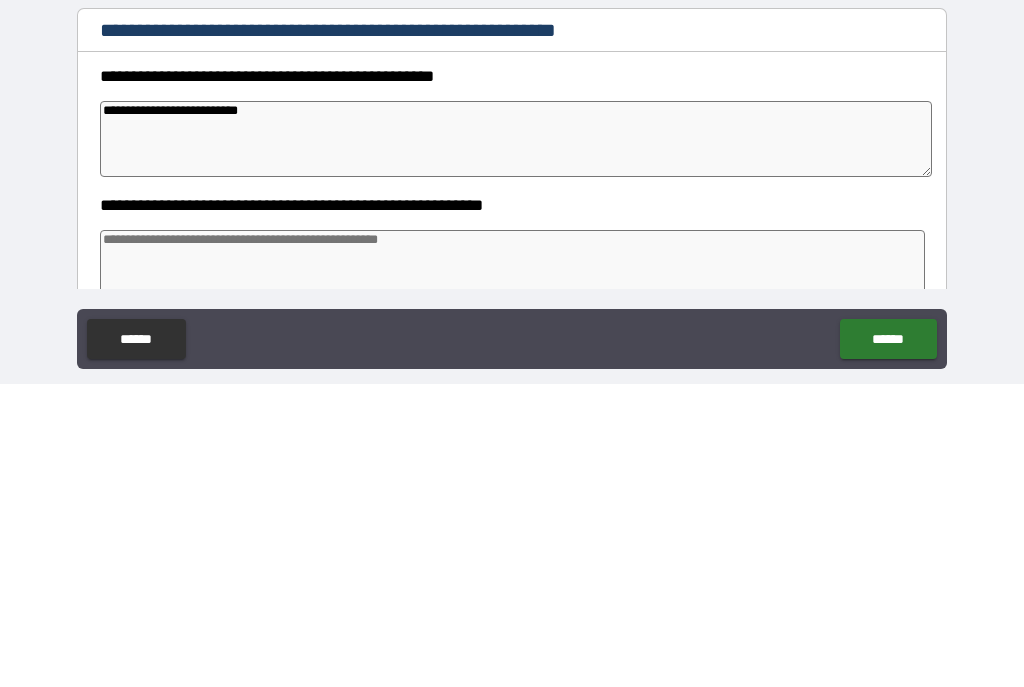 type on "*" 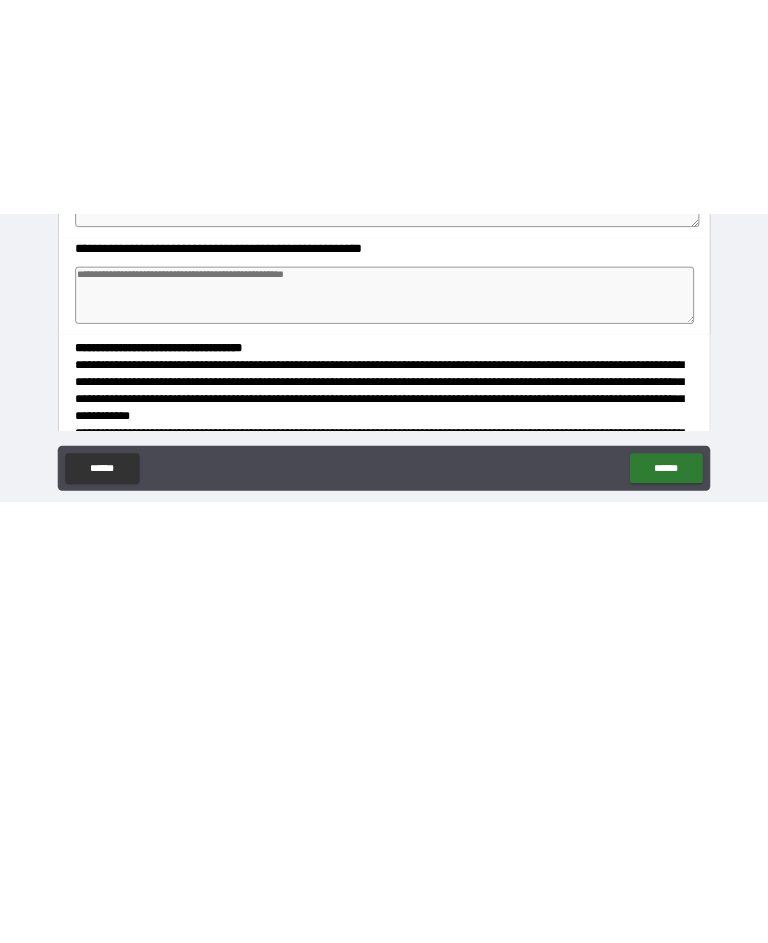 scroll, scrollTop: 147, scrollLeft: 0, axis: vertical 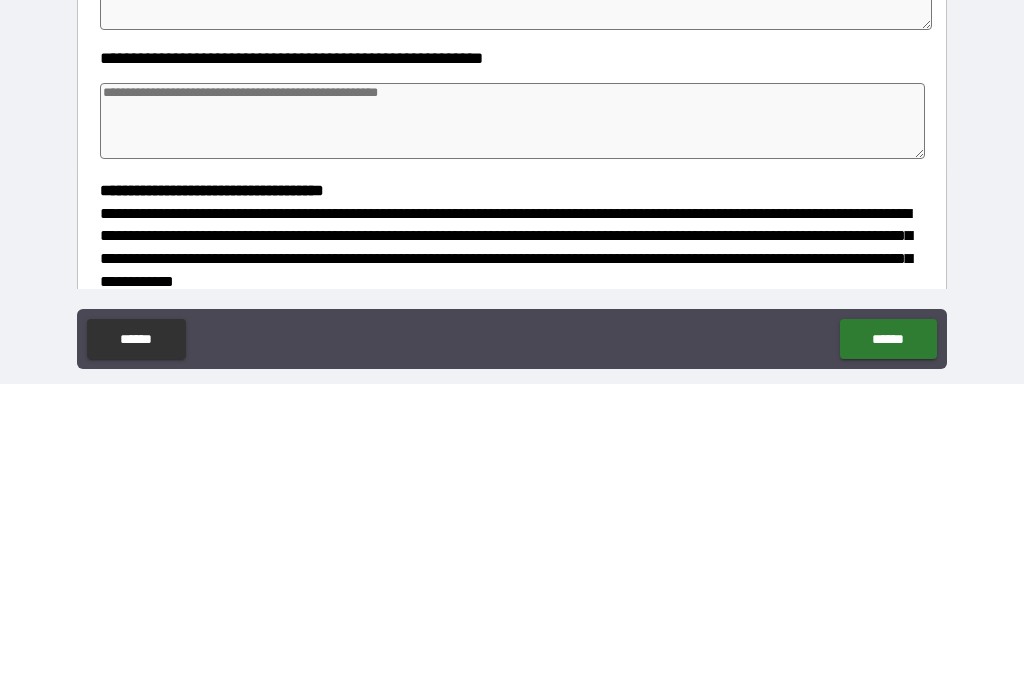 type on "*" 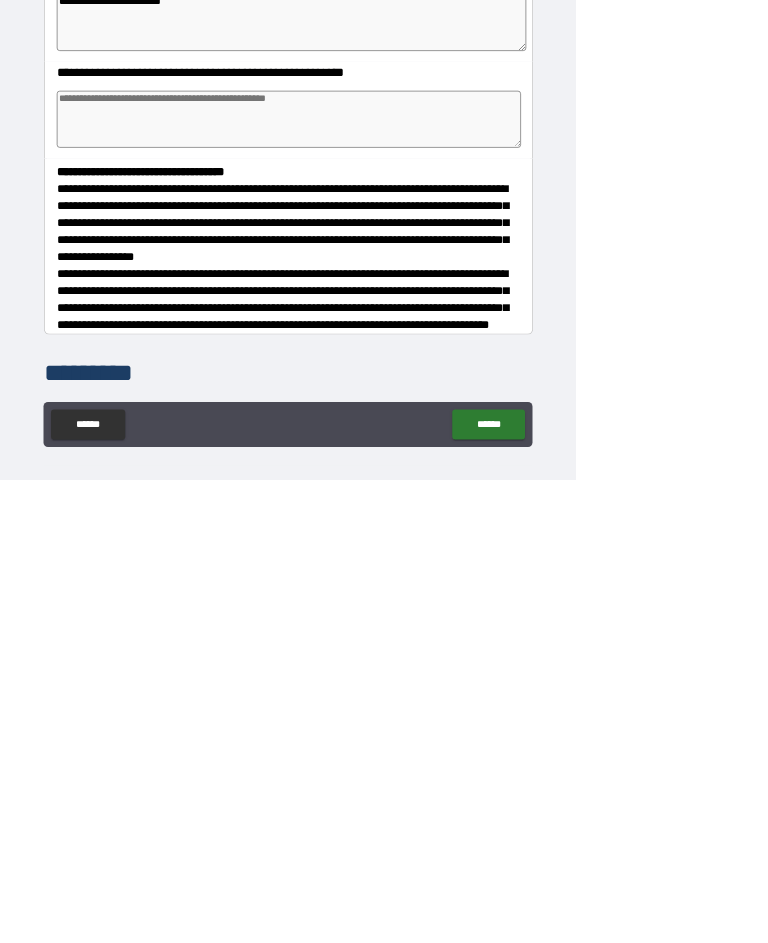type on "*" 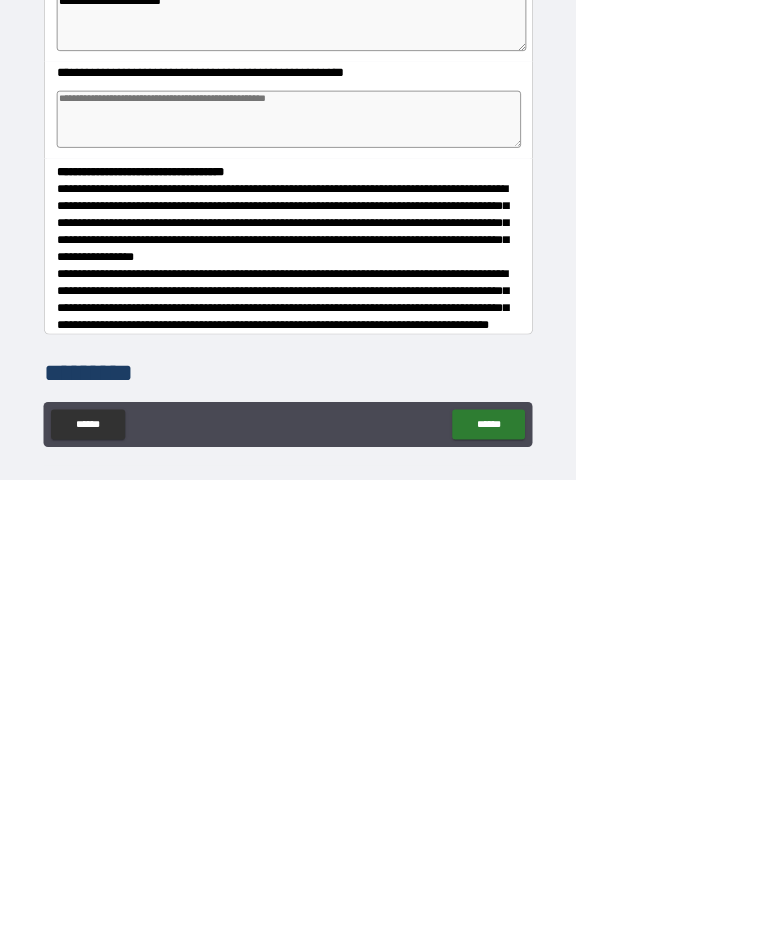 type on "*" 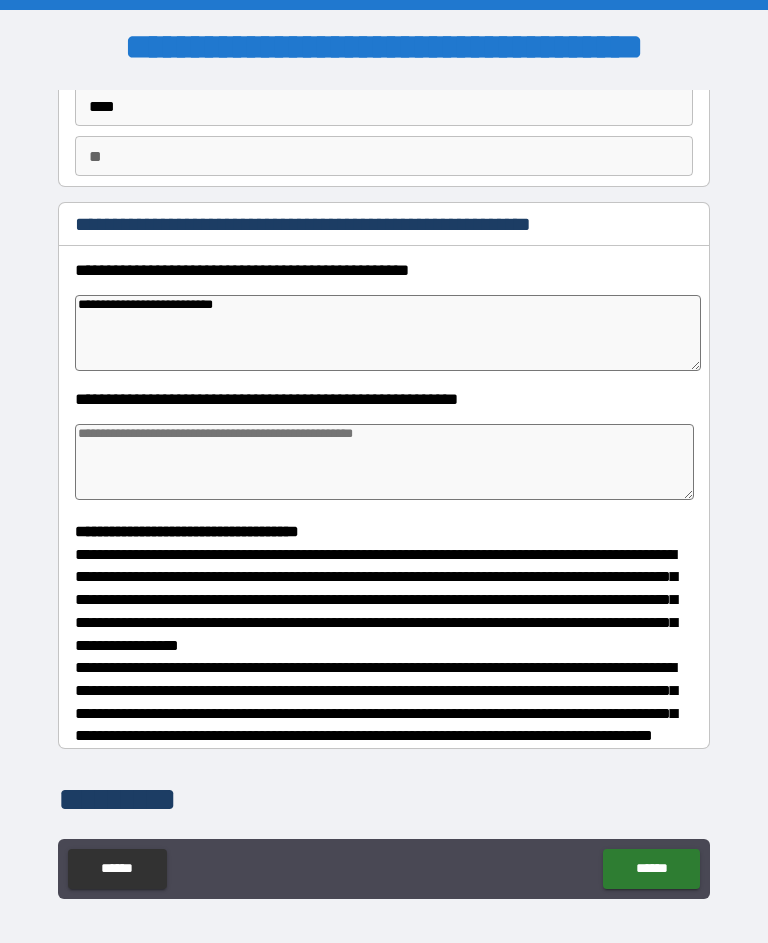 type on "**********" 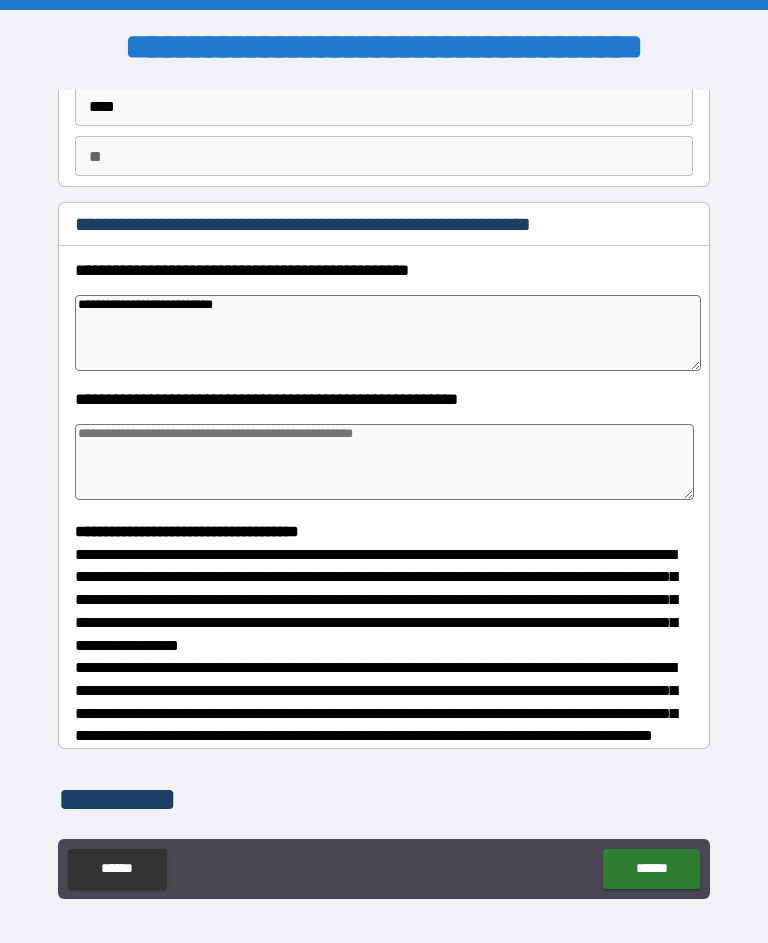 type on "*" 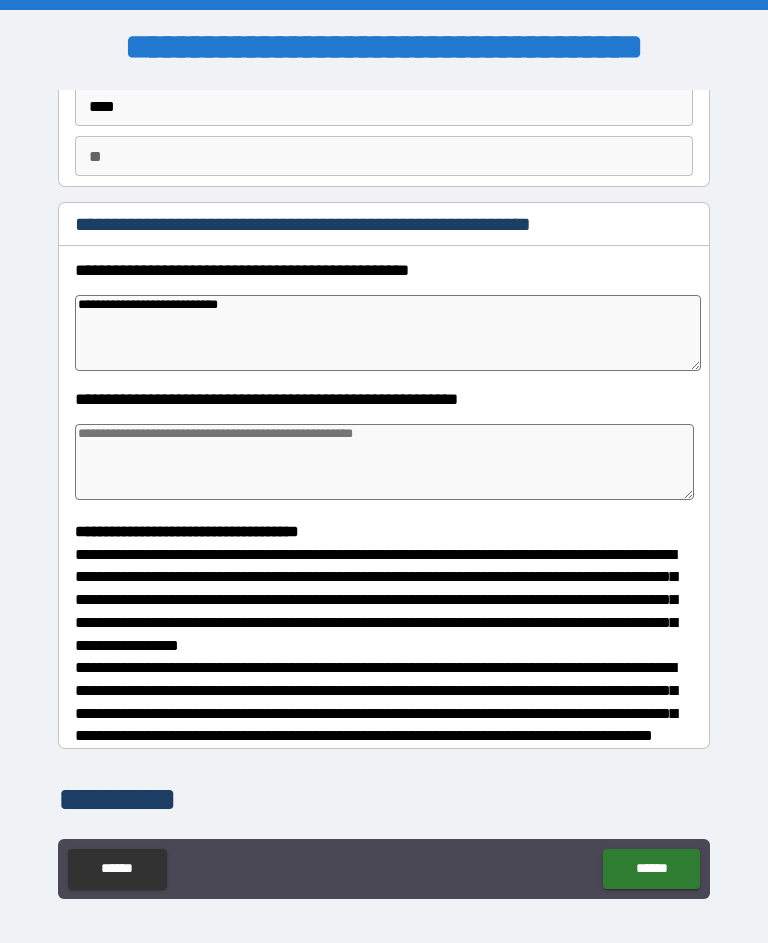 type on "*" 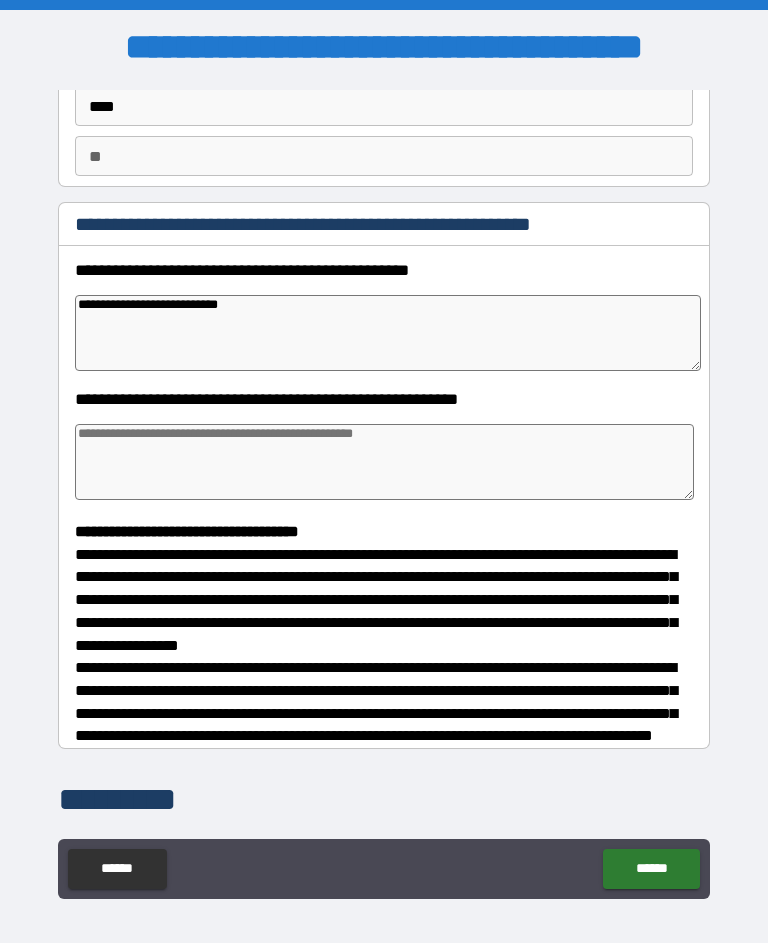 type on "*" 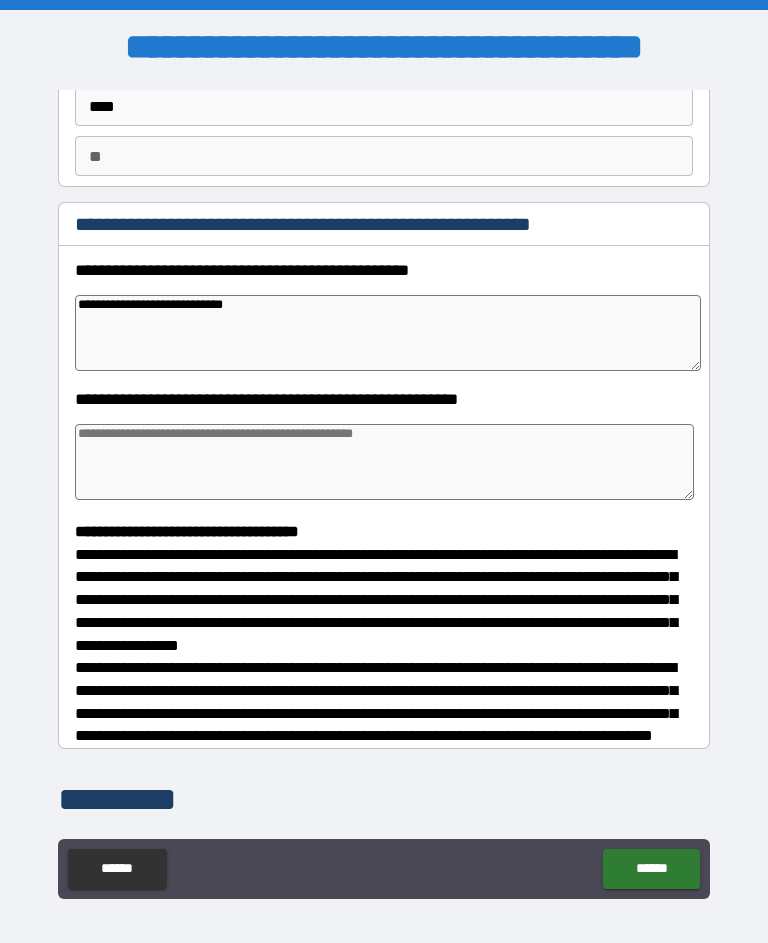 type on "*" 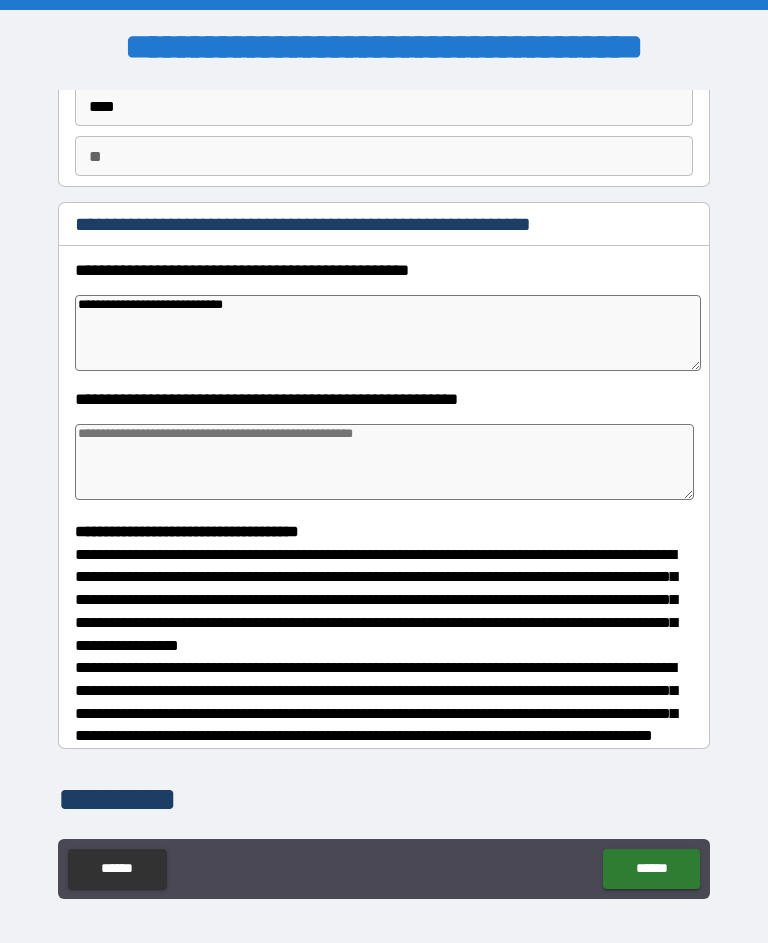 type on "*" 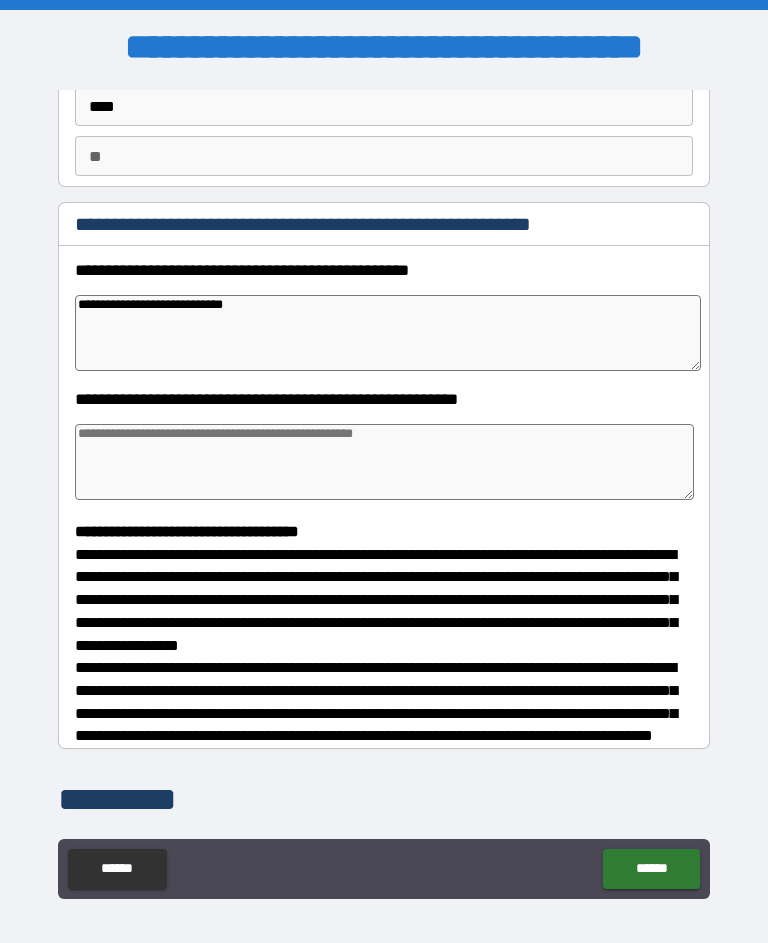 type on "*" 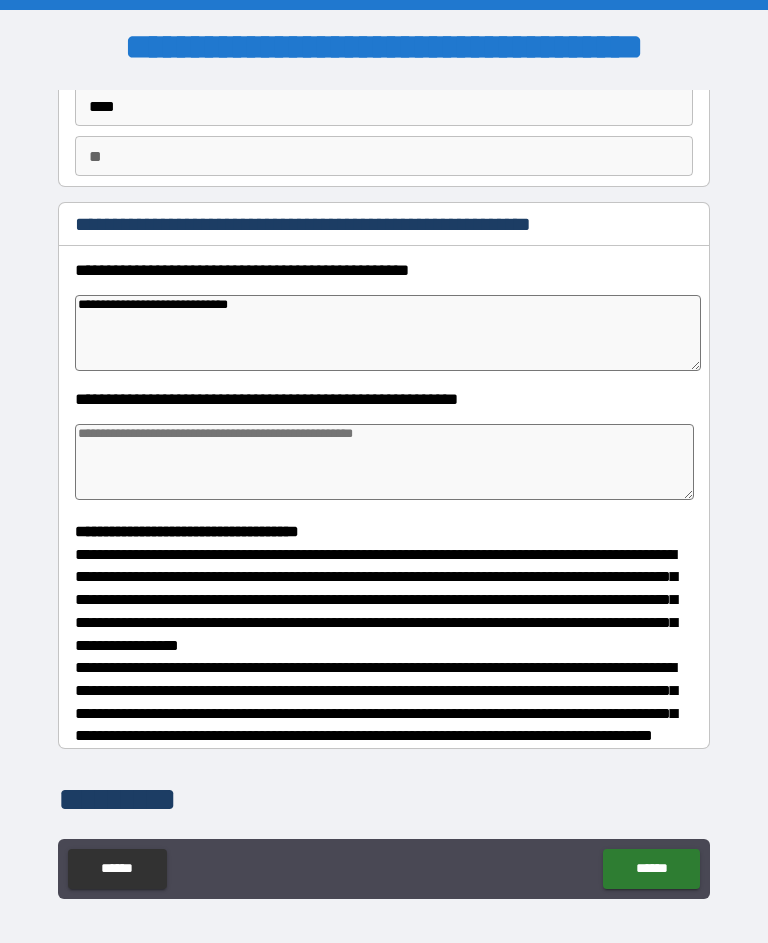 type on "*" 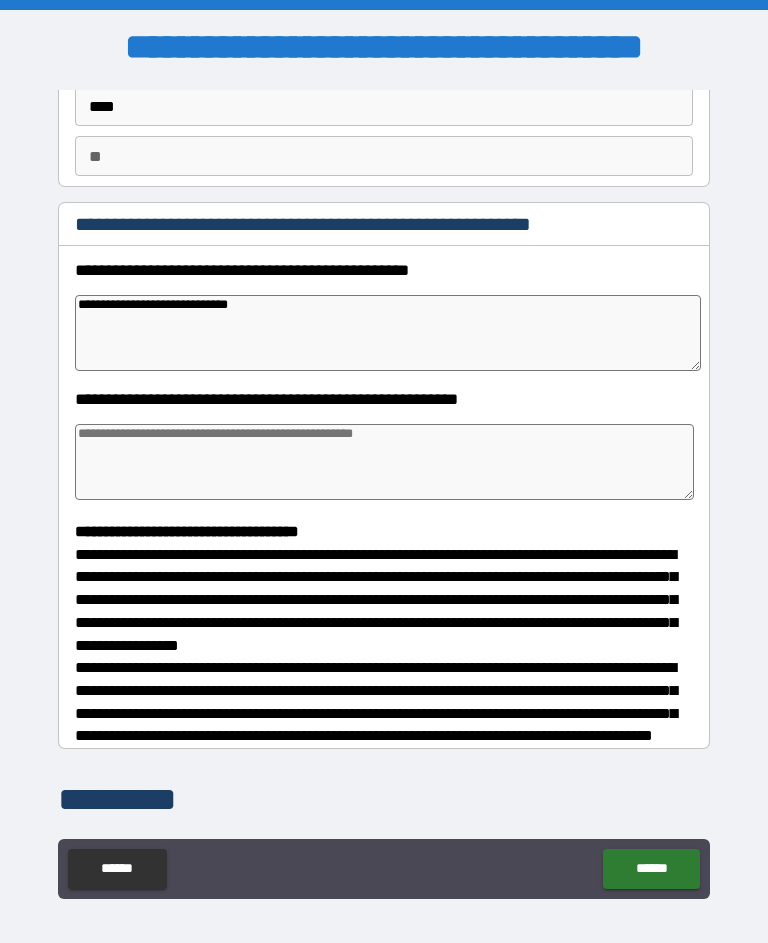 type on "*" 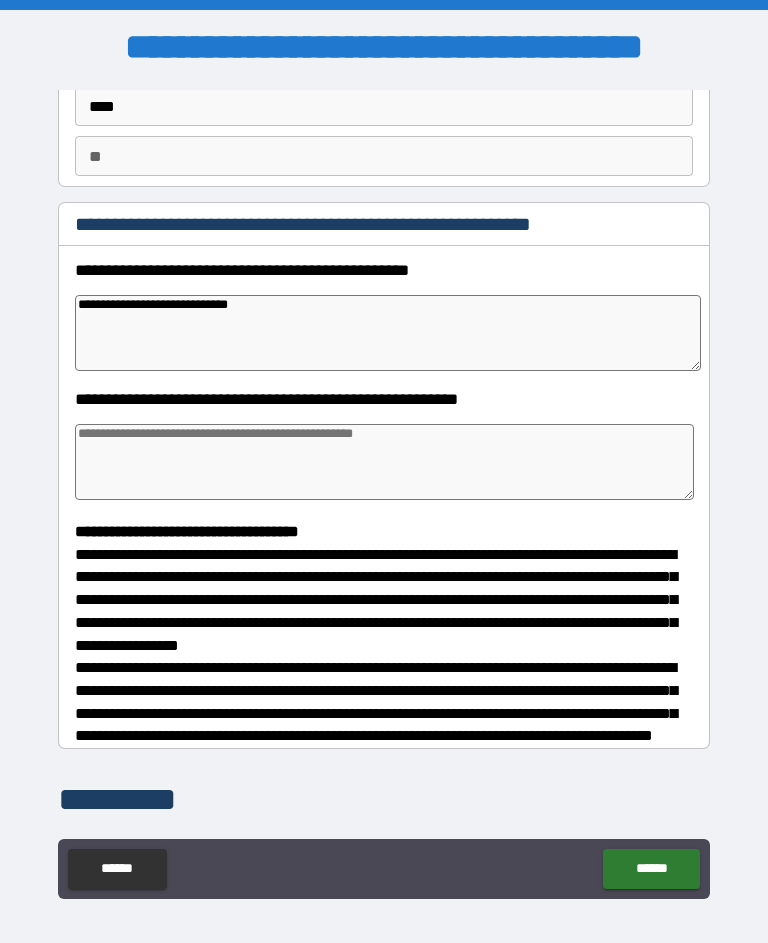 type on "*" 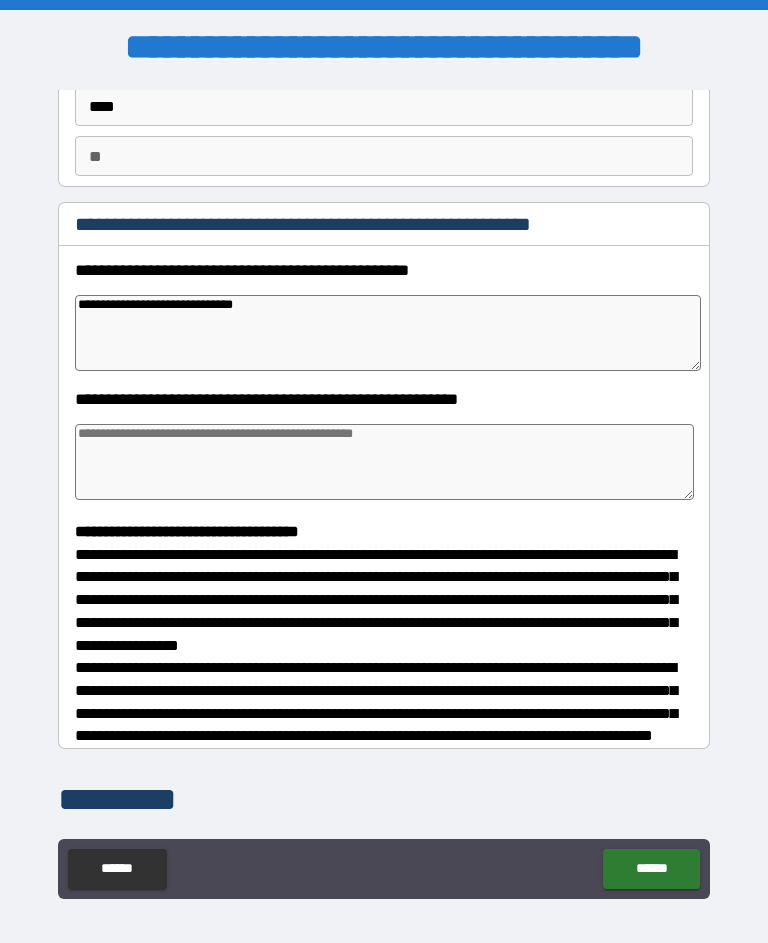 type on "*" 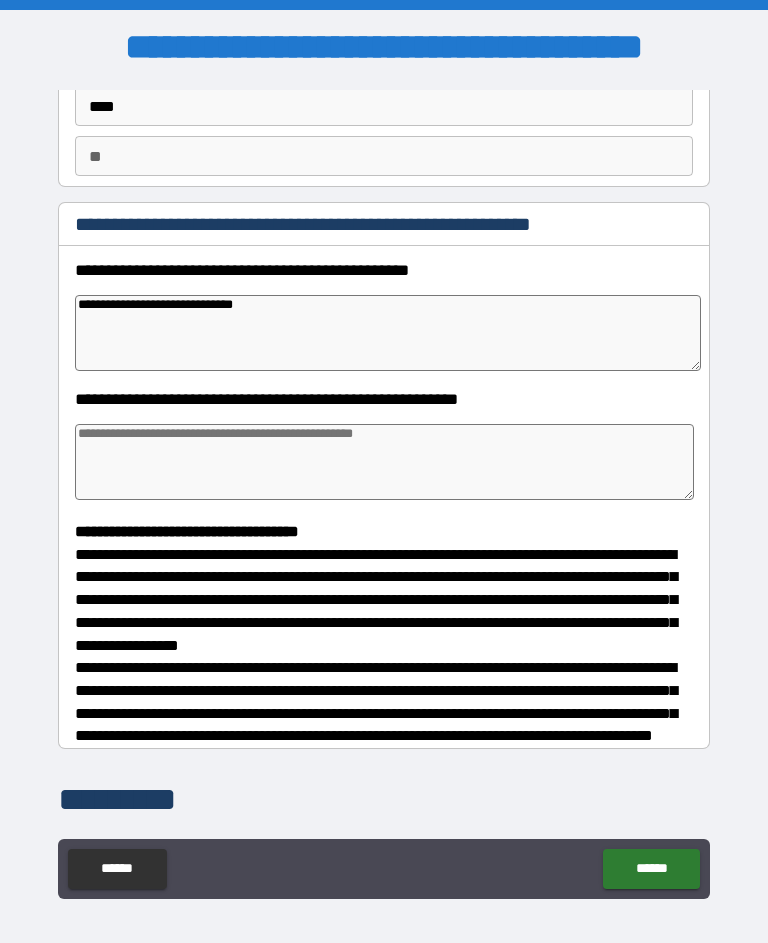 type on "*" 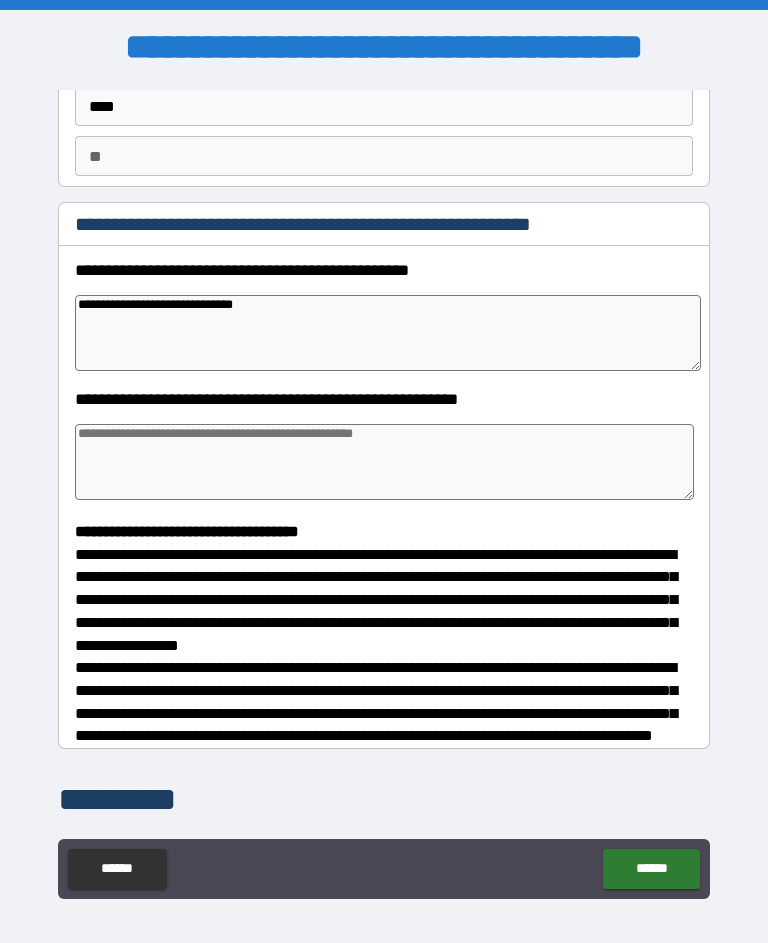 type on "*" 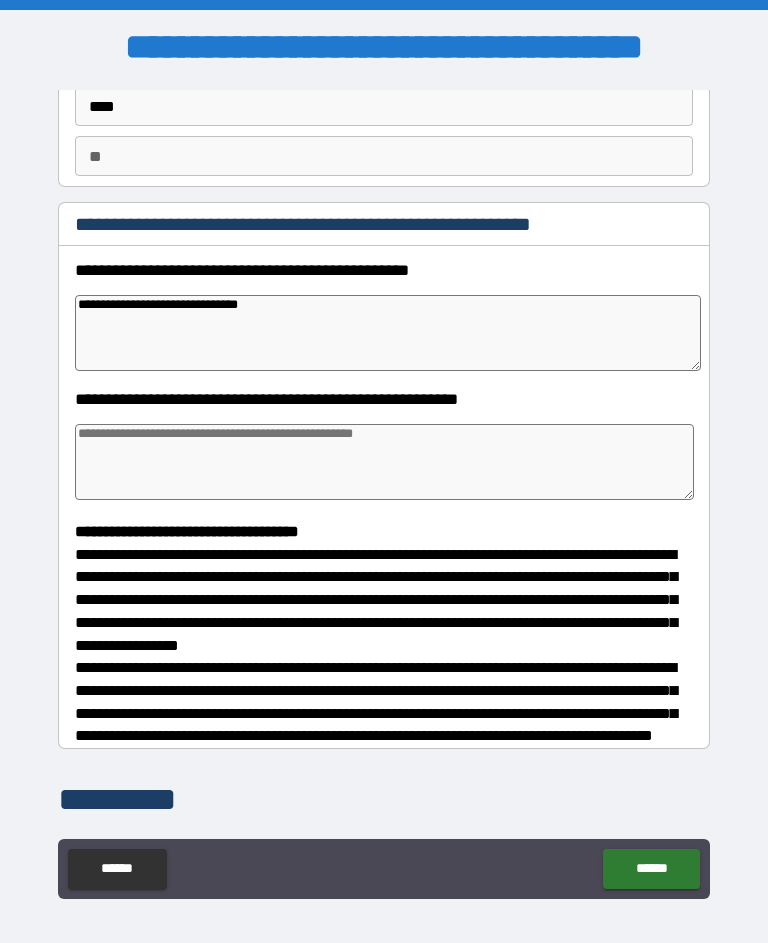 type on "*" 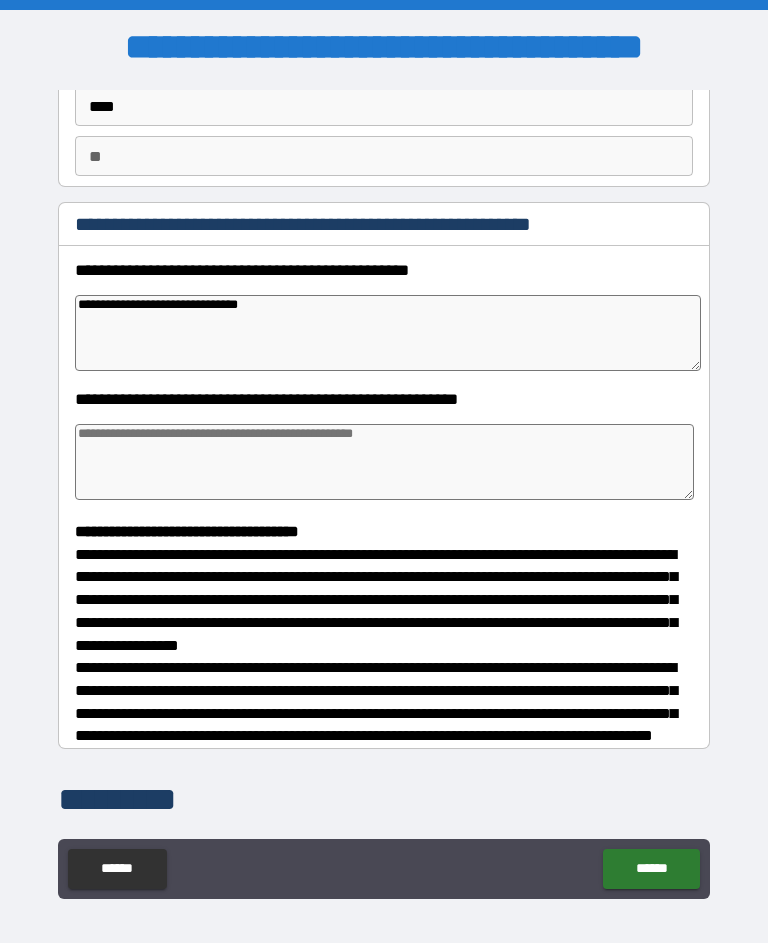 type on "*" 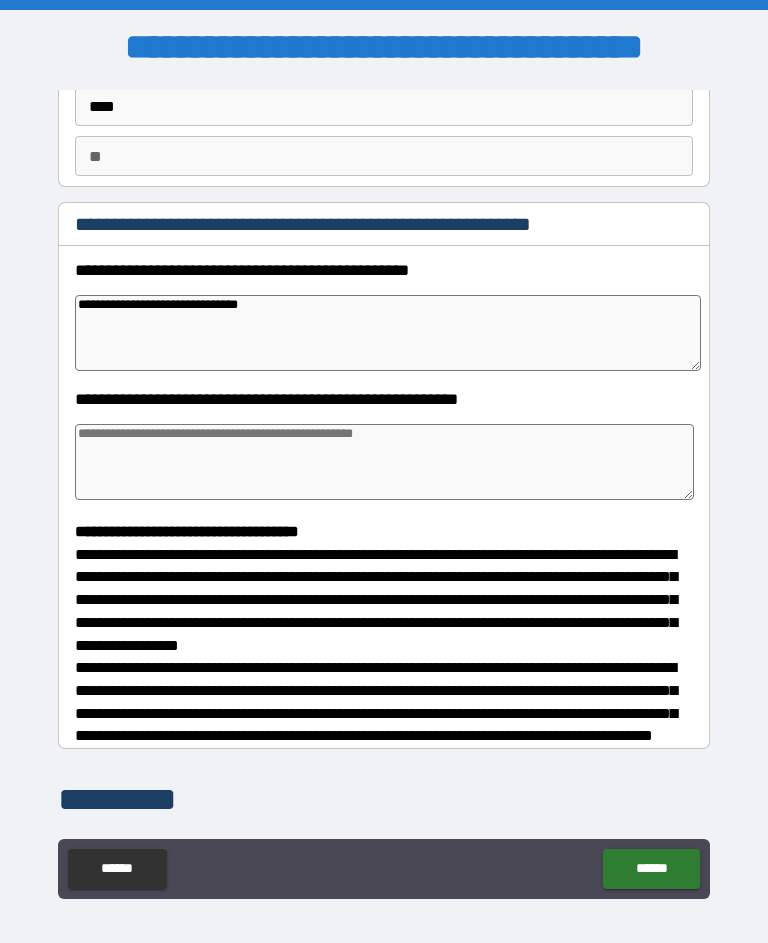 type on "*" 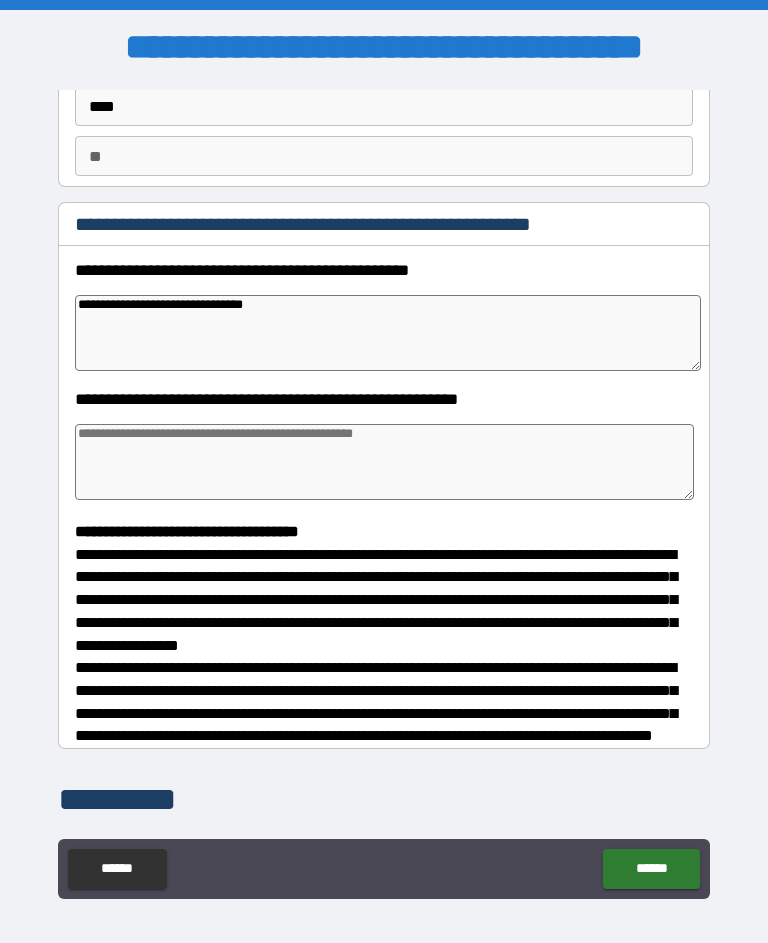 type on "*" 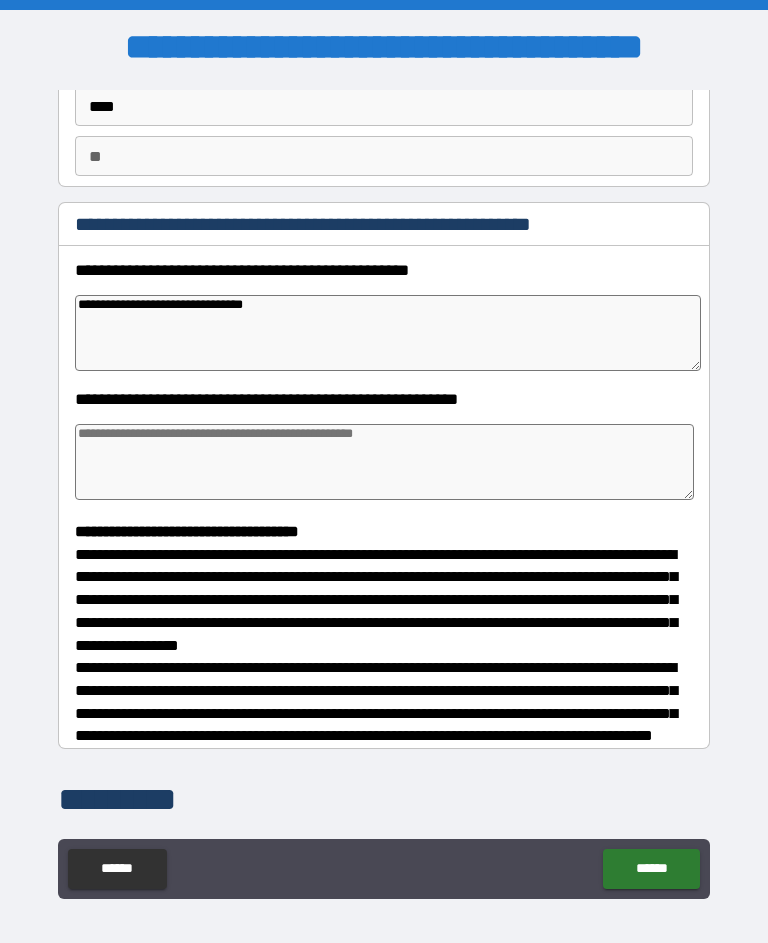 type on "*" 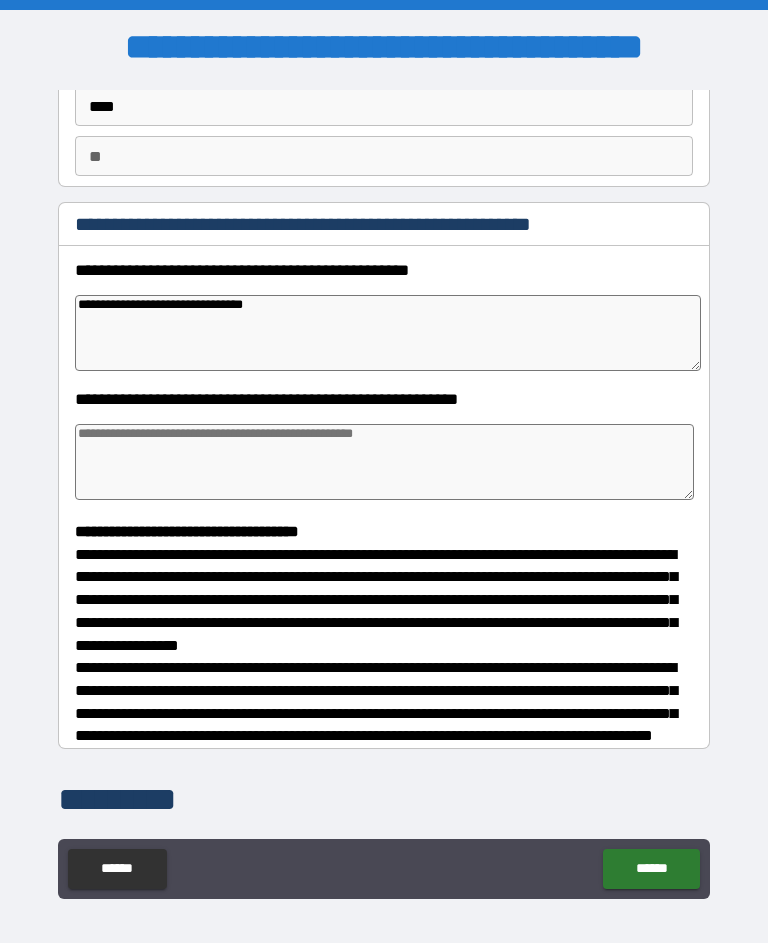 type on "*" 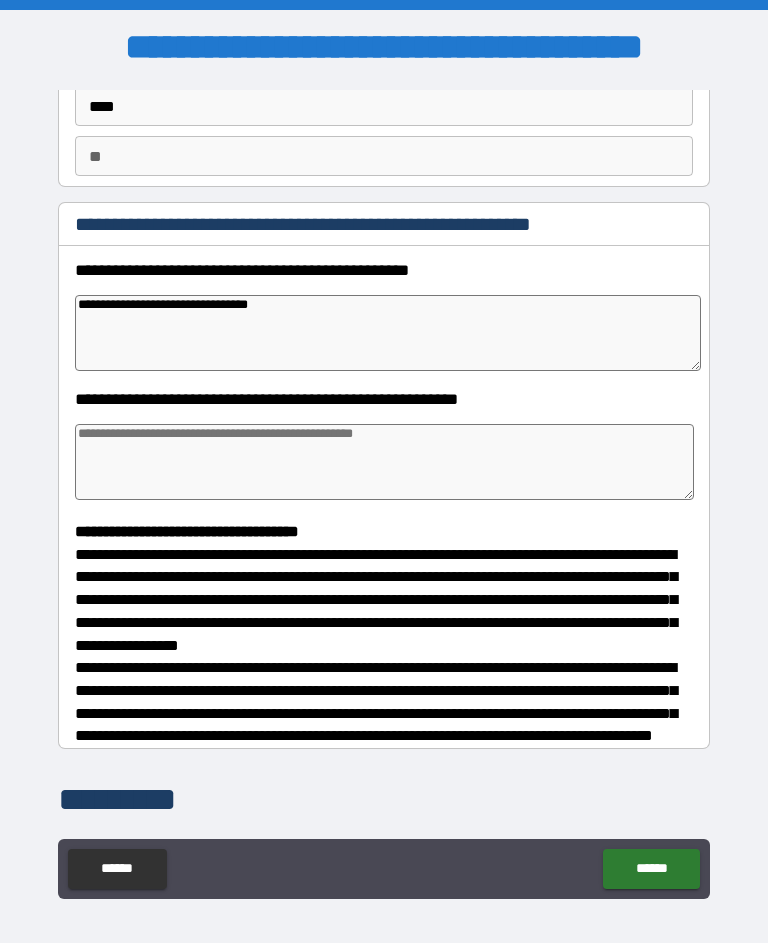 type on "*" 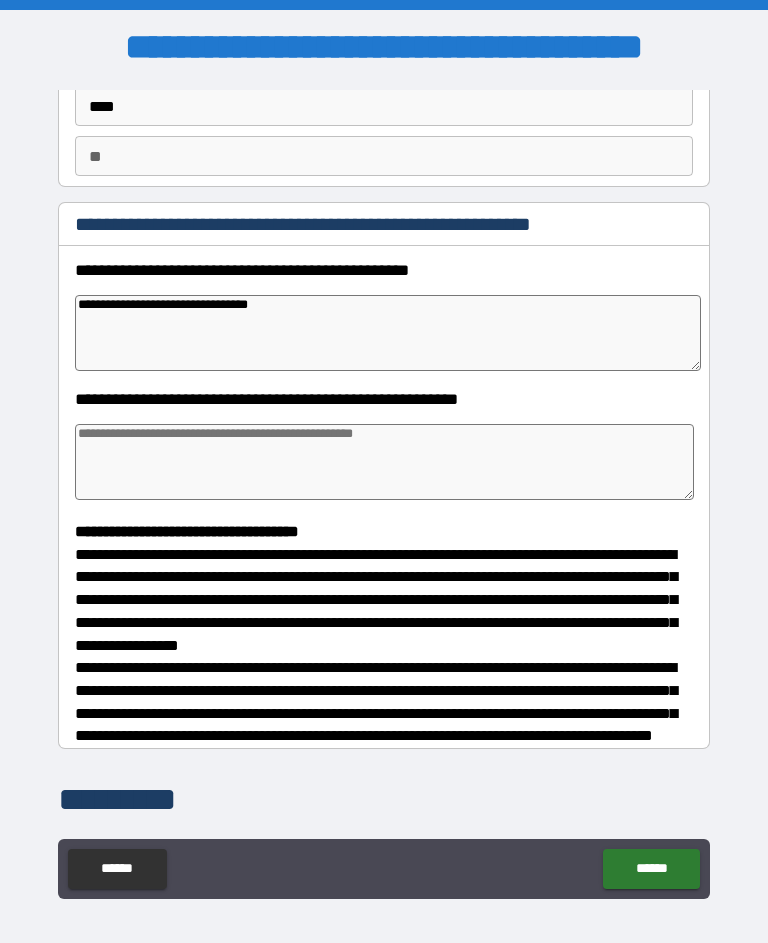 type on "*" 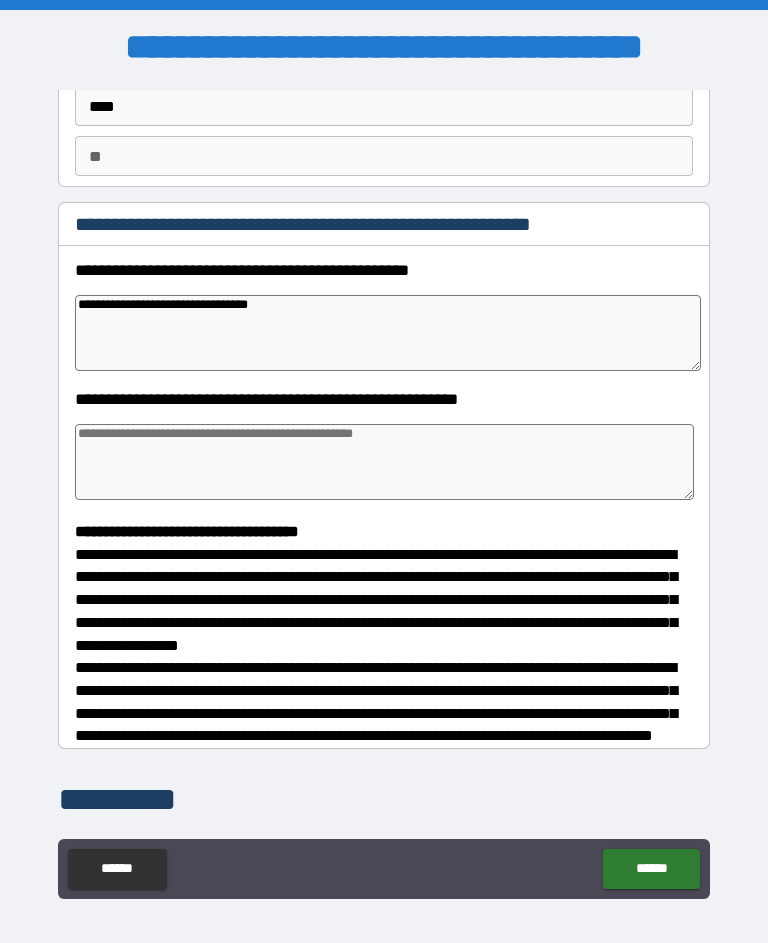 type 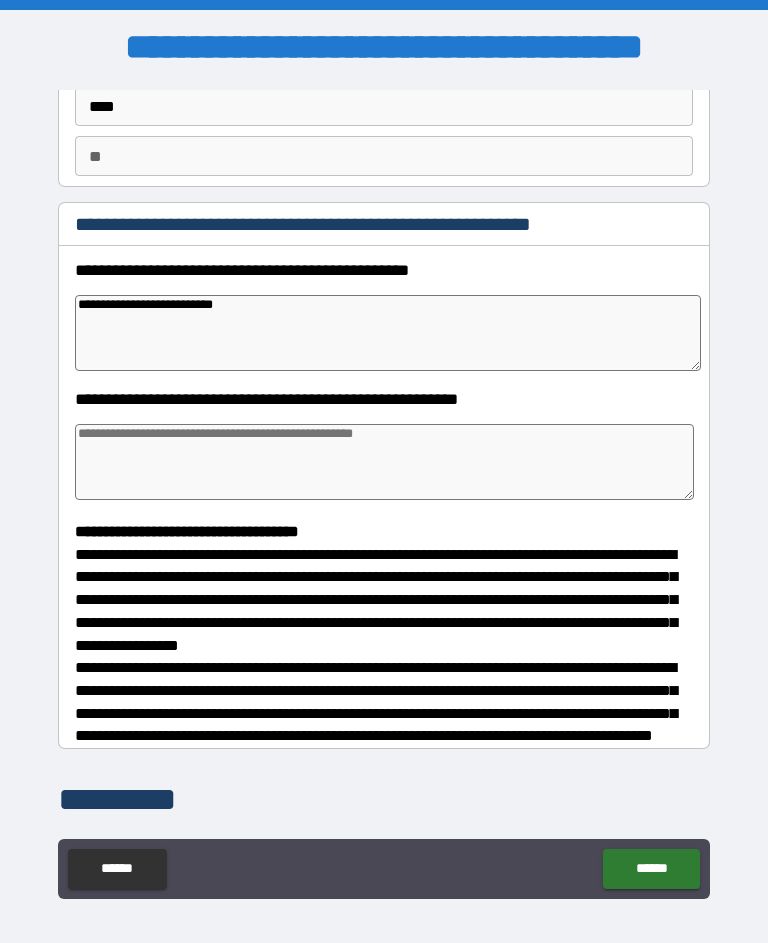 click at bounding box center [384, 462] 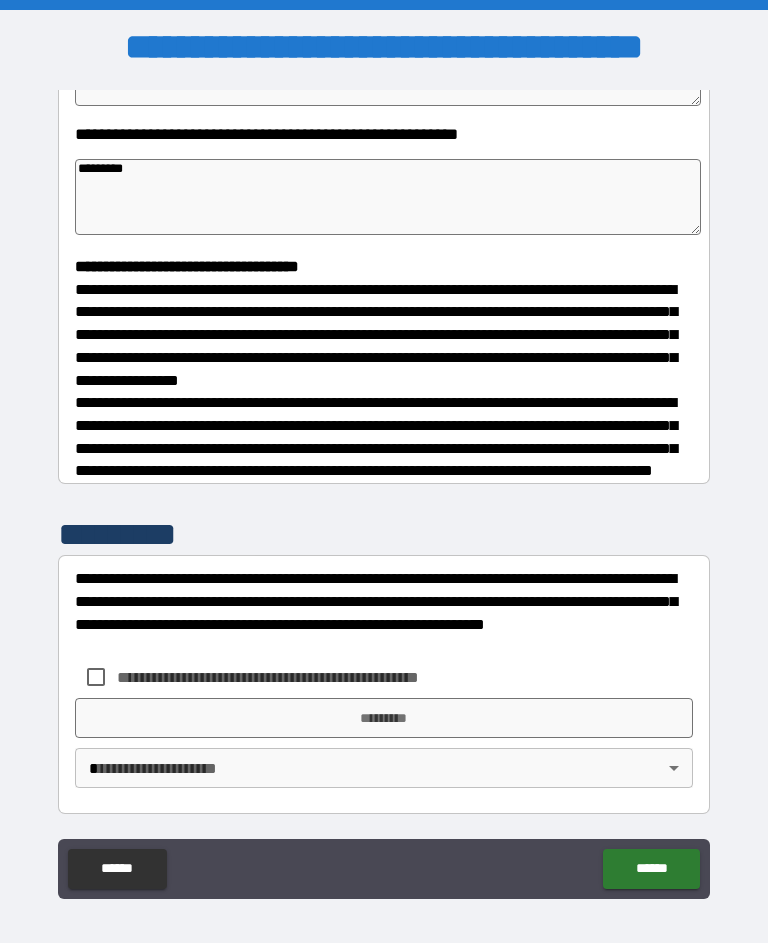 scroll, scrollTop: 427, scrollLeft: 0, axis: vertical 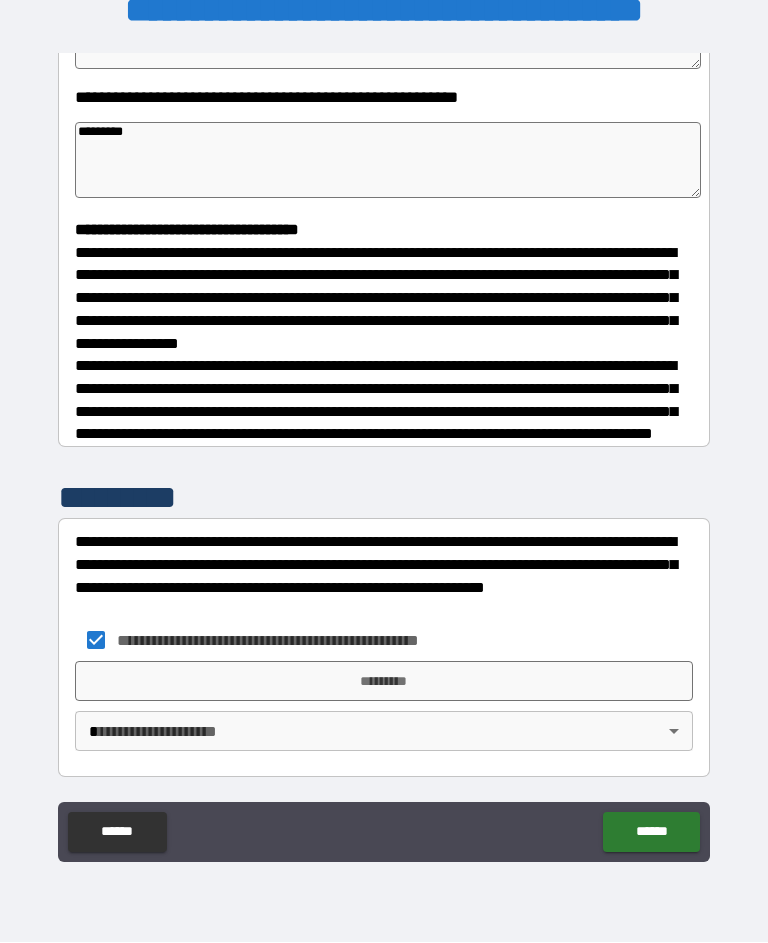 click on "*********" at bounding box center [384, 682] 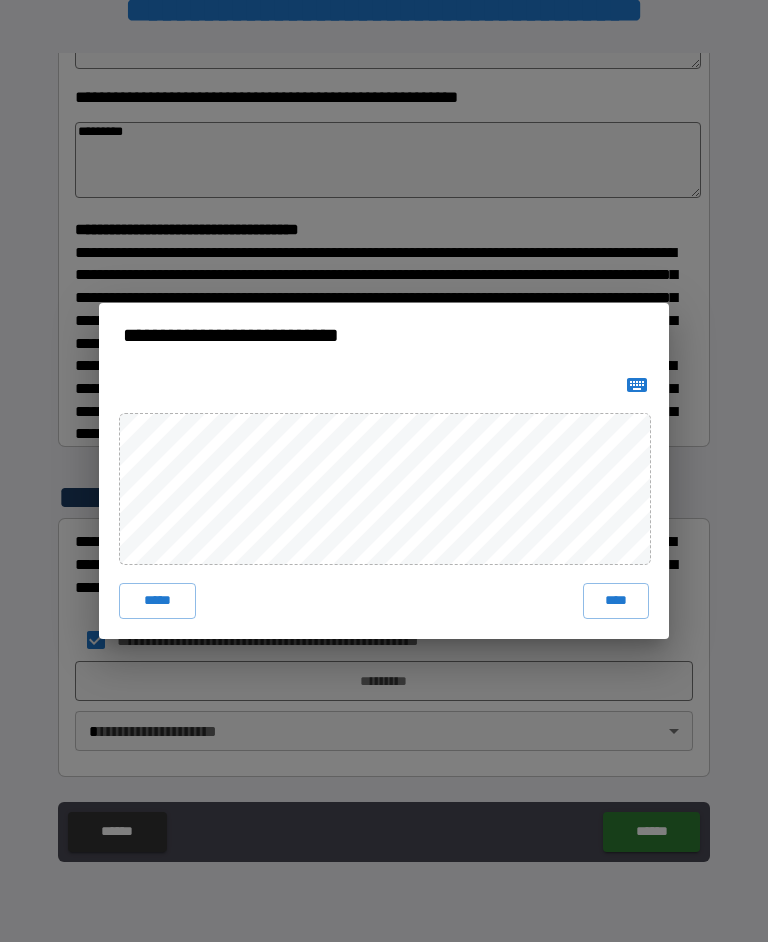 click on "**********" at bounding box center [384, 471] 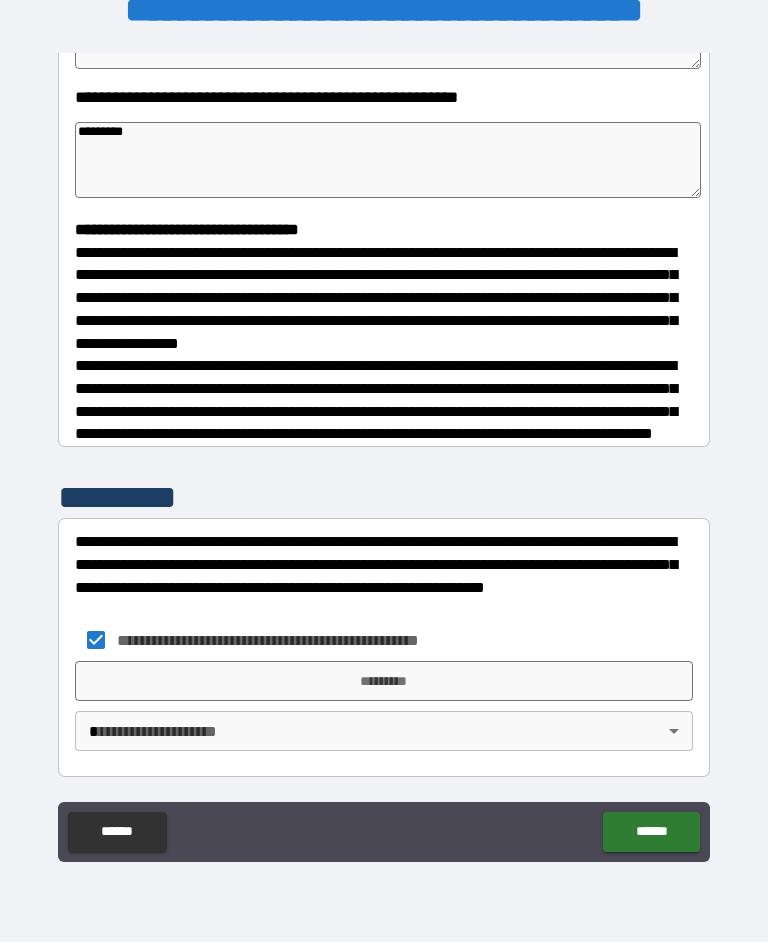 click on "*********" at bounding box center [384, 682] 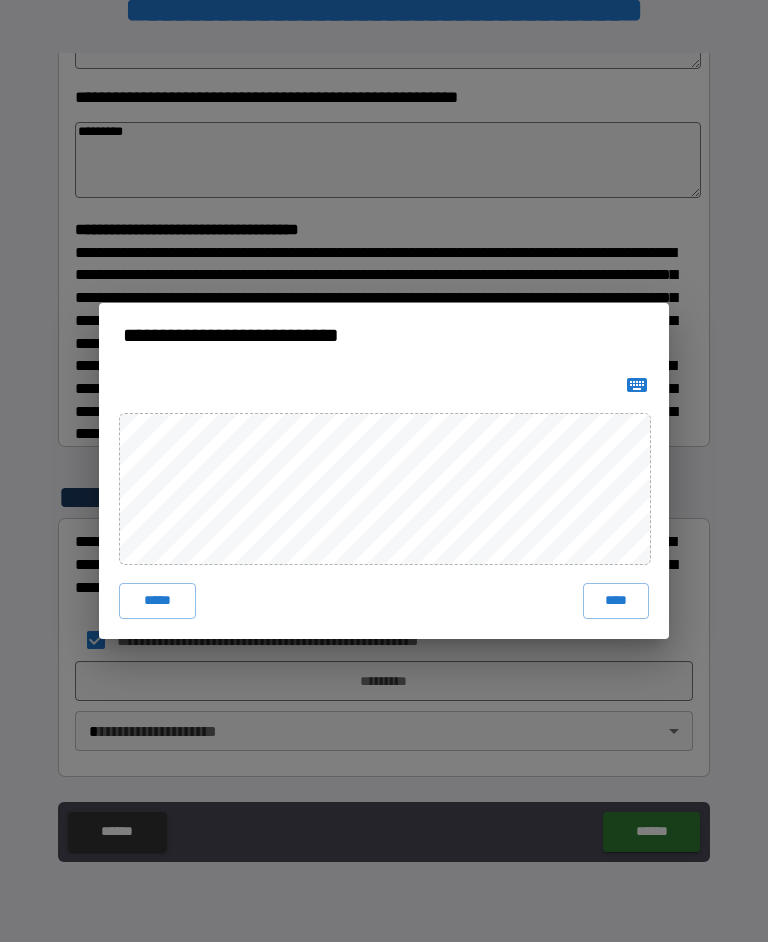 click on "****" at bounding box center [616, 602] 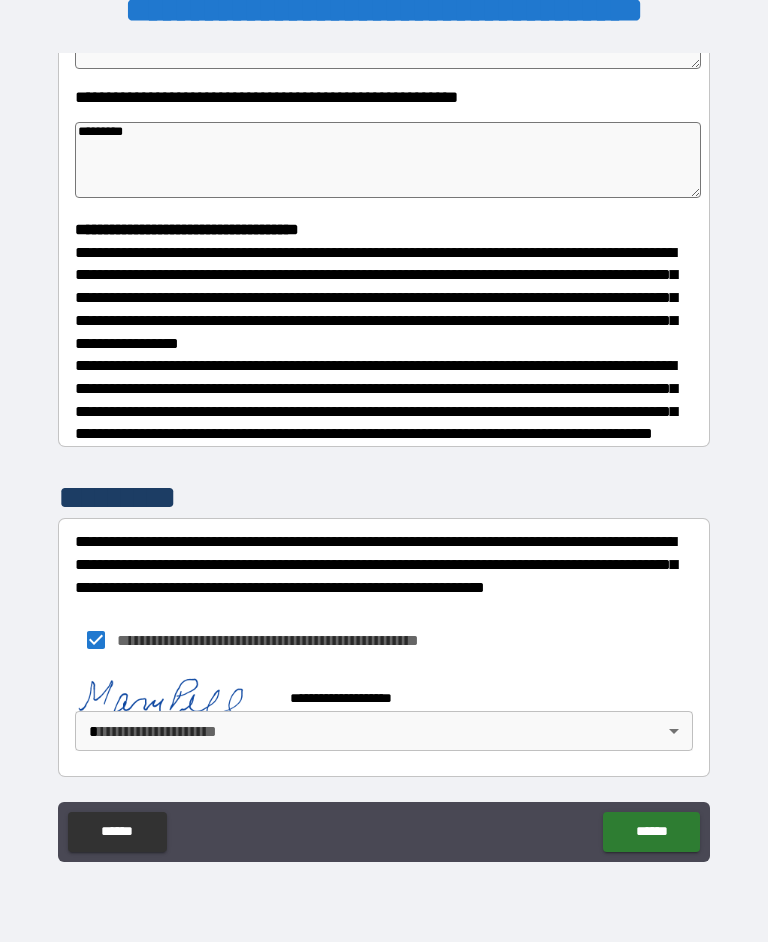 scroll, scrollTop: 417, scrollLeft: 0, axis: vertical 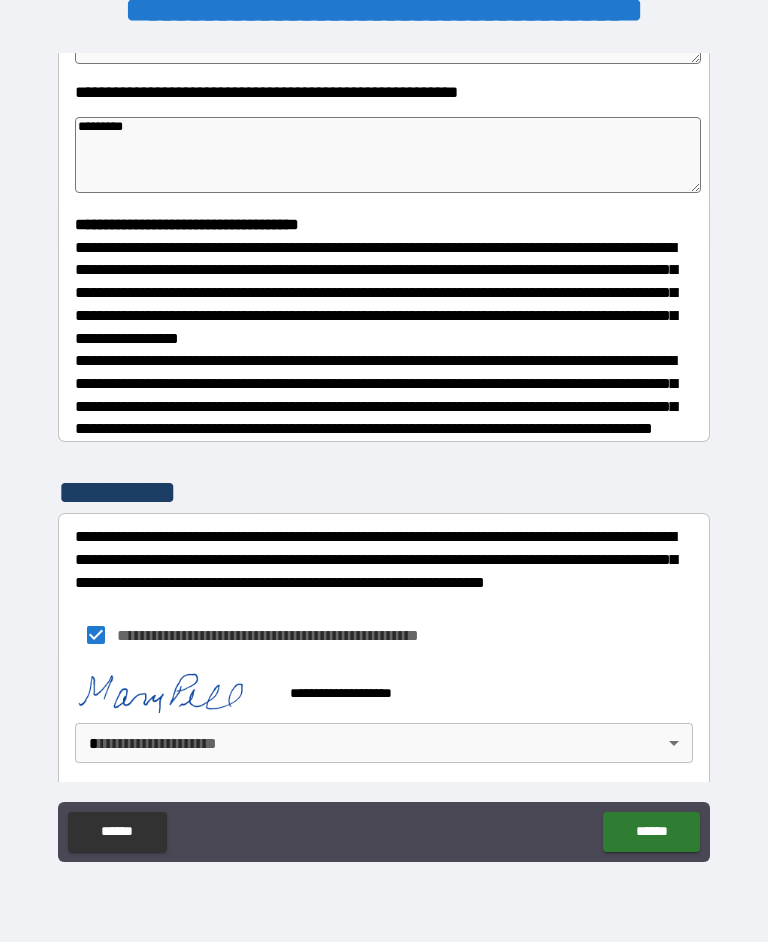 click on "**********" at bounding box center [384, 453] 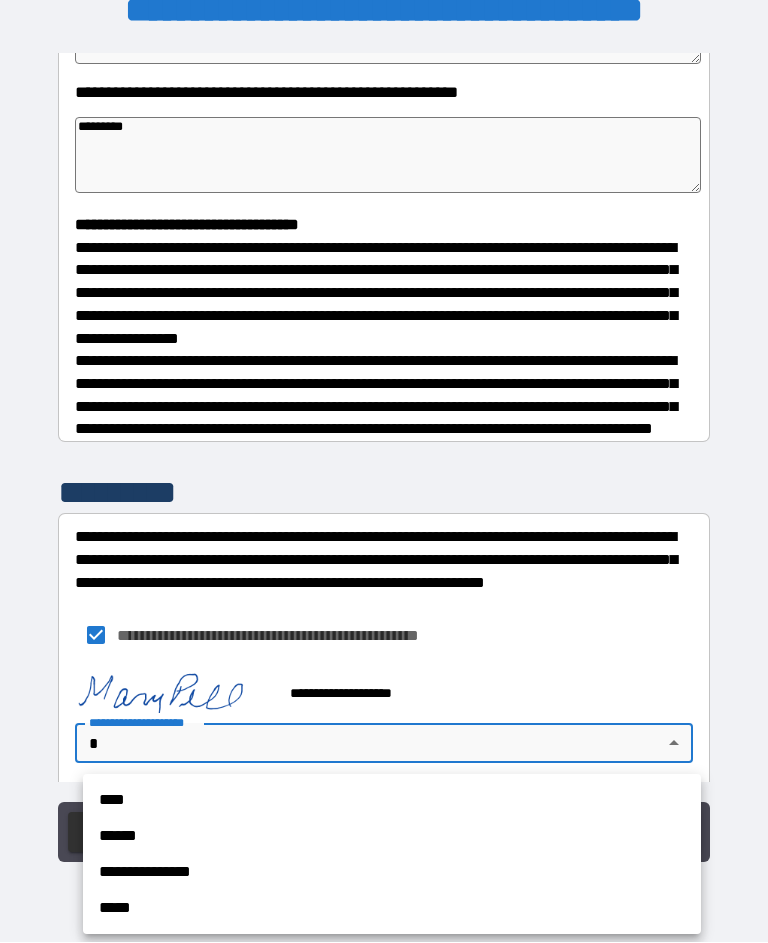 click on "****" at bounding box center [392, 801] 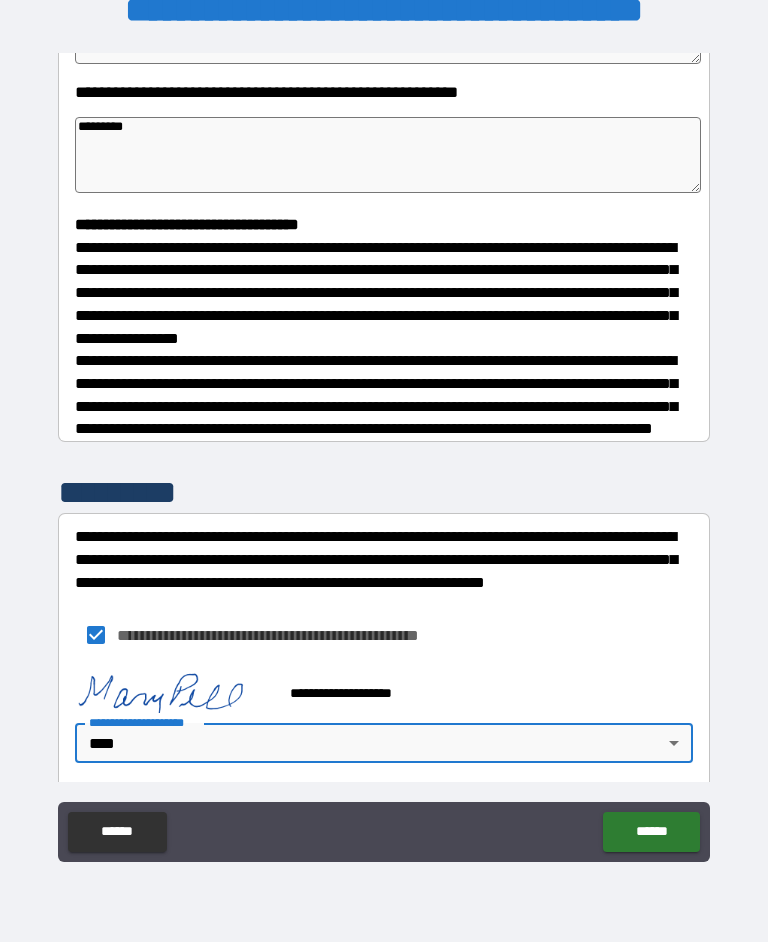 click on "******" at bounding box center [651, 833] 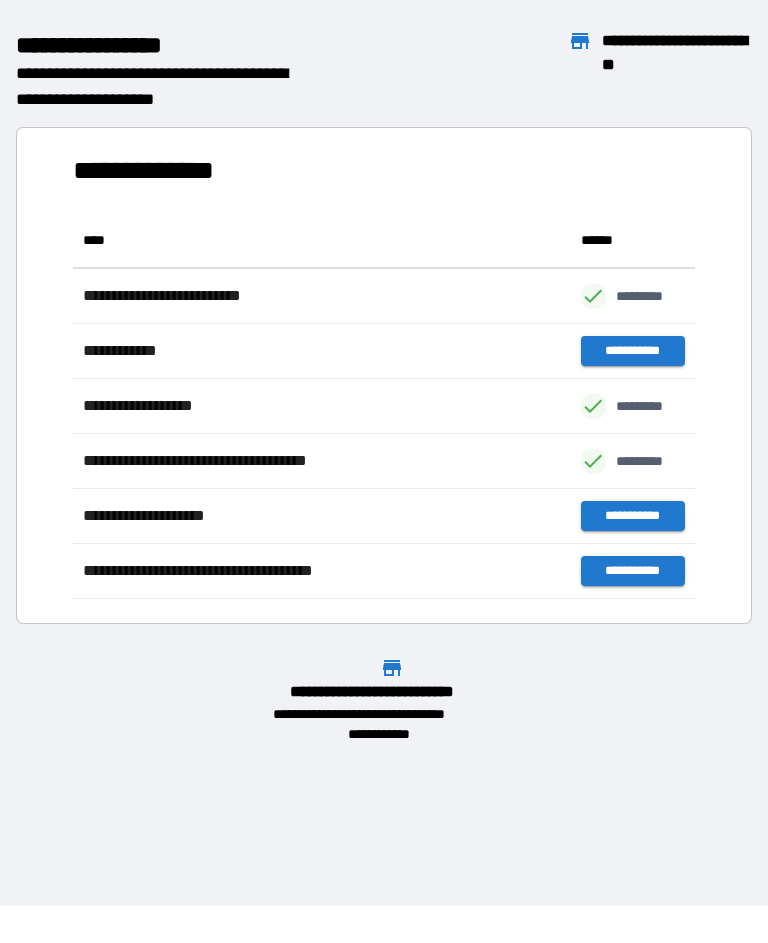 scroll, scrollTop: 1, scrollLeft: 1, axis: both 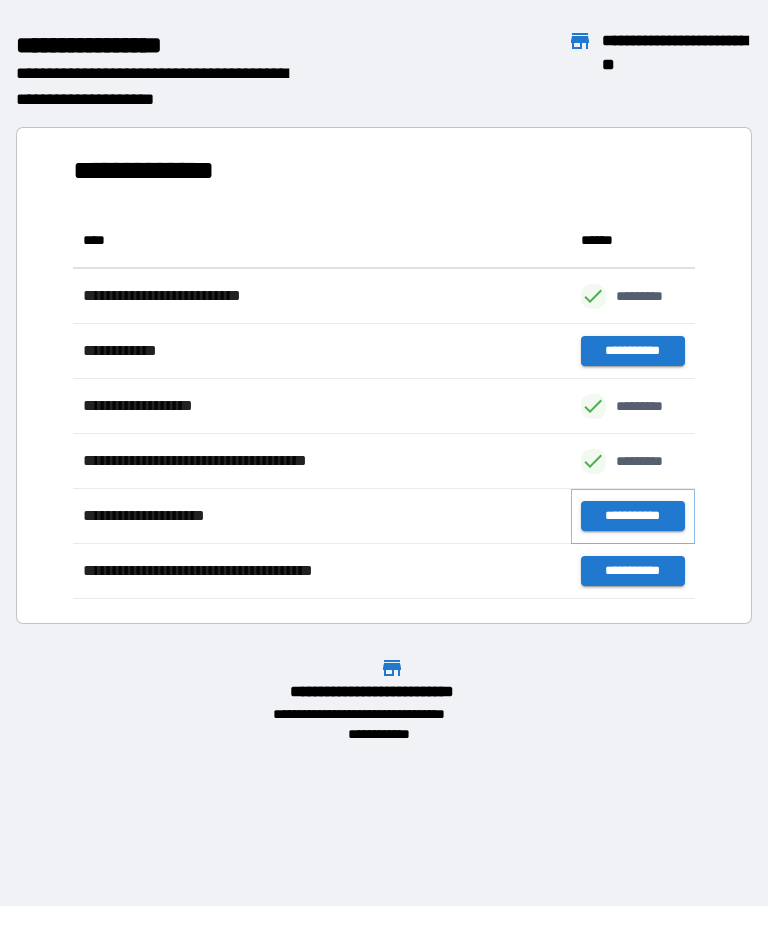 click on "**********" at bounding box center (633, 517) 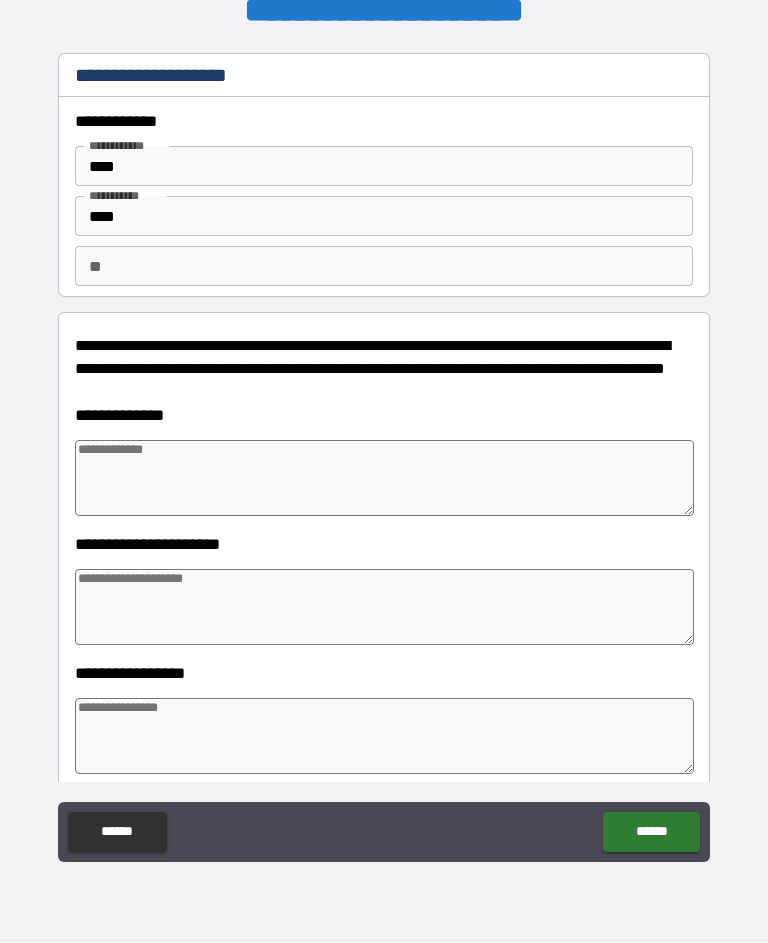 click at bounding box center (384, 479) 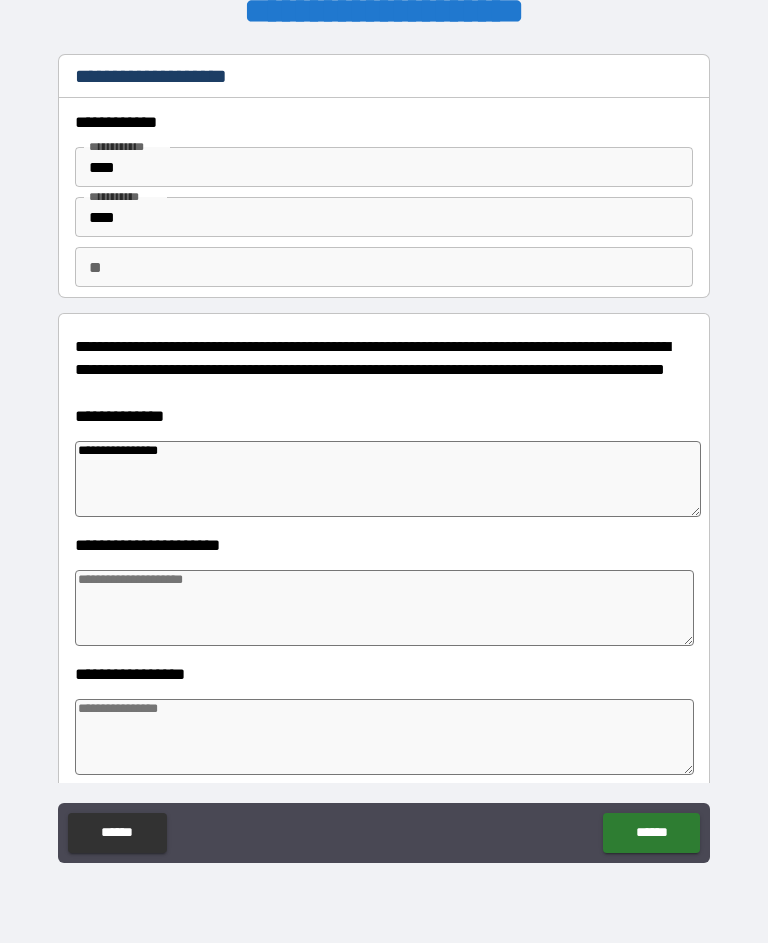 click on "**********" at bounding box center (388, 479) 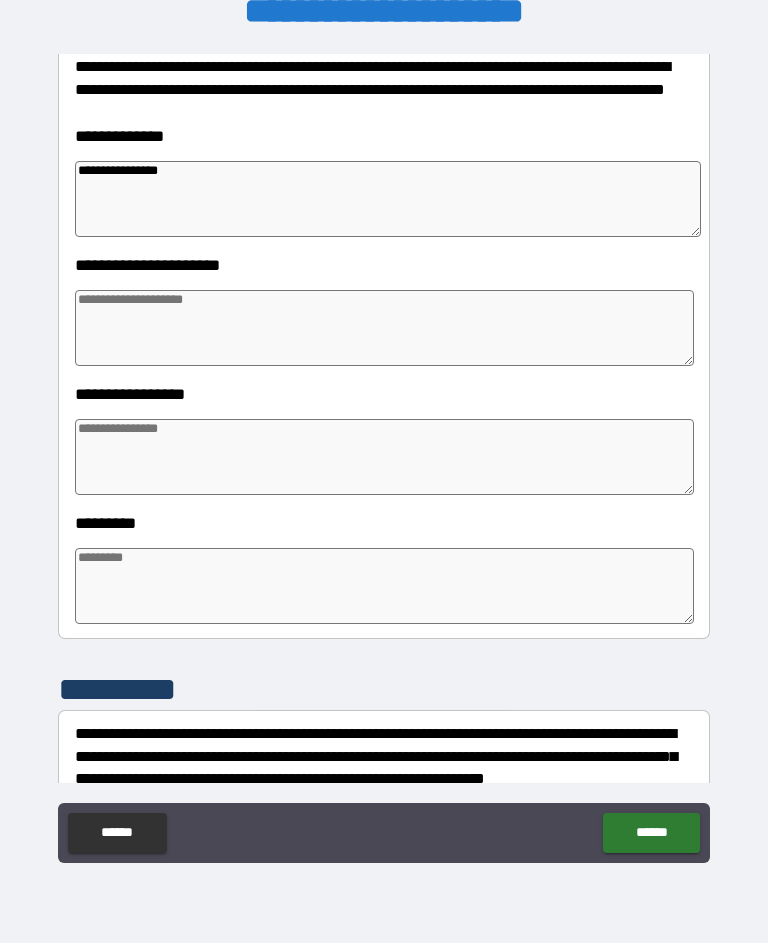 scroll, scrollTop: 281, scrollLeft: 0, axis: vertical 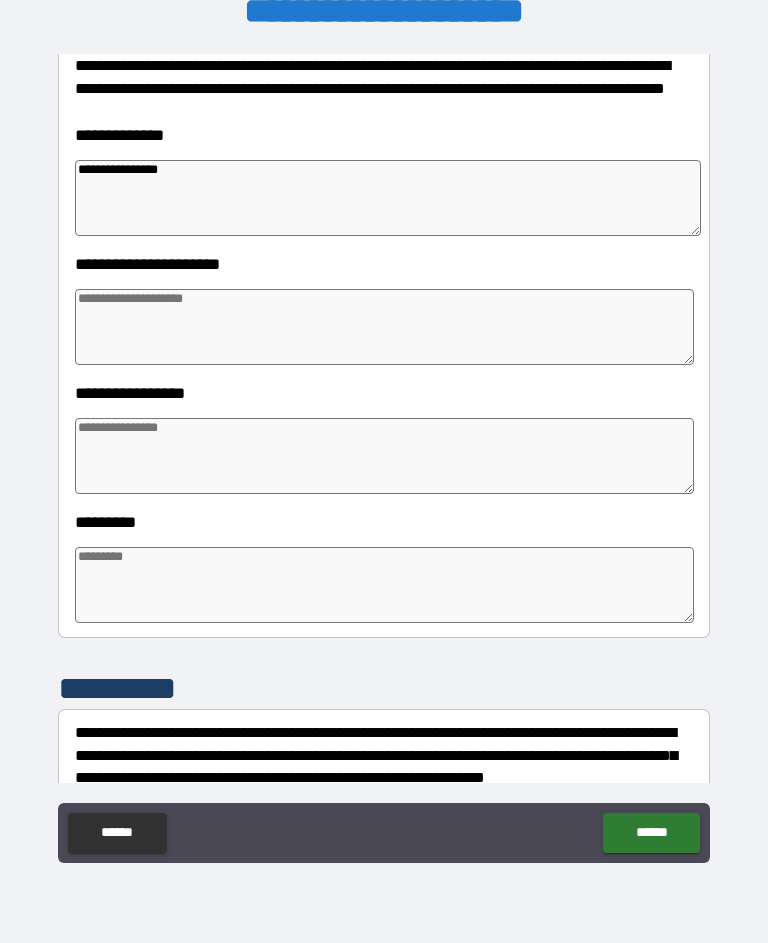 click at bounding box center (384, 456) 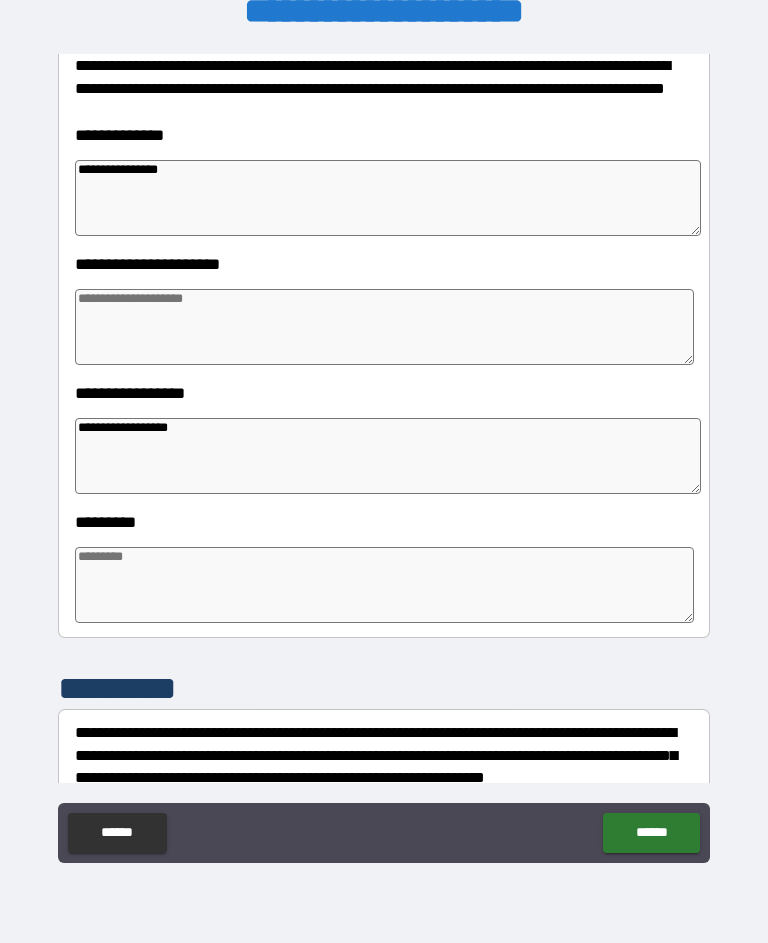 click on "**********" at bounding box center [388, 198] 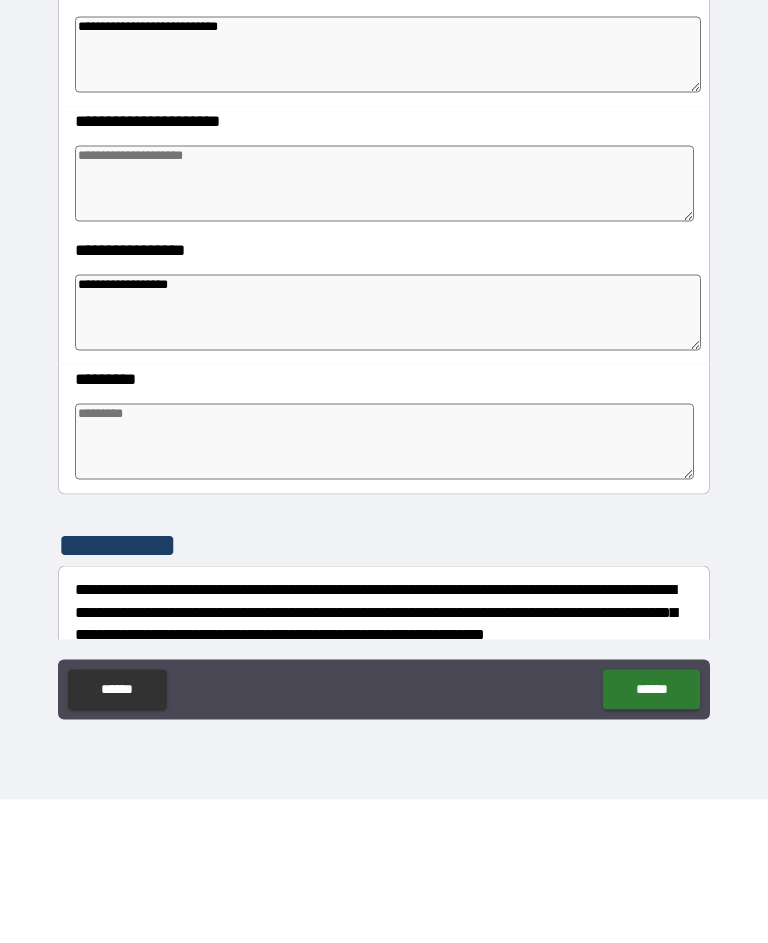 click at bounding box center [384, 585] 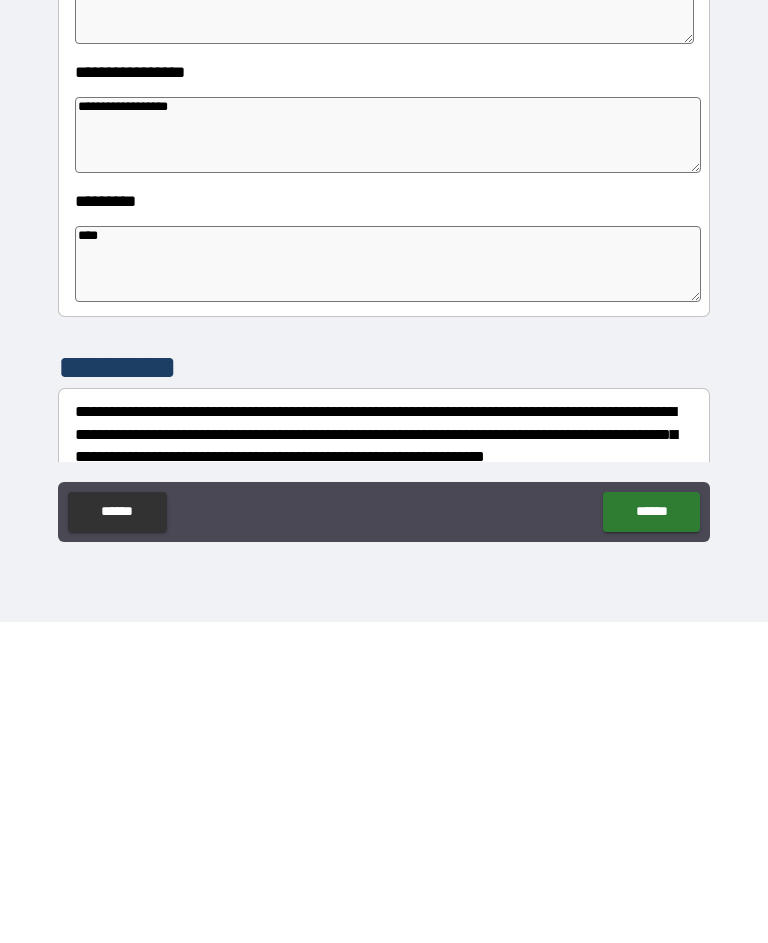 click on "**********" at bounding box center [384, 766] 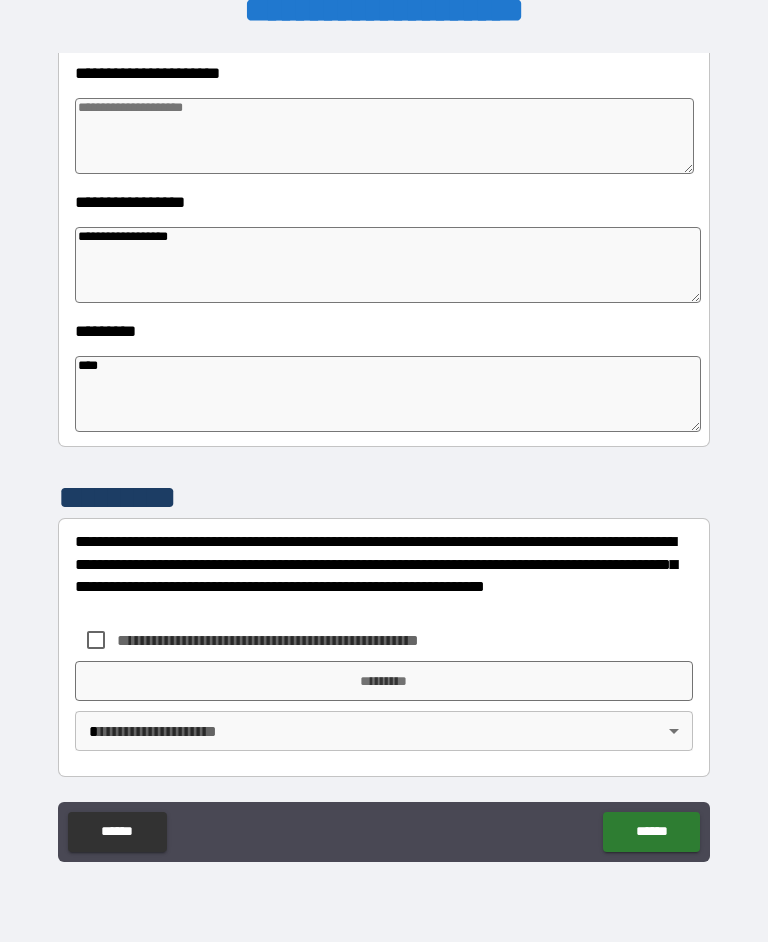 scroll, scrollTop: 471, scrollLeft: 0, axis: vertical 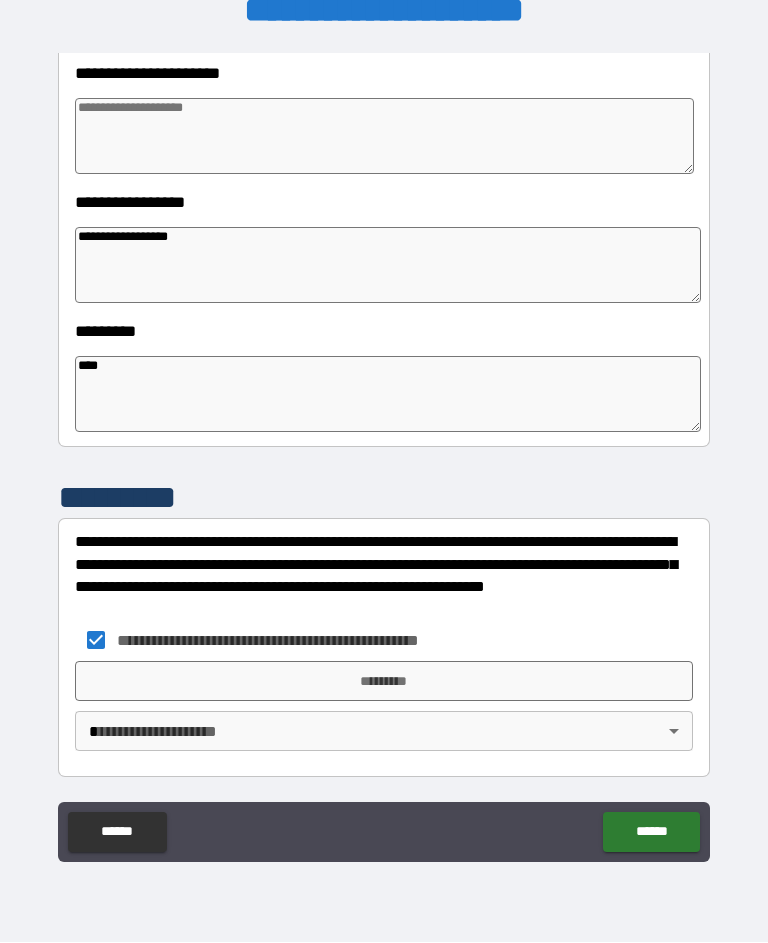 click on "*********" at bounding box center (384, 682) 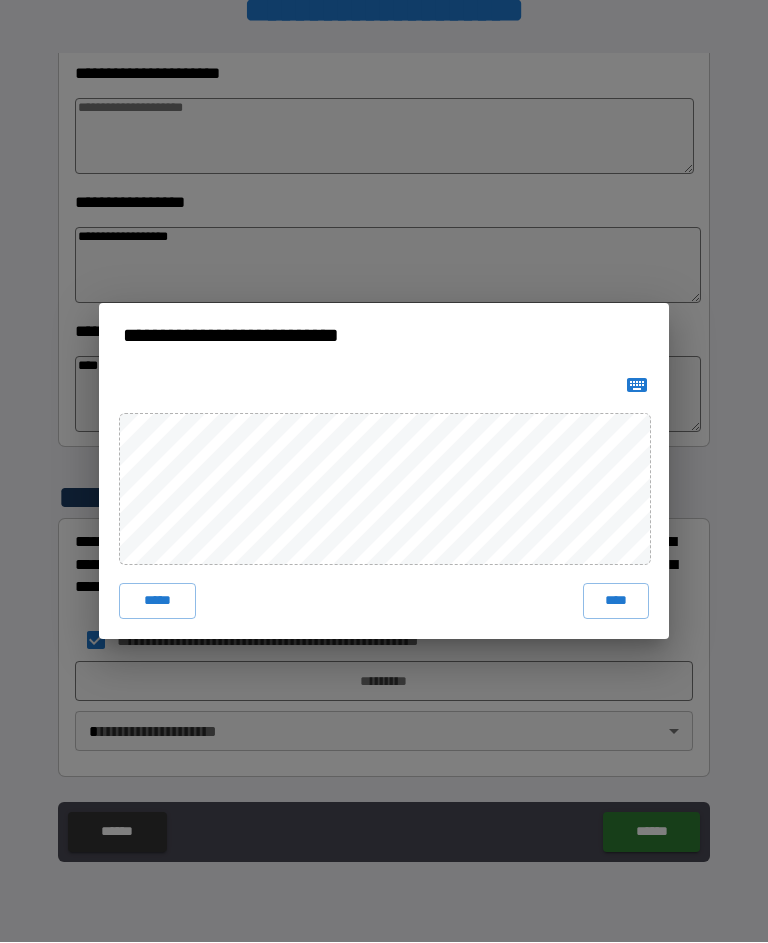 click on "****" at bounding box center (616, 602) 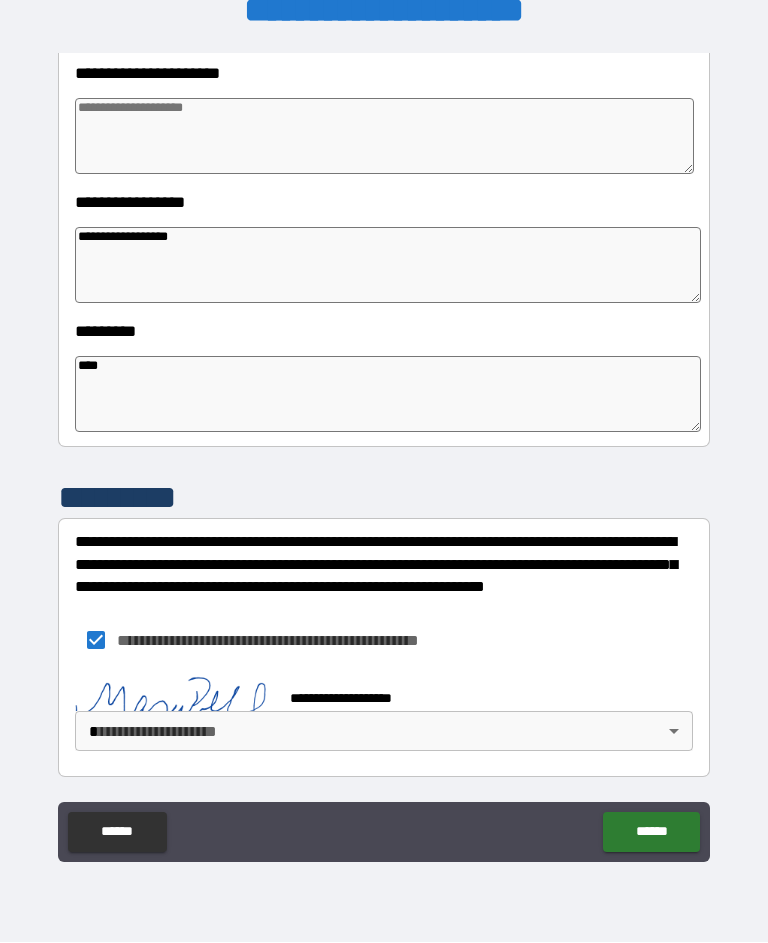 scroll, scrollTop: 461, scrollLeft: 0, axis: vertical 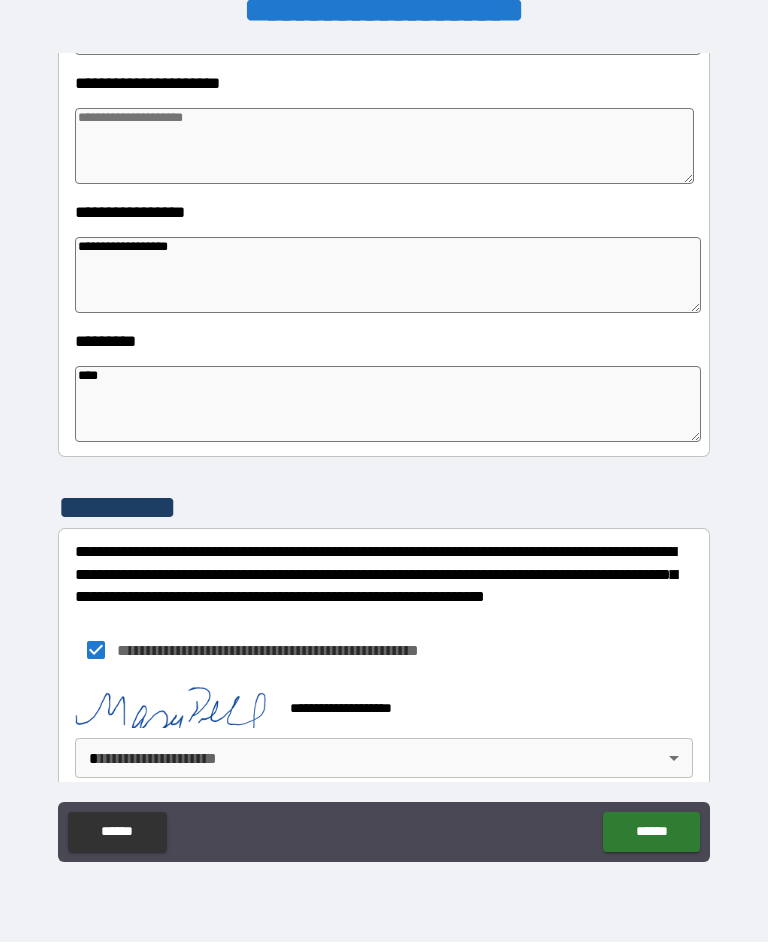 click on "**********" at bounding box center (384, 453) 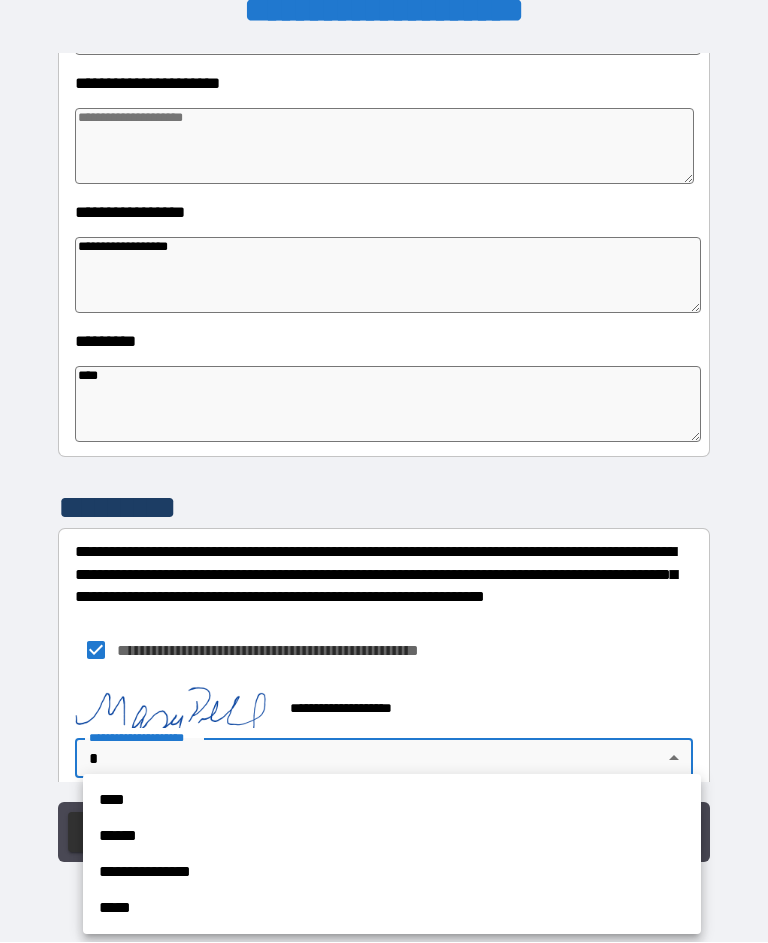 click on "****" at bounding box center (392, 801) 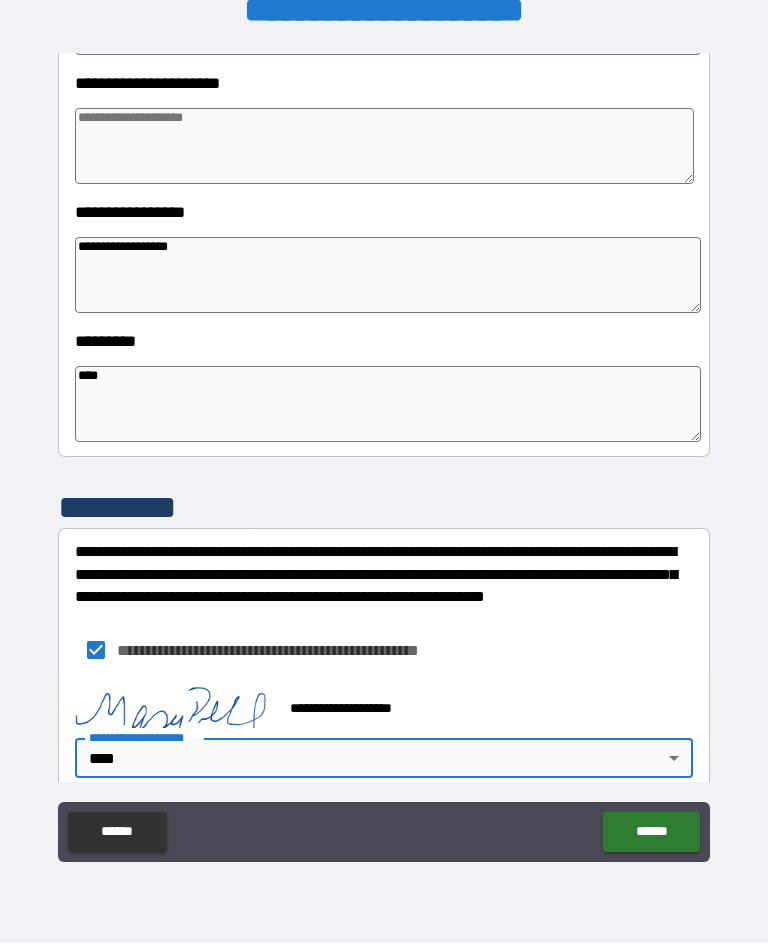 click on "******" at bounding box center [651, 833] 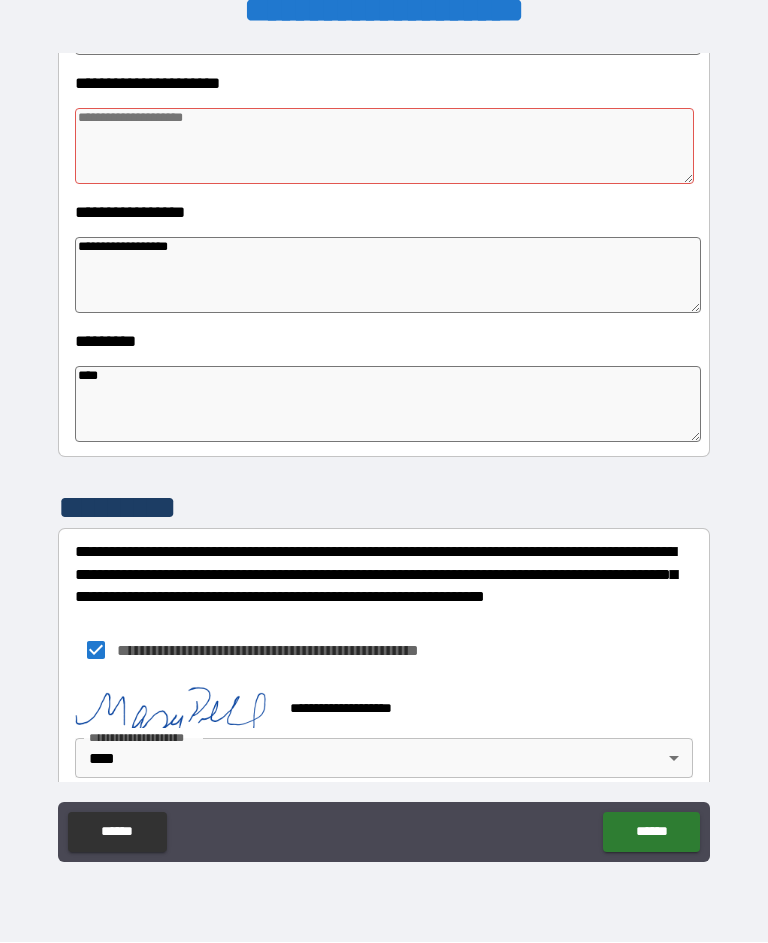 click at bounding box center [384, 147] 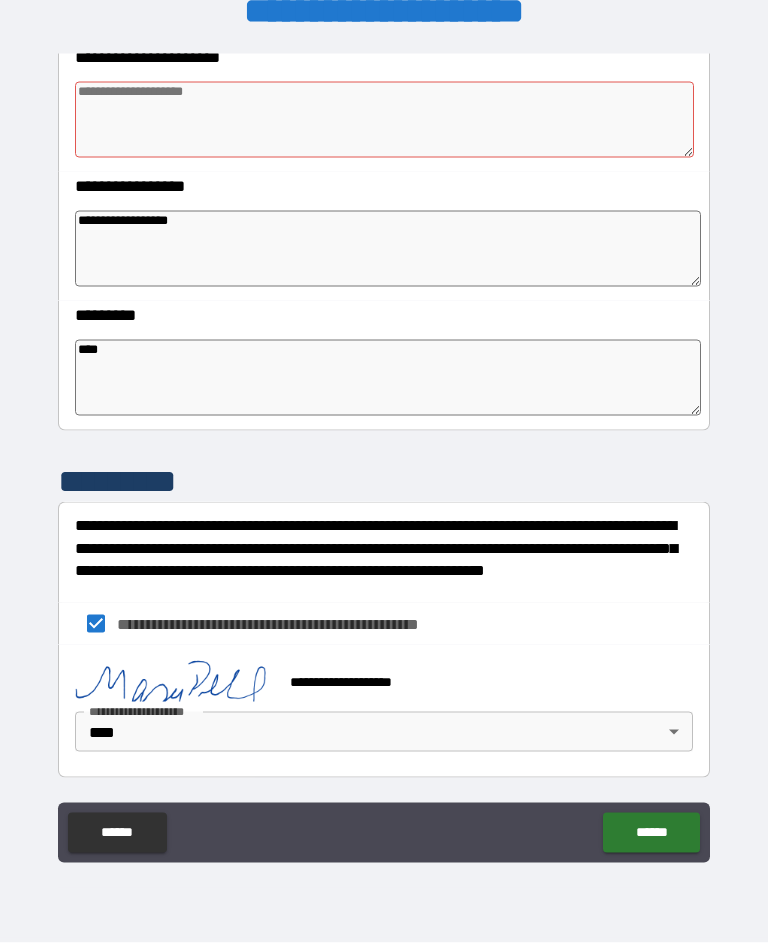 scroll, scrollTop: 488, scrollLeft: 0, axis: vertical 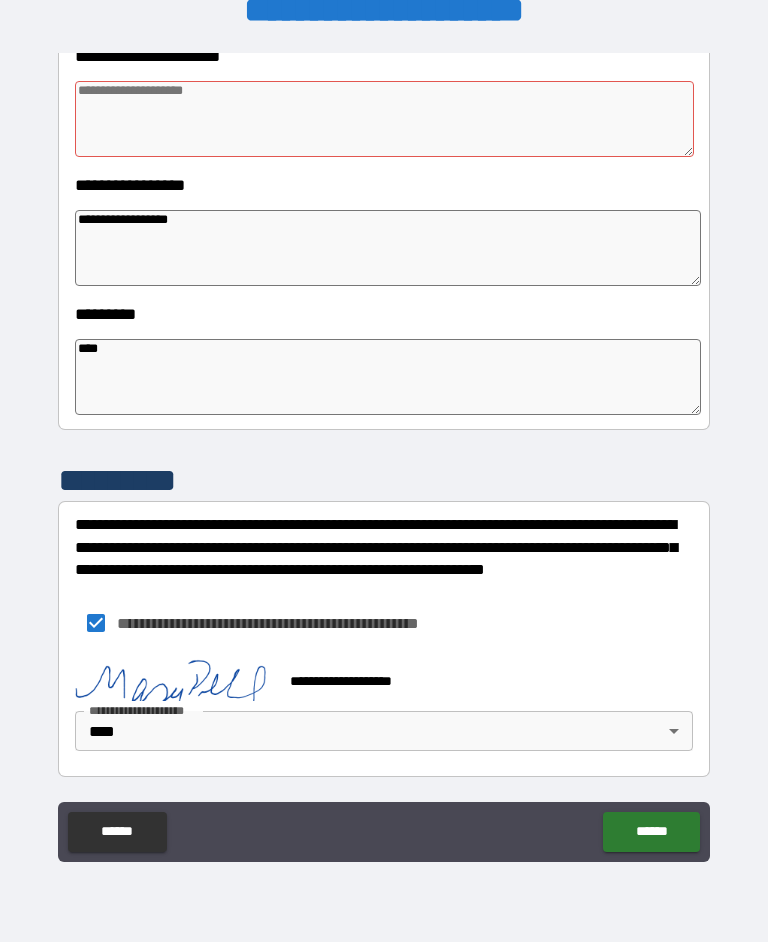 click on "******" at bounding box center [651, 833] 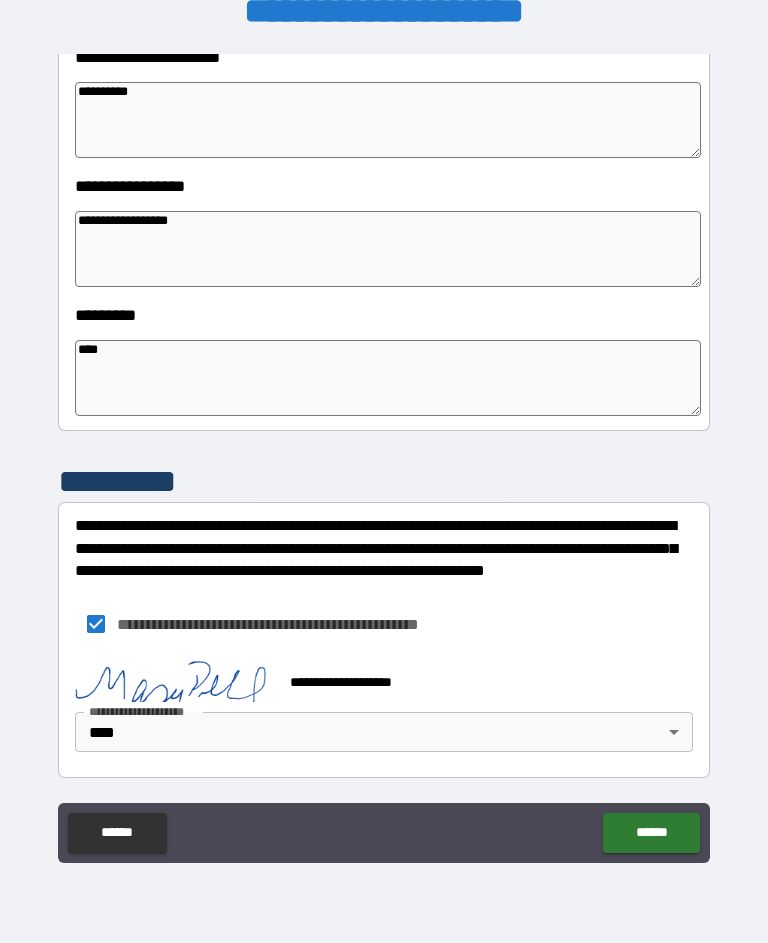 scroll, scrollTop: 488, scrollLeft: 0, axis: vertical 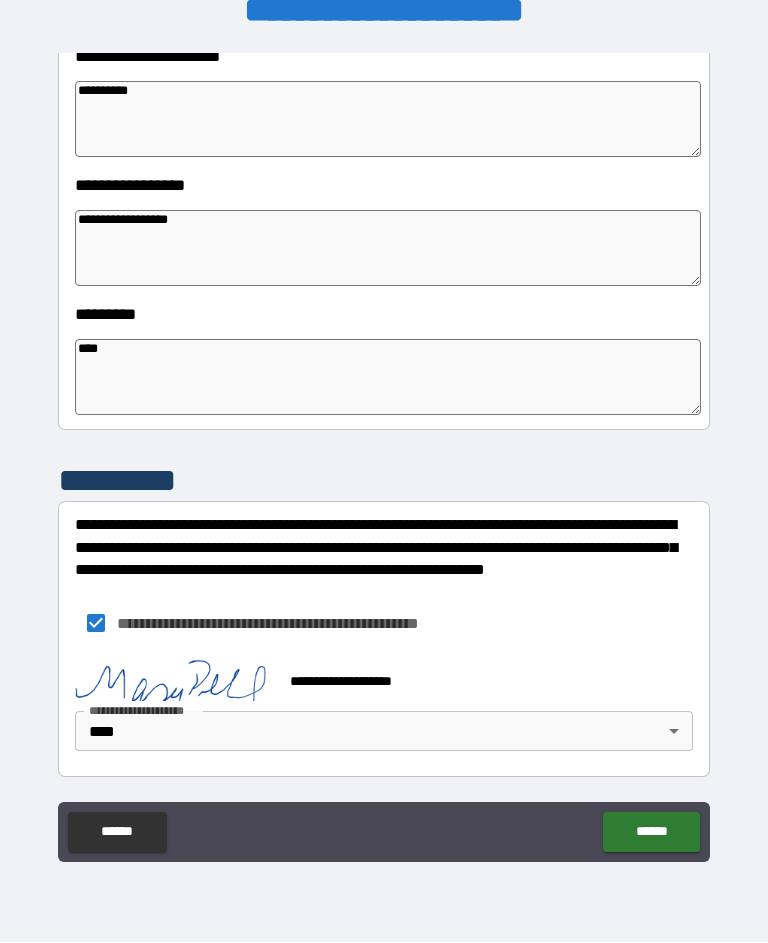 click on "******" at bounding box center (651, 833) 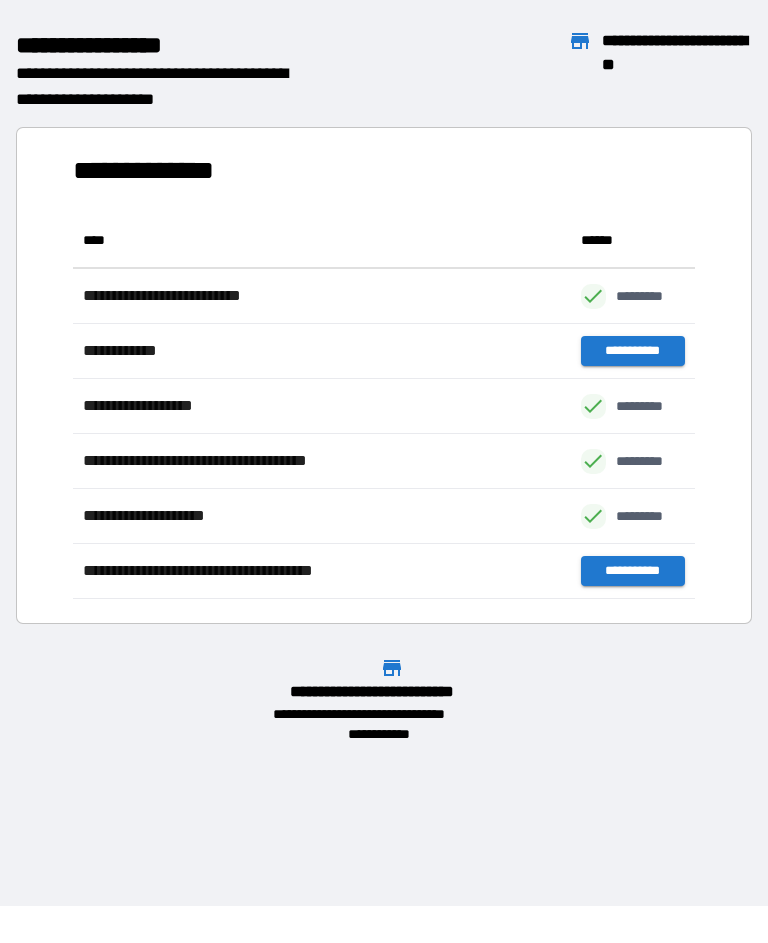 scroll, scrollTop: 386, scrollLeft: 622, axis: both 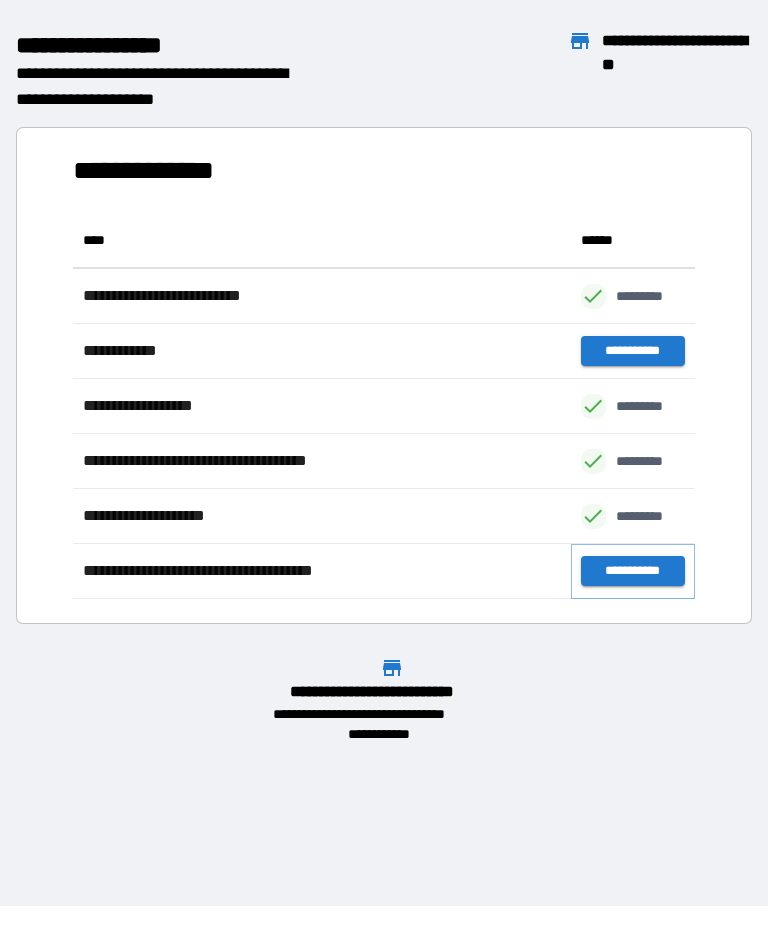 click on "**********" at bounding box center (633, 572) 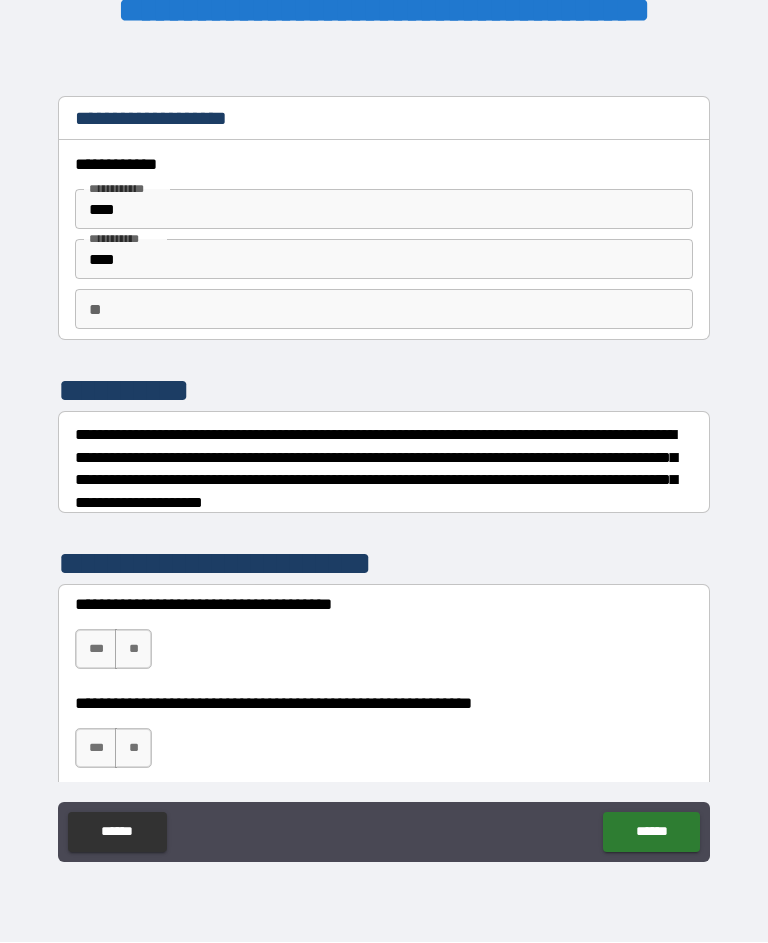 click on "***" at bounding box center (96, 650) 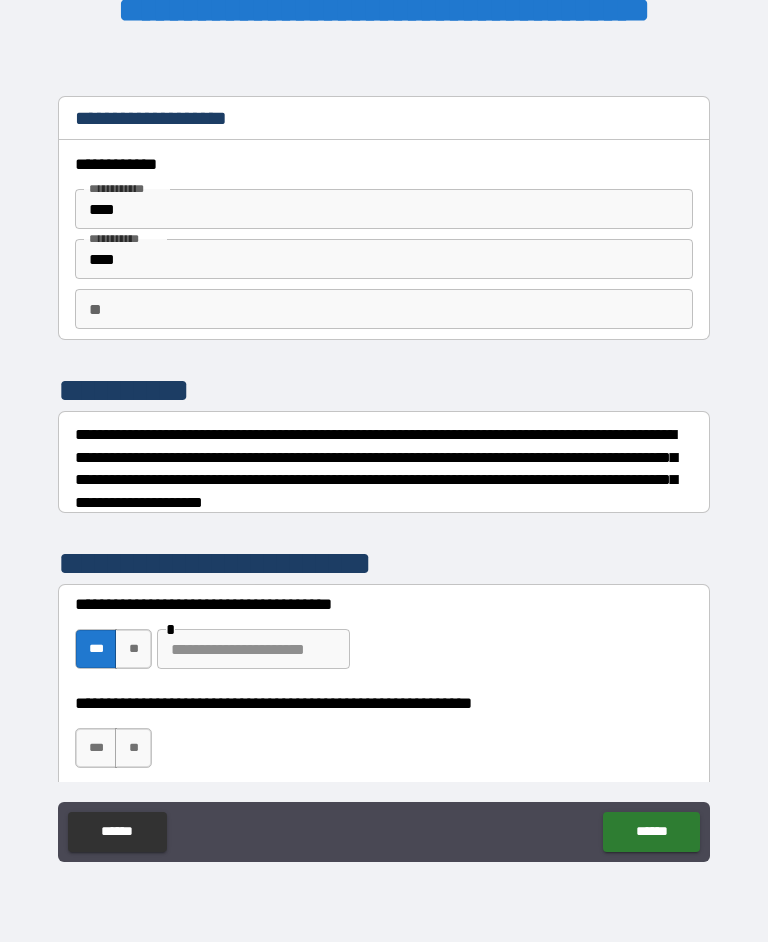 click on "**" at bounding box center [133, 749] 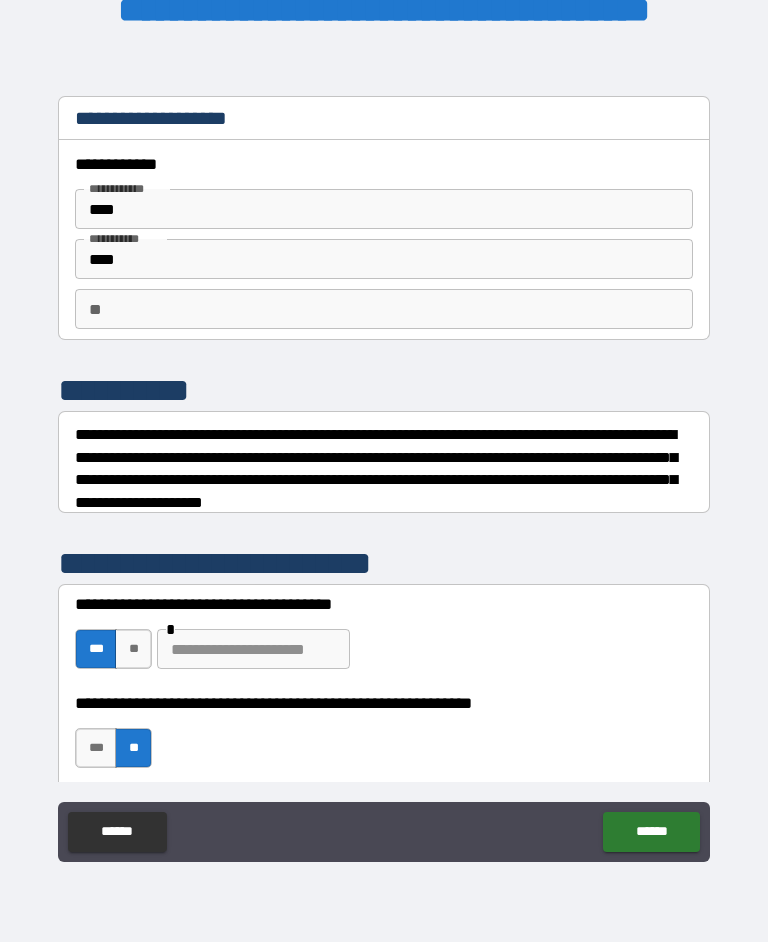 click on "**" at bounding box center [133, 650] 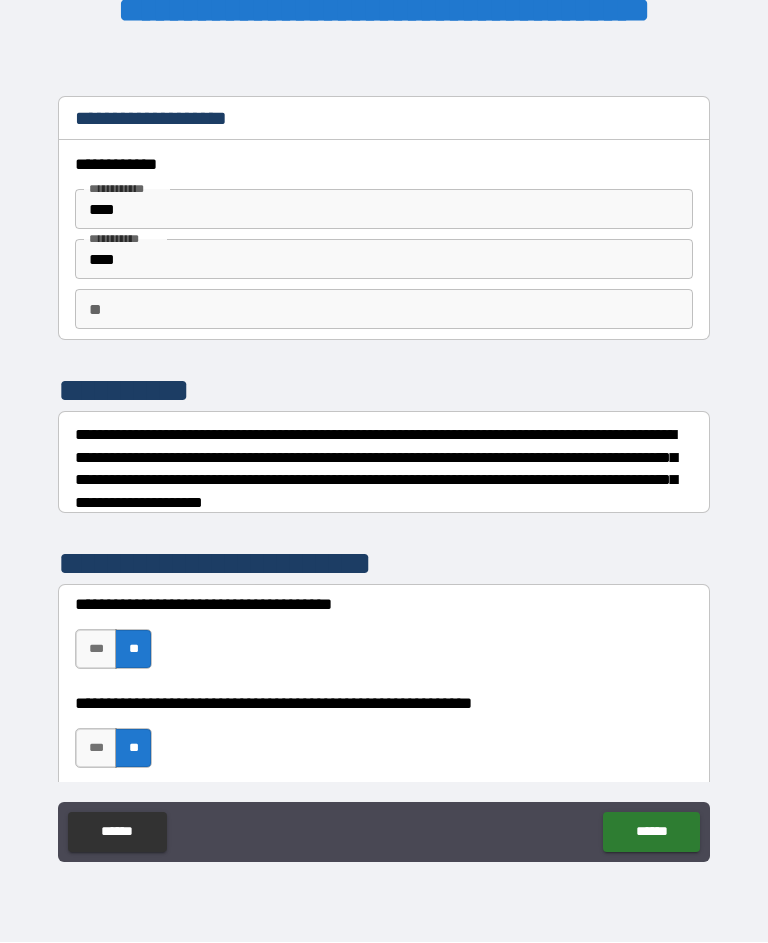click on "***" at bounding box center (96, 650) 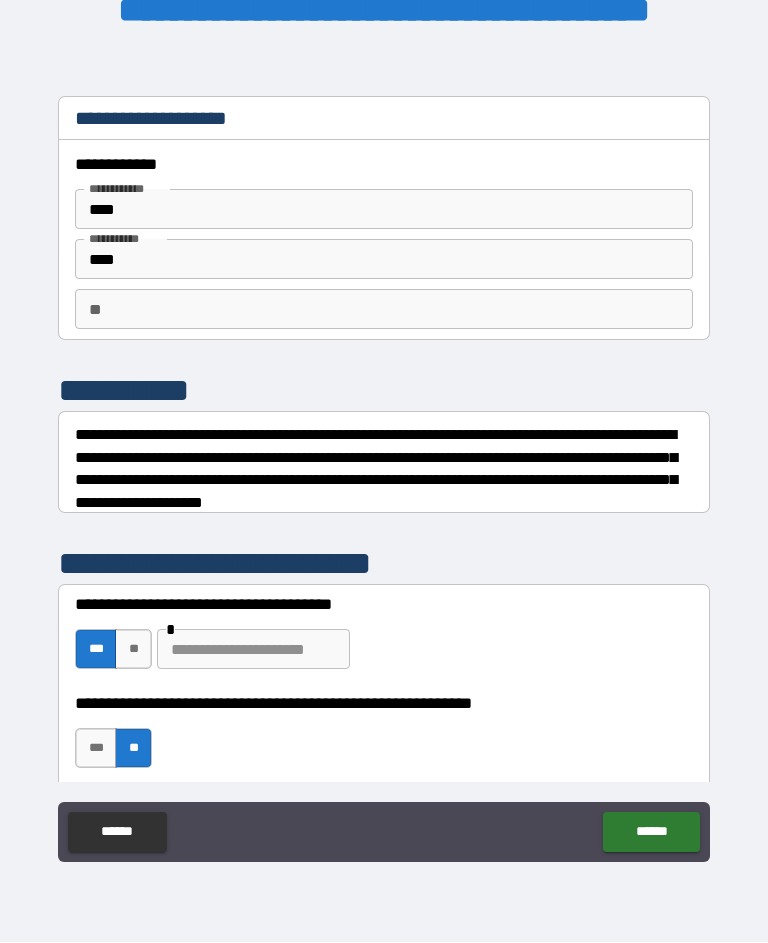 click on "**" at bounding box center (133, 650) 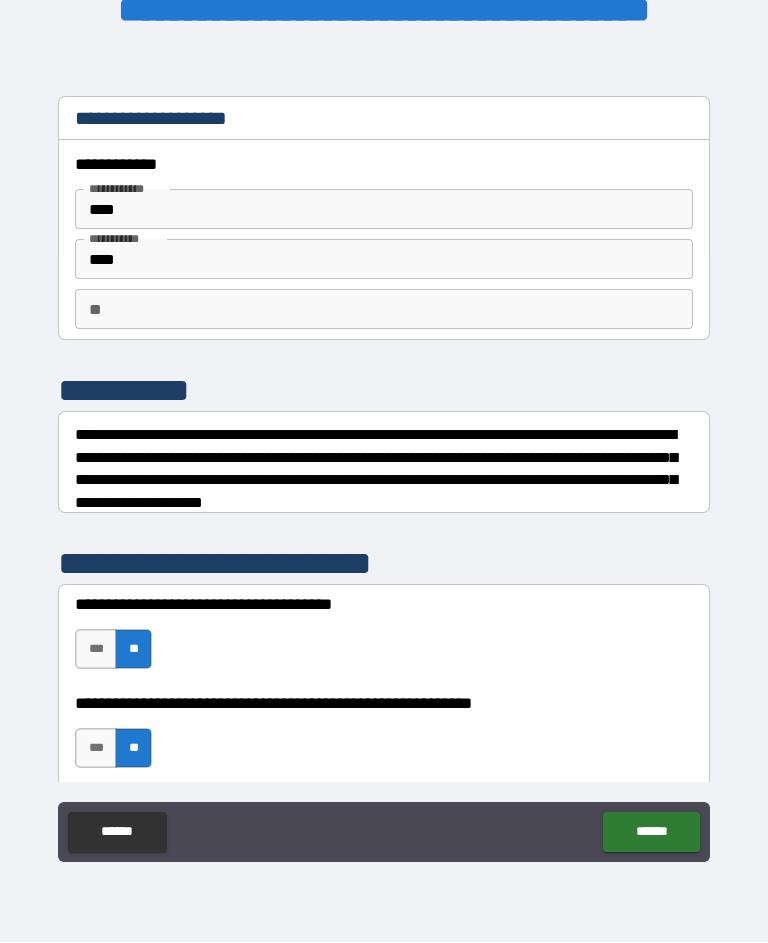 click on "******" at bounding box center [651, 833] 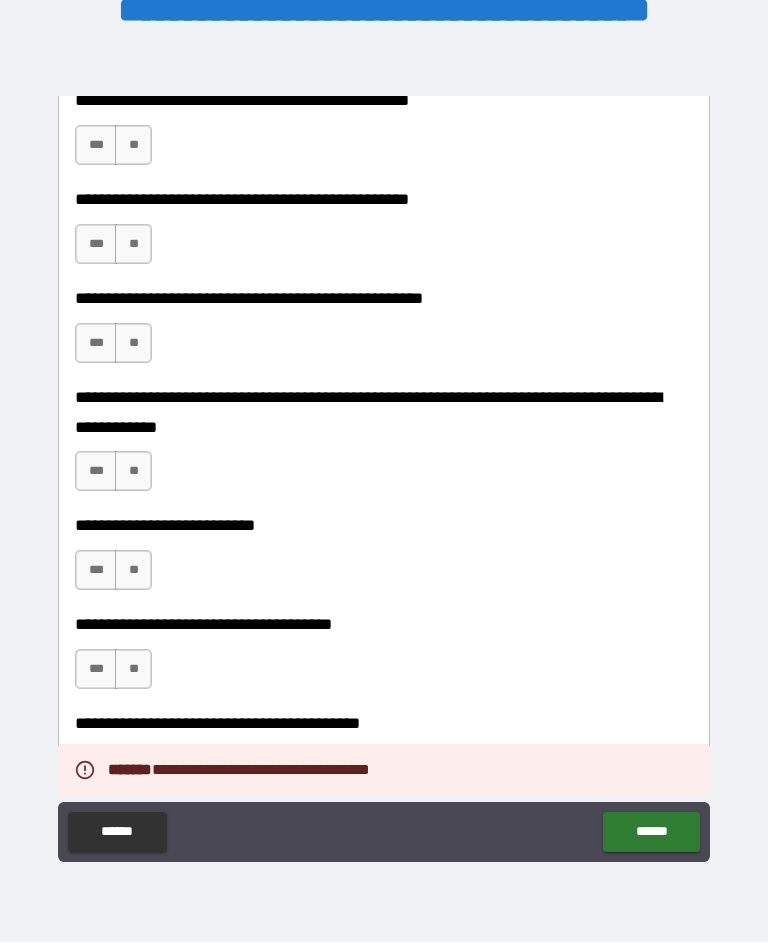 scroll, scrollTop: 704, scrollLeft: 0, axis: vertical 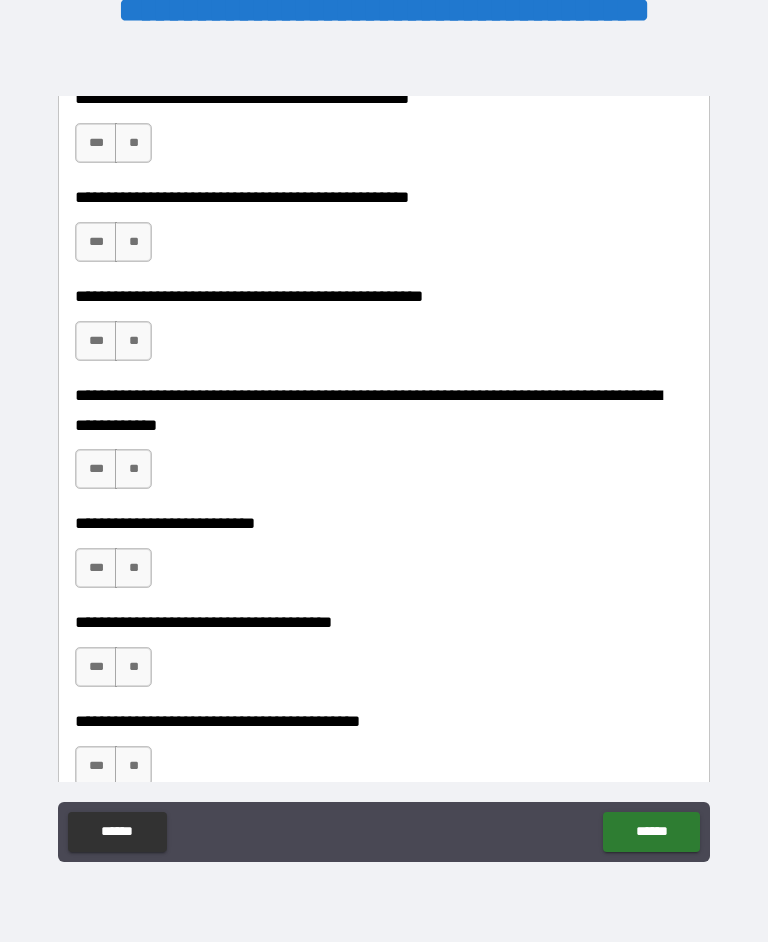 click on "**" at bounding box center (133, 144) 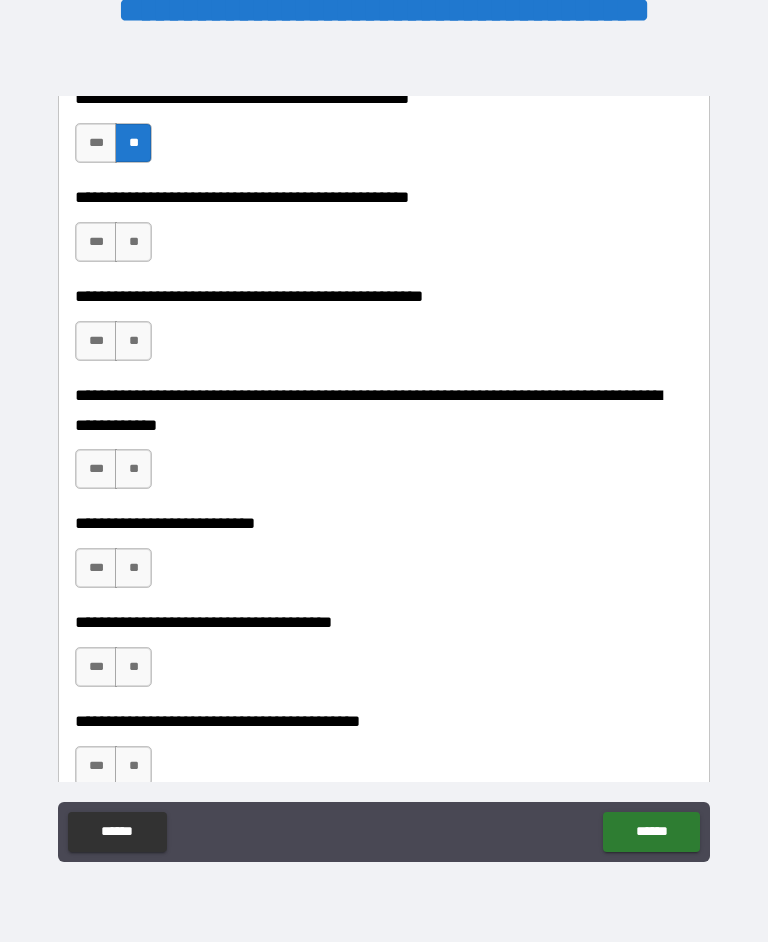 click on "***" at bounding box center [96, 243] 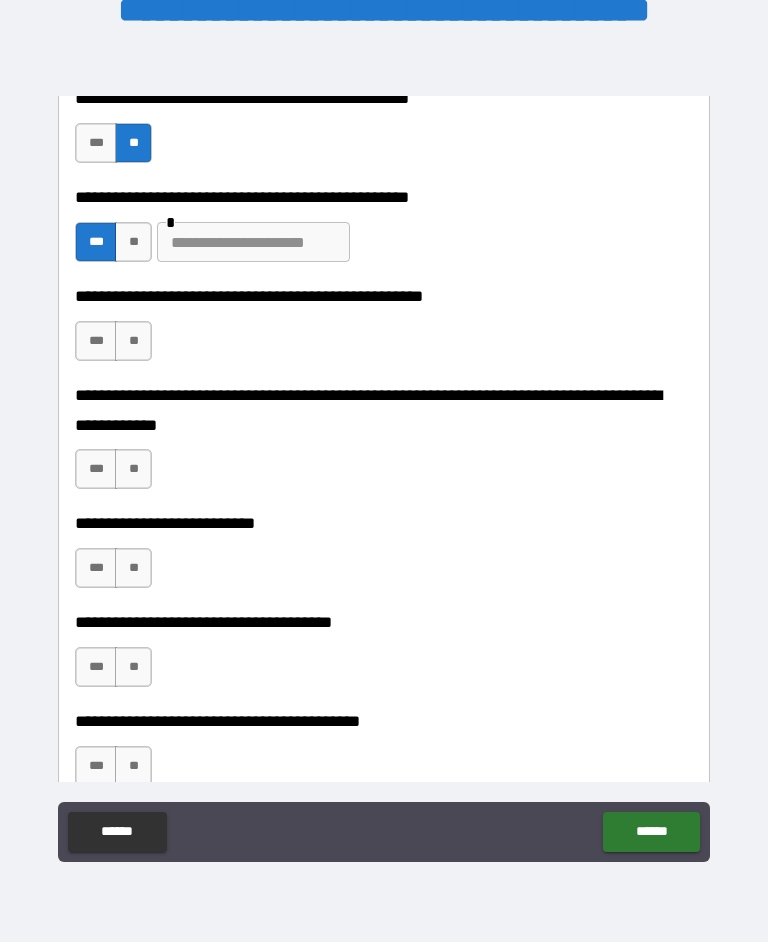 click at bounding box center (253, 243) 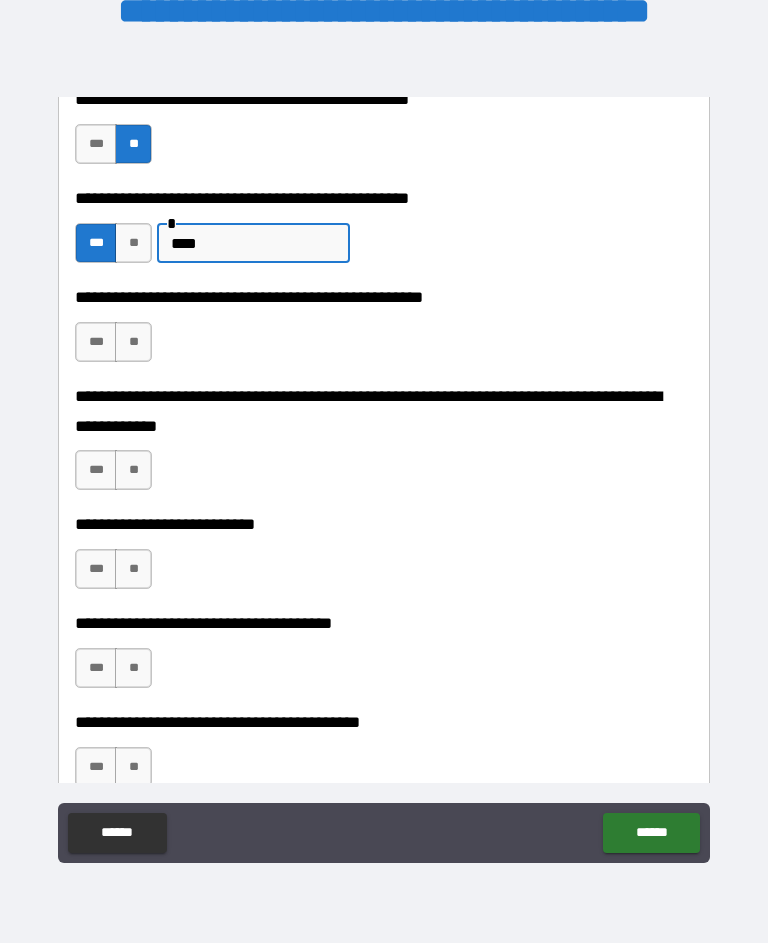 click on "****" at bounding box center (253, 243) 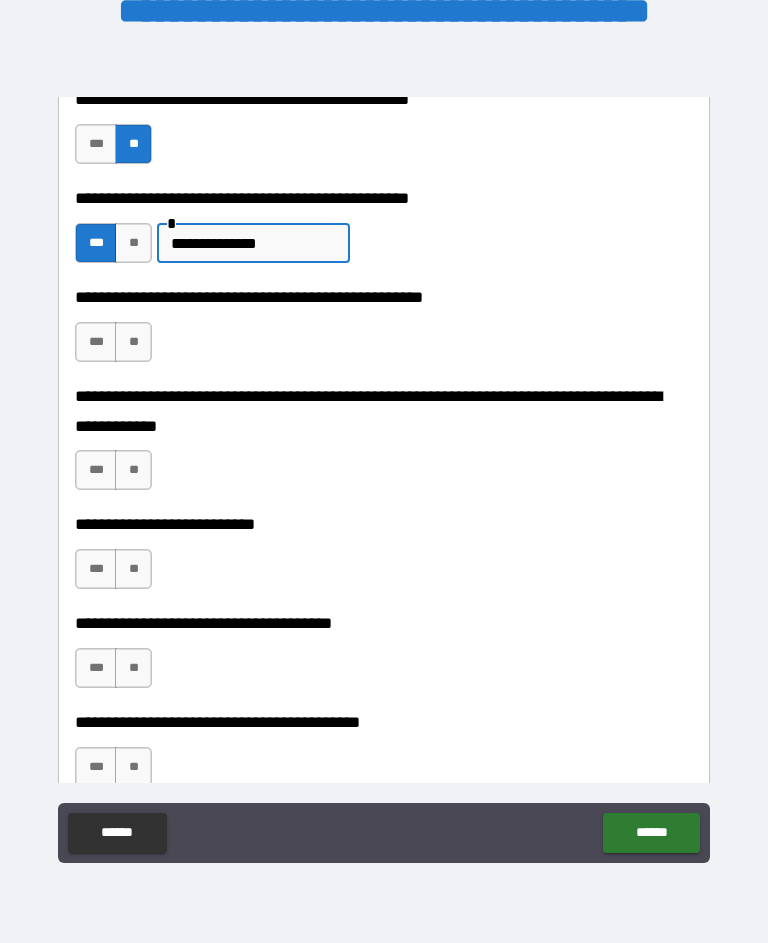 click on "**" at bounding box center (133, 342) 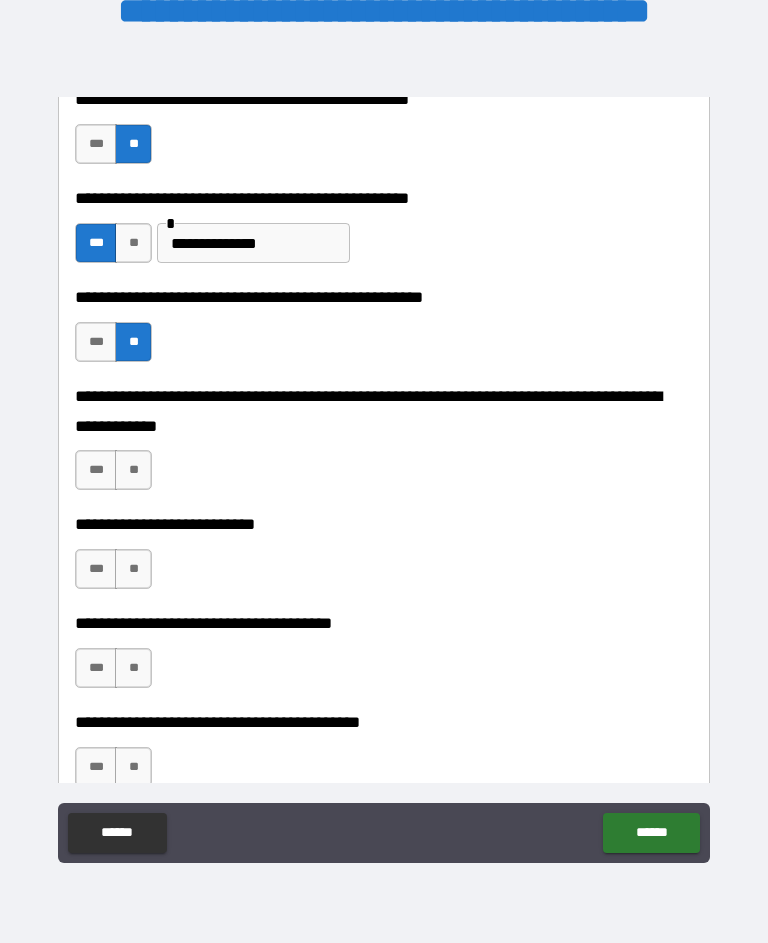 click on "**" at bounding box center [133, 470] 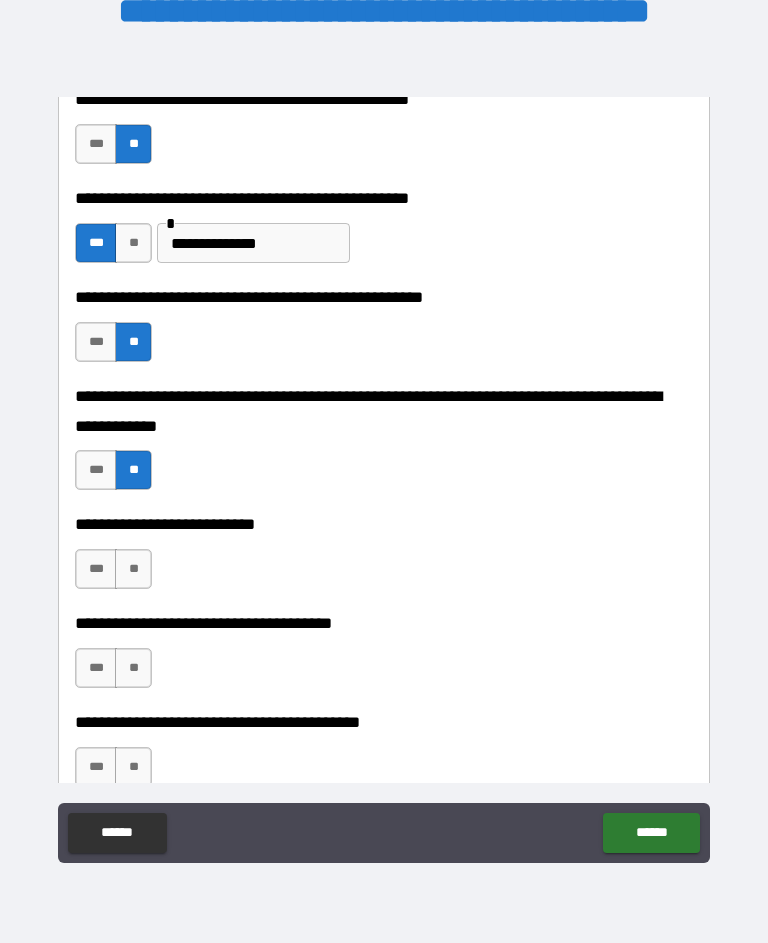 click on "**" at bounding box center (133, 569) 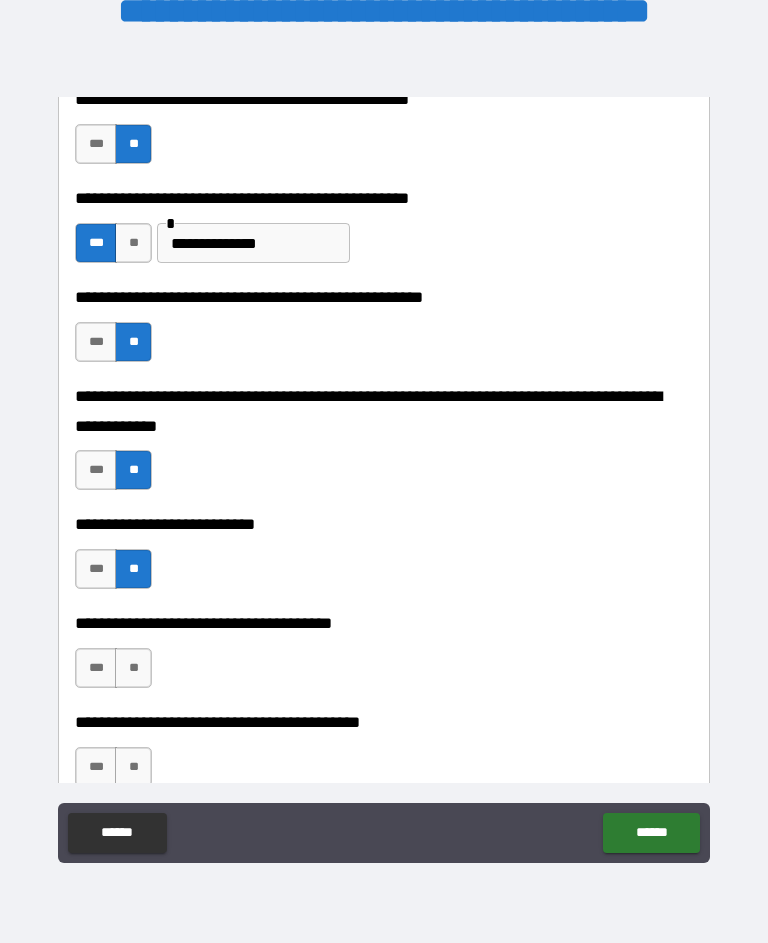 click on "**" at bounding box center (133, 668) 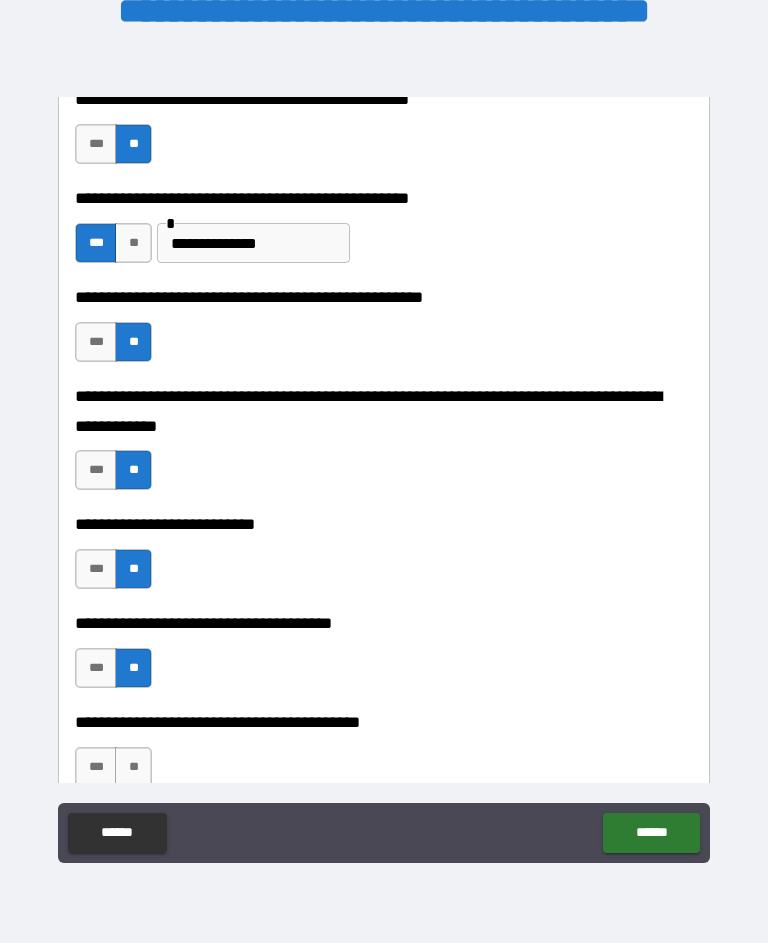 click on "******" at bounding box center [117, 833] 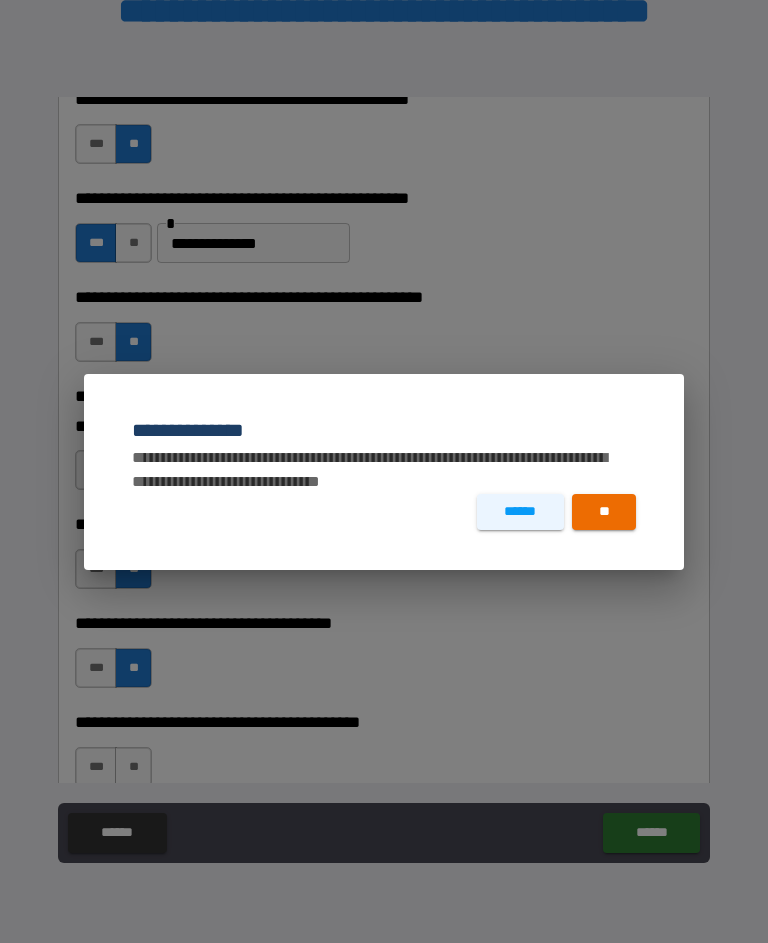 click on "**********" at bounding box center (384, 471) 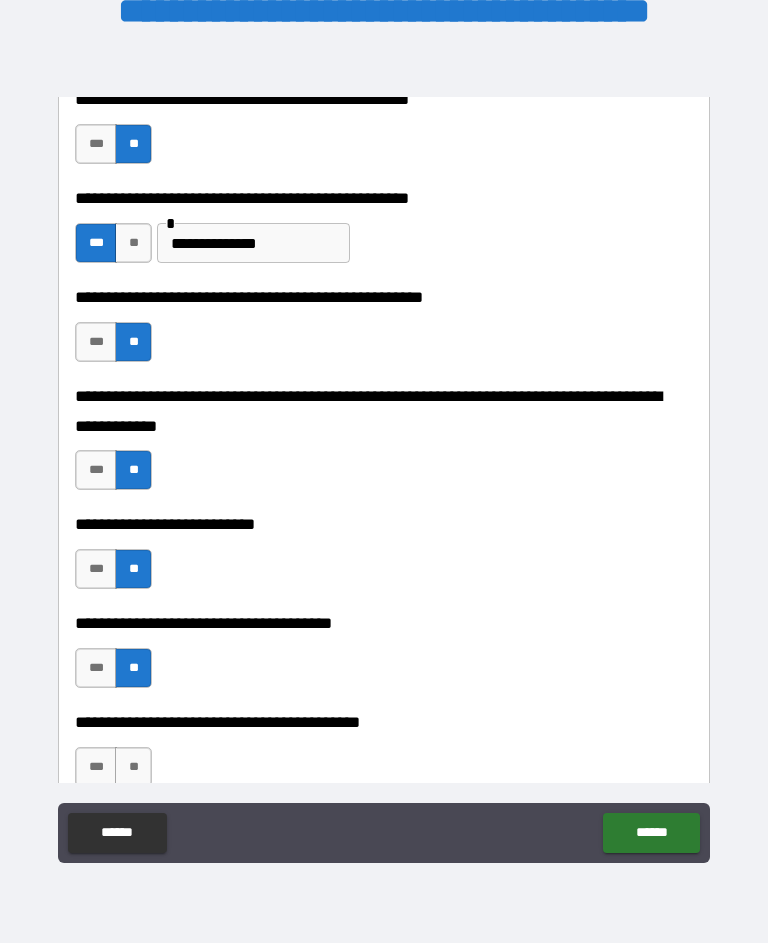 click on "**" at bounding box center [133, 767] 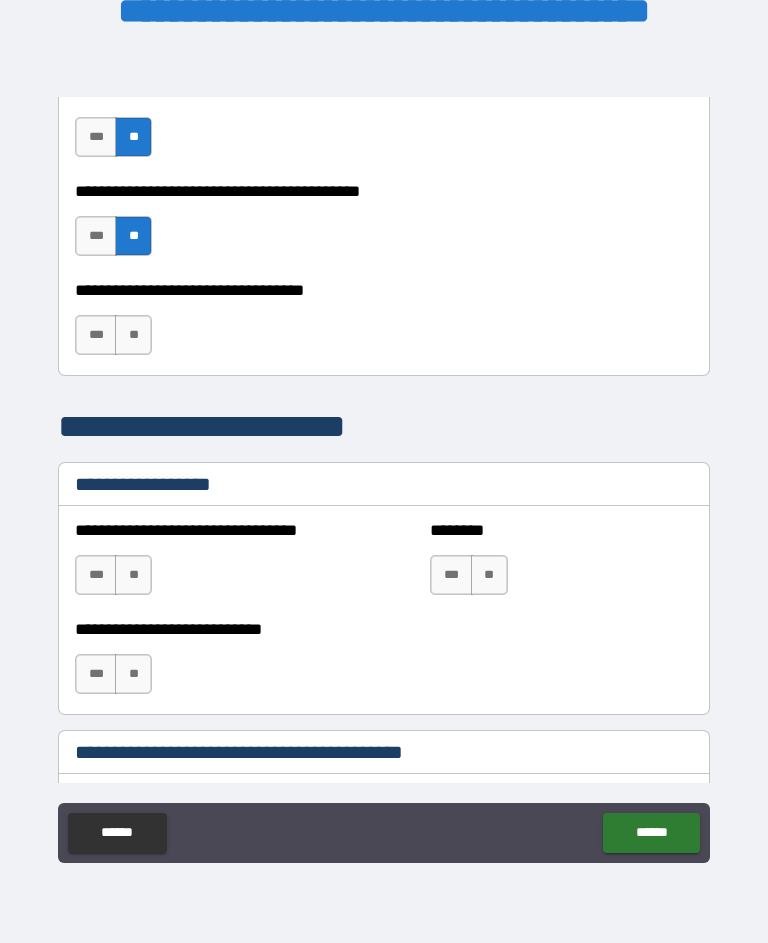 scroll, scrollTop: 1236, scrollLeft: 0, axis: vertical 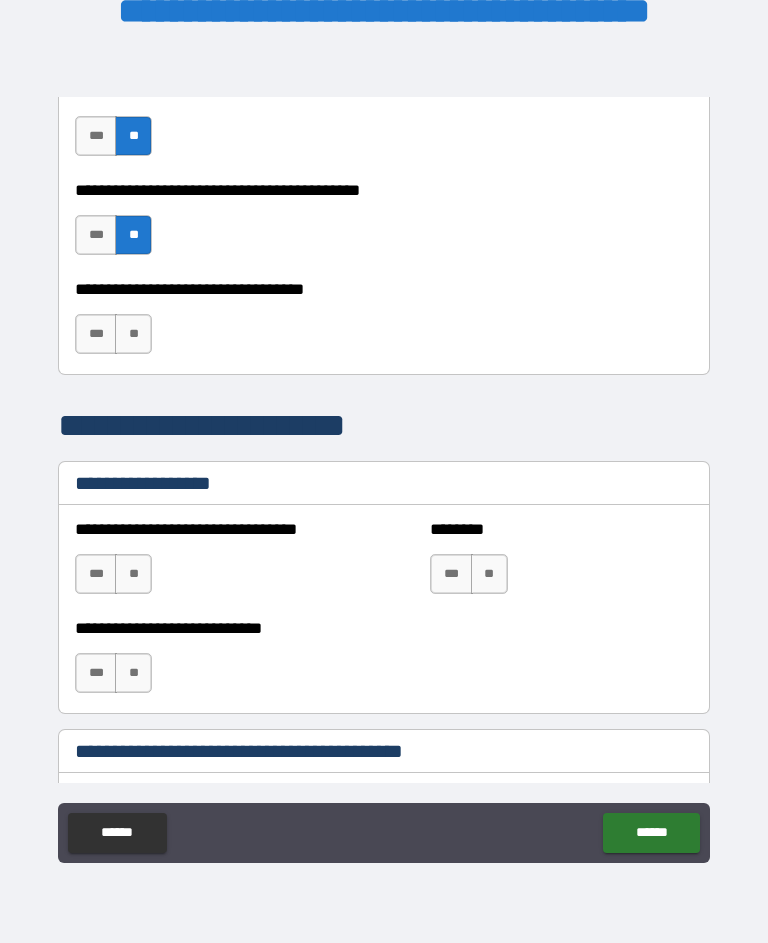 click on "**" at bounding box center (133, 334) 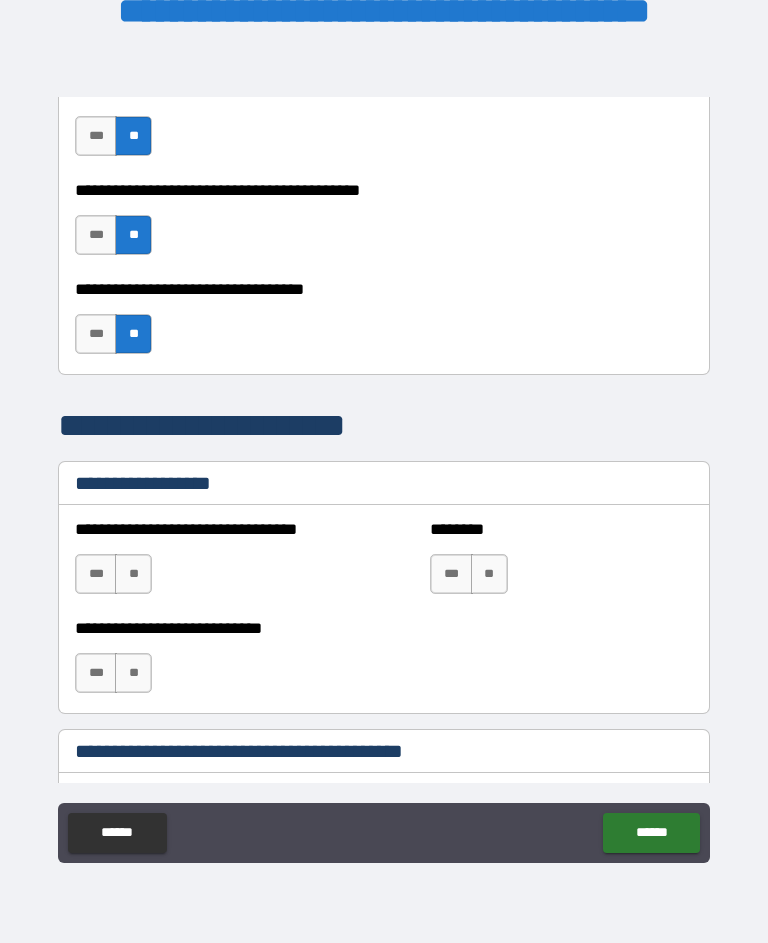 click on "**" at bounding box center [133, 574] 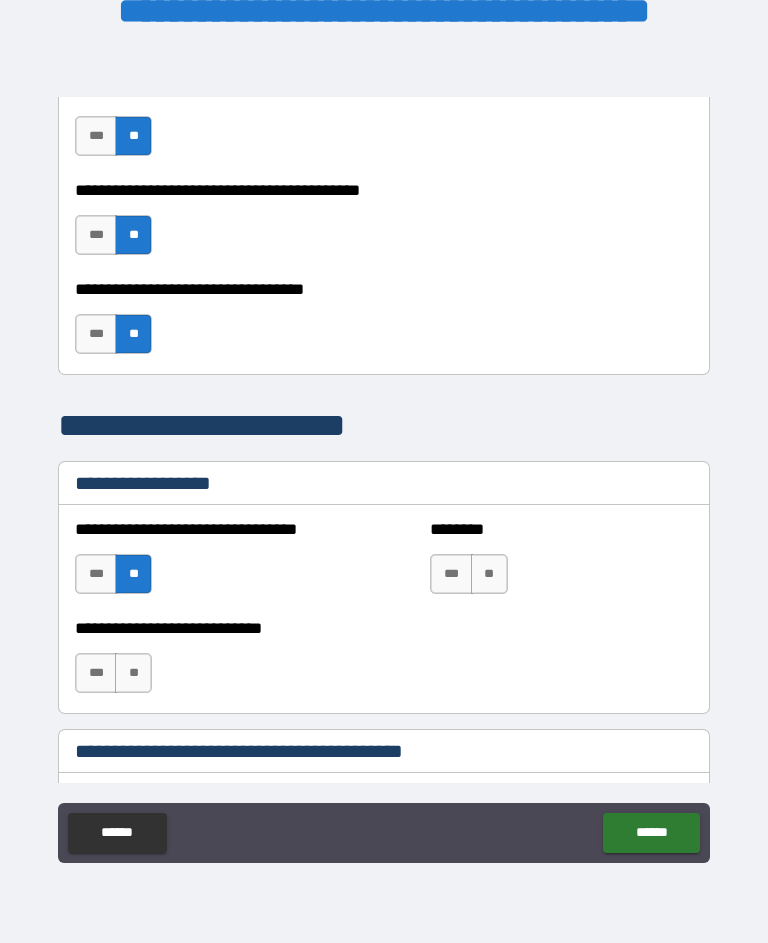 click on "**" at bounding box center (489, 574) 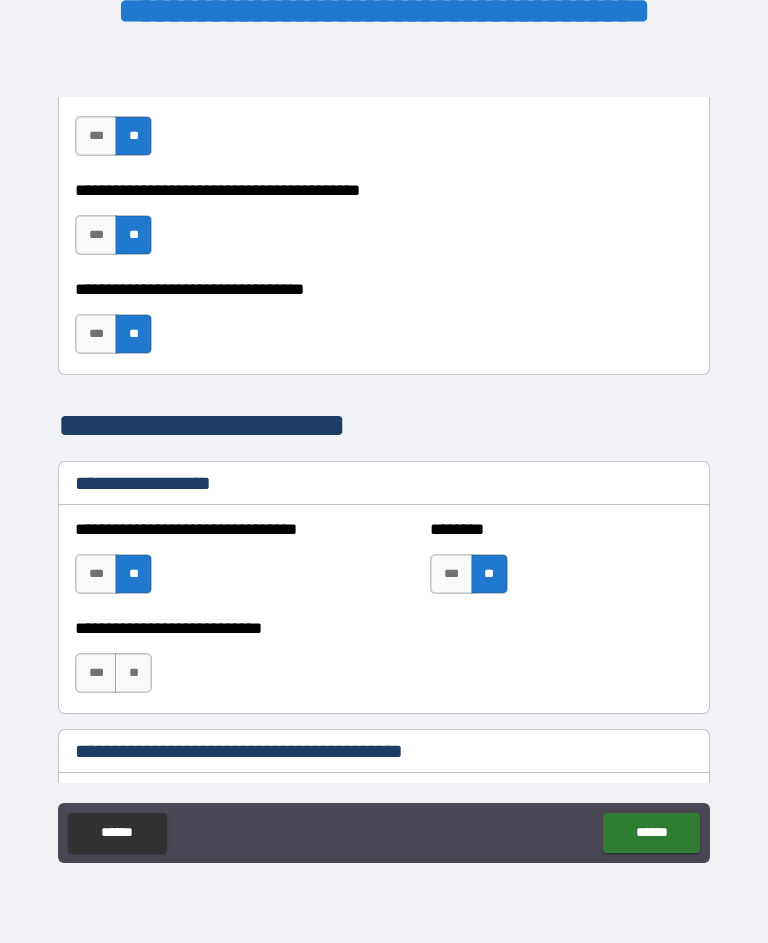 click on "**" at bounding box center [133, 673] 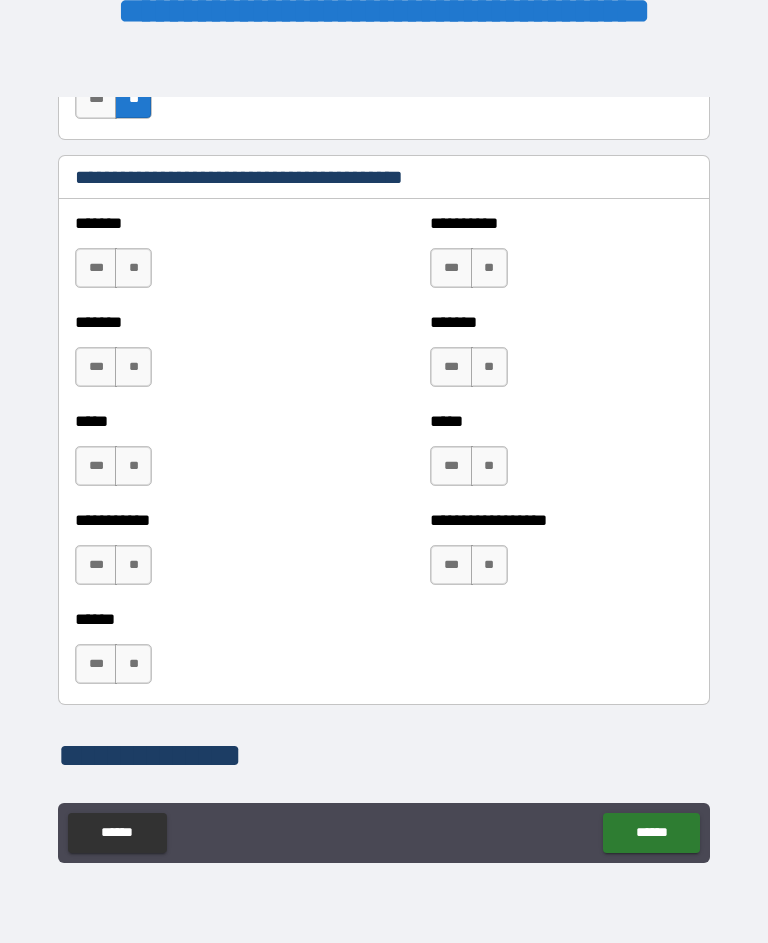 click on "**********" at bounding box center [384, 435] 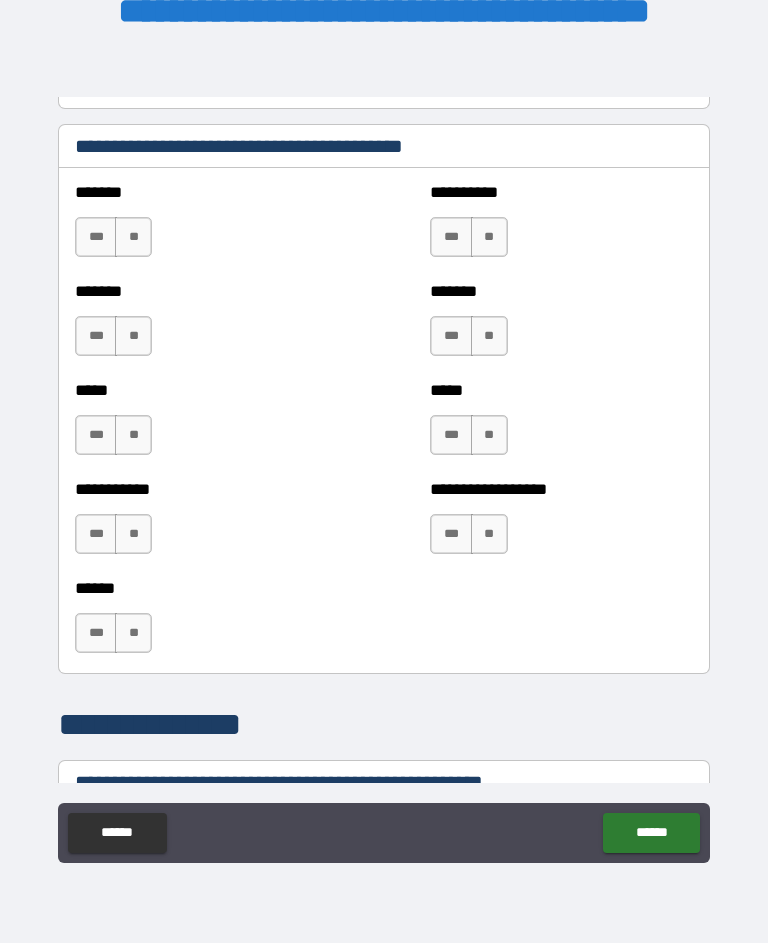 scroll, scrollTop: 1844, scrollLeft: 0, axis: vertical 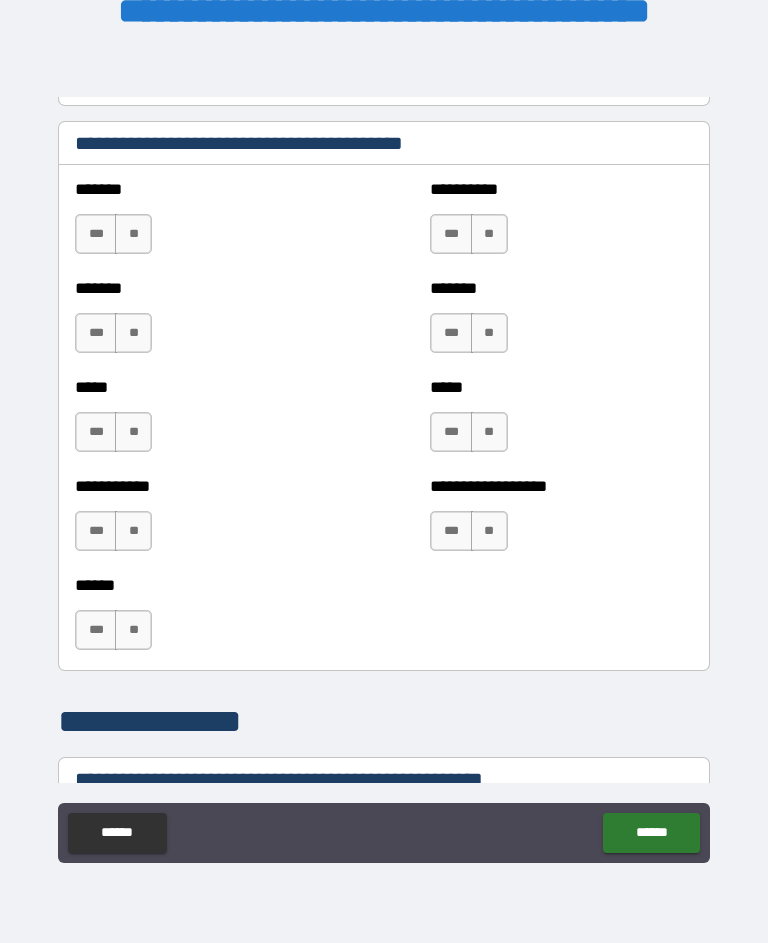 click on "**" at bounding box center [133, 234] 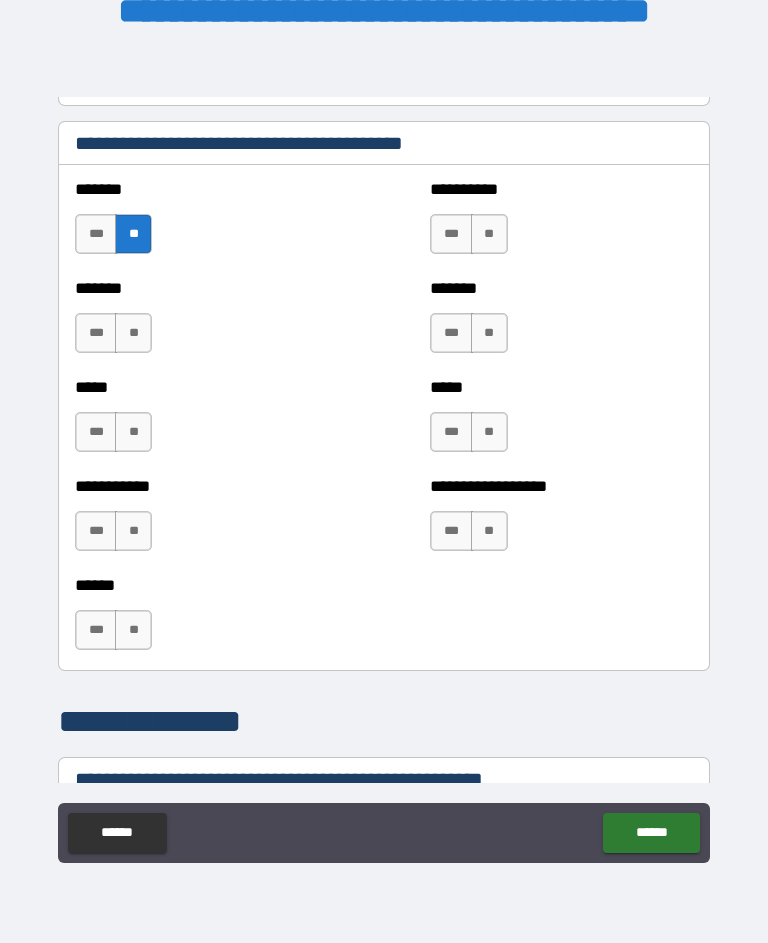 click on "**" at bounding box center (133, 333) 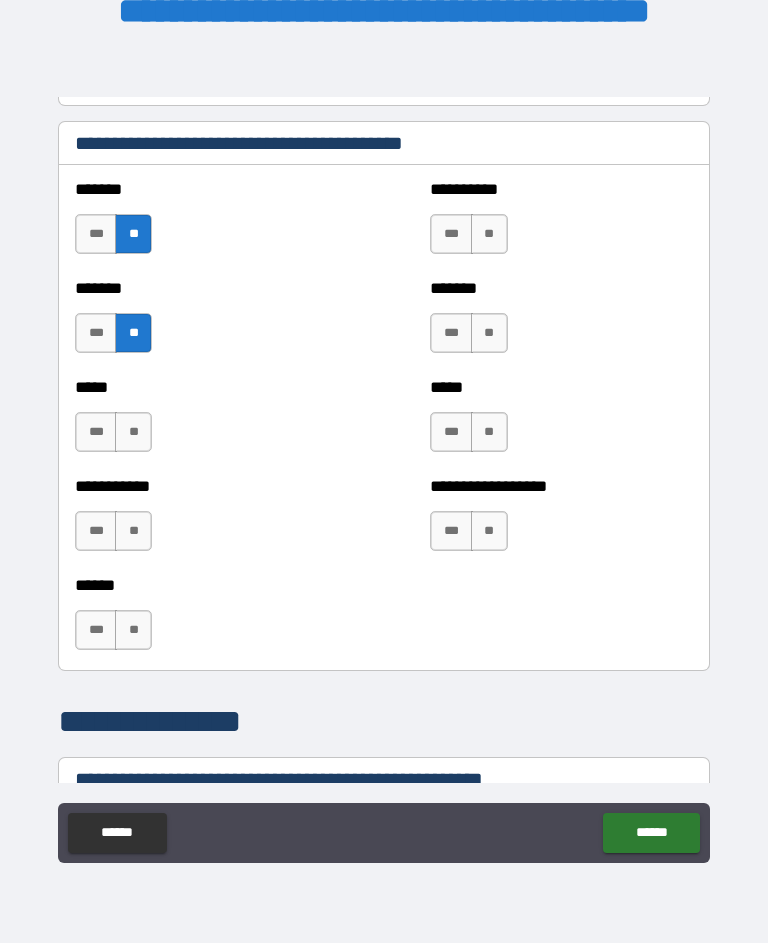 click on "**" at bounding box center (133, 432) 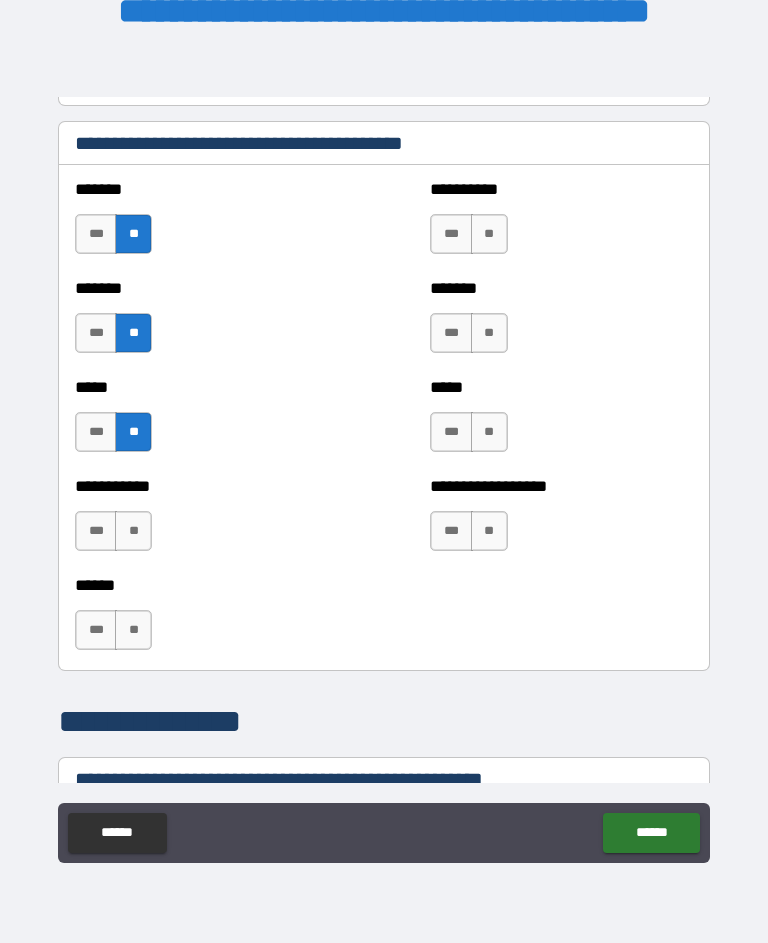 click on "**" at bounding box center (133, 531) 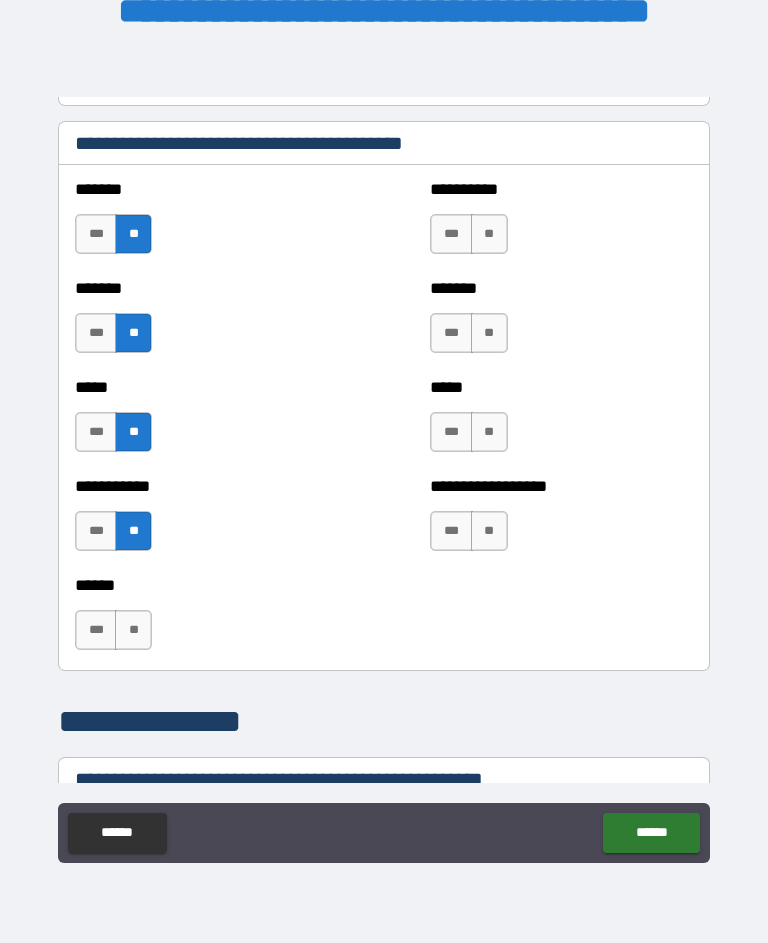 click on "**" at bounding box center [133, 630] 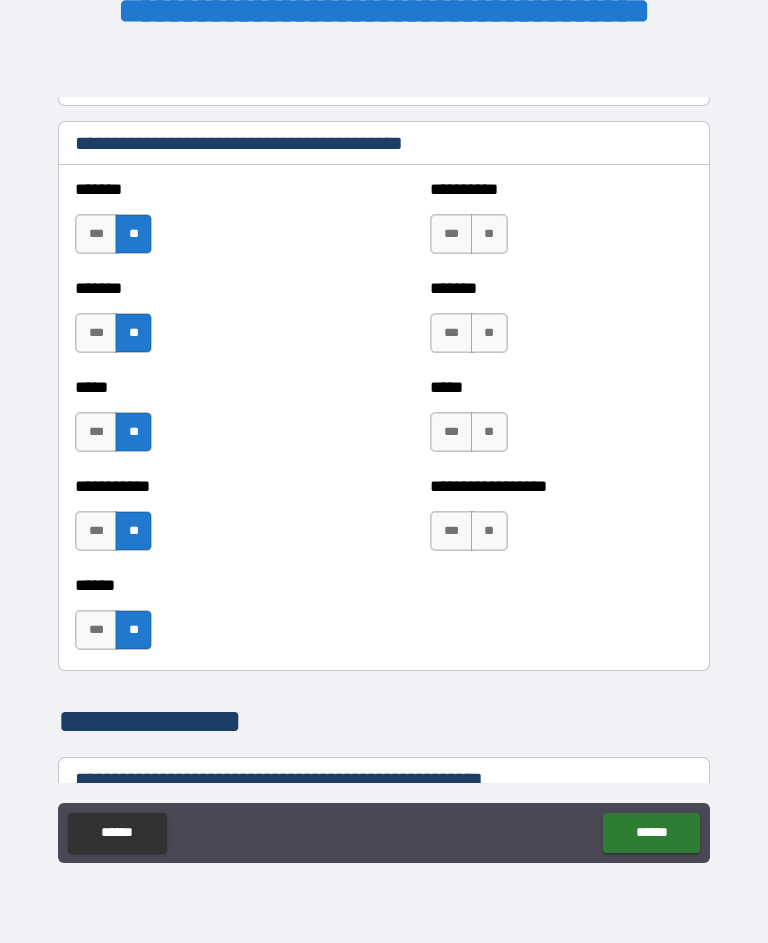 click on "**" at bounding box center [489, 531] 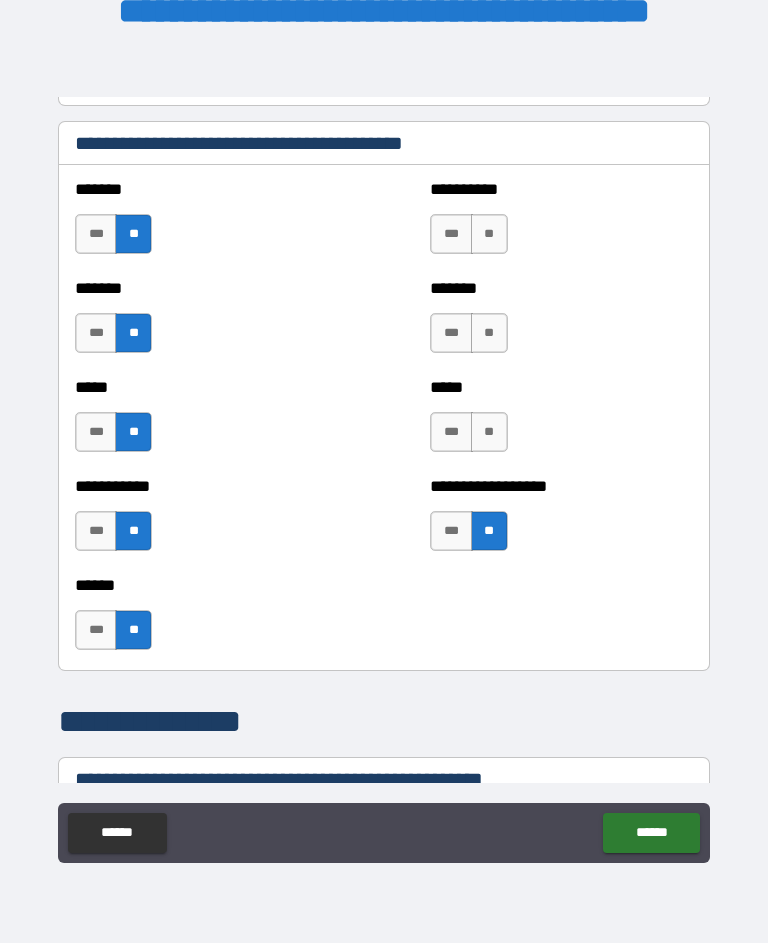 click on "**" at bounding box center (489, 432) 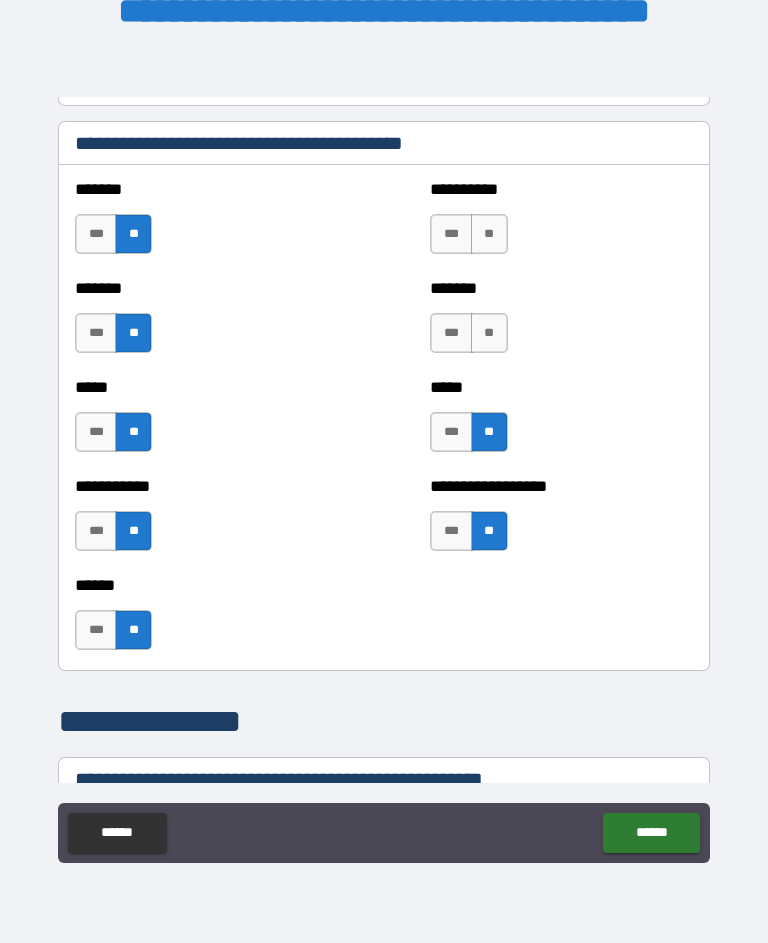 click on "**" at bounding box center (489, 333) 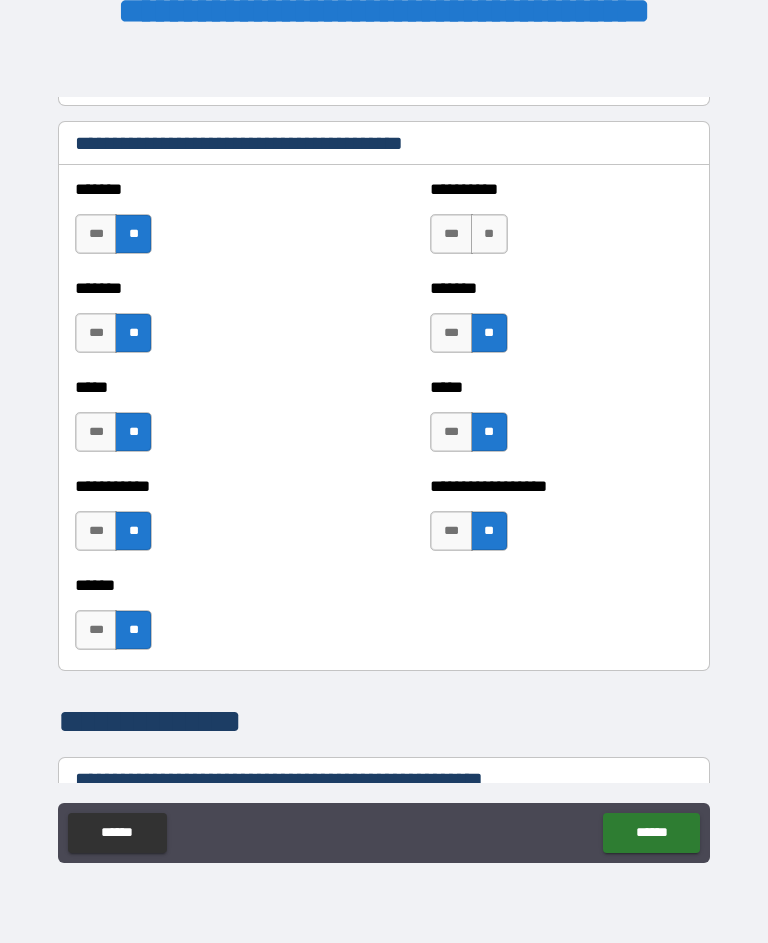 click on "**" at bounding box center [489, 234] 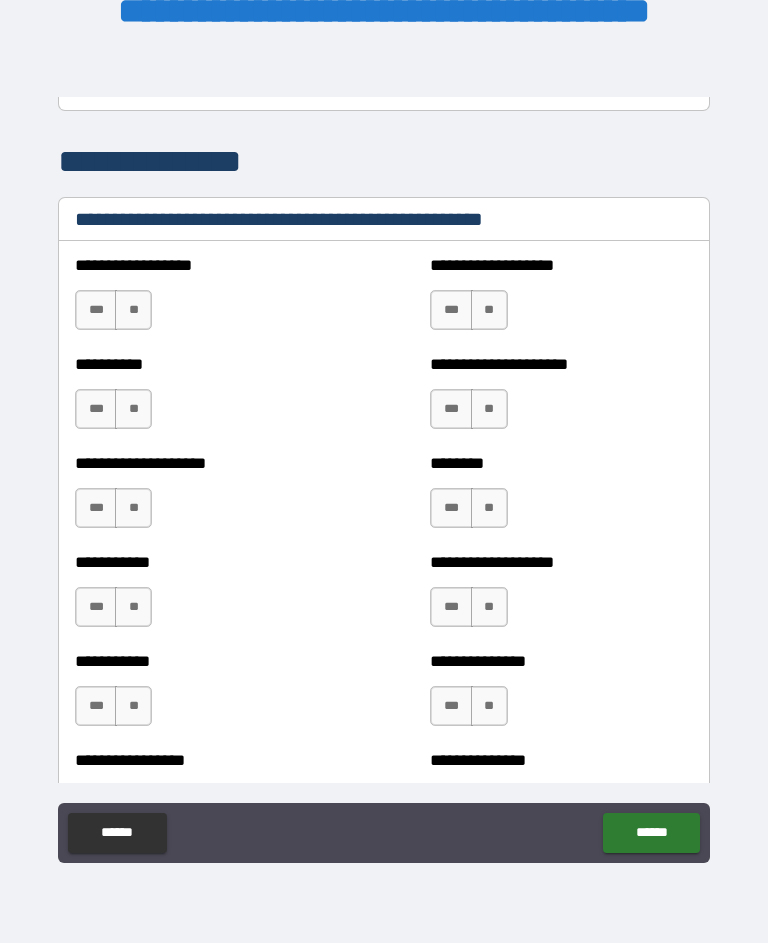 scroll, scrollTop: 2405, scrollLeft: 0, axis: vertical 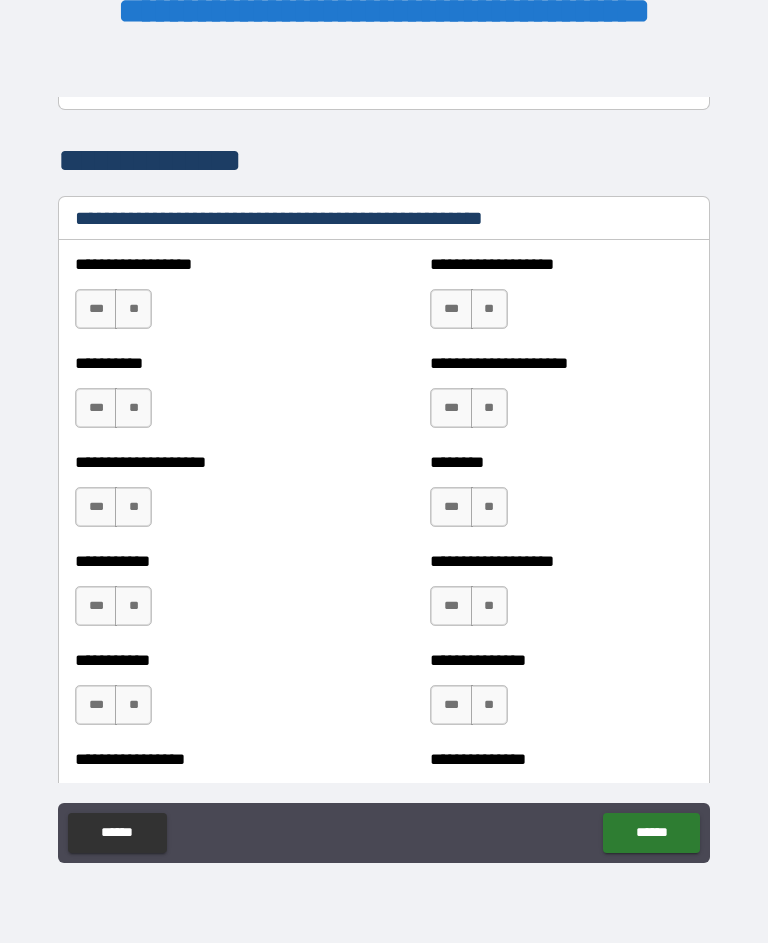 click on "**" at bounding box center [133, 309] 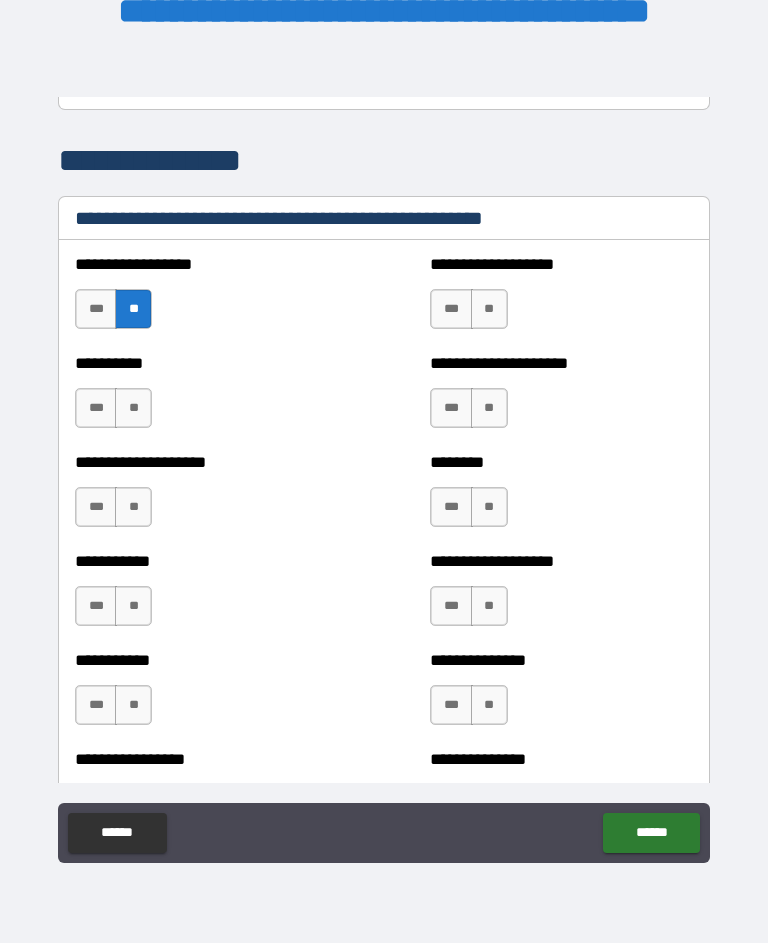 click on "**" at bounding box center (133, 408) 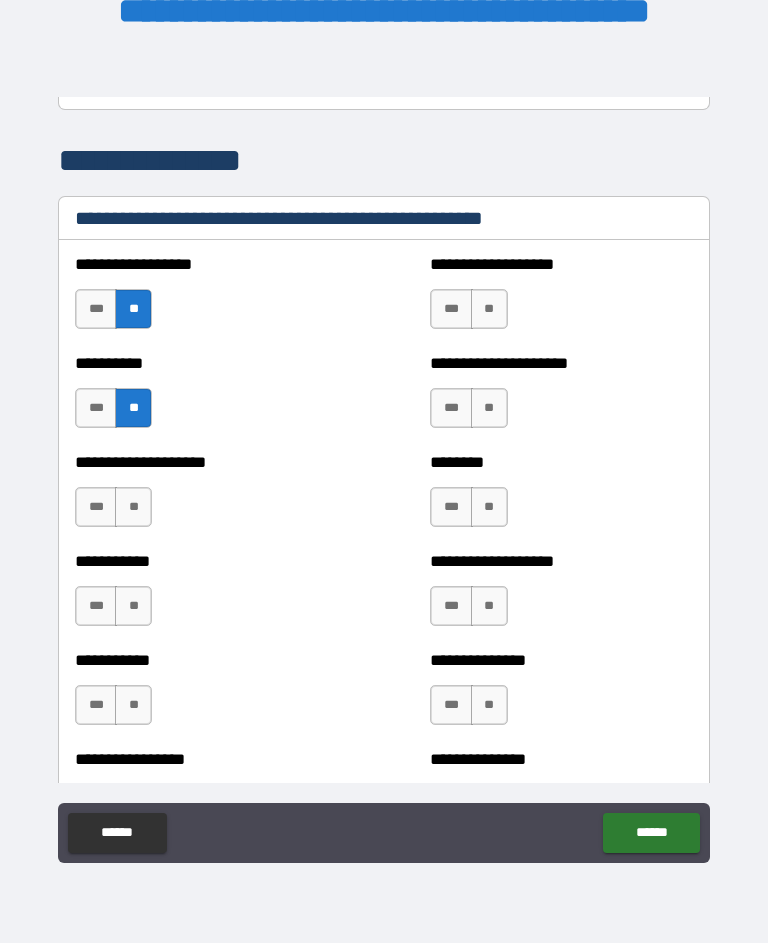 click on "**" at bounding box center (133, 507) 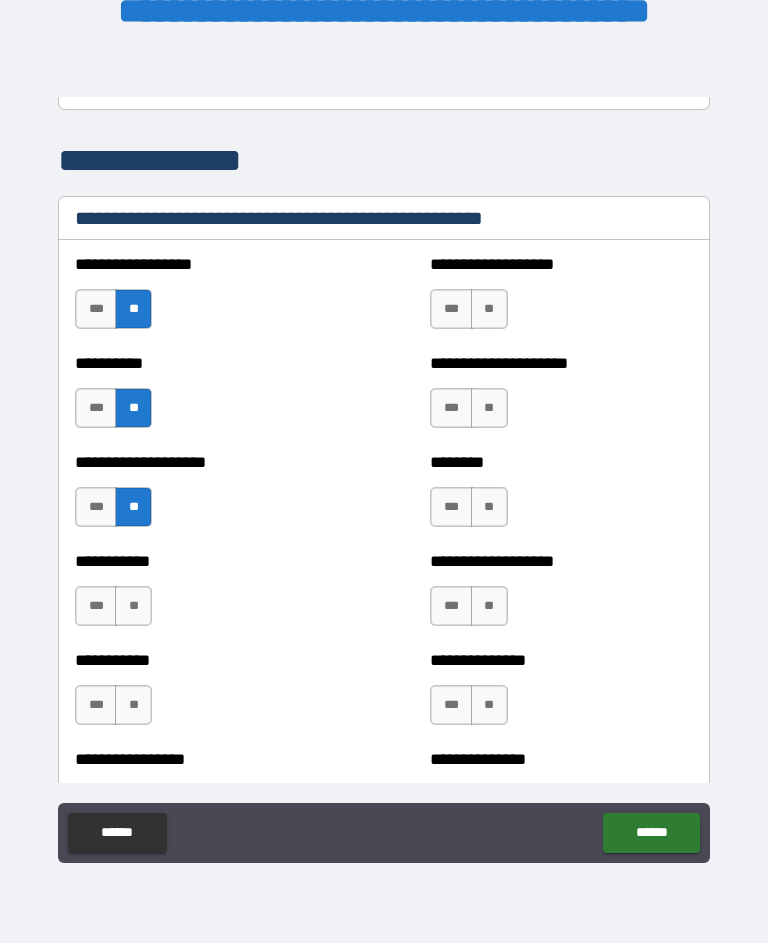 click on "**" at bounding box center [133, 606] 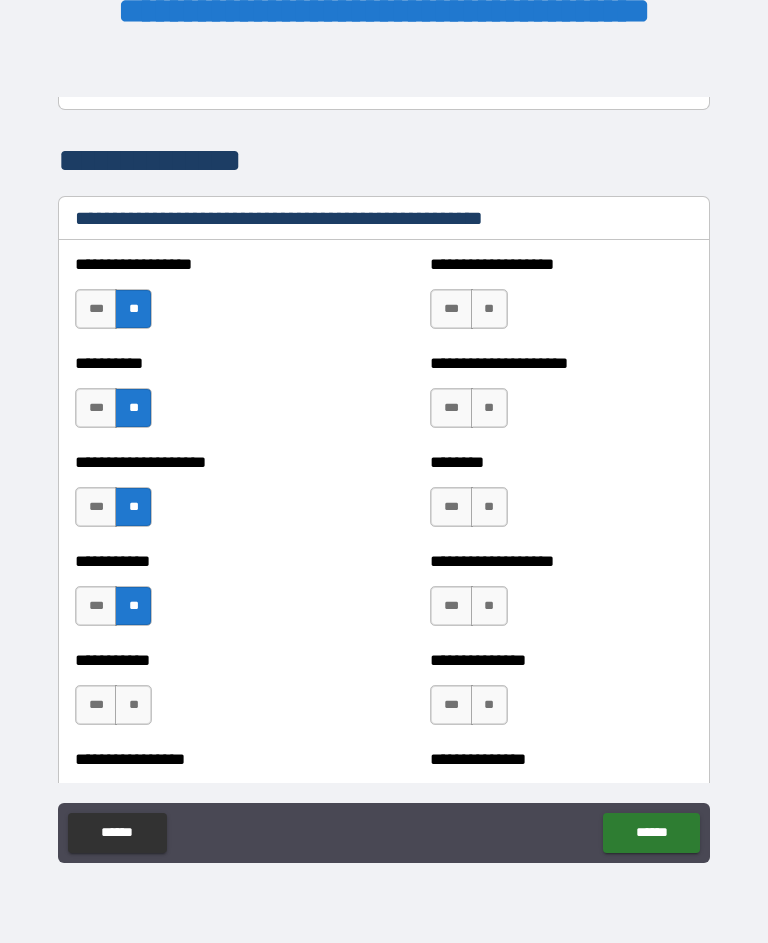 click on "**" at bounding box center [133, 705] 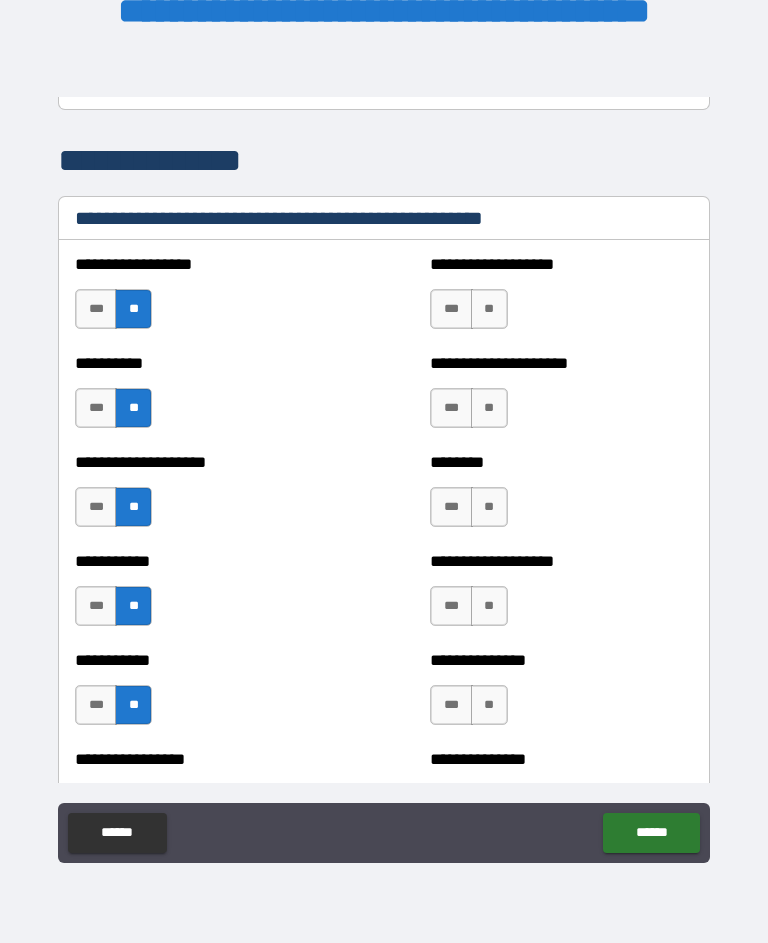 click on "**" at bounding box center [489, 705] 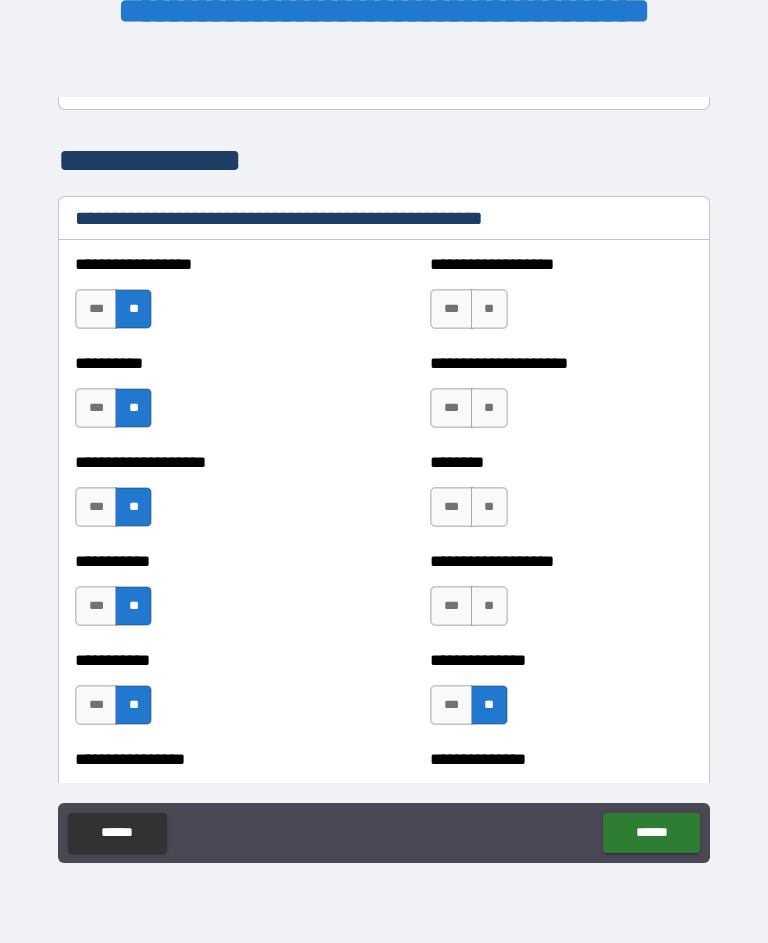 click on "**" at bounding box center [489, 606] 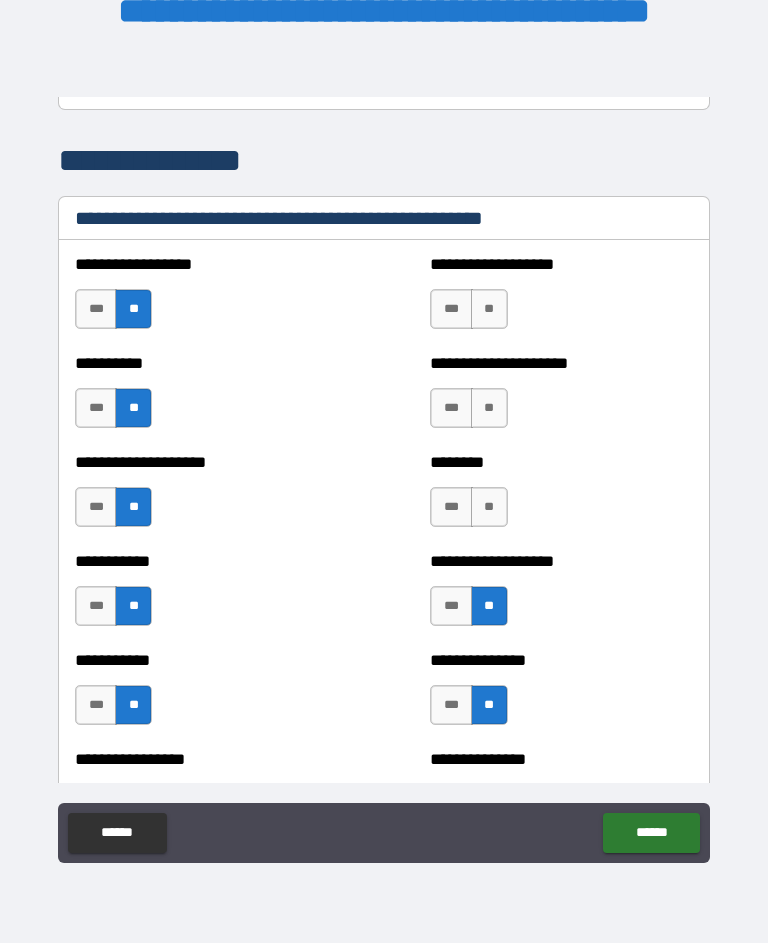 click on "**" at bounding box center (489, 507) 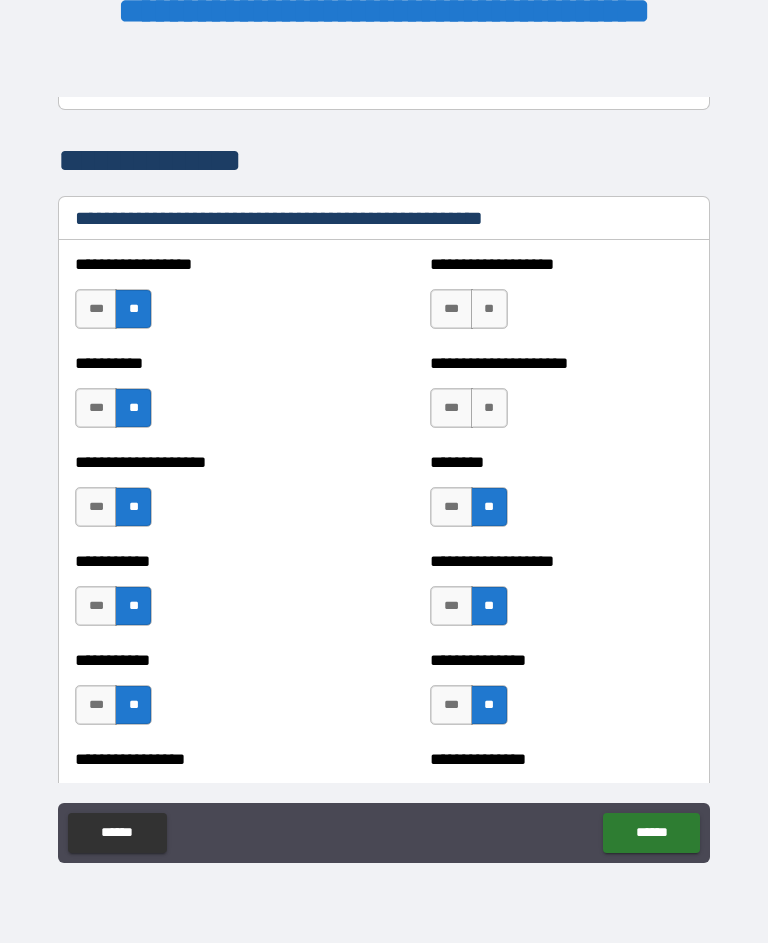 click on "**" at bounding box center [489, 408] 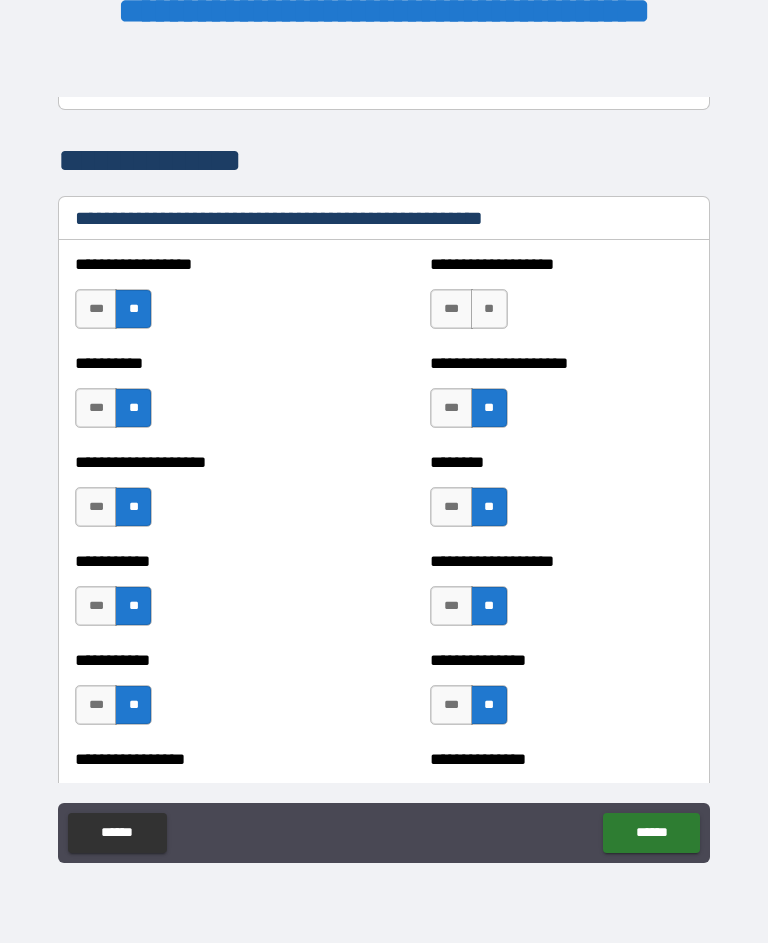 click on "**" at bounding box center (489, 309) 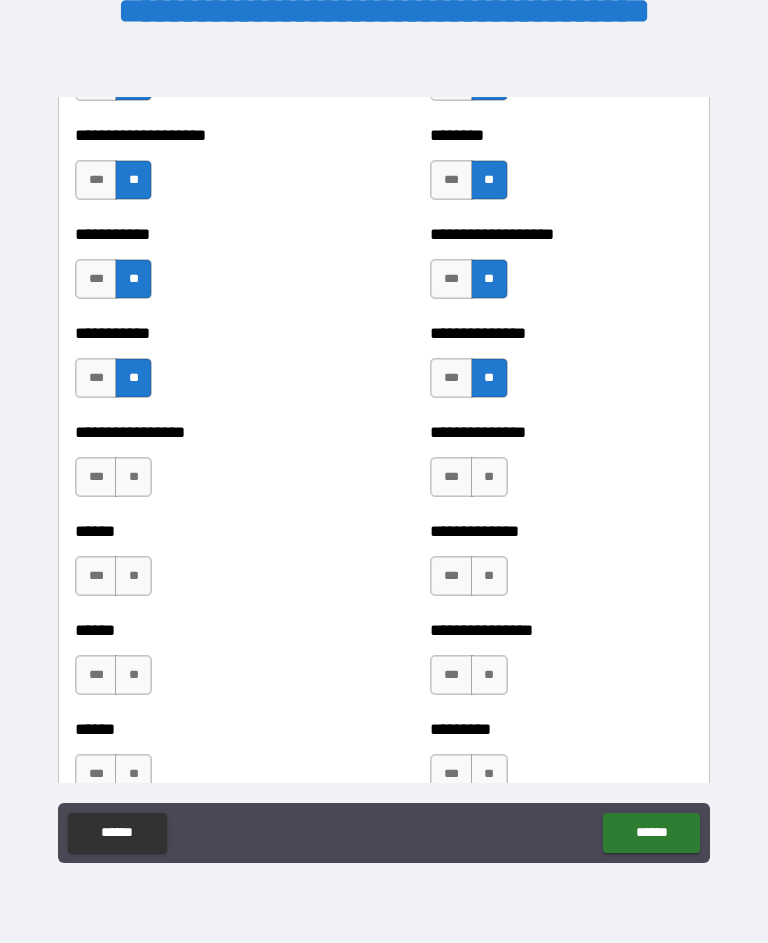scroll, scrollTop: 2741, scrollLeft: 0, axis: vertical 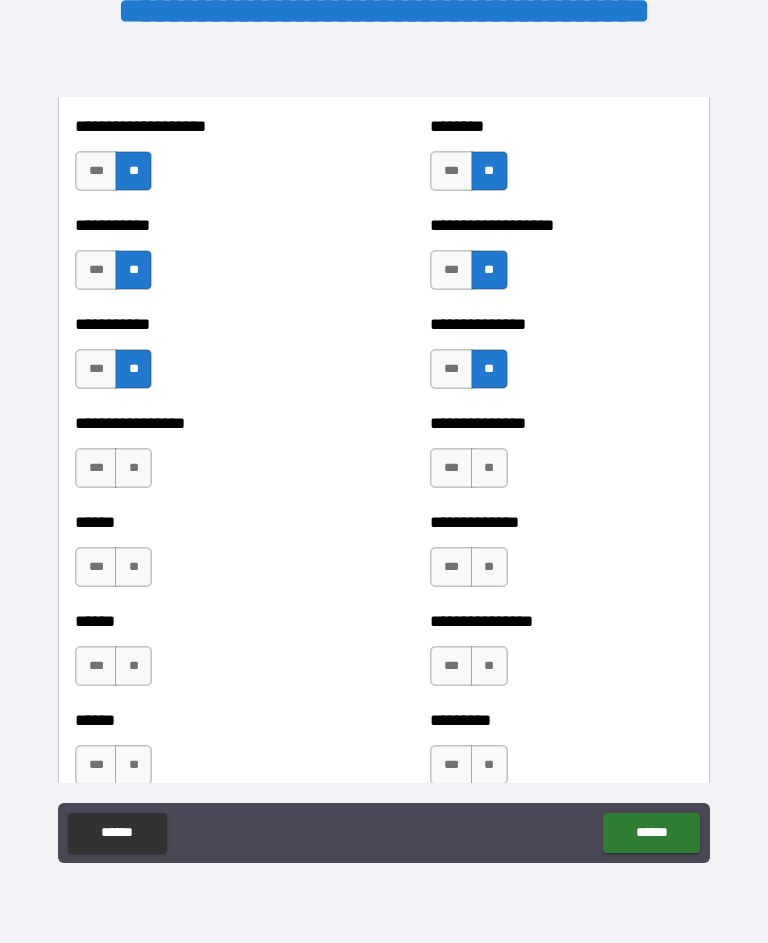 click on "**" at bounding box center (489, 468) 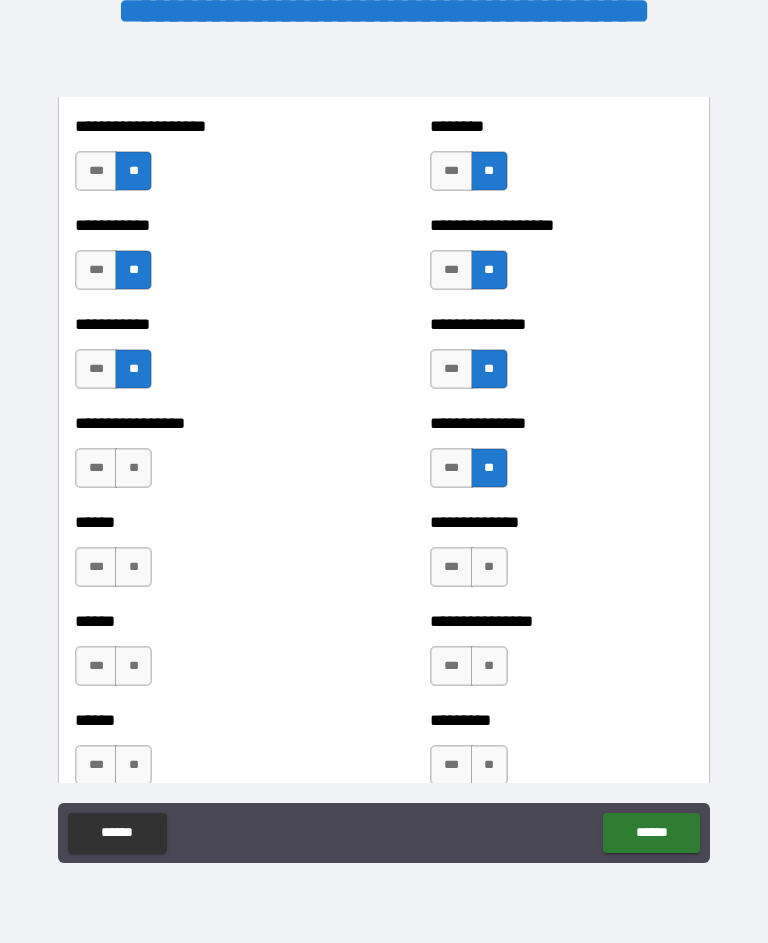 click on "**" at bounding box center (489, 567) 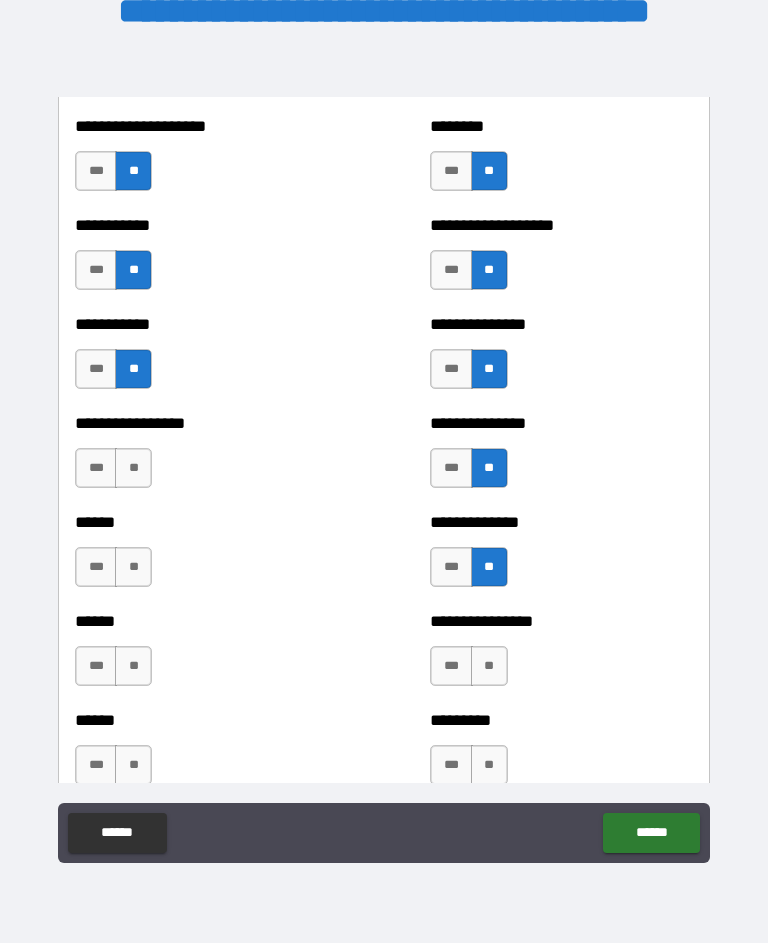click on "**" at bounding box center [133, 567] 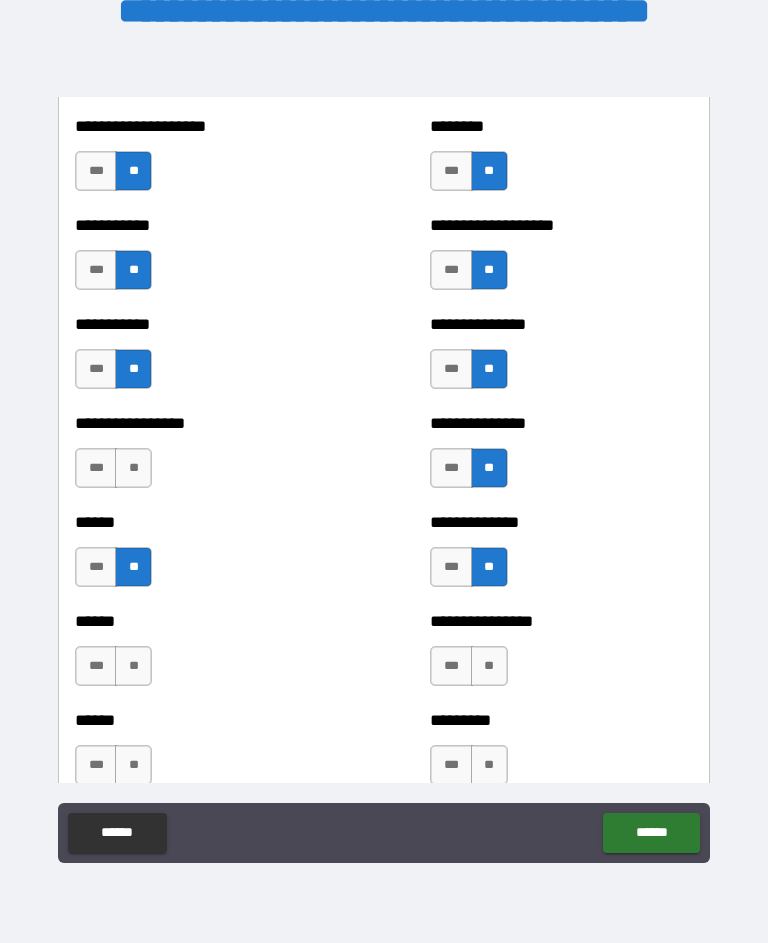 click on "***" at bounding box center (96, 567) 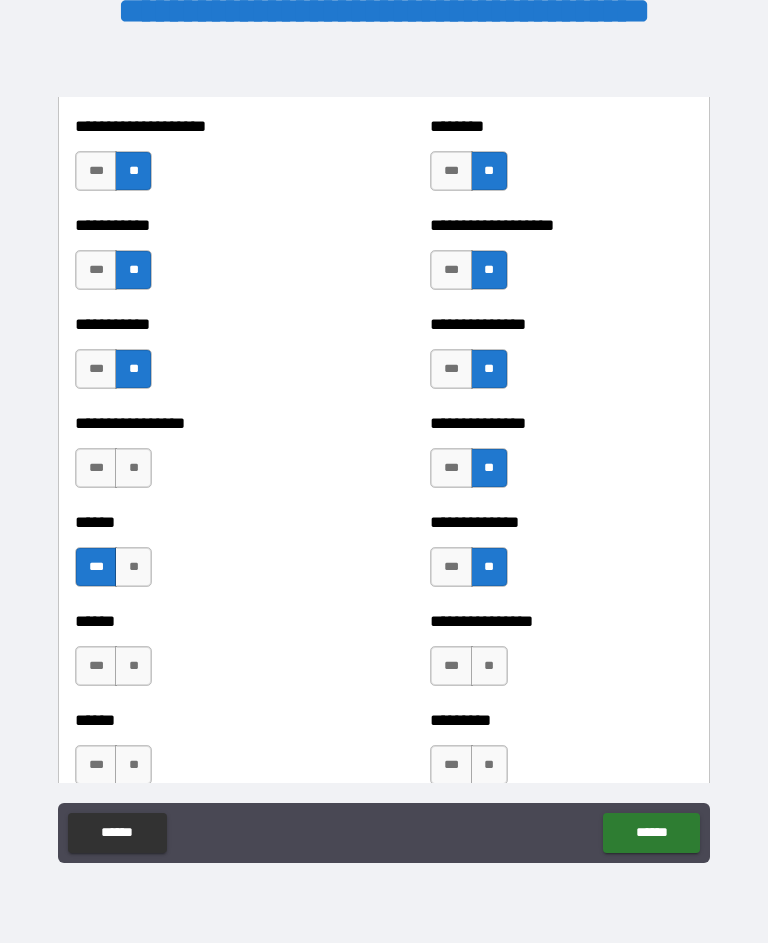 click on "**" at bounding box center [133, 666] 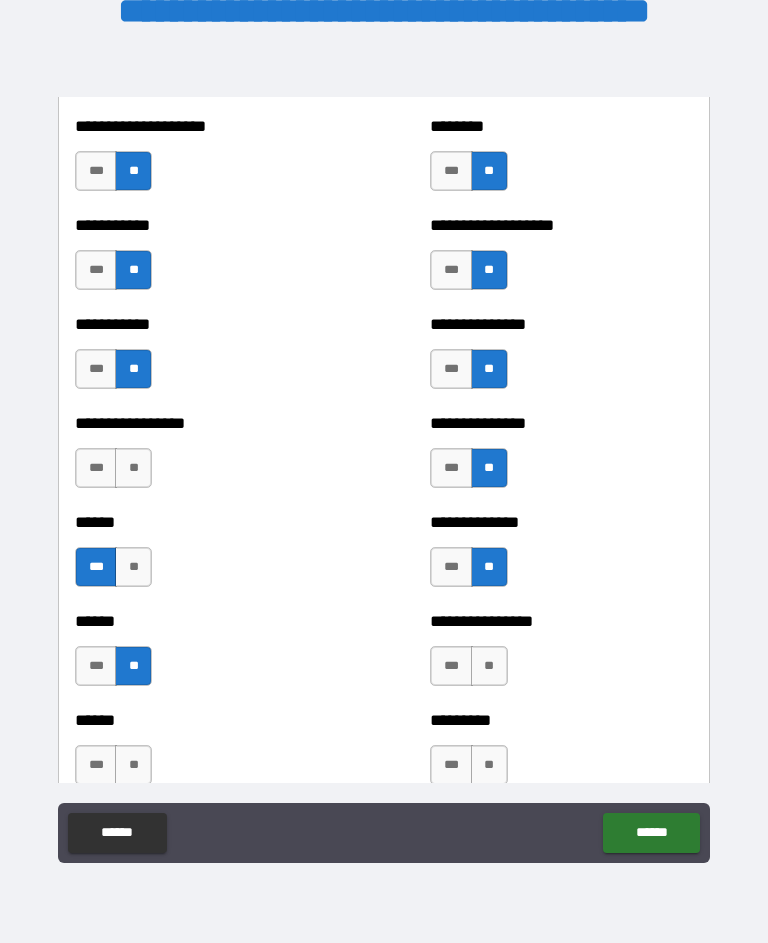 click on "**" at bounding box center [489, 666] 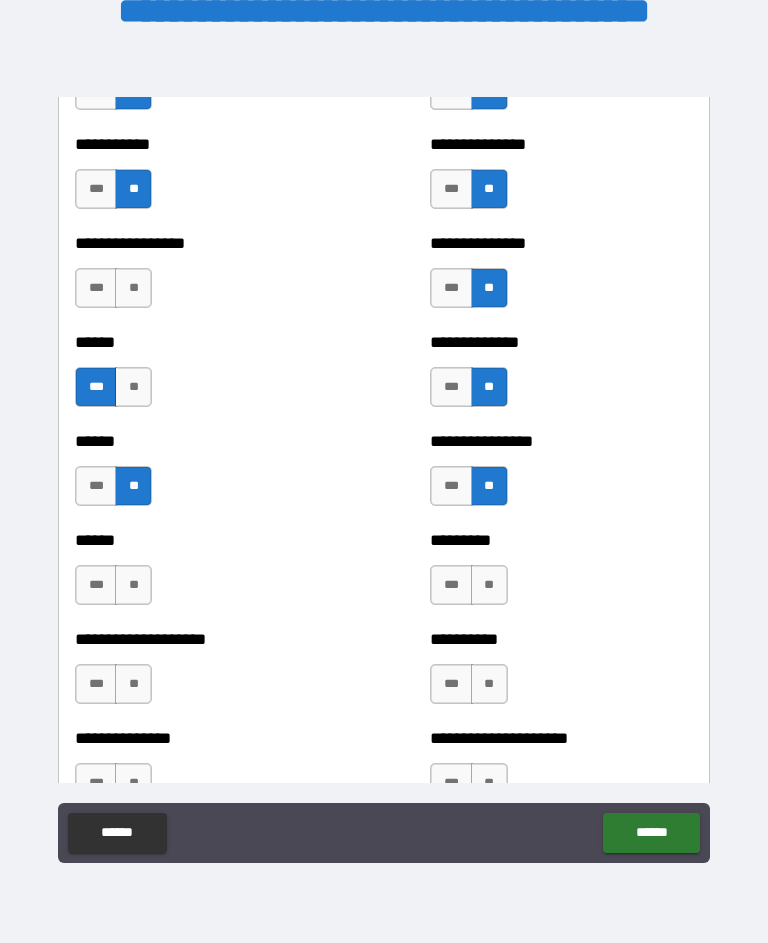 scroll, scrollTop: 2936, scrollLeft: 0, axis: vertical 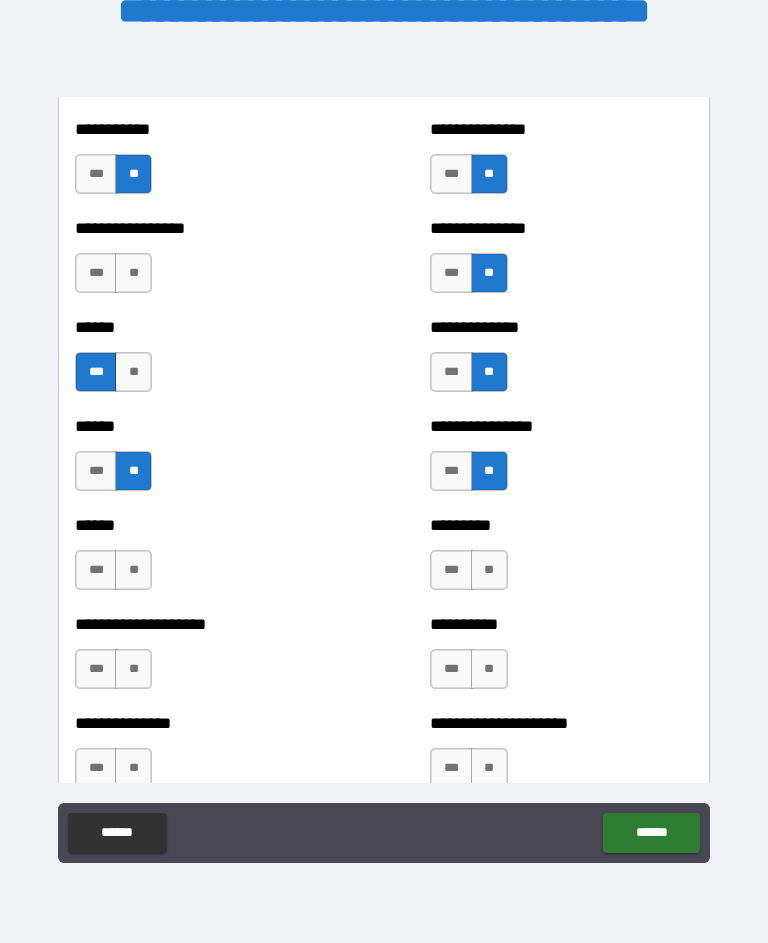 click on "**" at bounding box center [133, 570] 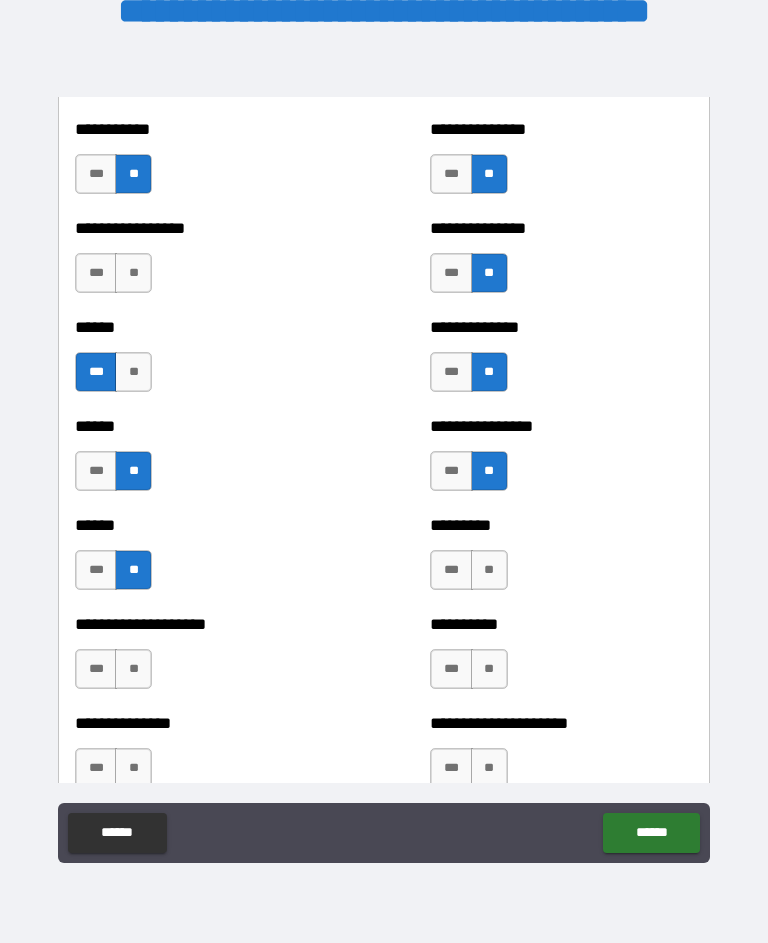 click on "**" at bounding box center (489, 570) 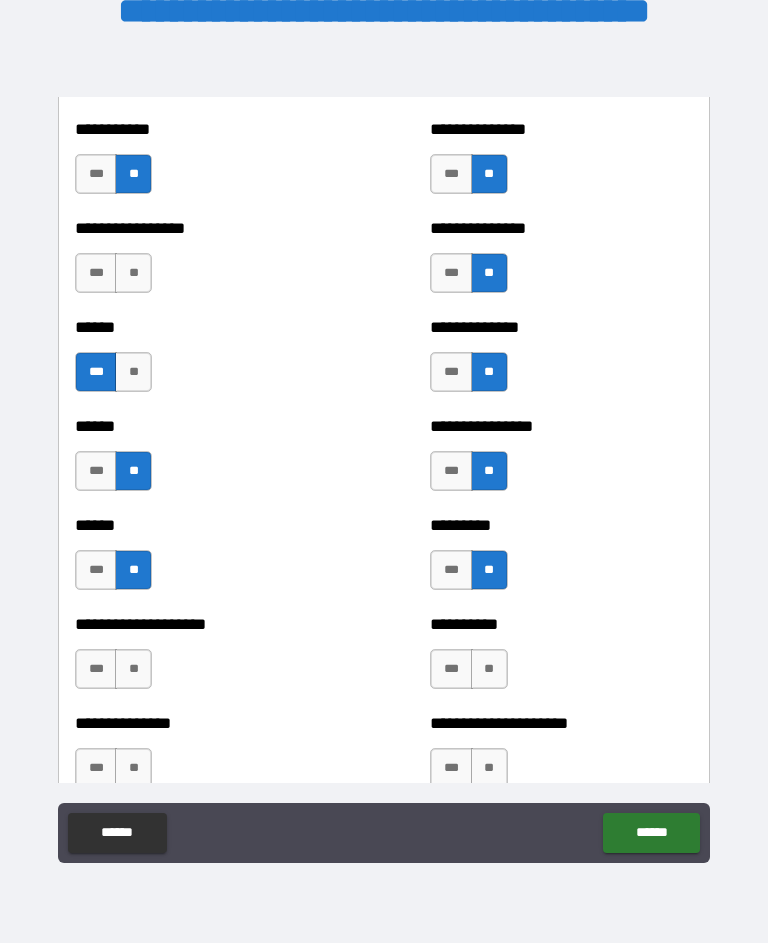 click on "**" at bounding box center [489, 669] 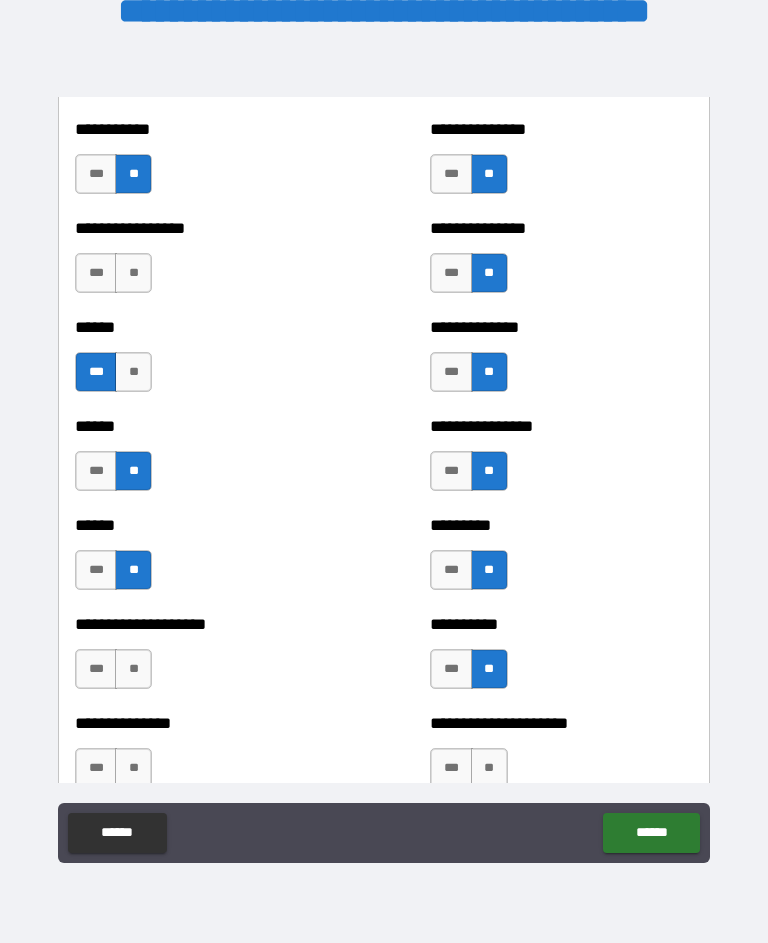 click on "***" at bounding box center [96, 669] 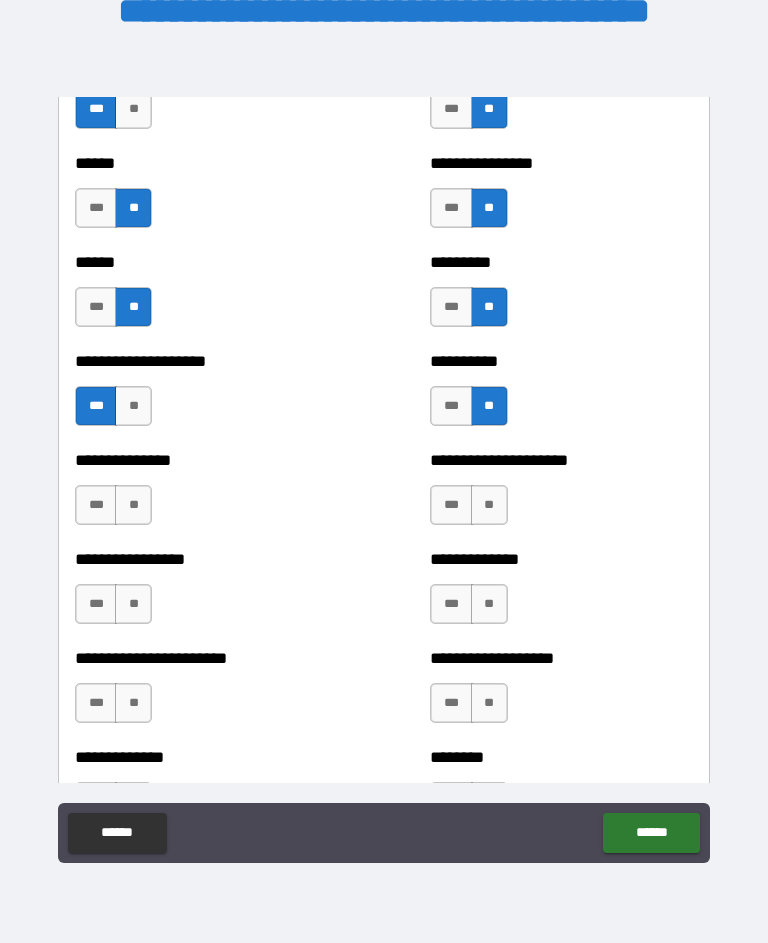 scroll, scrollTop: 3206, scrollLeft: 0, axis: vertical 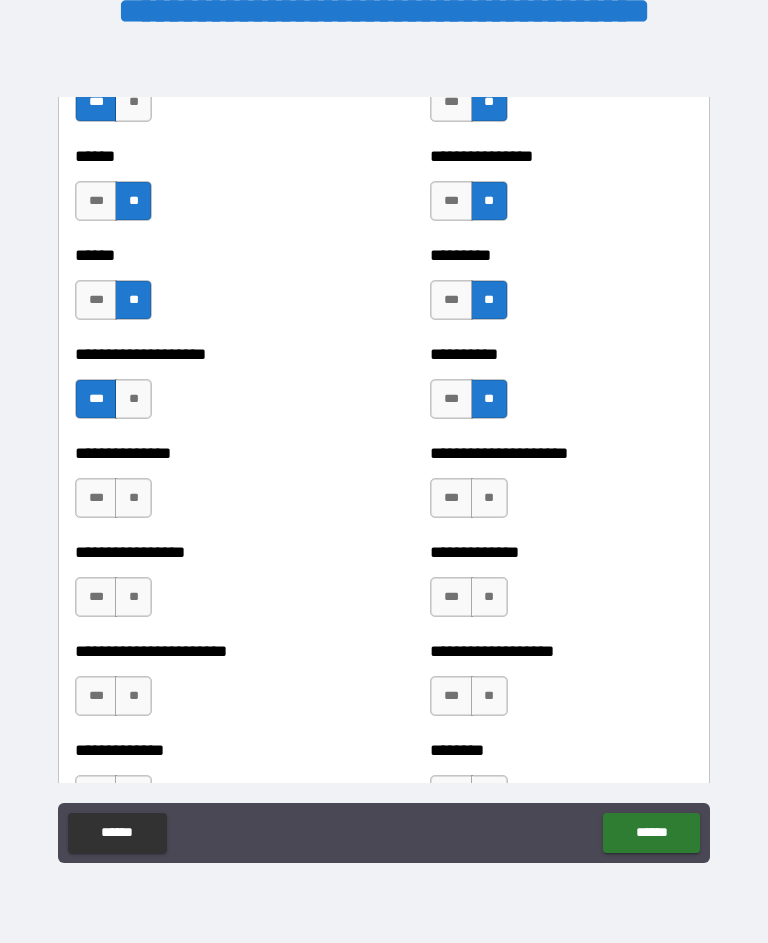 click on "**" at bounding box center (133, 498) 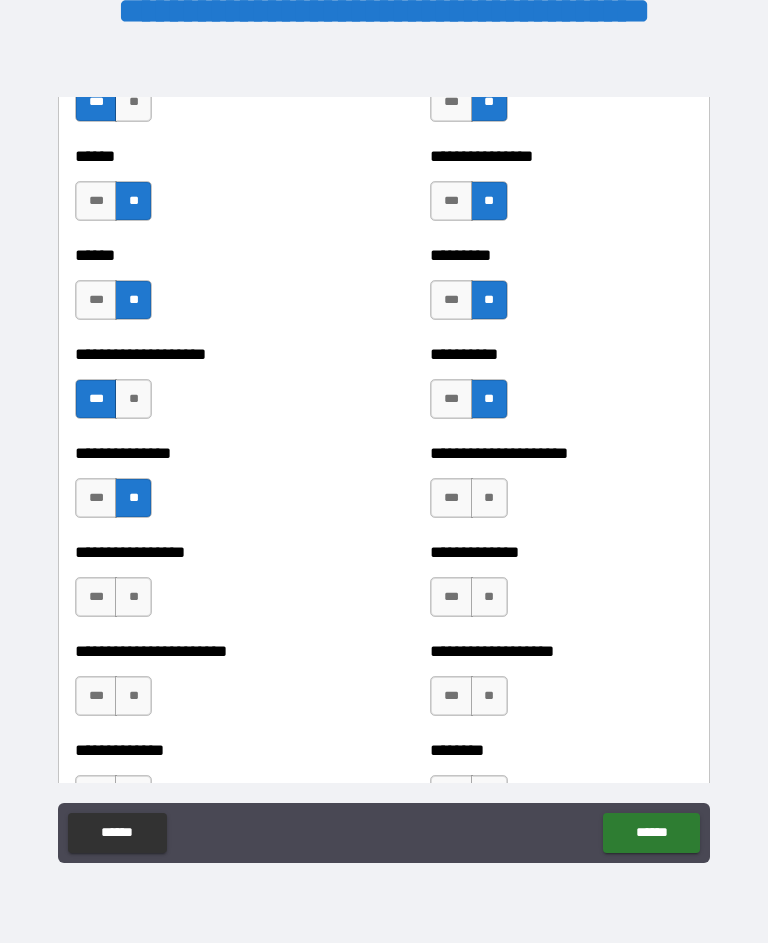 click on "**" at bounding box center [489, 498] 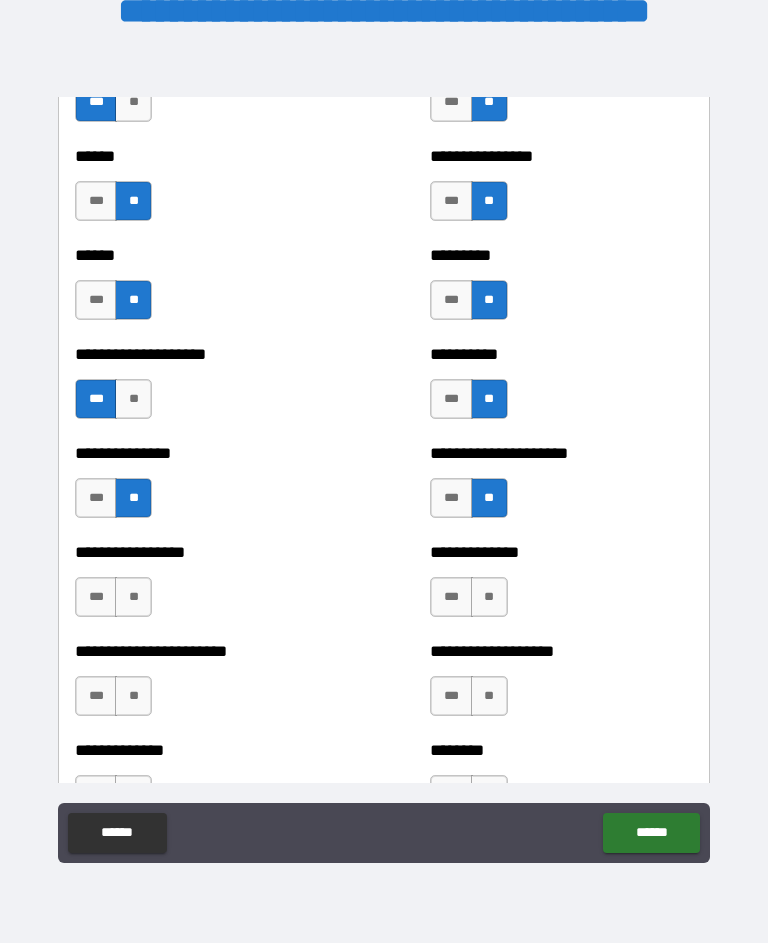 click on "**" at bounding box center (489, 597) 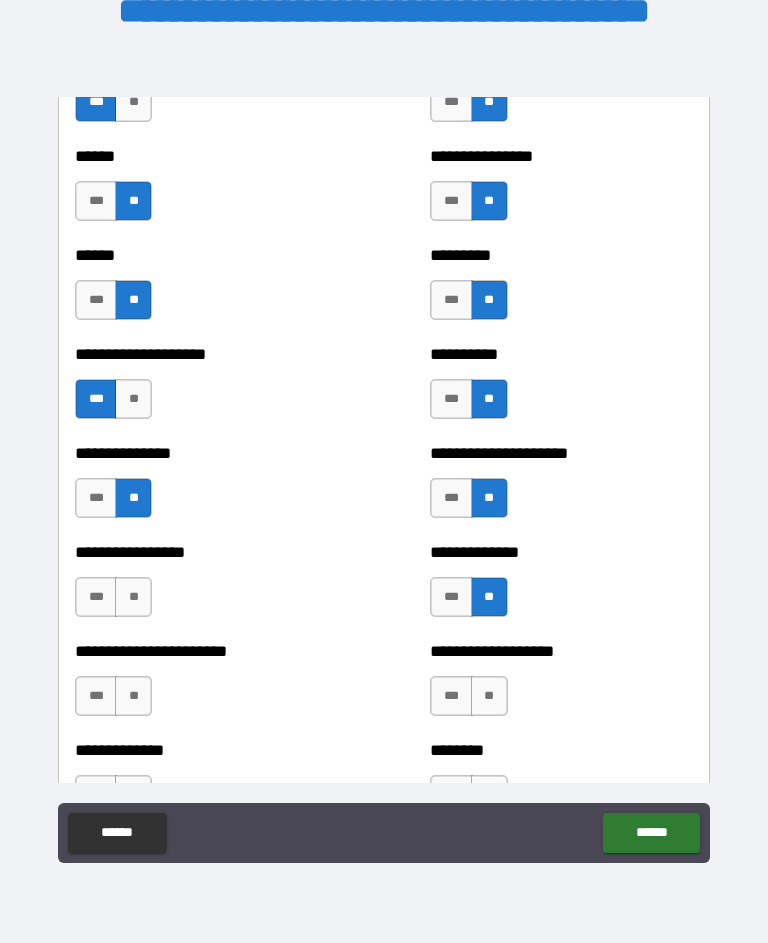 click on "**" at bounding box center (133, 597) 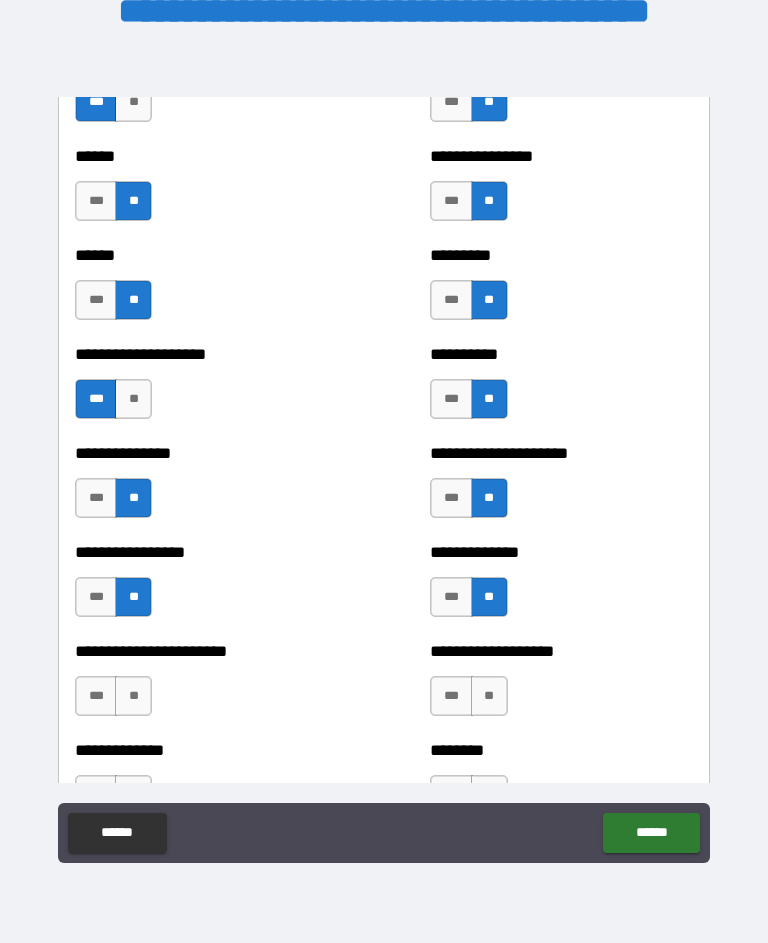 click on "**" at bounding box center [133, 696] 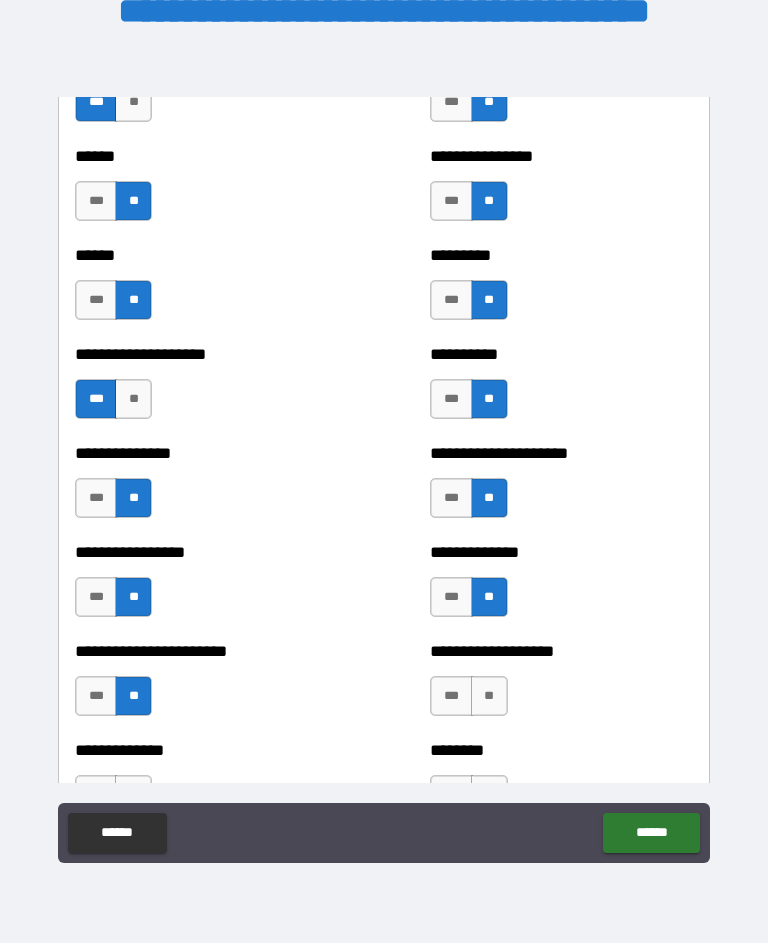 click on "**" at bounding box center [489, 696] 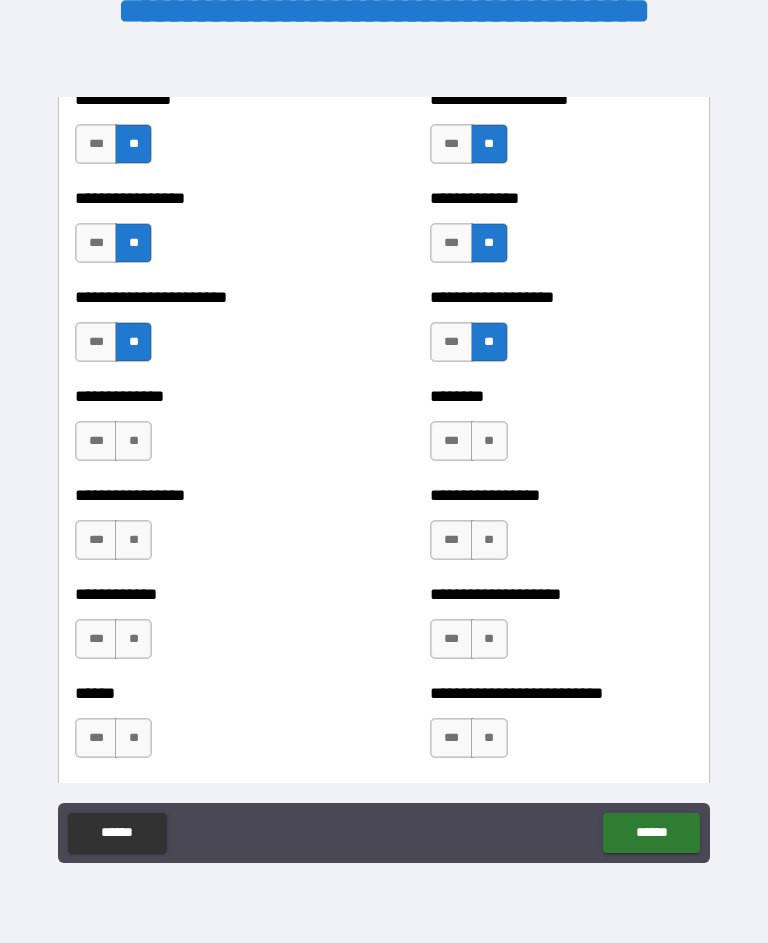 scroll, scrollTop: 3571, scrollLeft: 0, axis: vertical 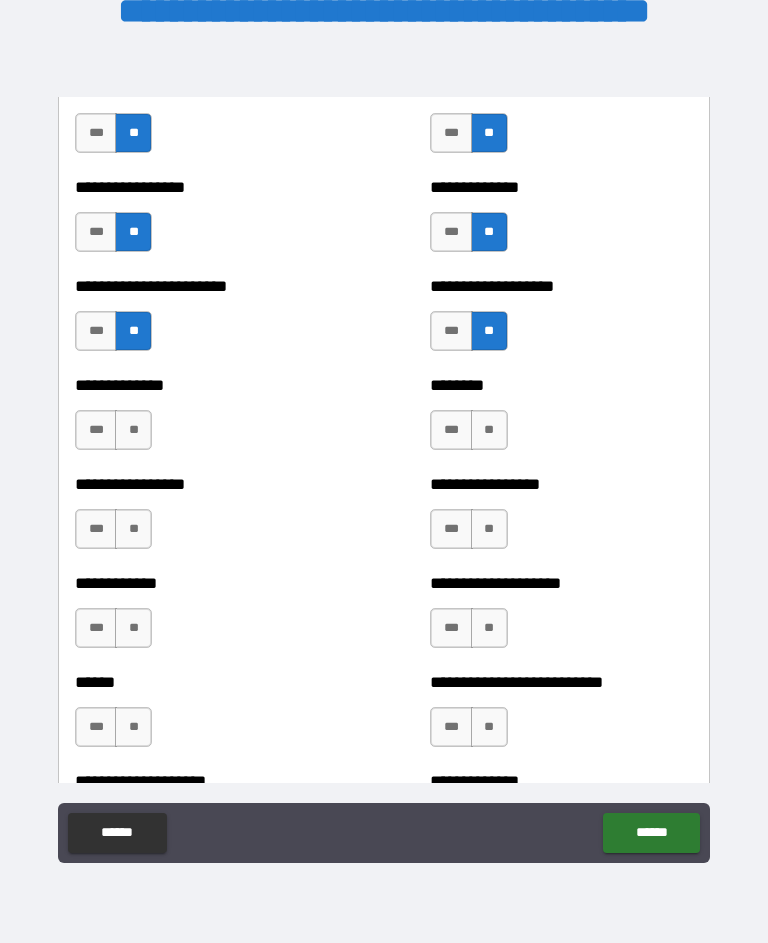 click on "**" at bounding box center (133, 430) 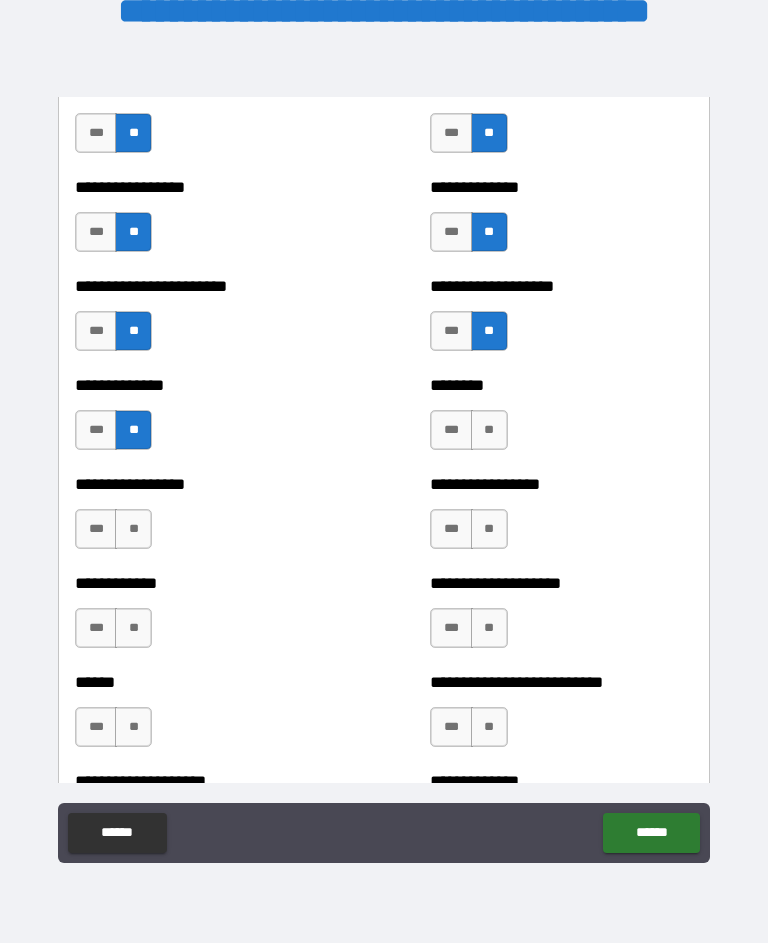 click on "**" at bounding box center [489, 430] 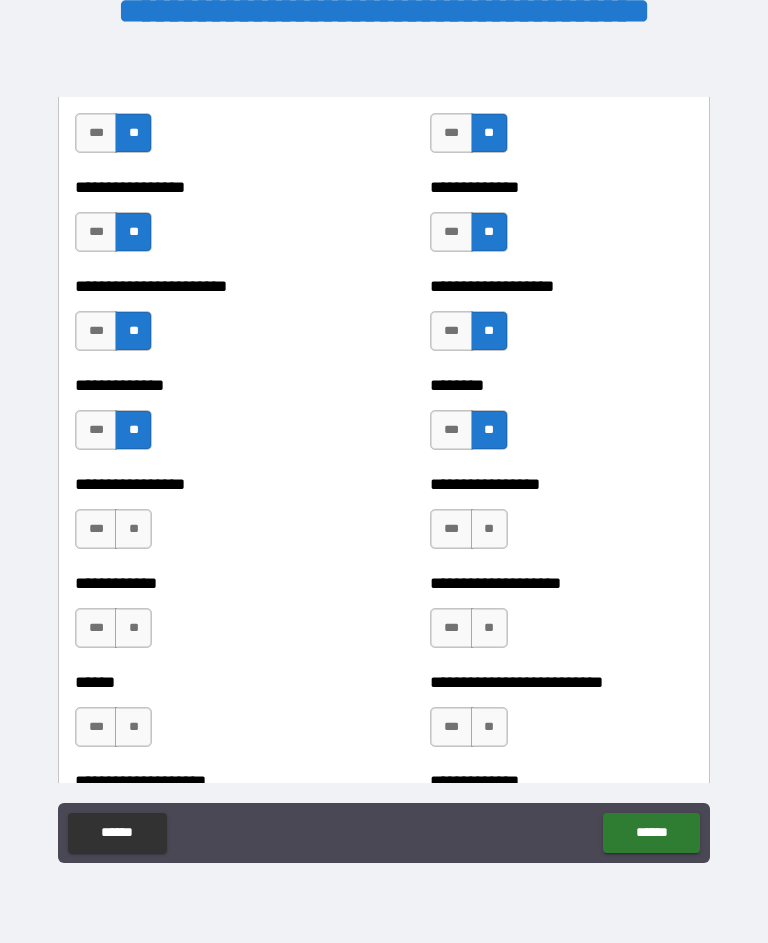 click on "**" at bounding box center (489, 529) 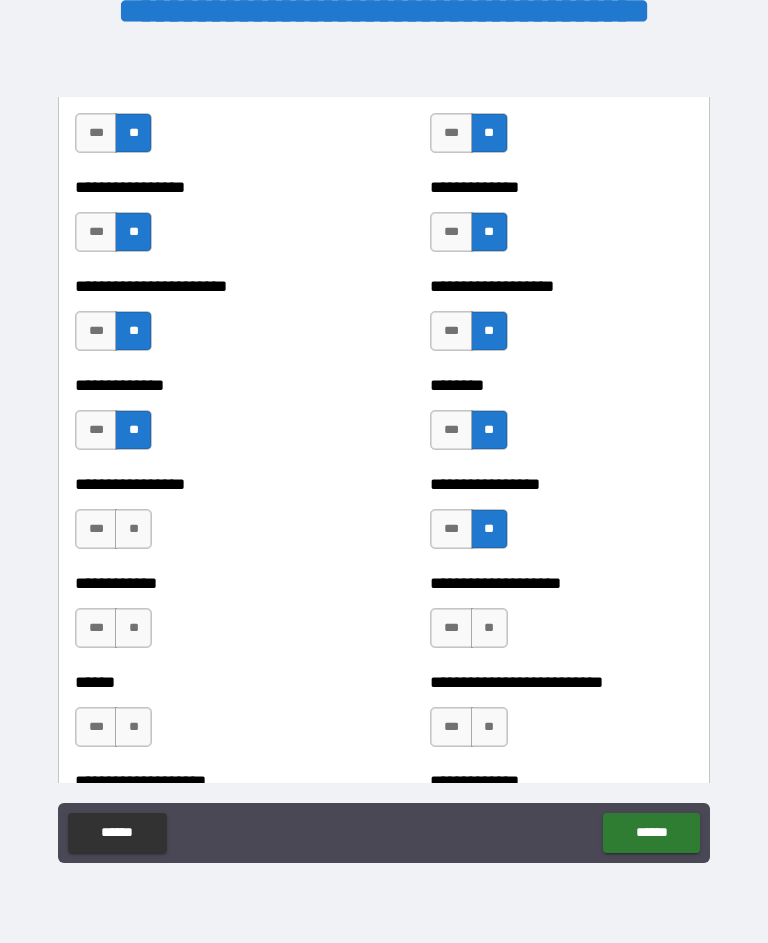 click on "**" at bounding box center (133, 529) 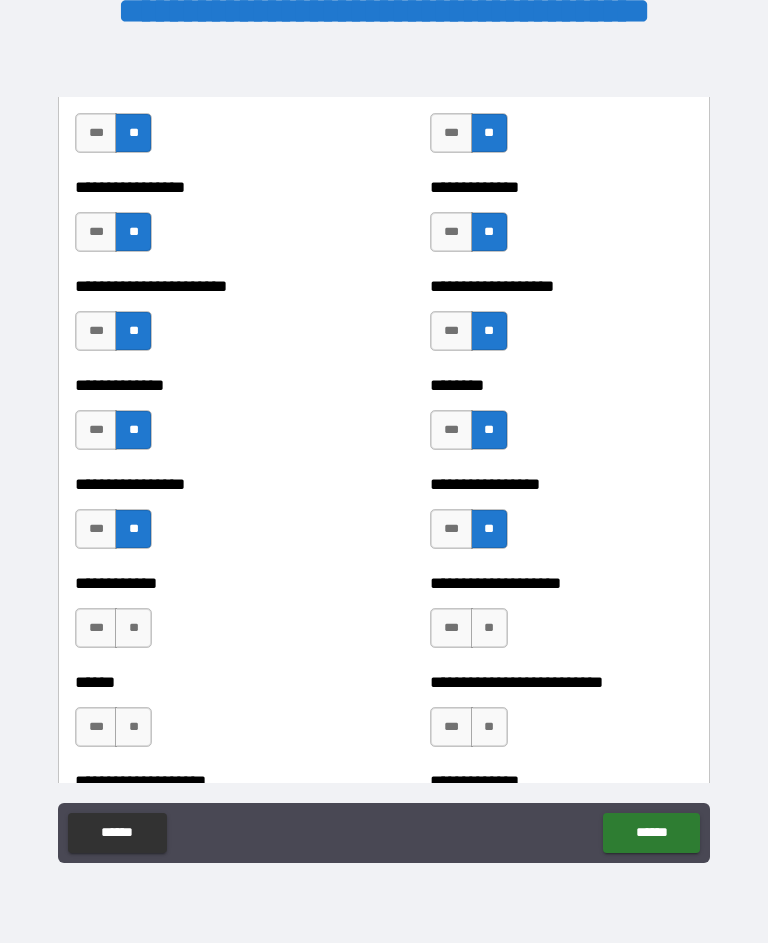 click on "**" at bounding box center (133, 628) 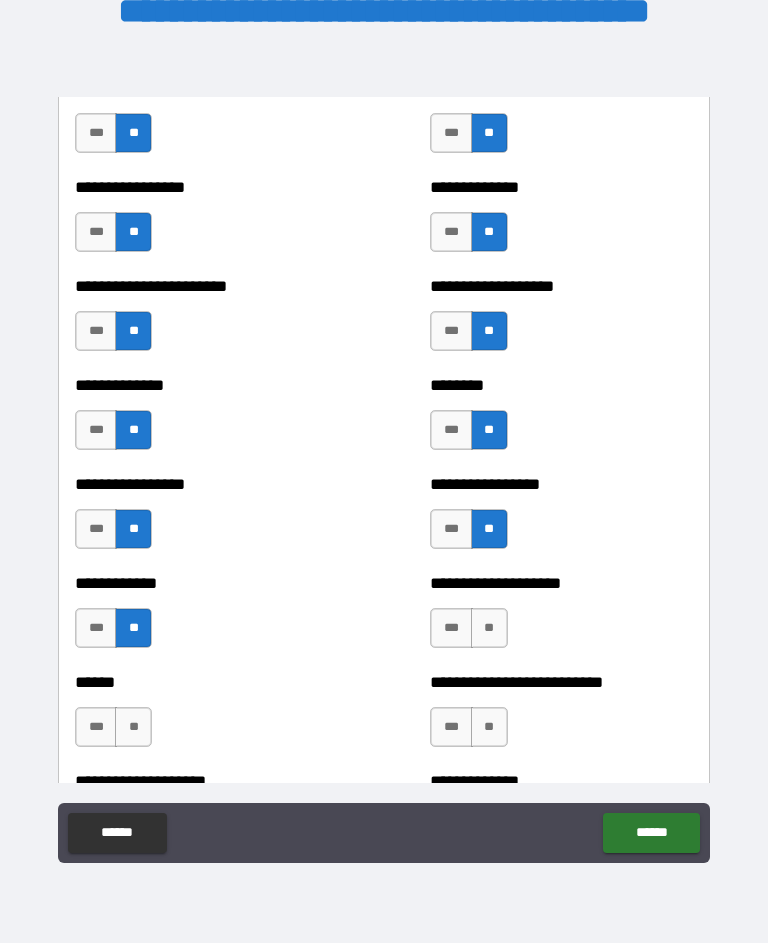 click on "**" at bounding box center (489, 628) 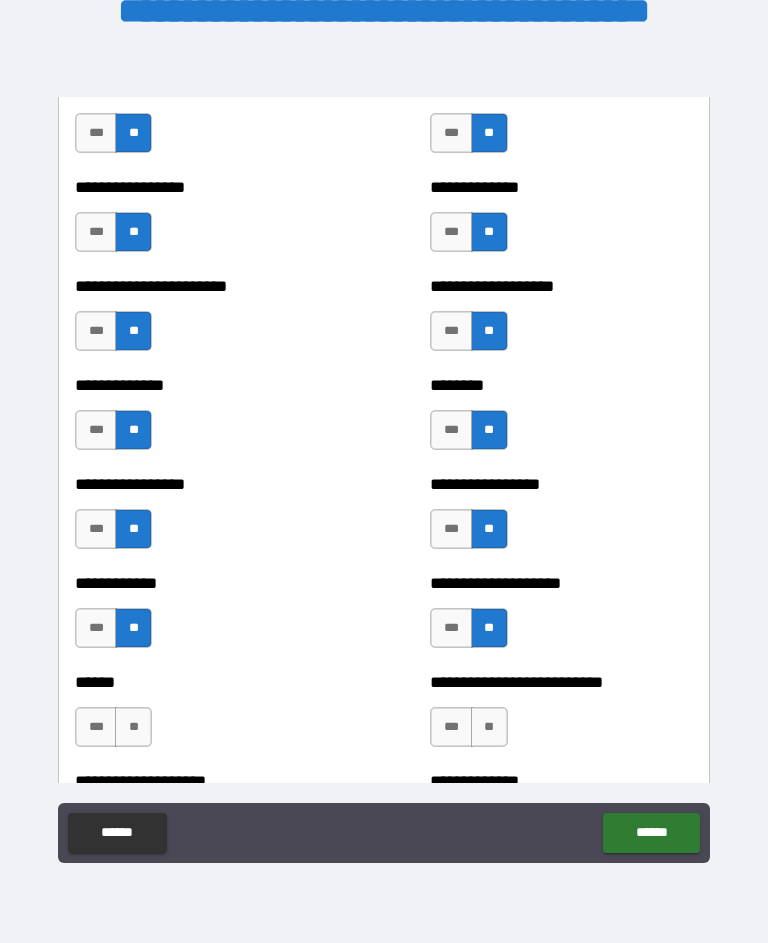 click on "**" at bounding box center [489, 727] 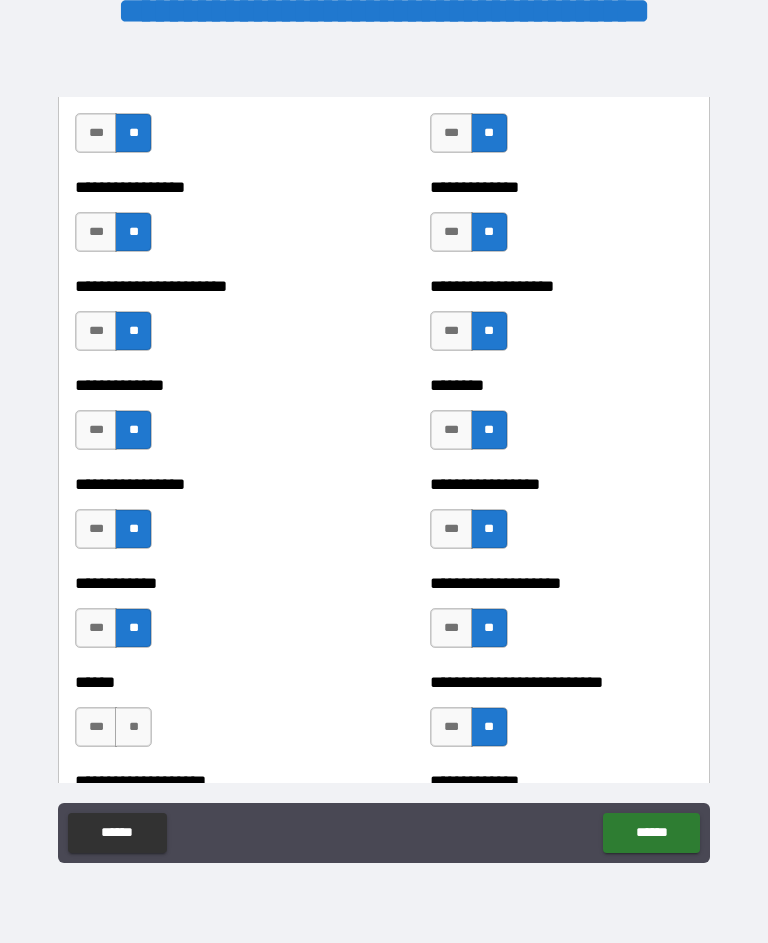 click on "**" at bounding box center [133, 727] 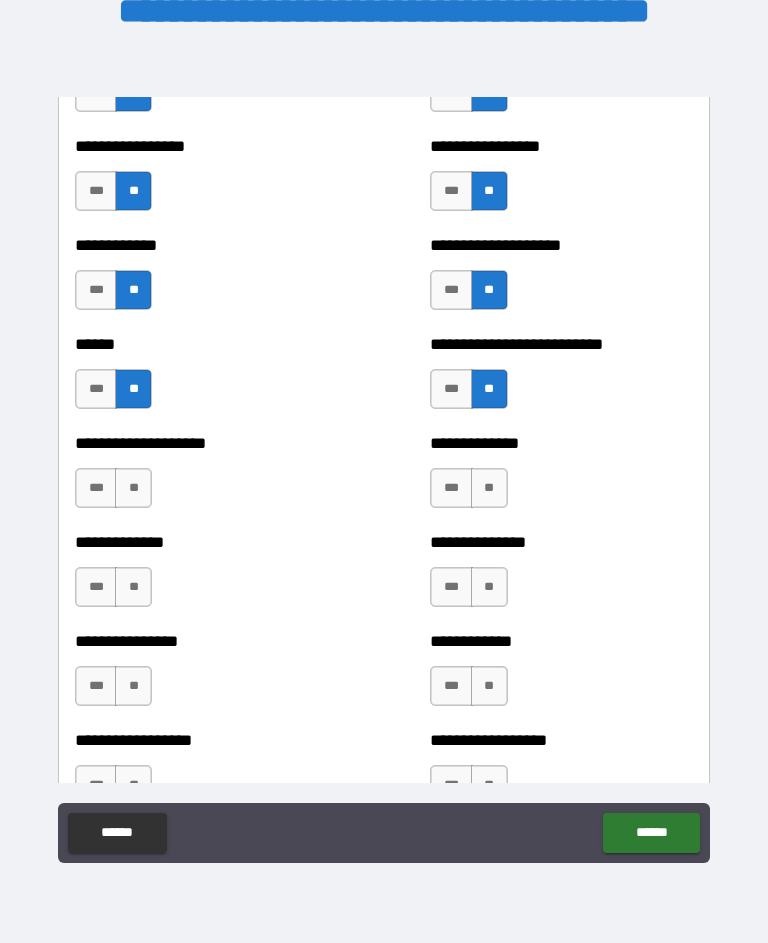 scroll, scrollTop: 3910, scrollLeft: 0, axis: vertical 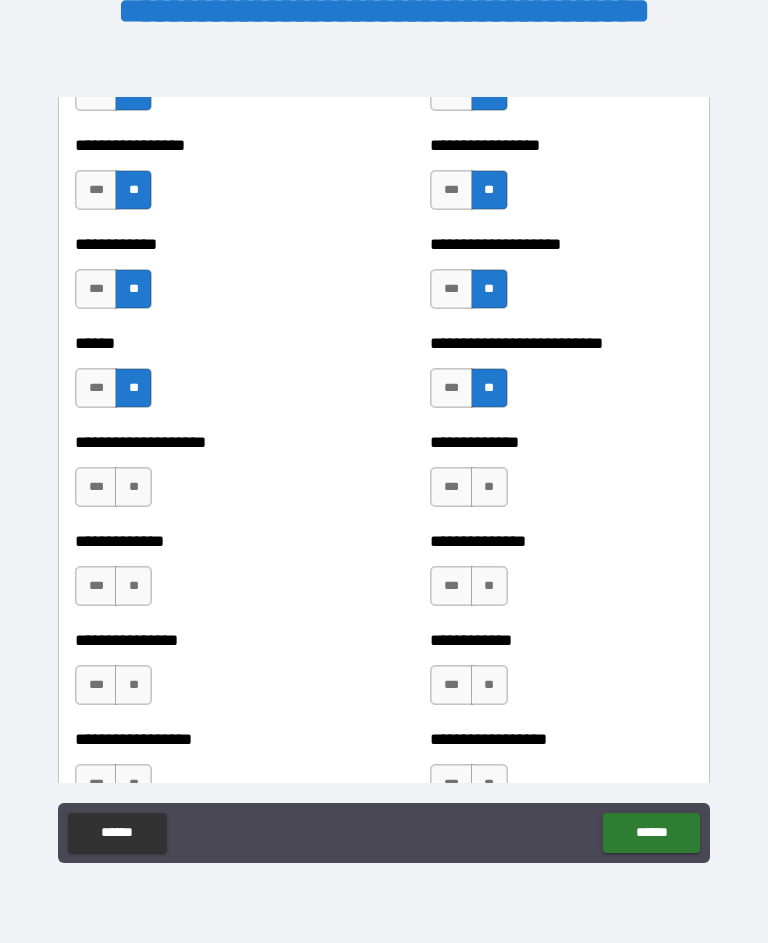 click on "**" at bounding box center [133, 487] 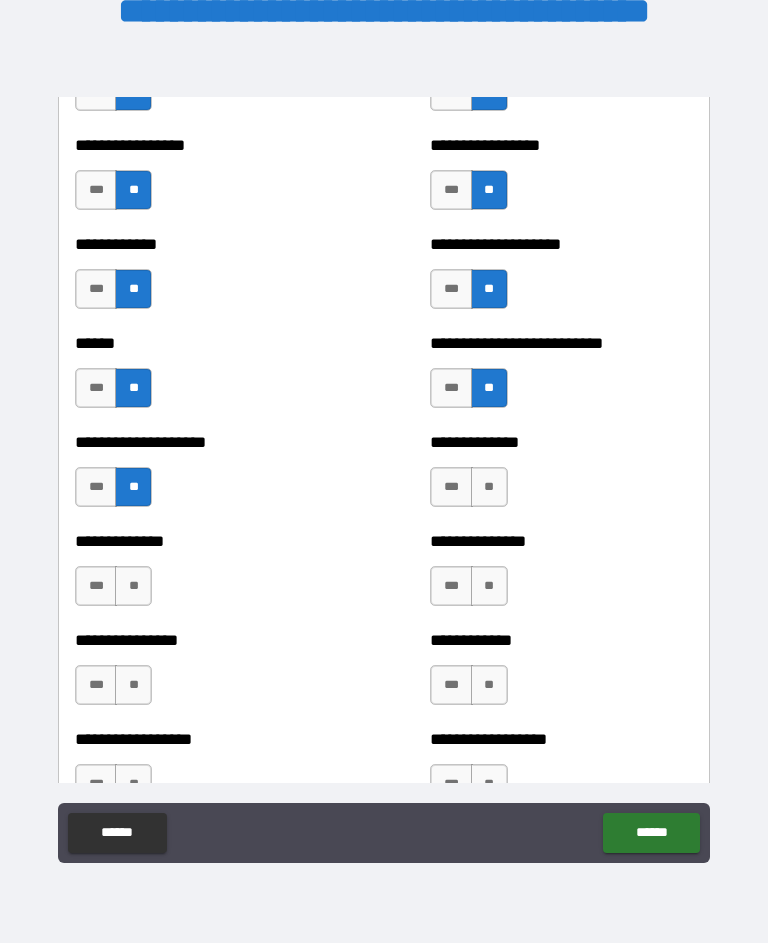 click on "**" at bounding box center (489, 487) 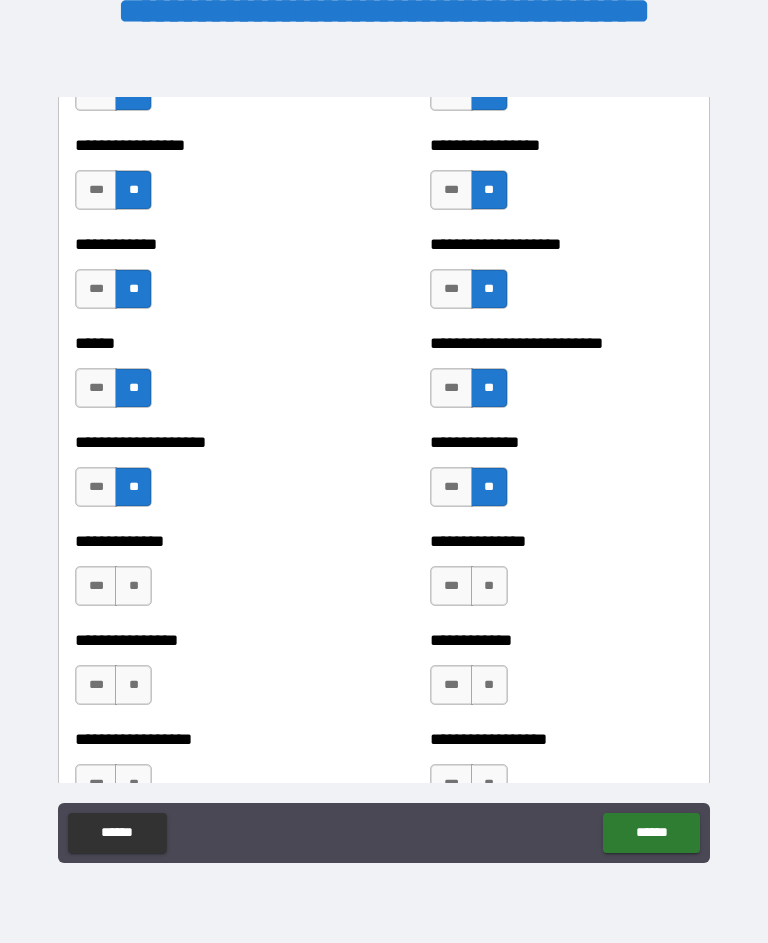 click on "**" at bounding box center (489, 586) 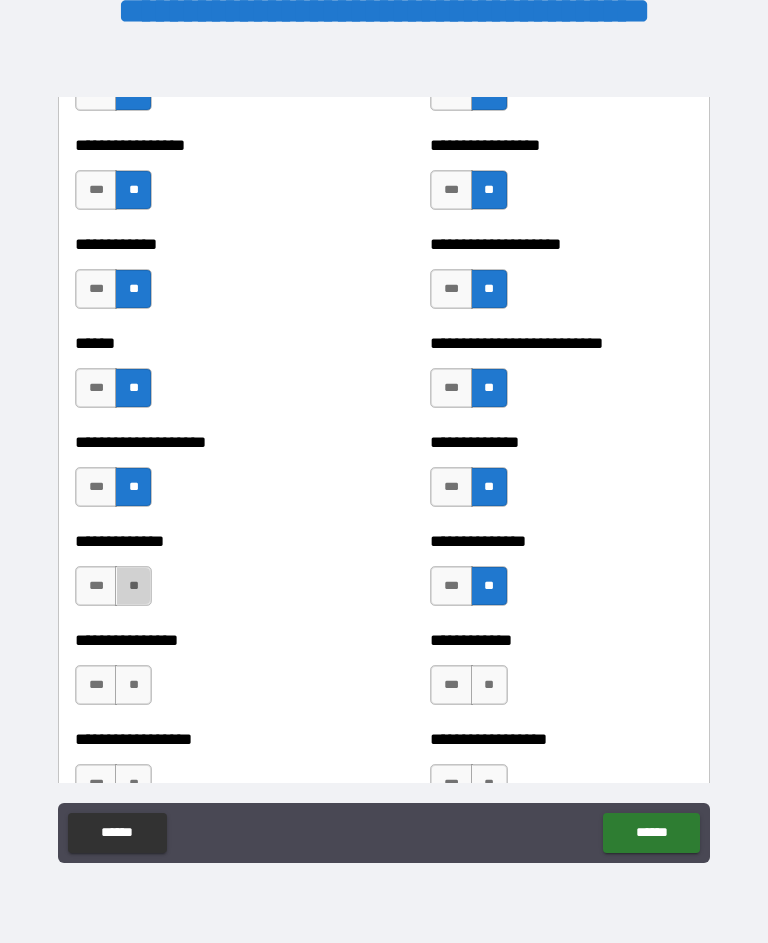 click on "**" at bounding box center [133, 586] 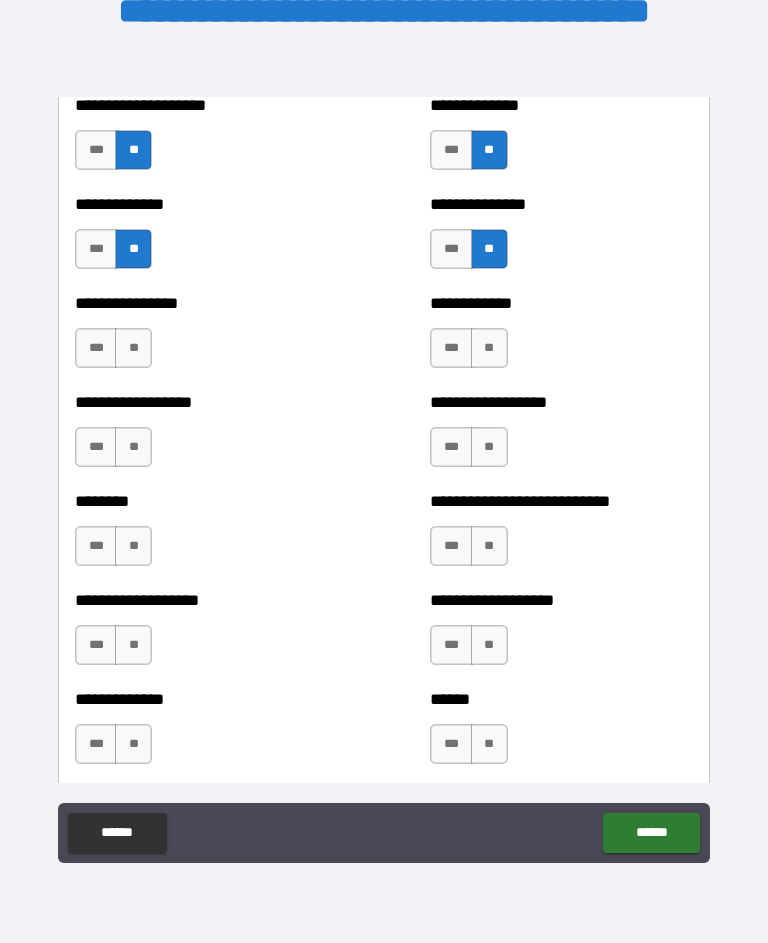scroll, scrollTop: 4246, scrollLeft: 0, axis: vertical 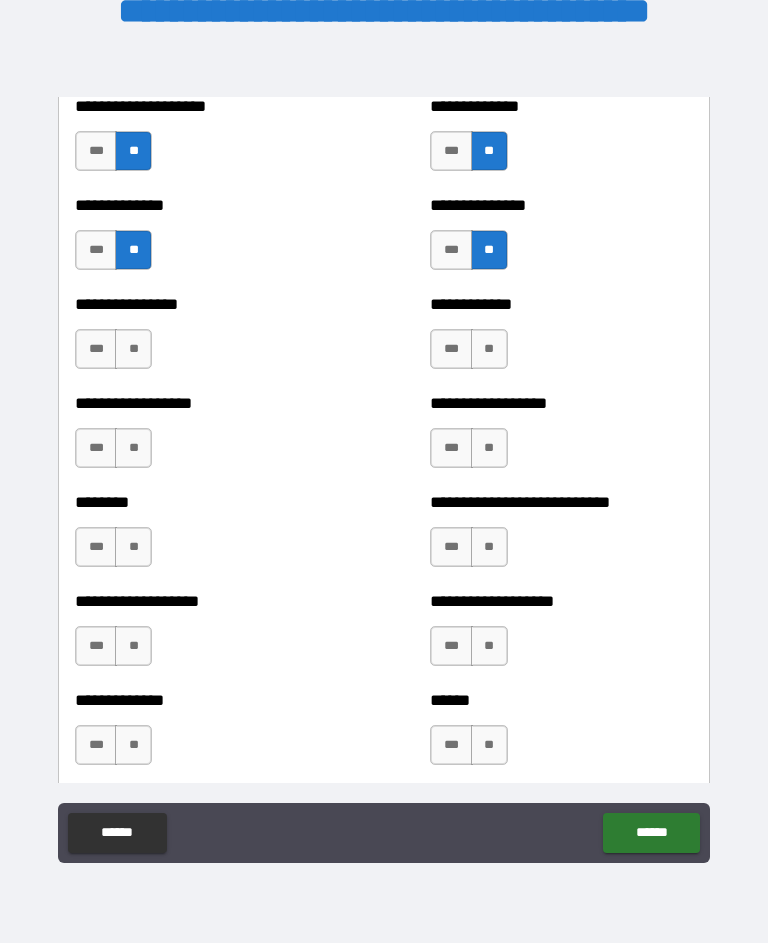 click on "***" at bounding box center (96, 349) 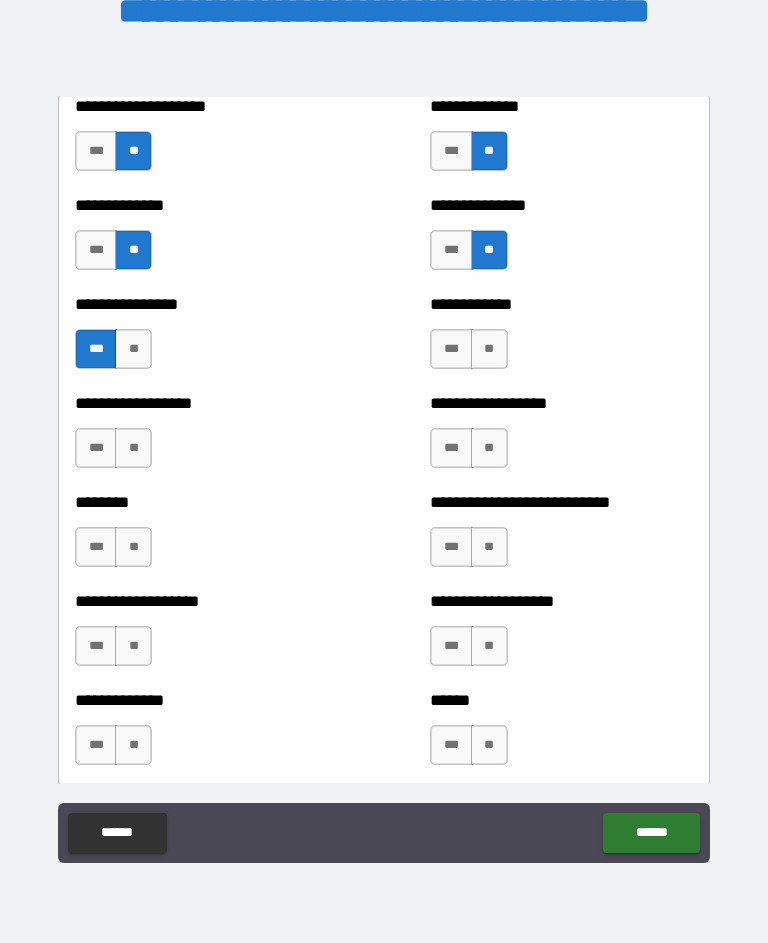 click on "**" at bounding box center (133, 349) 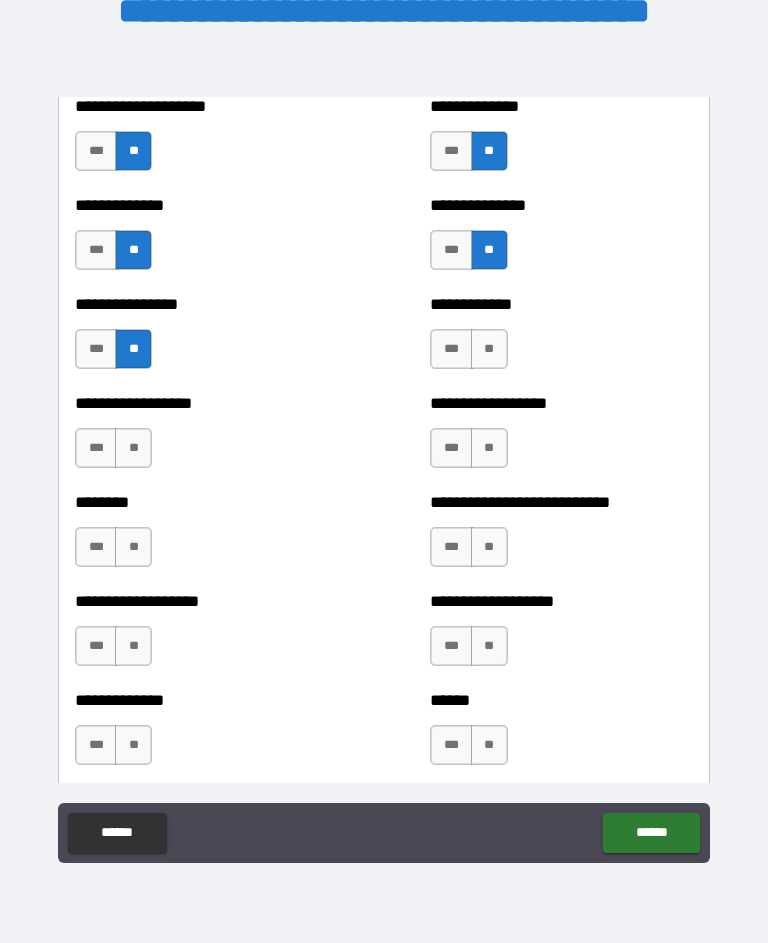 click on "**" at bounding box center (489, 349) 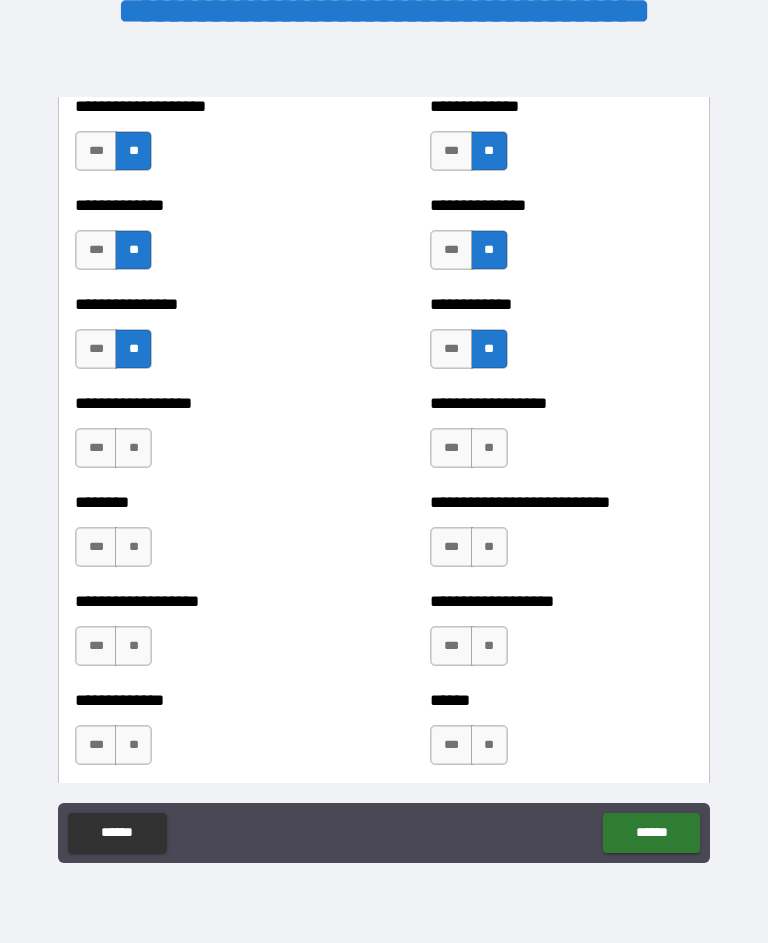 click on "**" at bounding box center [489, 448] 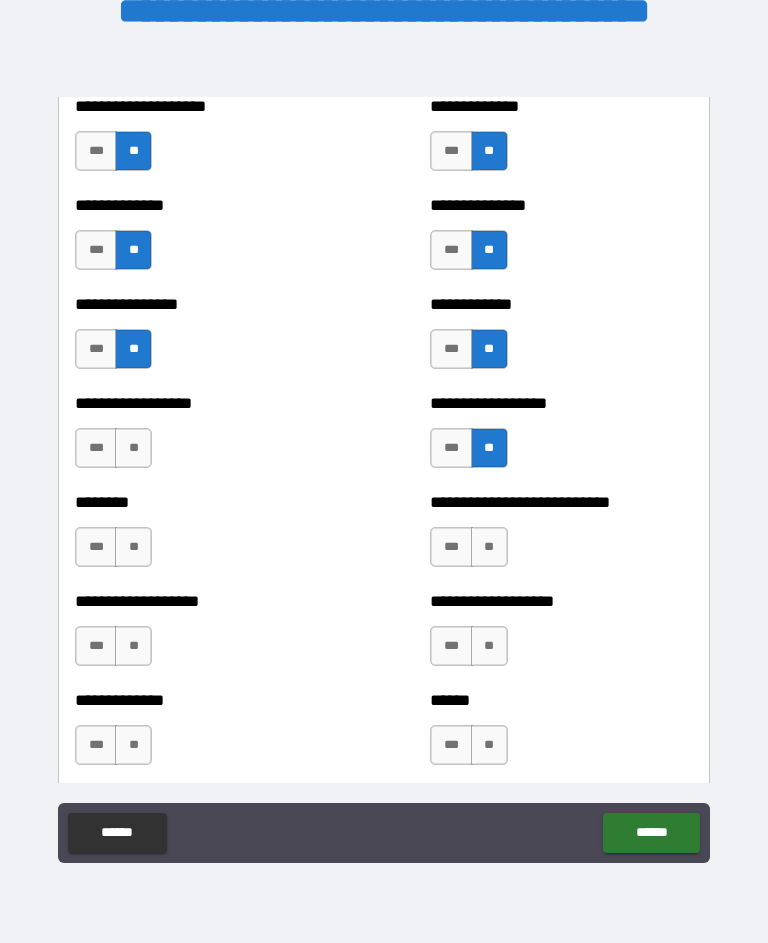click on "**" at bounding box center (133, 448) 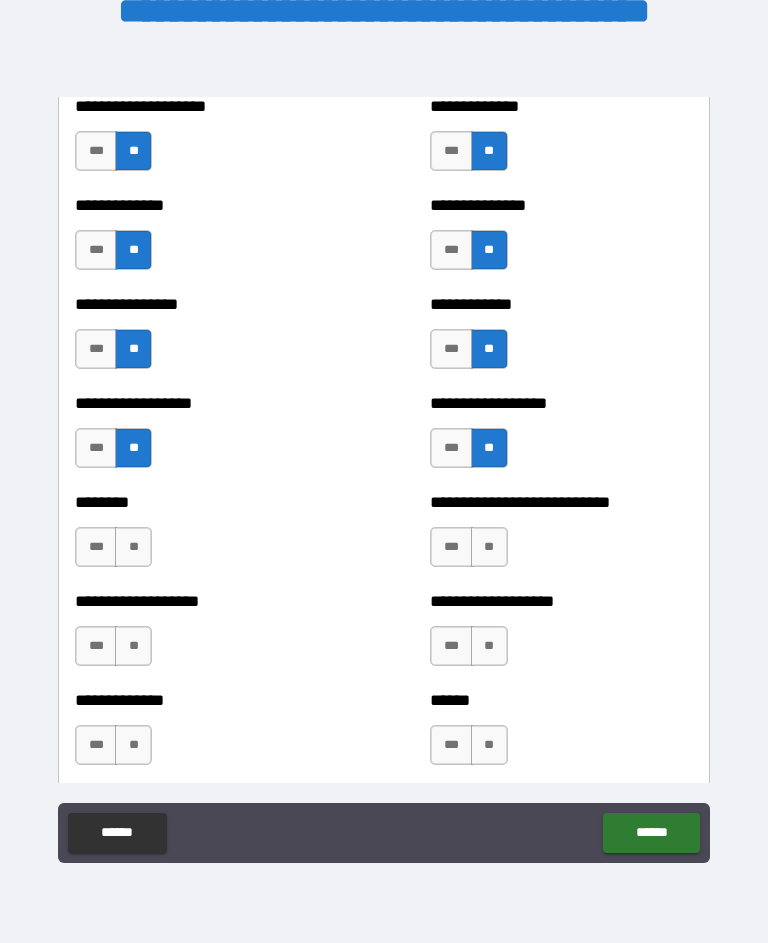 click on "**" at bounding box center (133, 547) 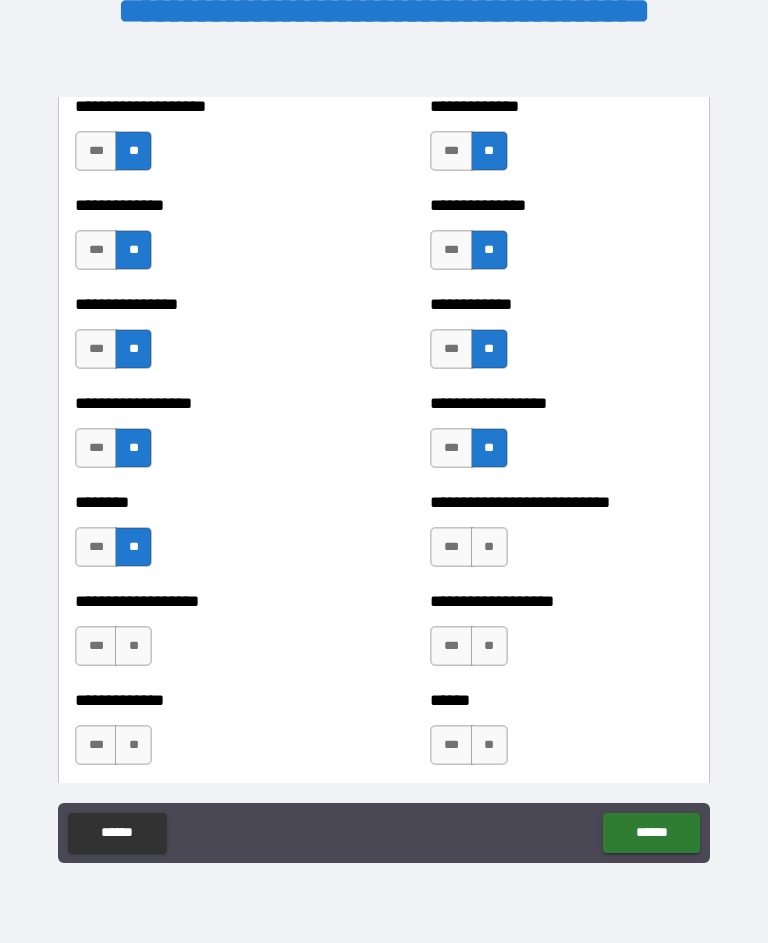 click on "**" at bounding box center [489, 547] 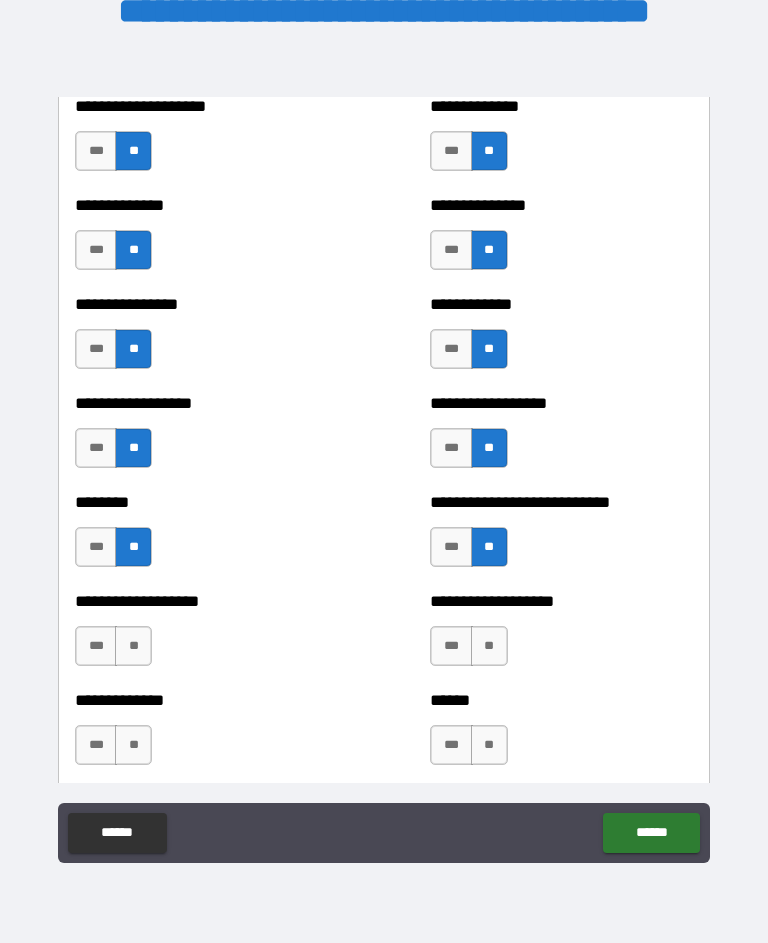 click on "**" at bounding box center [489, 646] 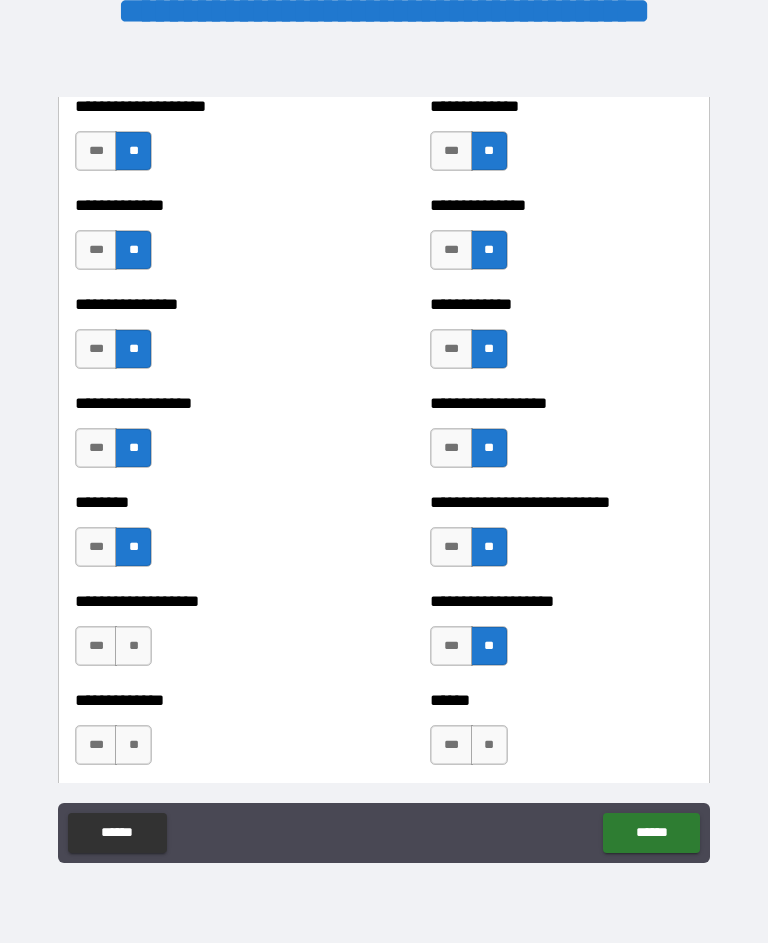 click on "**" at bounding box center (133, 646) 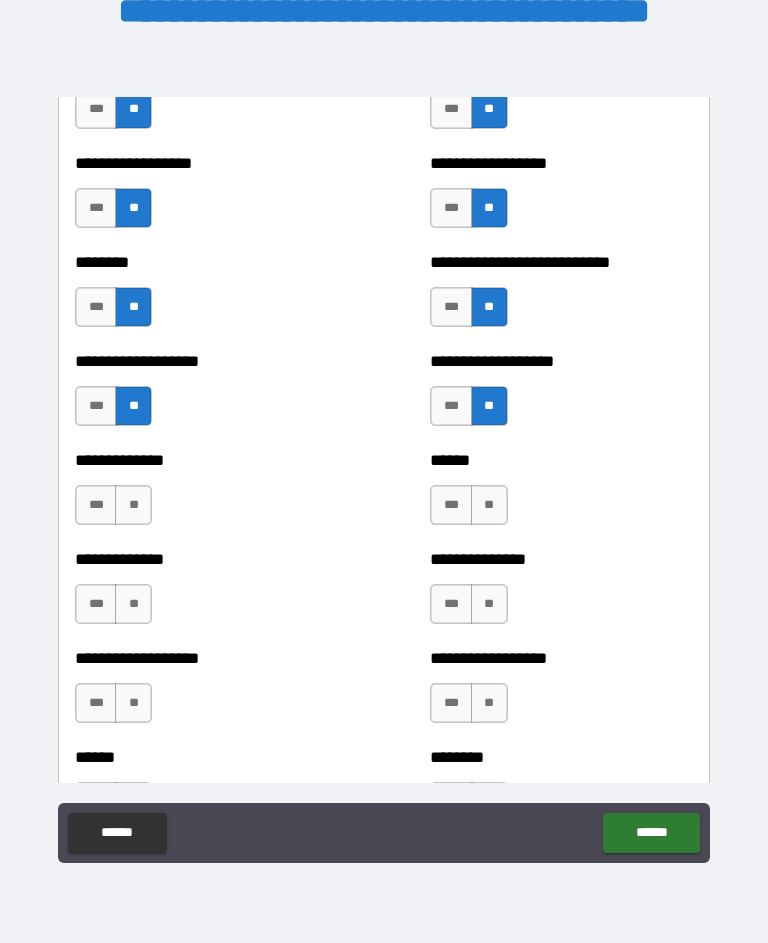 scroll, scrollTop: 4493, scrollLeft: 0, axis: vertical 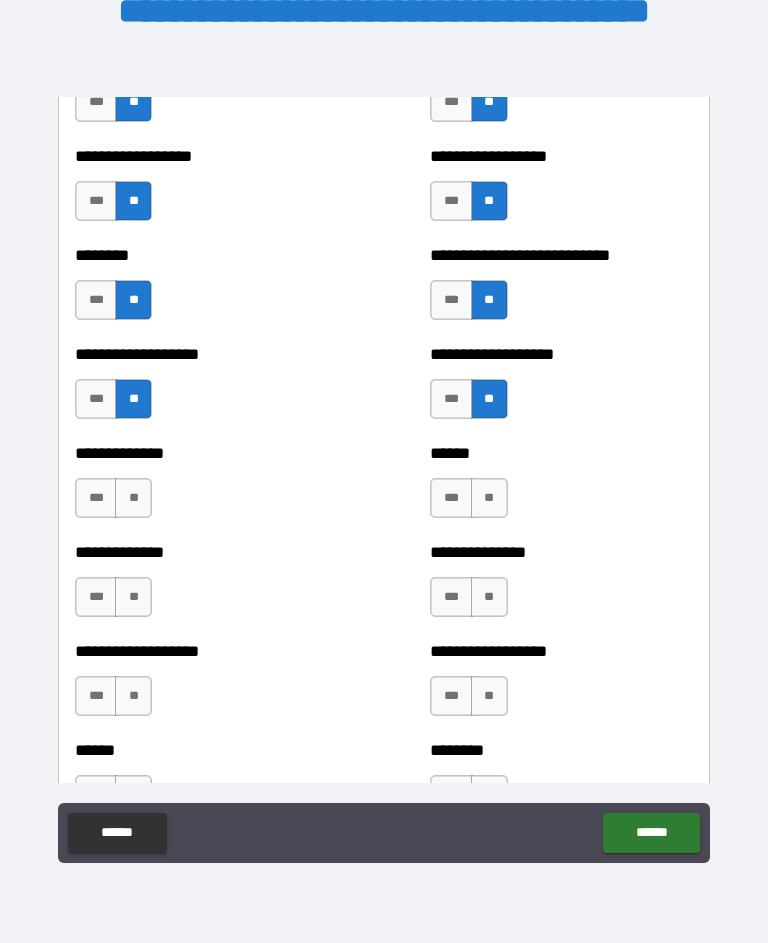 click on "**" at bounding box center (133, 498) 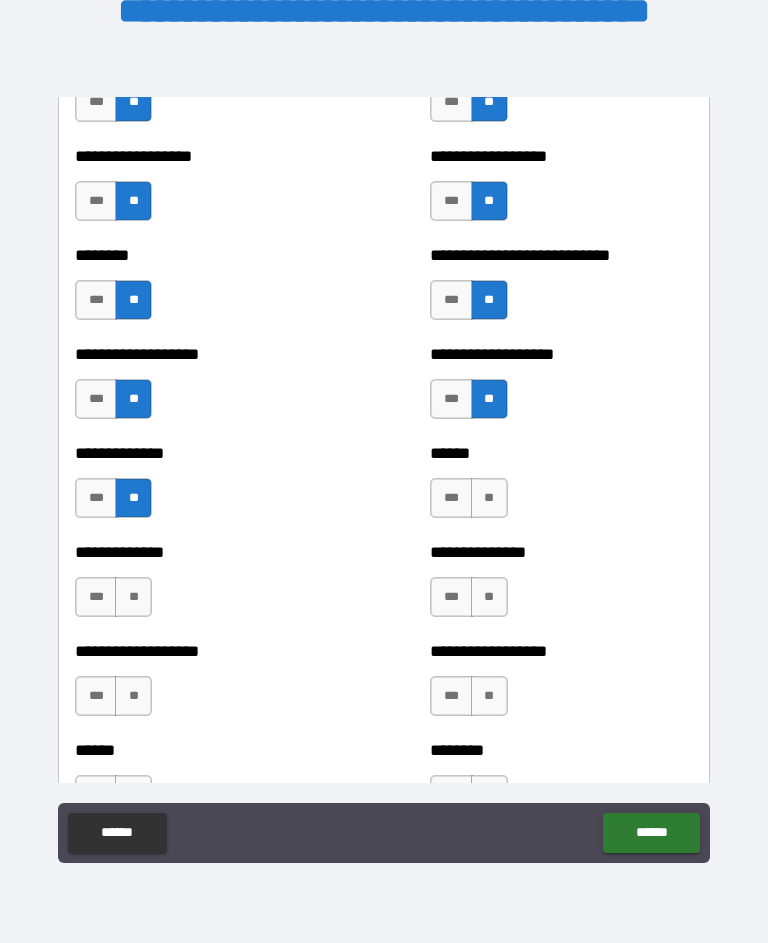 click on "**" at bounding box center [489, 498] 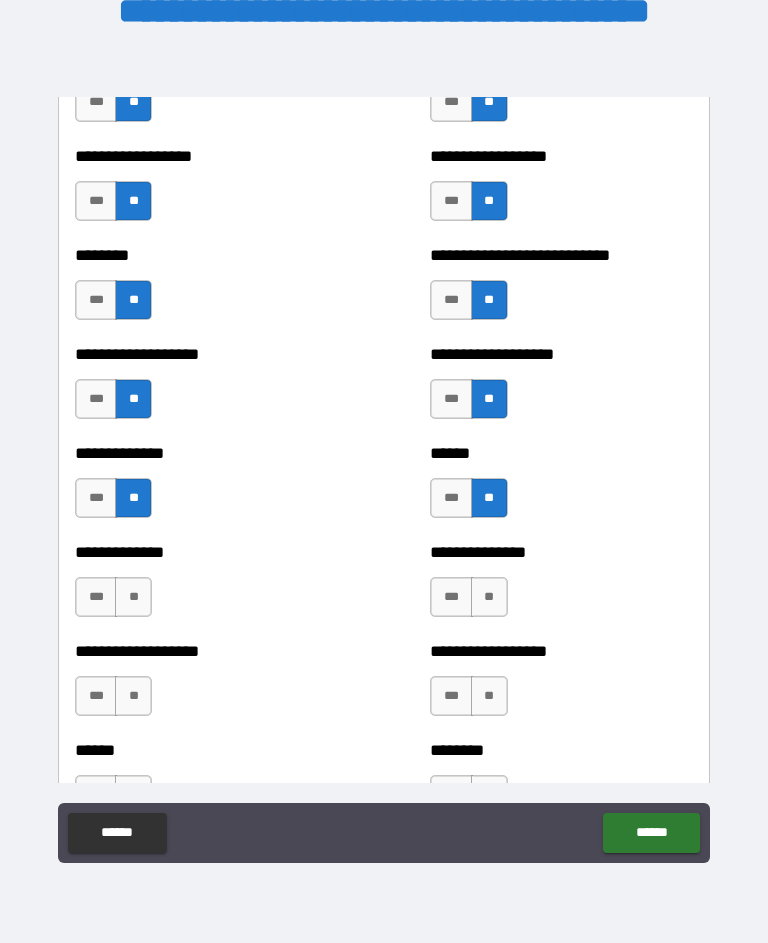 click on "**" at bounding box center (489, 597) 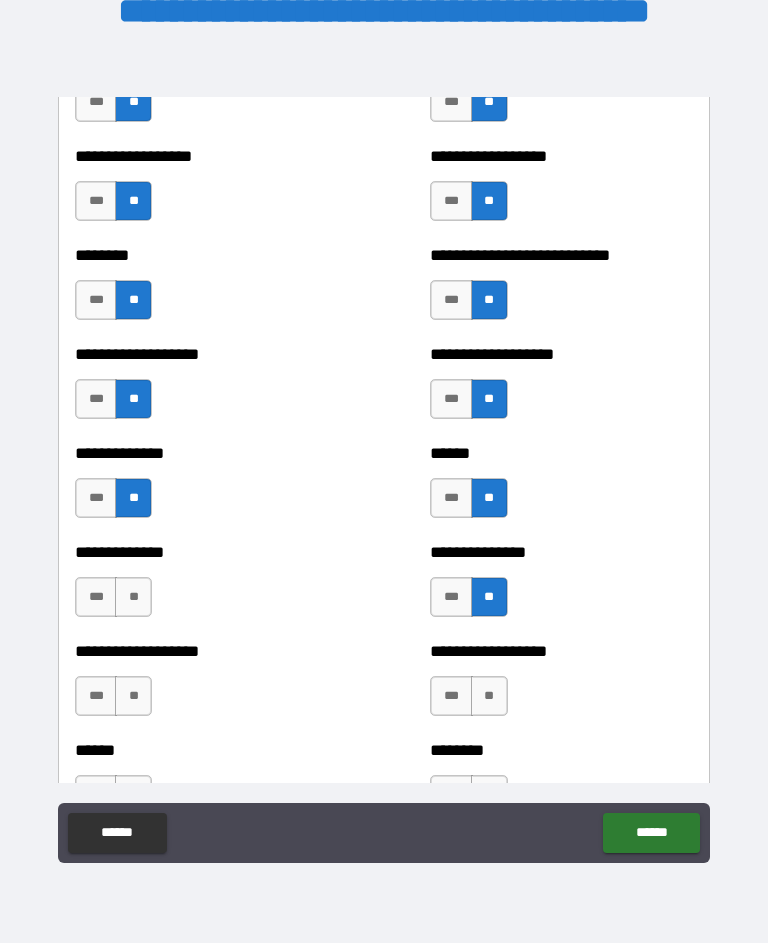 click on "**" at bounding box center (133, 597) 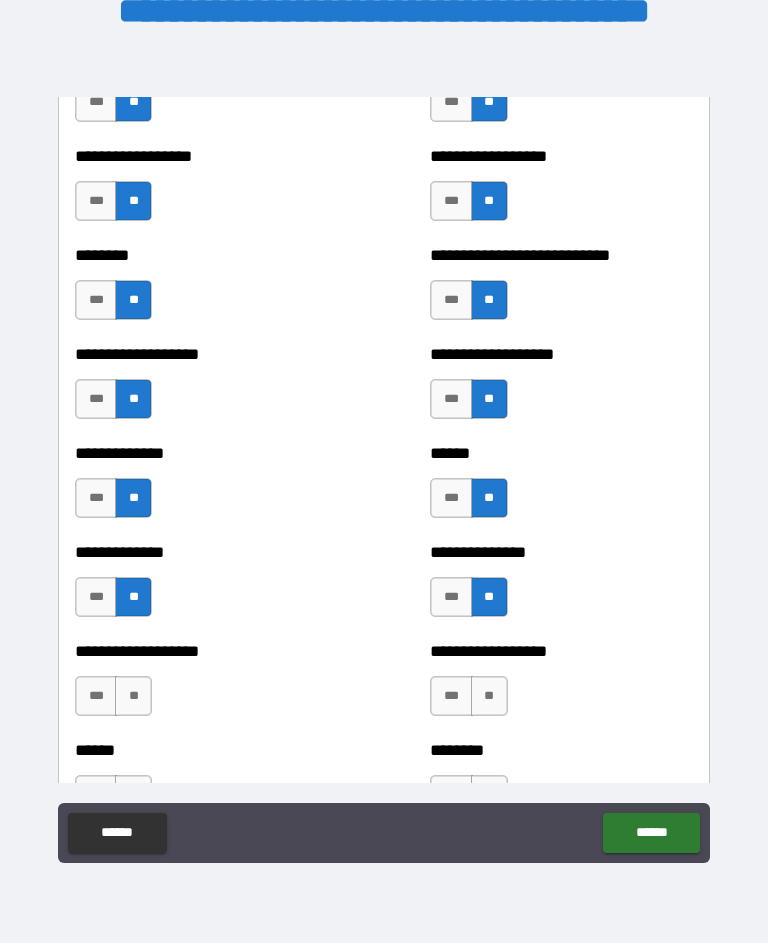click on "**" at bounding box center (133, 696) 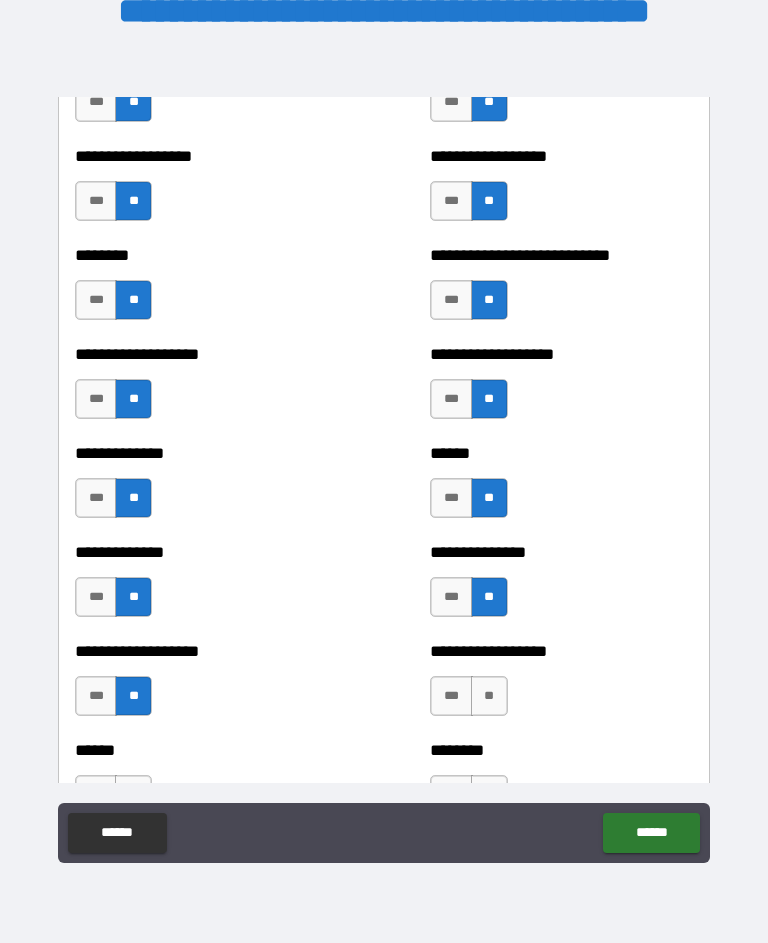 click on "**" at bounding box center (489, 696) 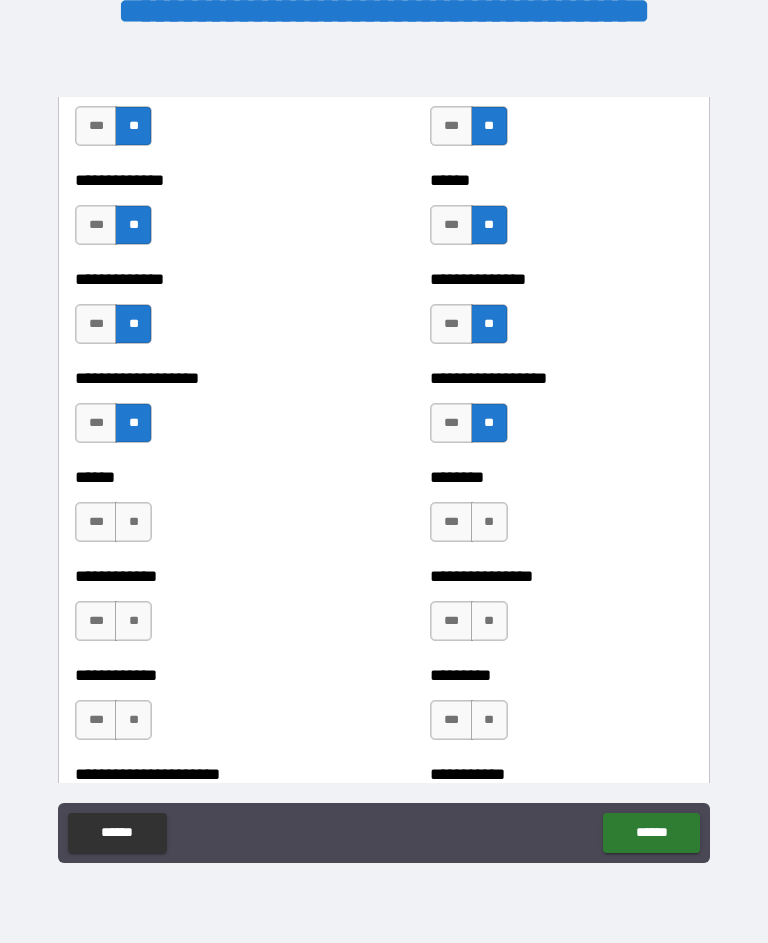 scroll, scrollTop: 4758, scrollLeft: 0, axis: vertical 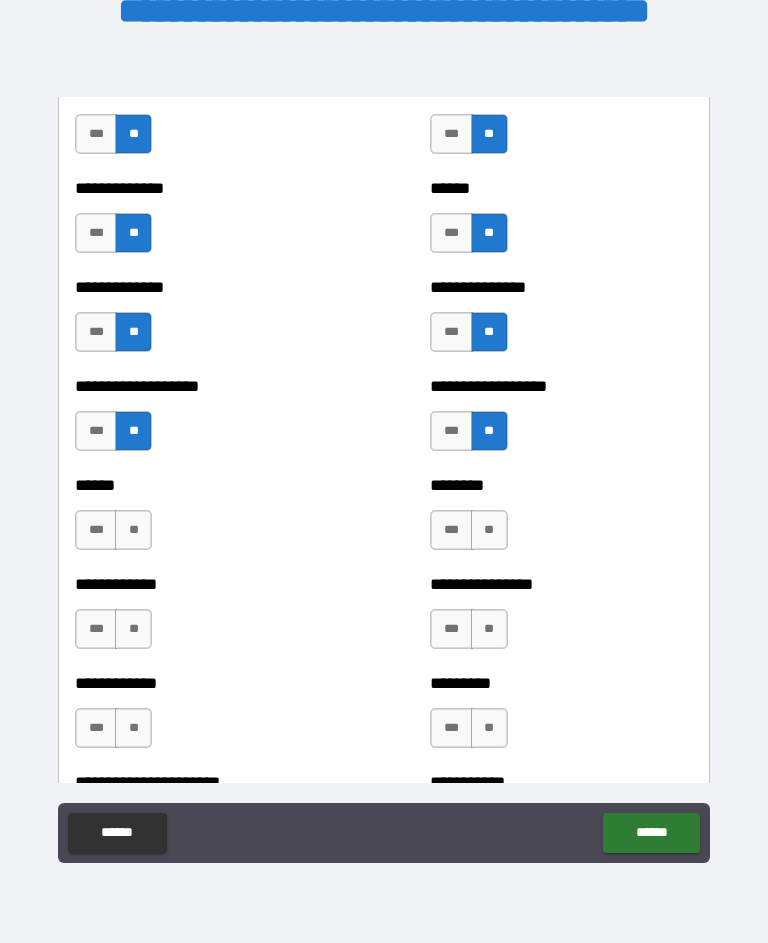 click on "**" at bounding box center (489, 530) 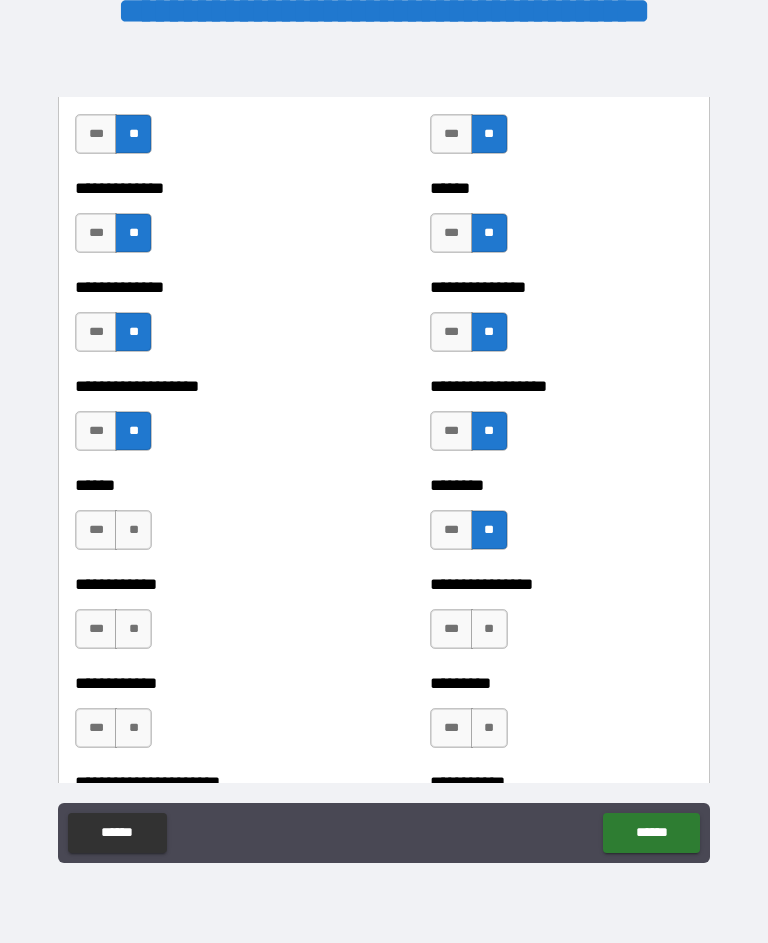 click on "**" at bounding box center [133, 530] 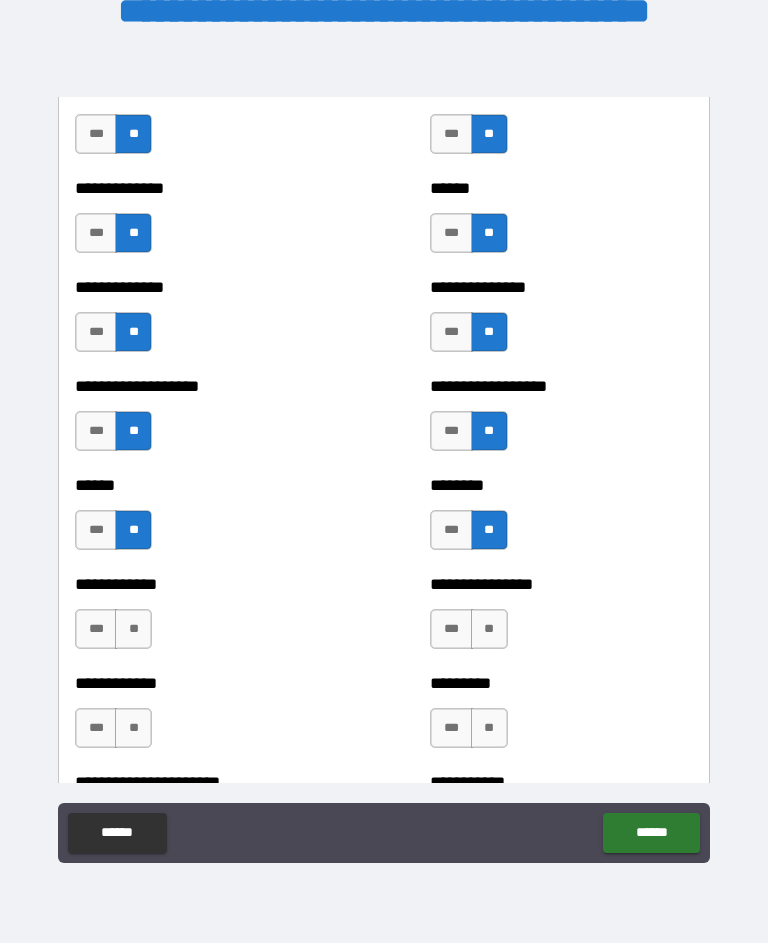 click on "**" at bounding box center (133, 629) 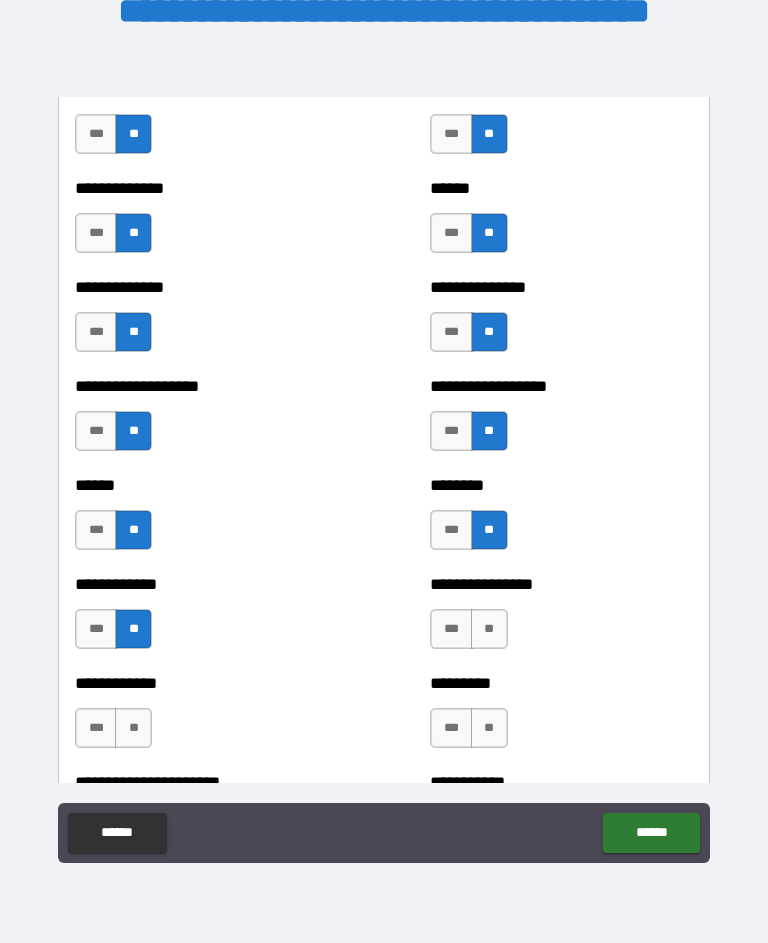 click on "**" at bounding box center (489, 629) 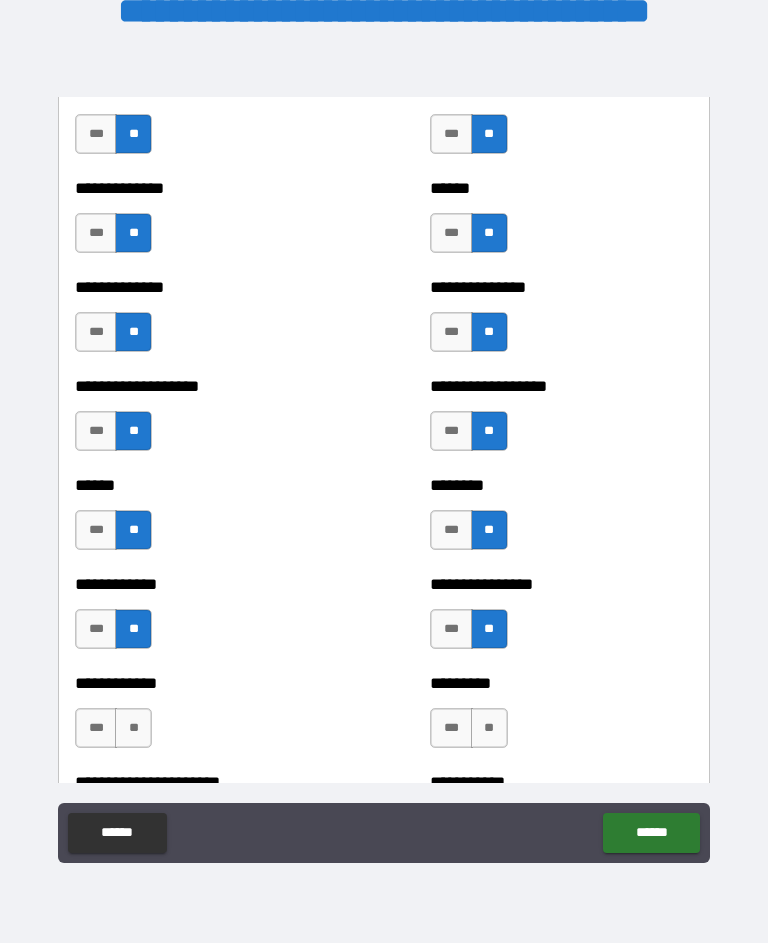 click on "**" at bounding box center (489, 728) 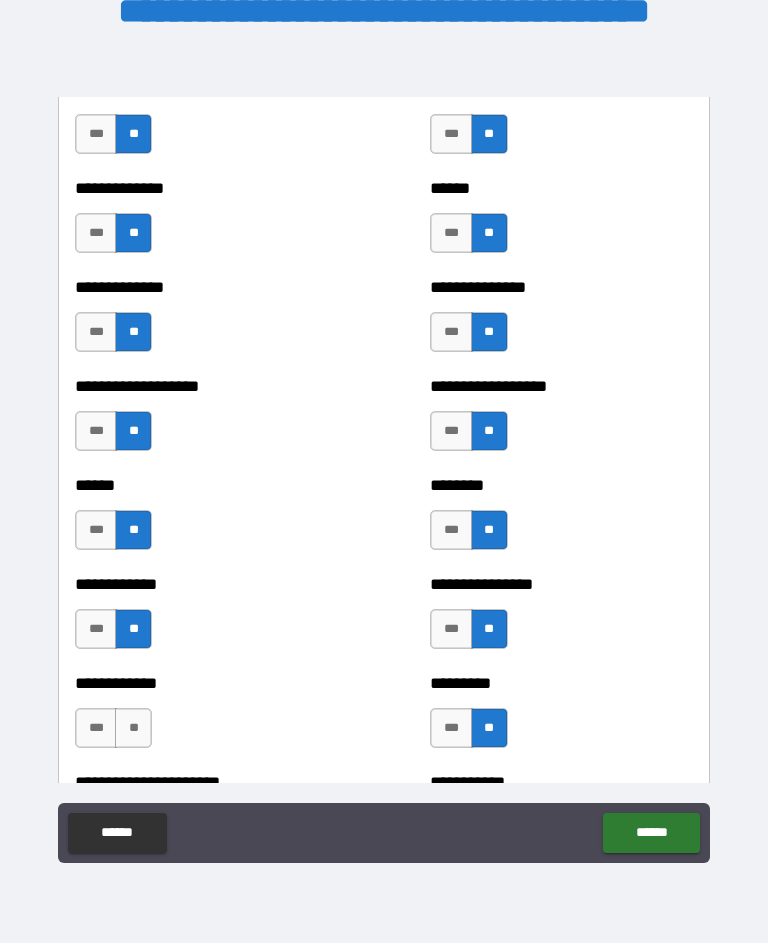 click on "**" at bounding box center [133, 728] 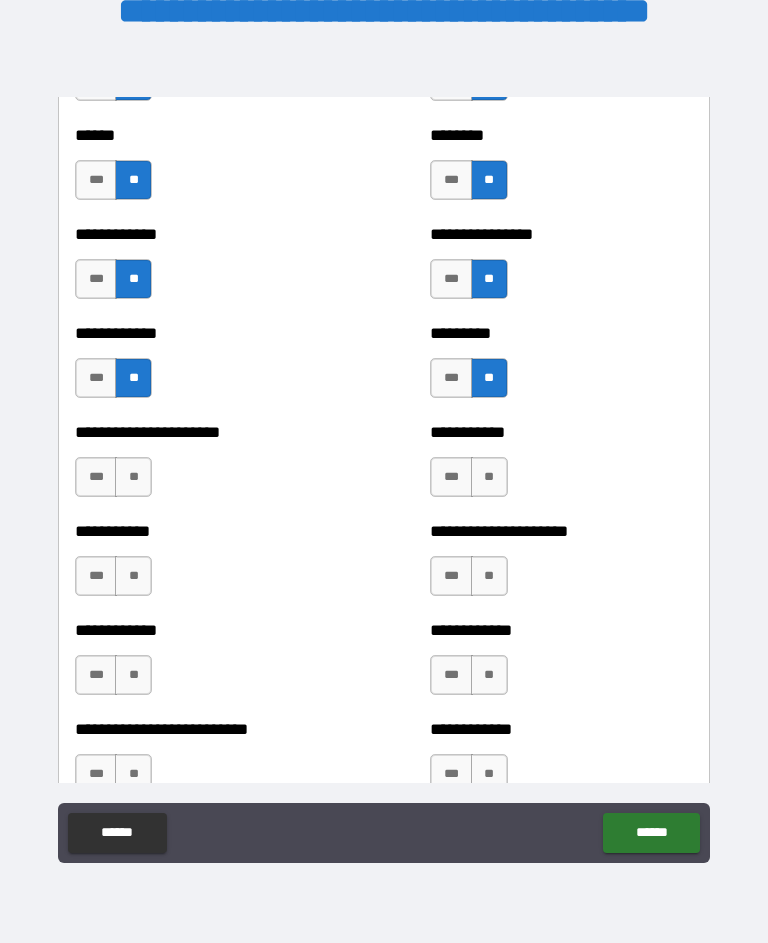 scroll, scrollTop: 5110, scrollLeft: 0, axis: vertical 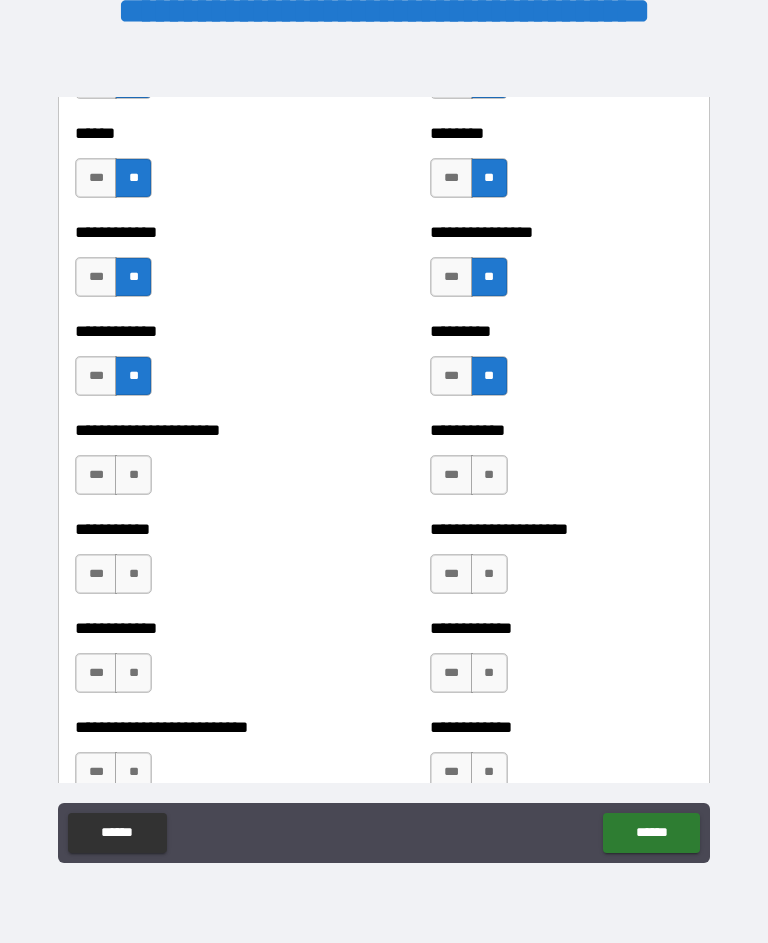 click on "**" at bounding box center [133, 475] 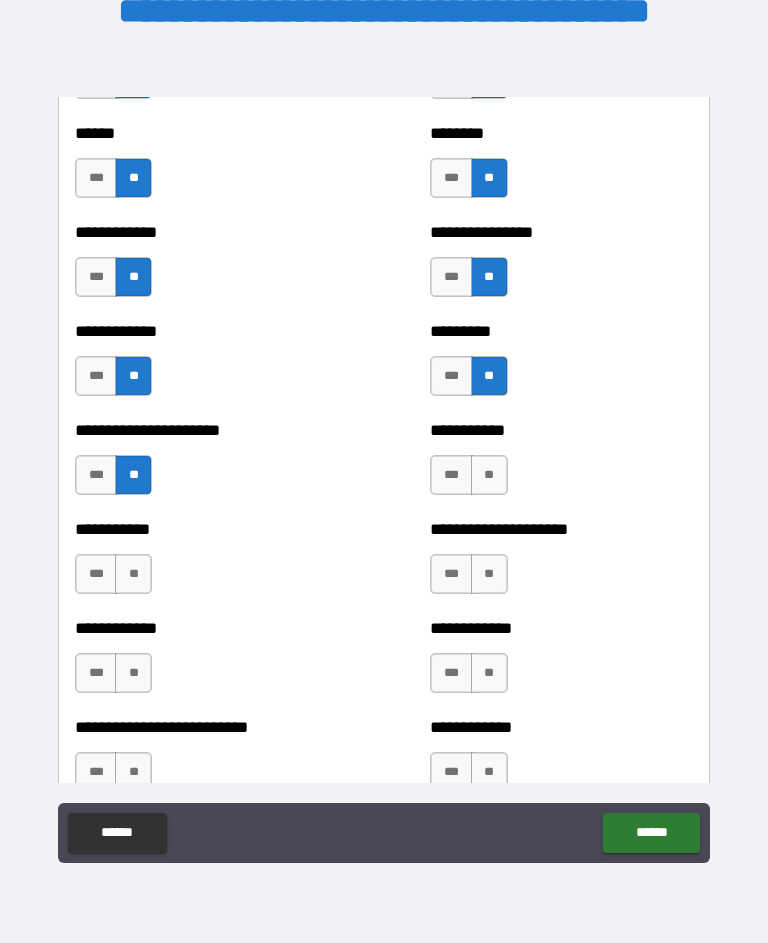click on "**" at bounding box center [133, 574] 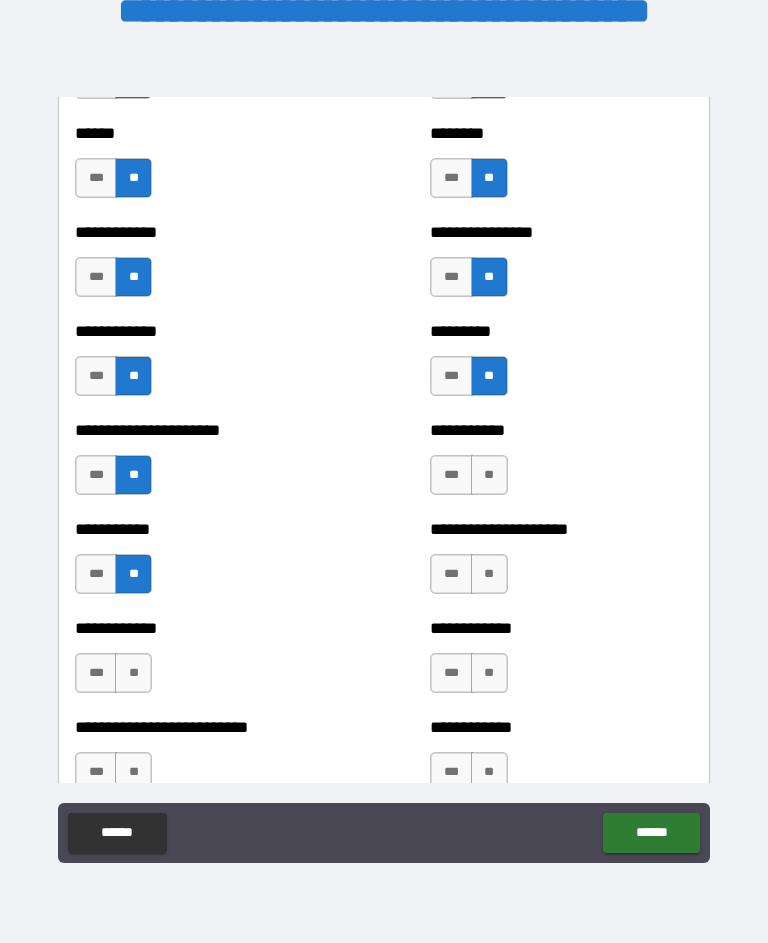 click on "**" at bounding box center (133, 673) 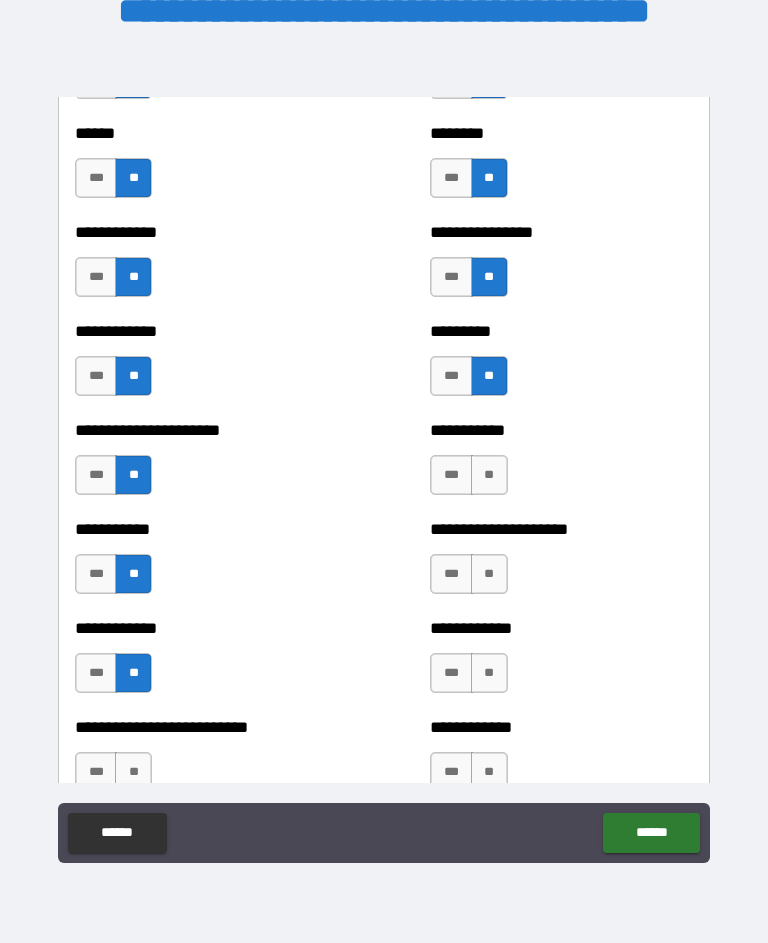 click on "**" at bounding box center [133, 772] 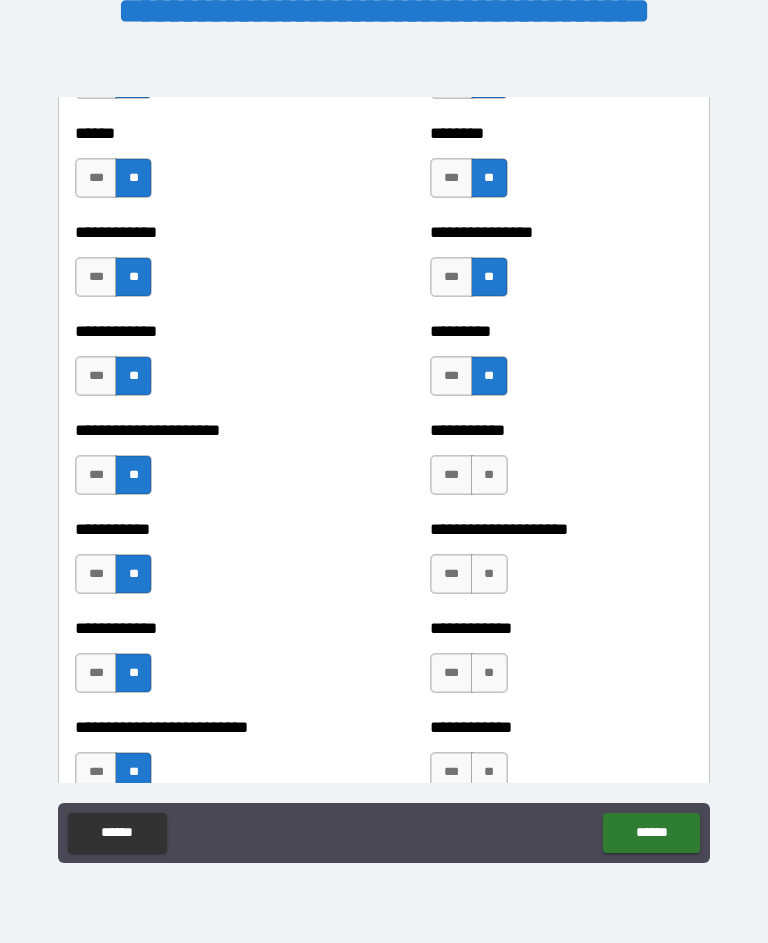 click on "**" at bounding box center (489, 772) 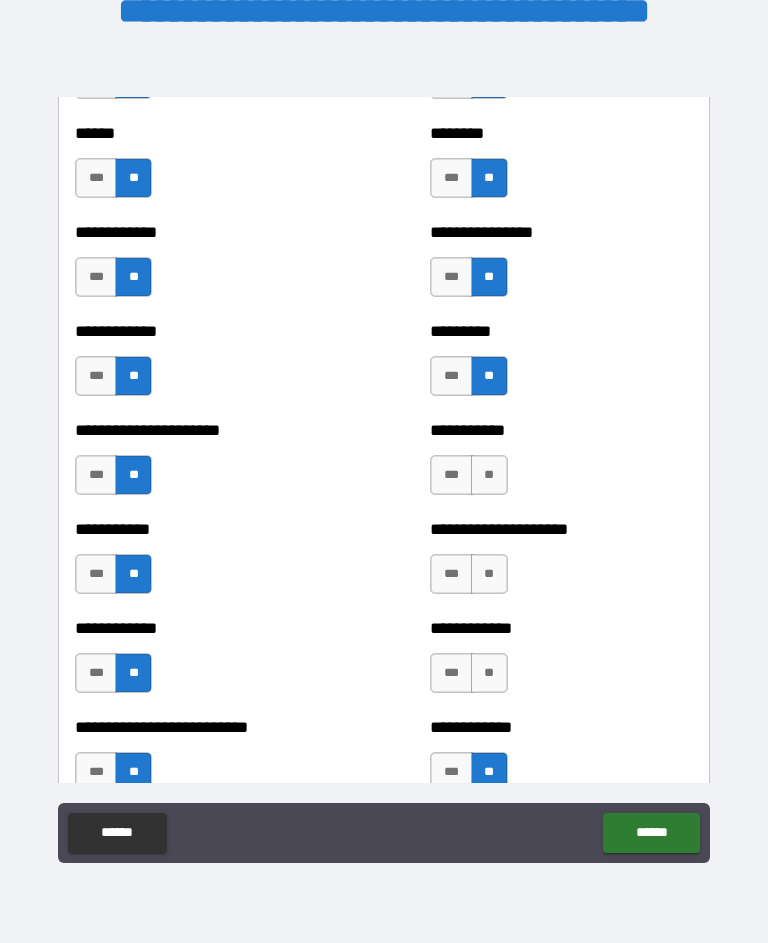 click on "**" at bounding box center [489, 673] 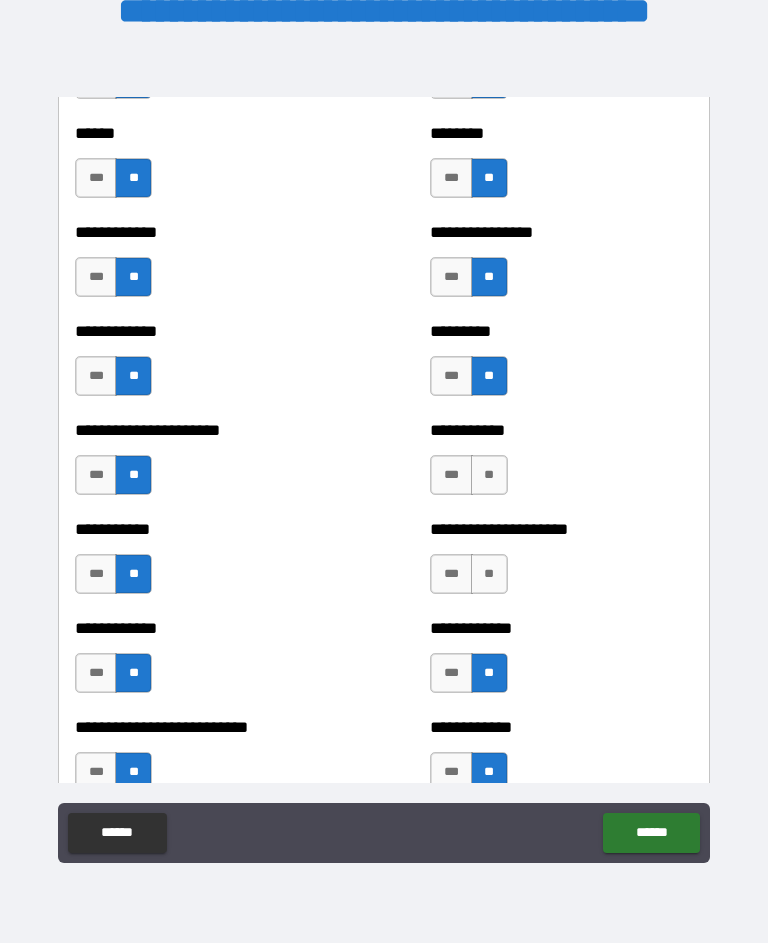 click on "**" at bounding box center (489, 574) 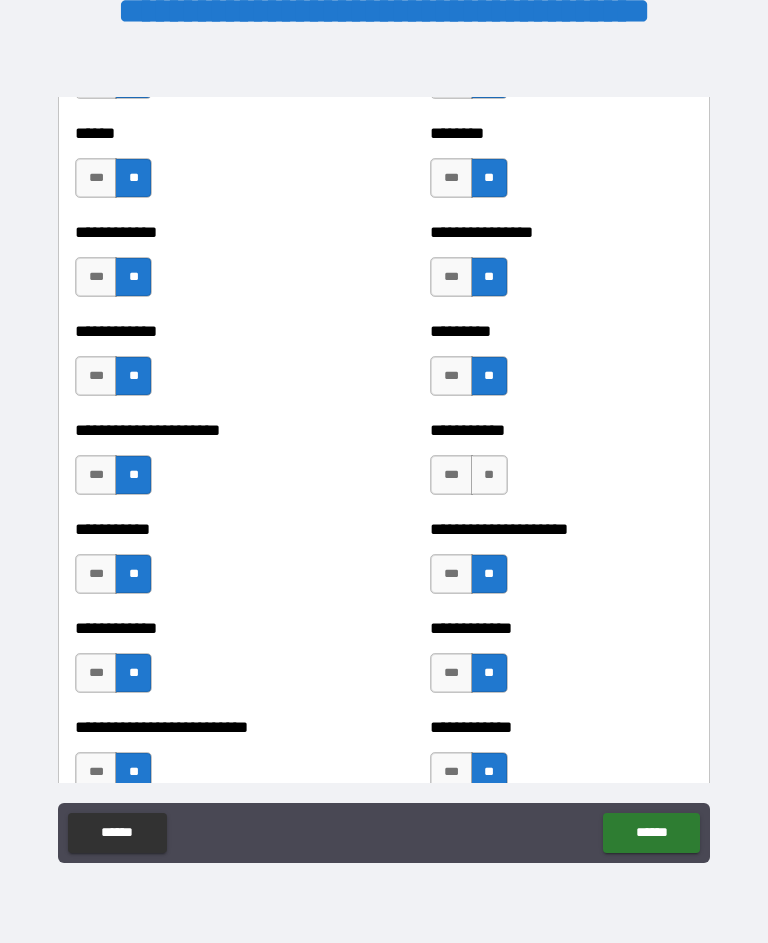 click on "**" at bounding box center (489, 475) 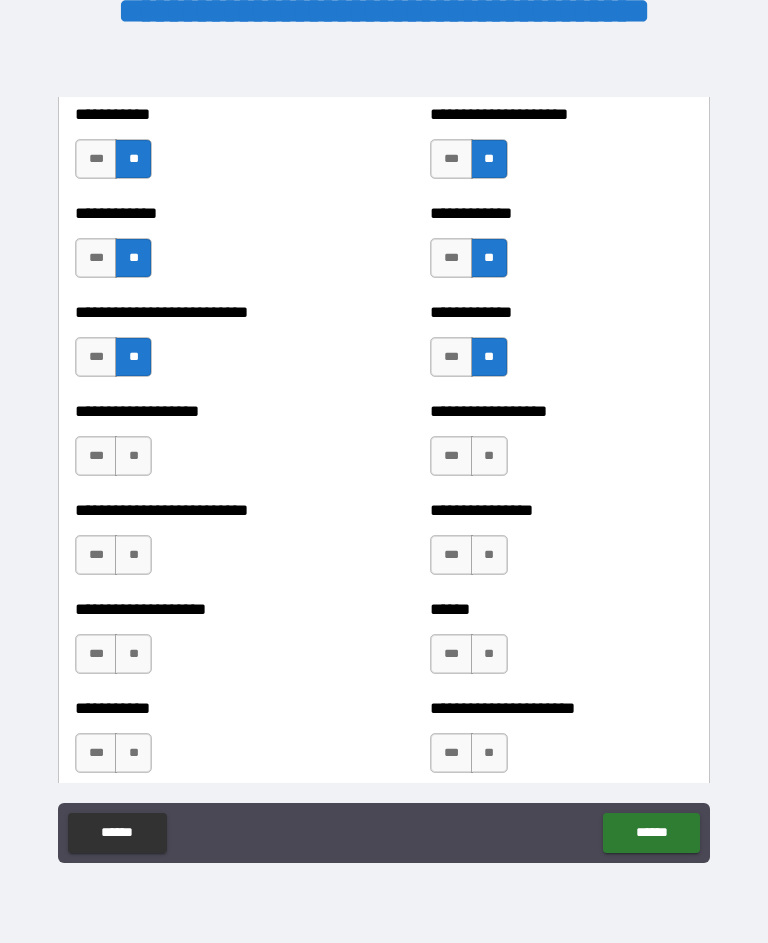 scroll, scrollTop: 5525, scrollLeft: 0, axis: vertical 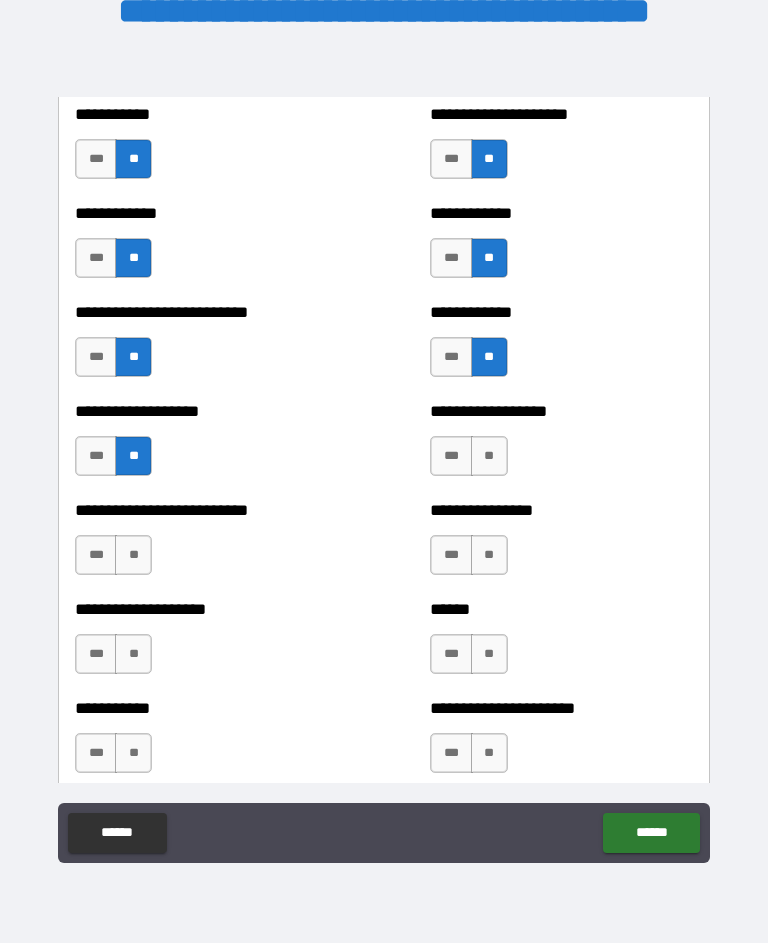 click on "**" at bounding box center (133, 555) 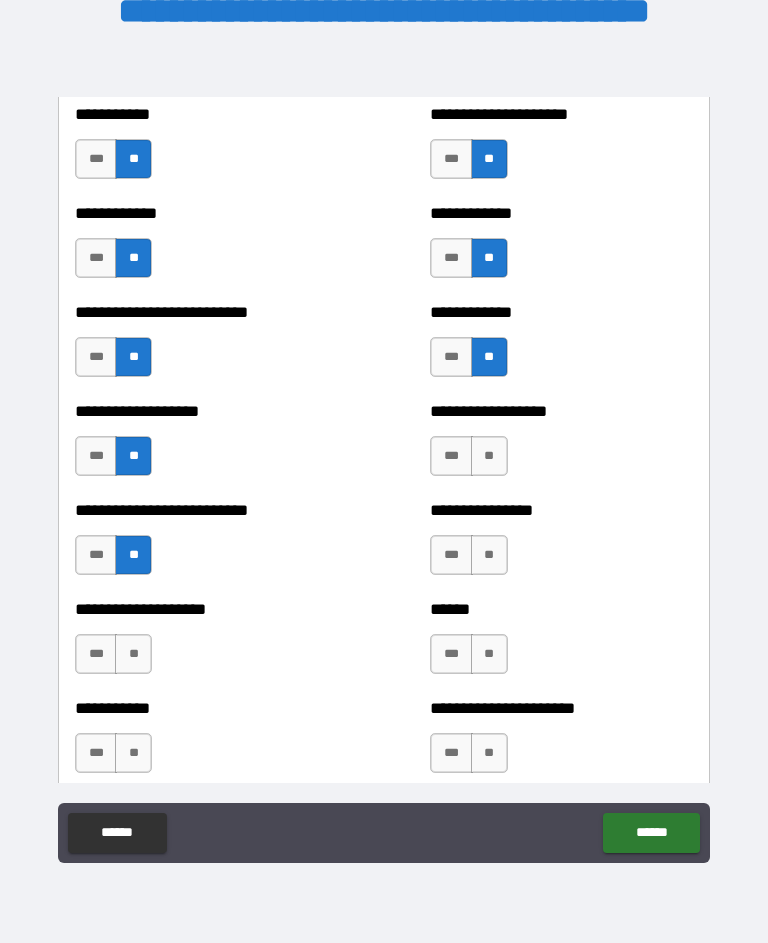 click on "**" at bounding box center (133, 654) 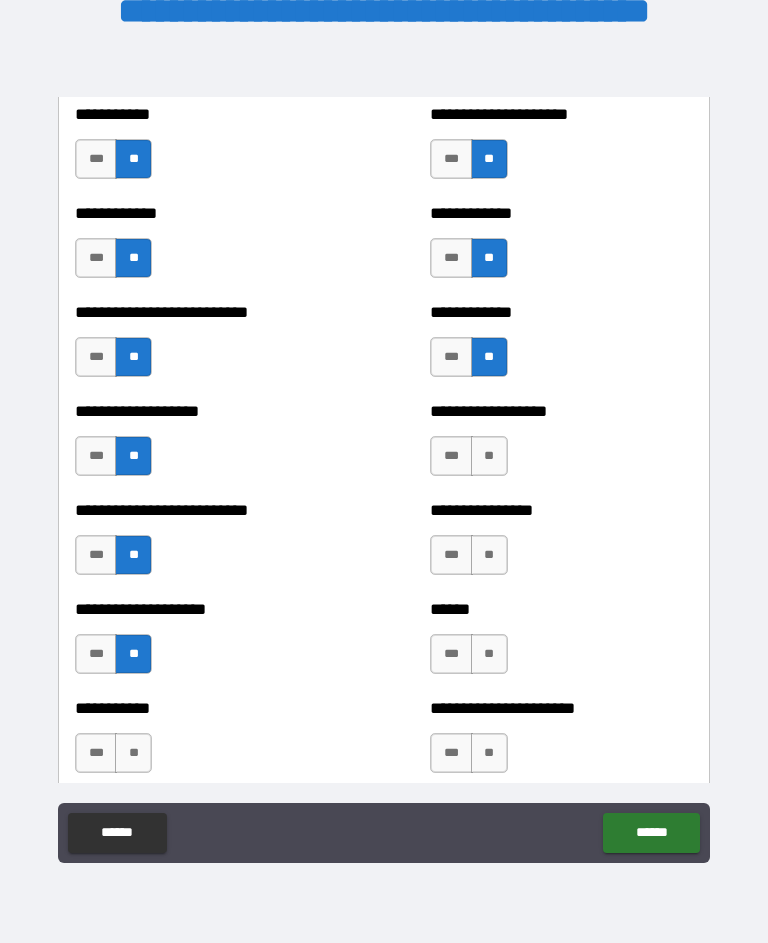 click on "**" at bounding box center [133, 753] 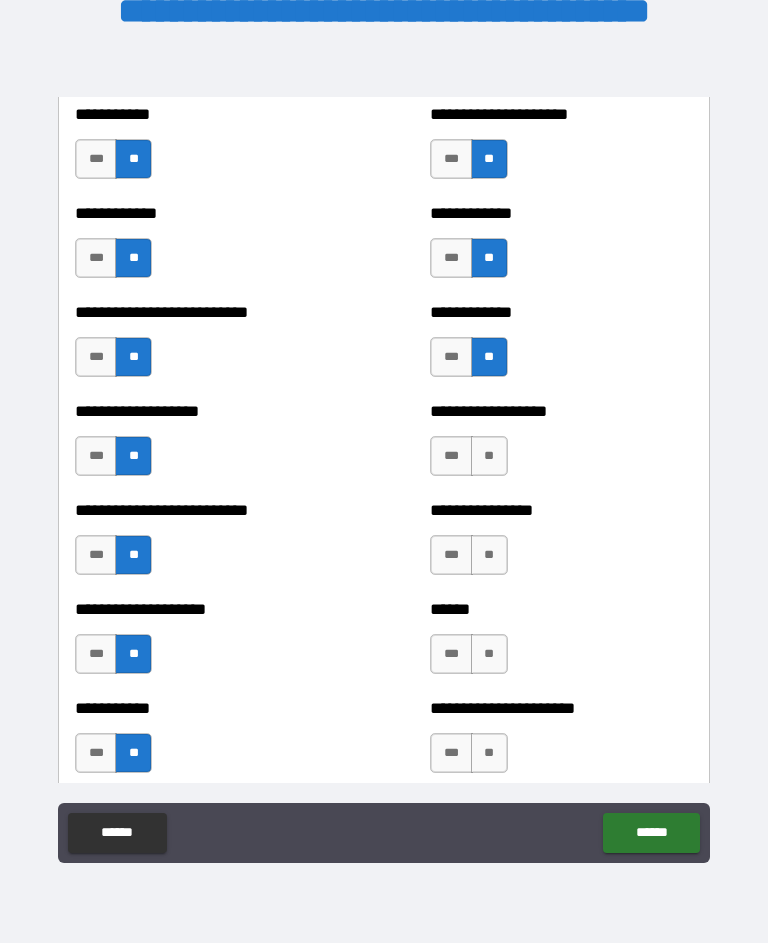 click on "**" at bounding box center (489, 753) 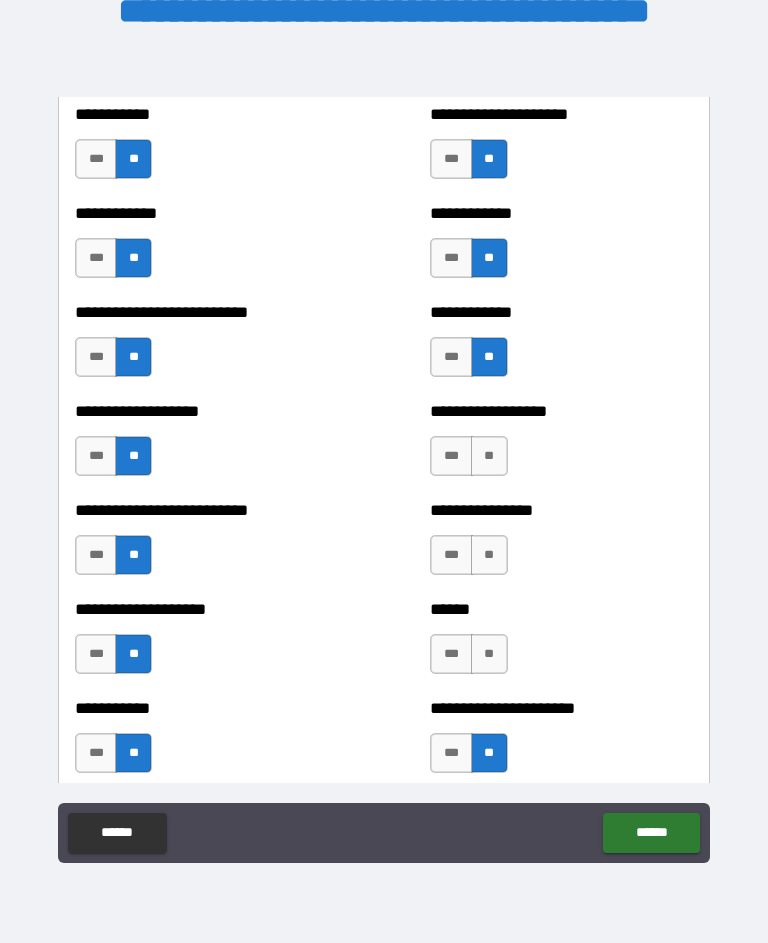 click on "**" at bounding box center (489, 654) 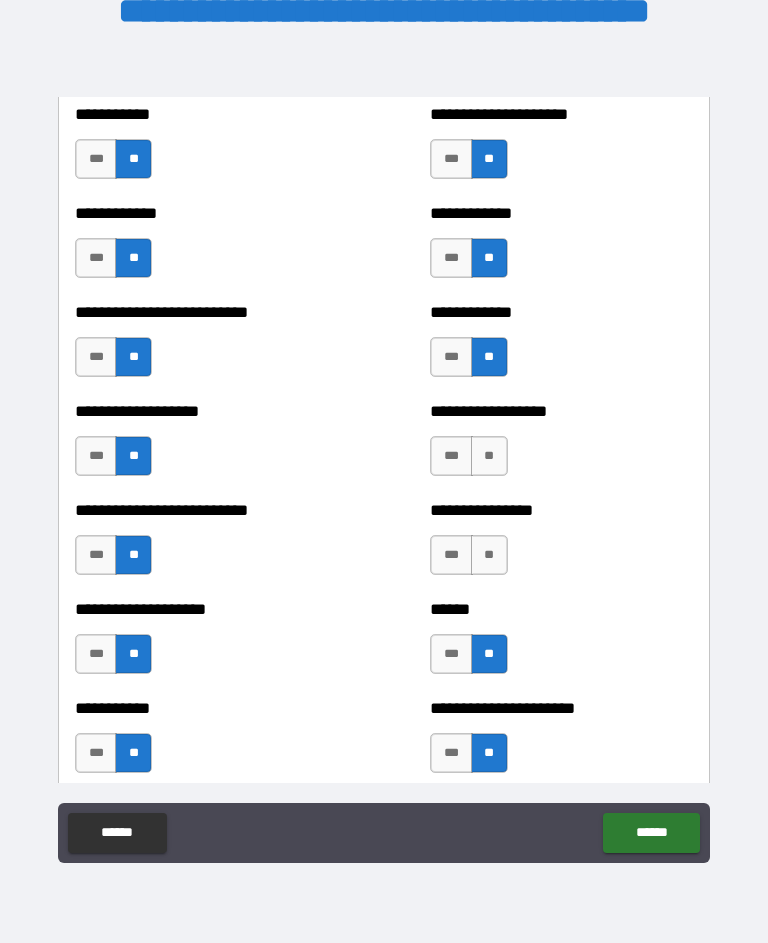 click on "**" at bounding box center (489, 555) 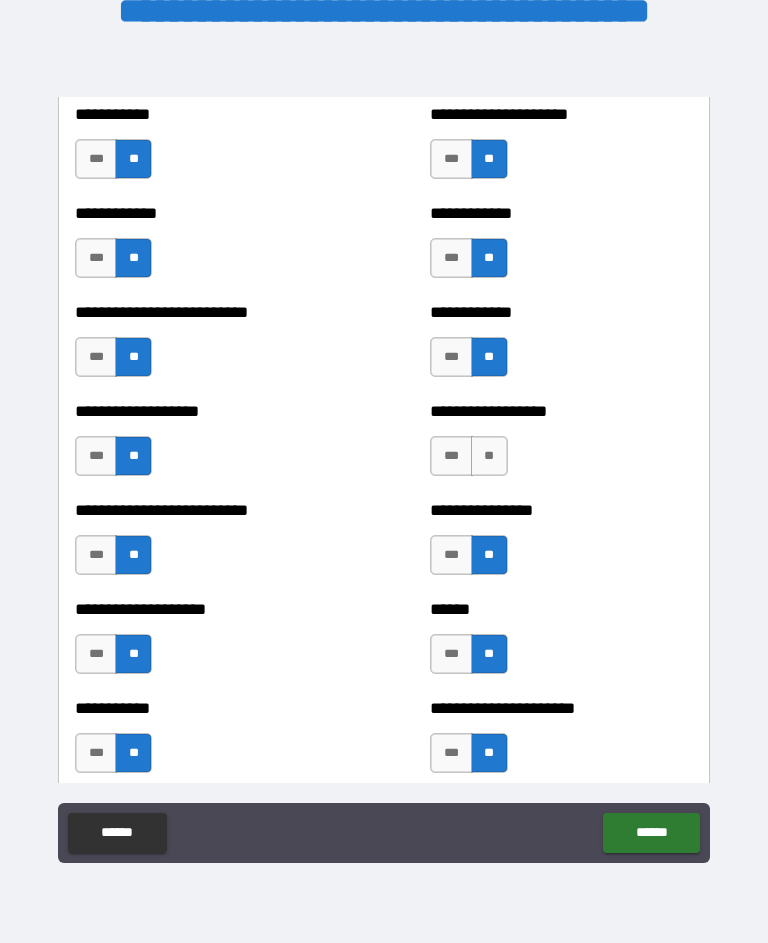 click on "**" at bounding box center (489, 456) 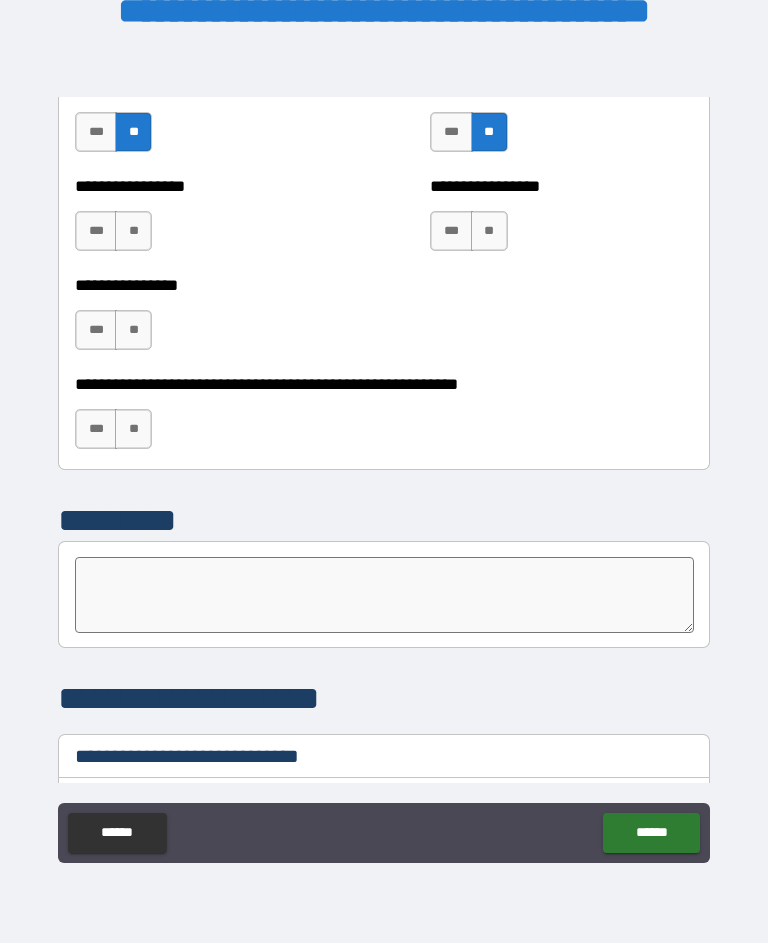 scroll, scrollTop: 6149, scrollLeft: 0, axis: vertical 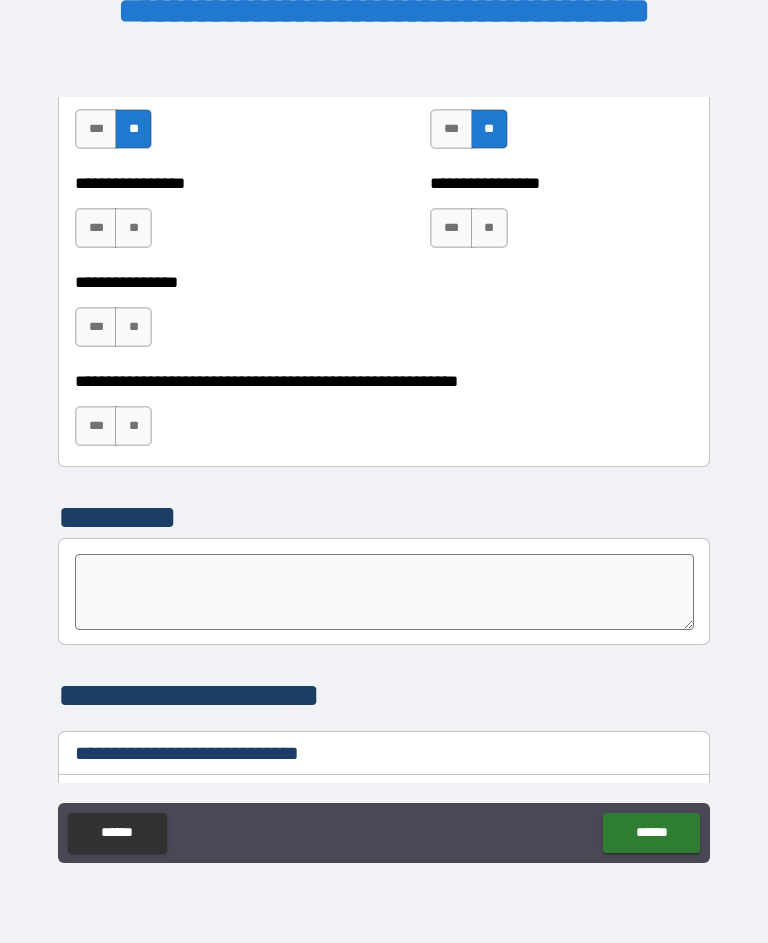 click on "**" at bounding box center (489, 228) 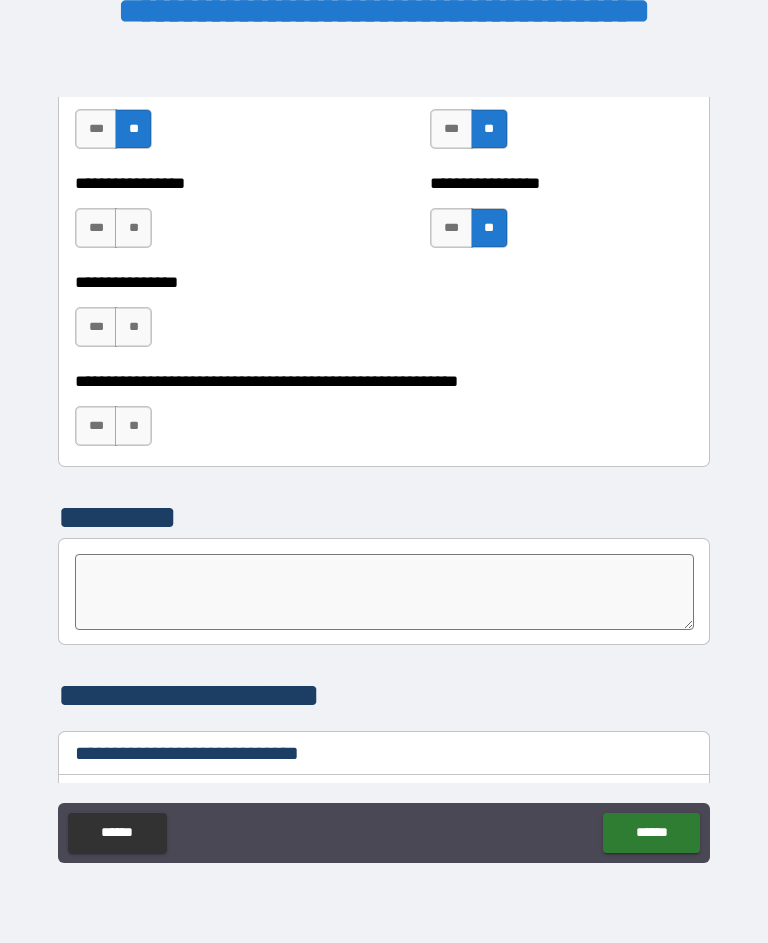 click on "**" at bounding box center (133, 327) 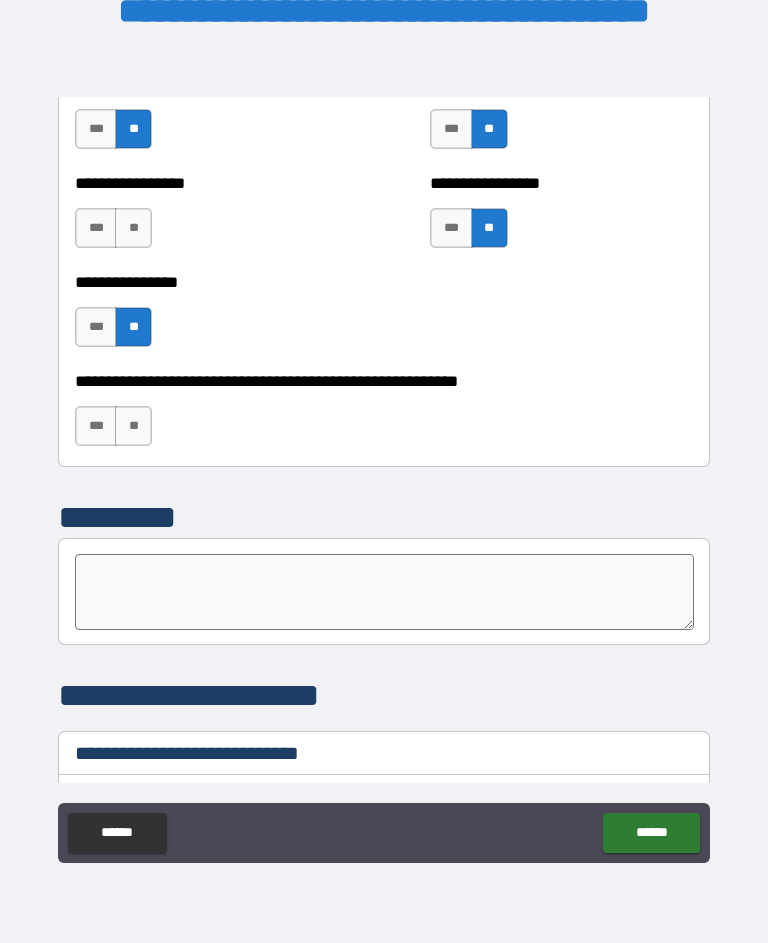 click on "**" at bounding box center [133, 426] 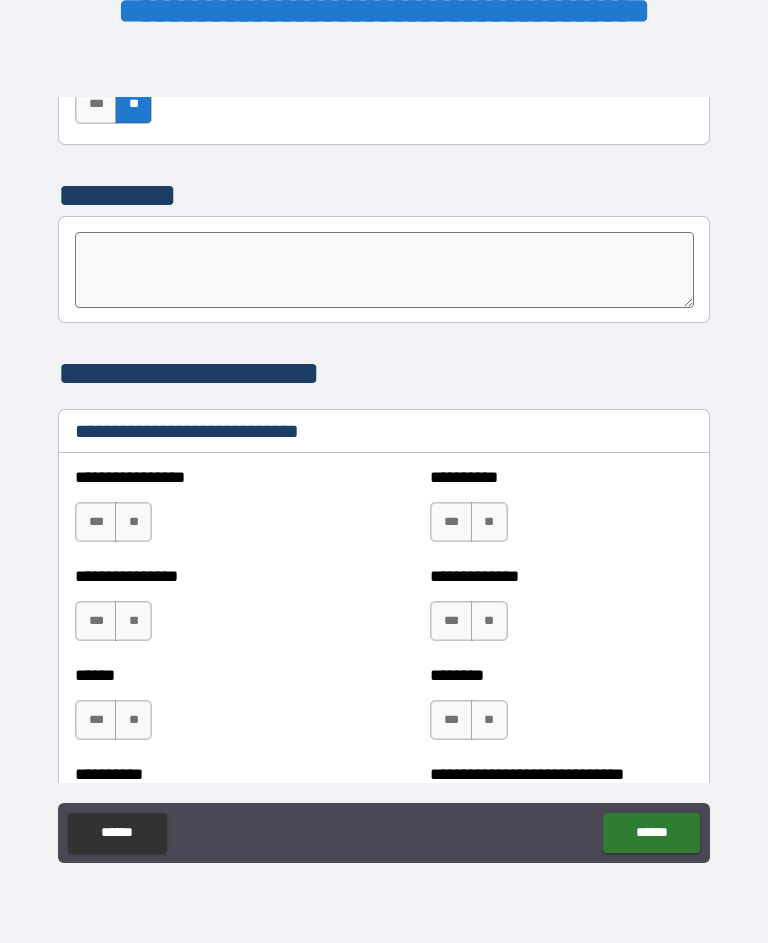 scroll, scrollTop: 6669, scrollLeft: 0, axis: vertical 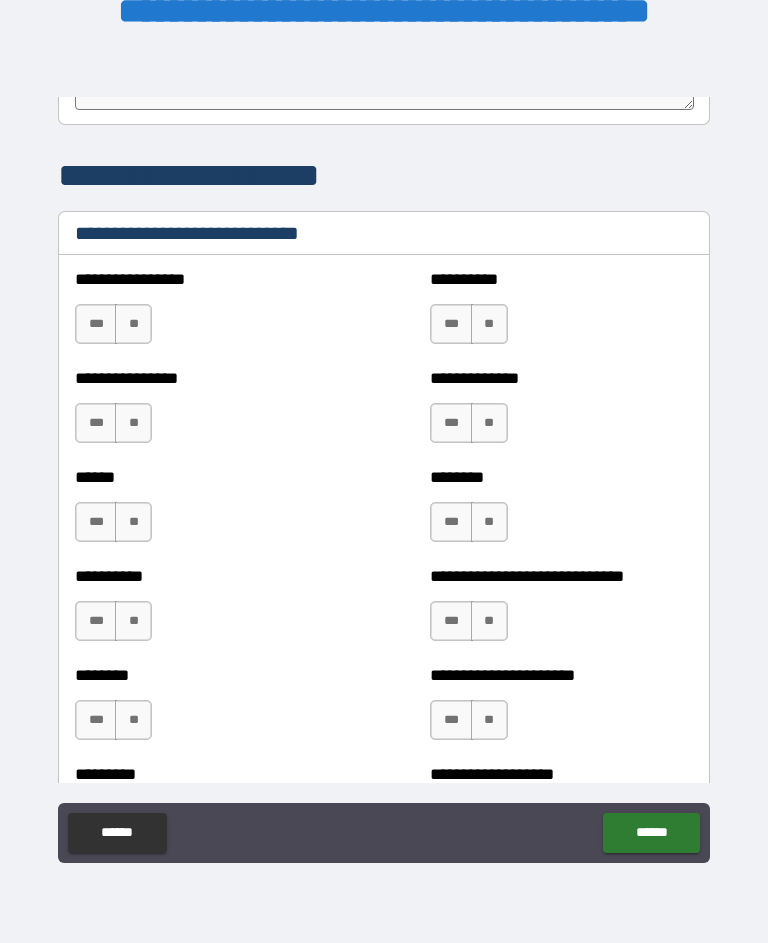 click on "**" at bounding box center (133, 324) 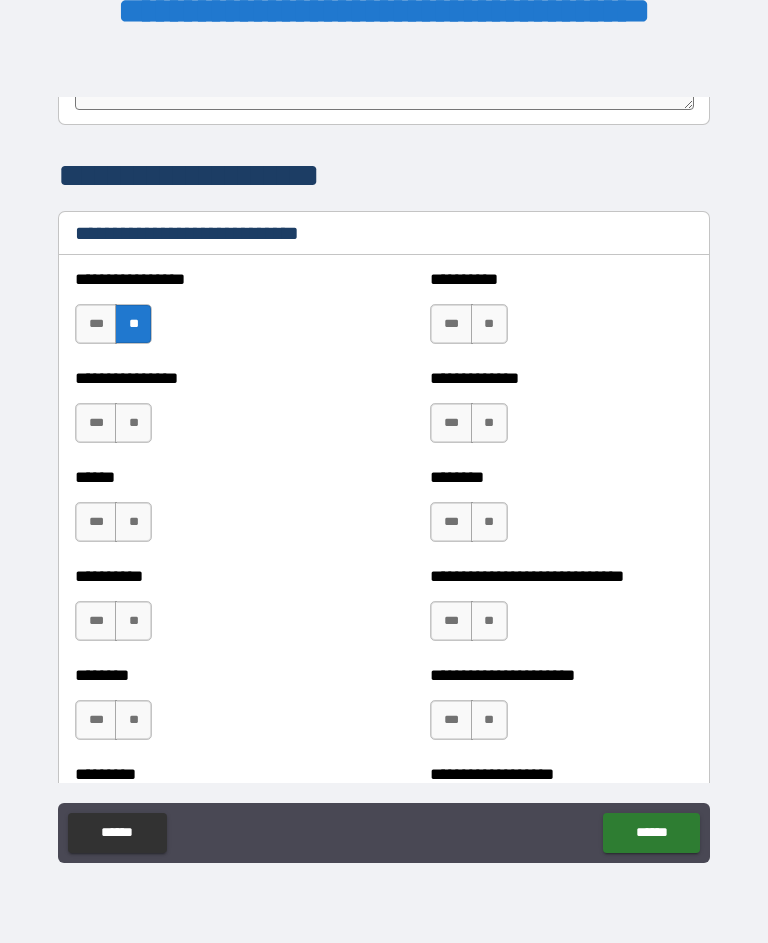click on "**" at bounding box center [133, 423] 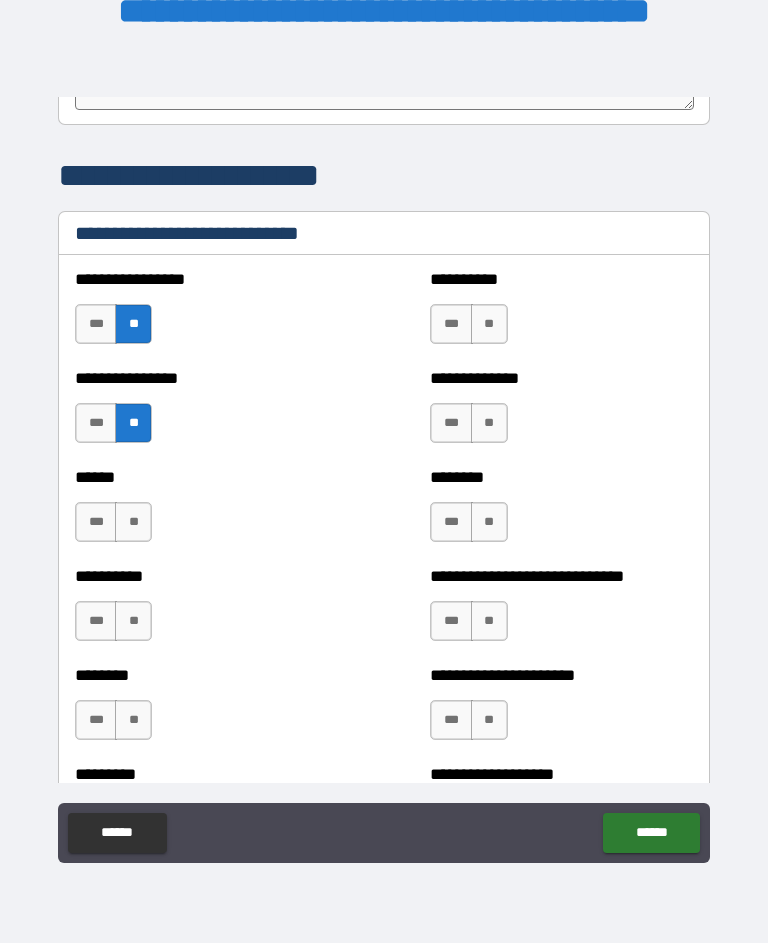 click on "**" at bounding box center (133, 522) 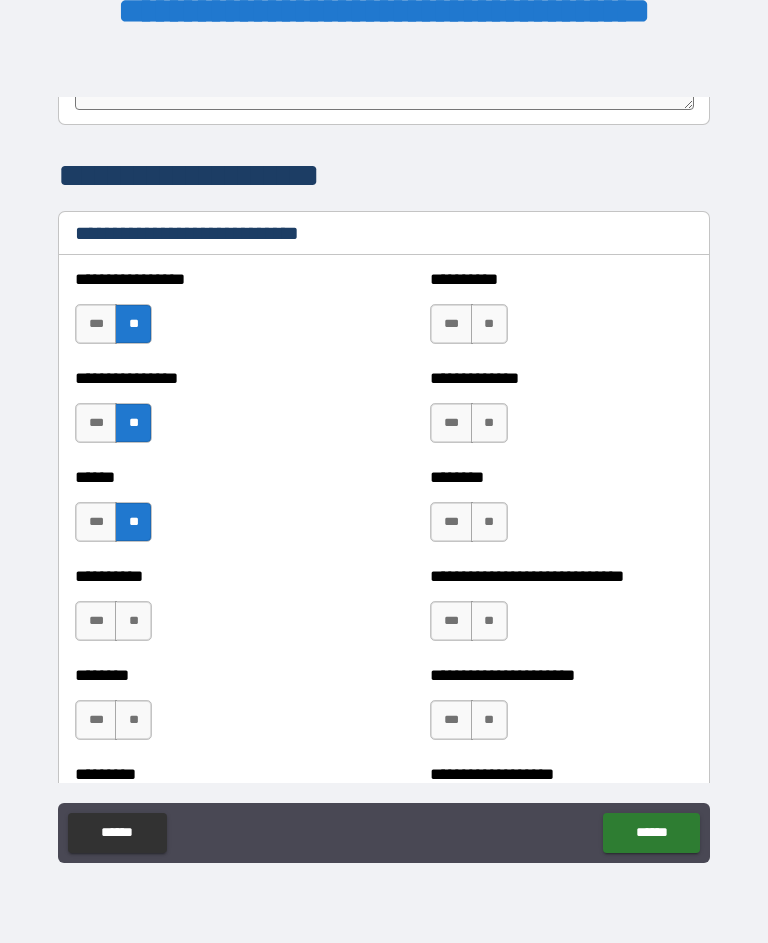 click on "**" at bounding box center (133, 621) 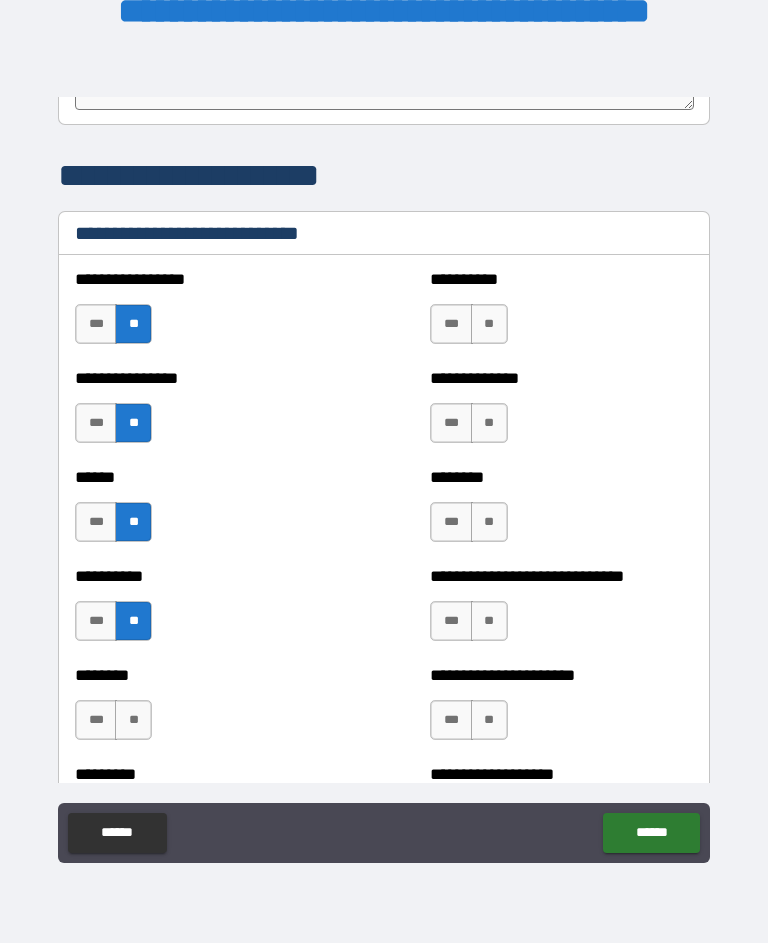 click on "**" at bounding box center [133, 720] 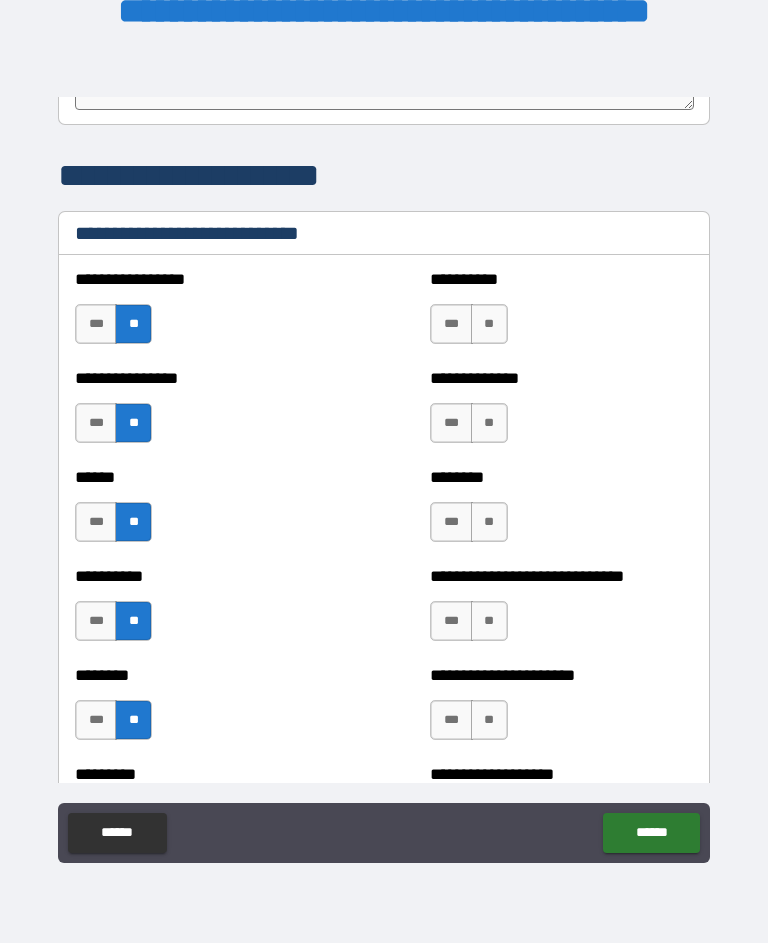 click on "**" at bounding box center (489, 621) 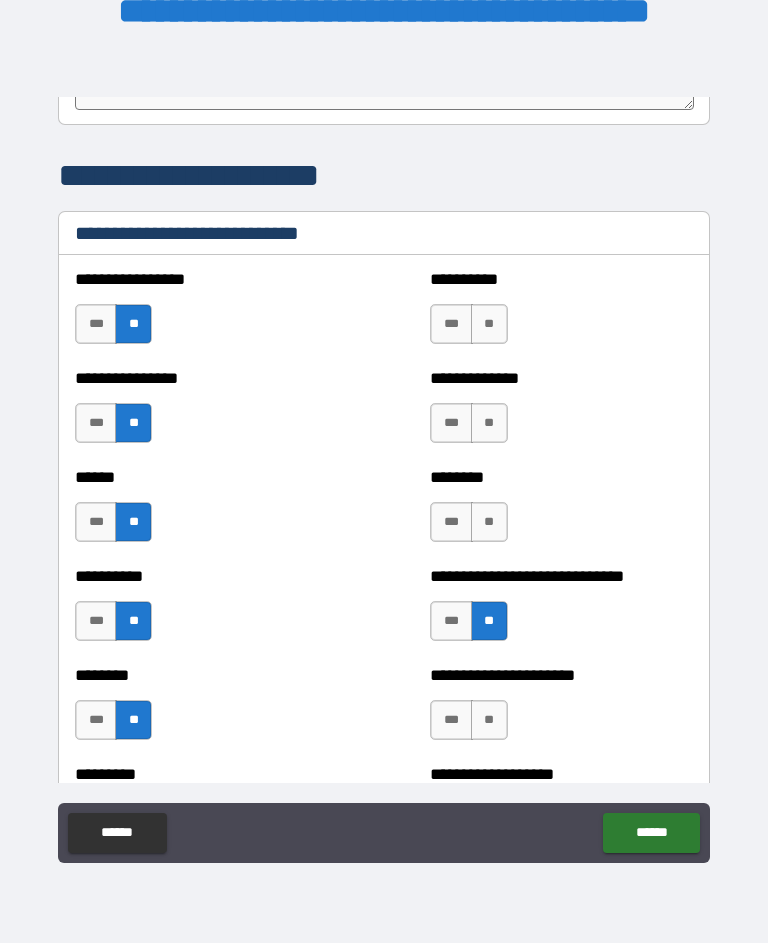 click on "**" at bounding box center [489, 522] 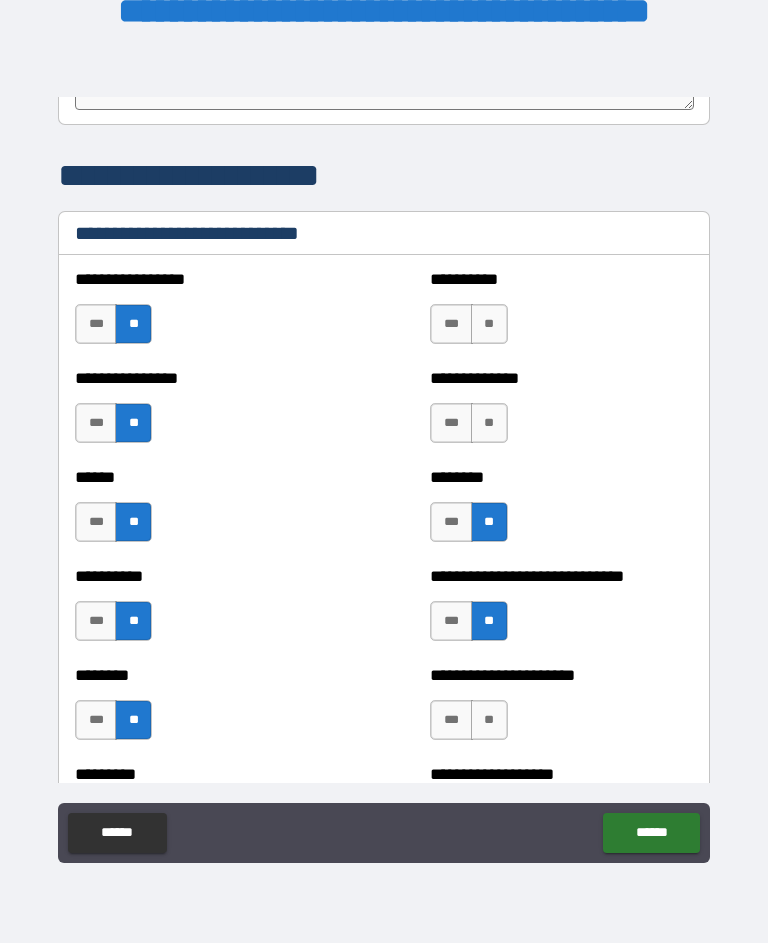 click on "**" at bounding box center (489, 423) 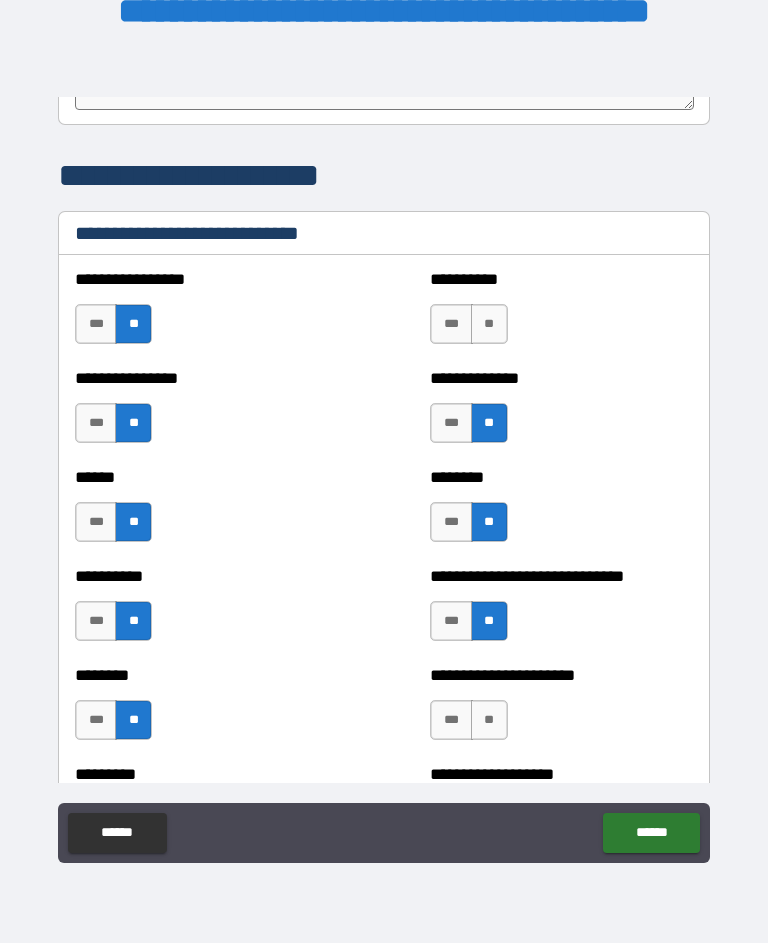 click on "**" at bounding box center [489, 324] 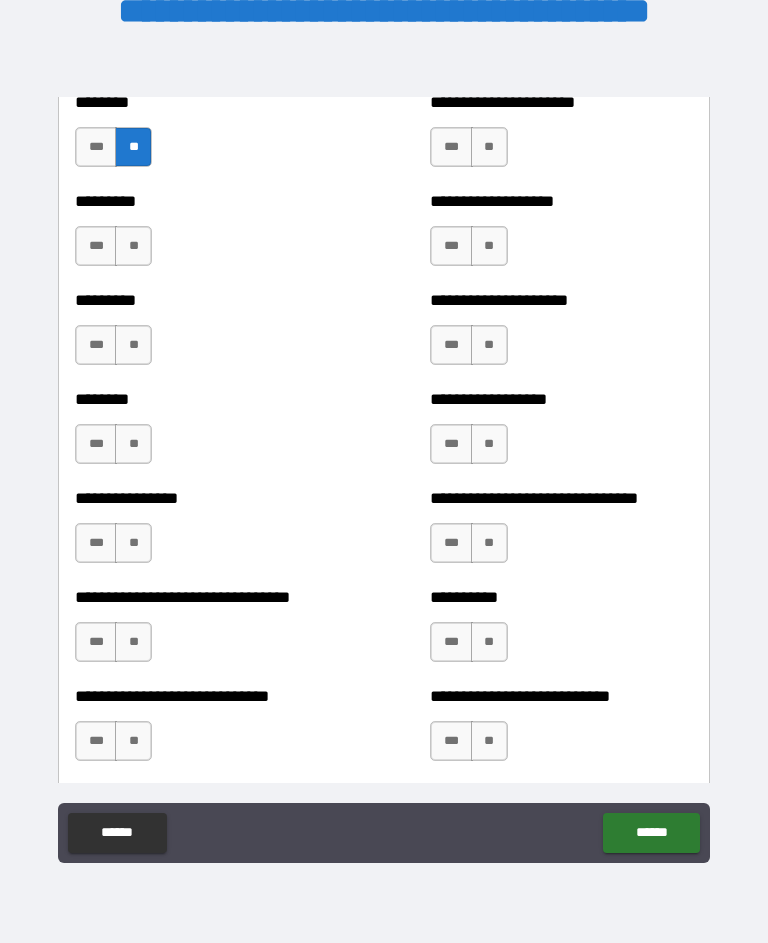 scroll, scrollTop: 7257, scrollLeft: 0, axis: vertical 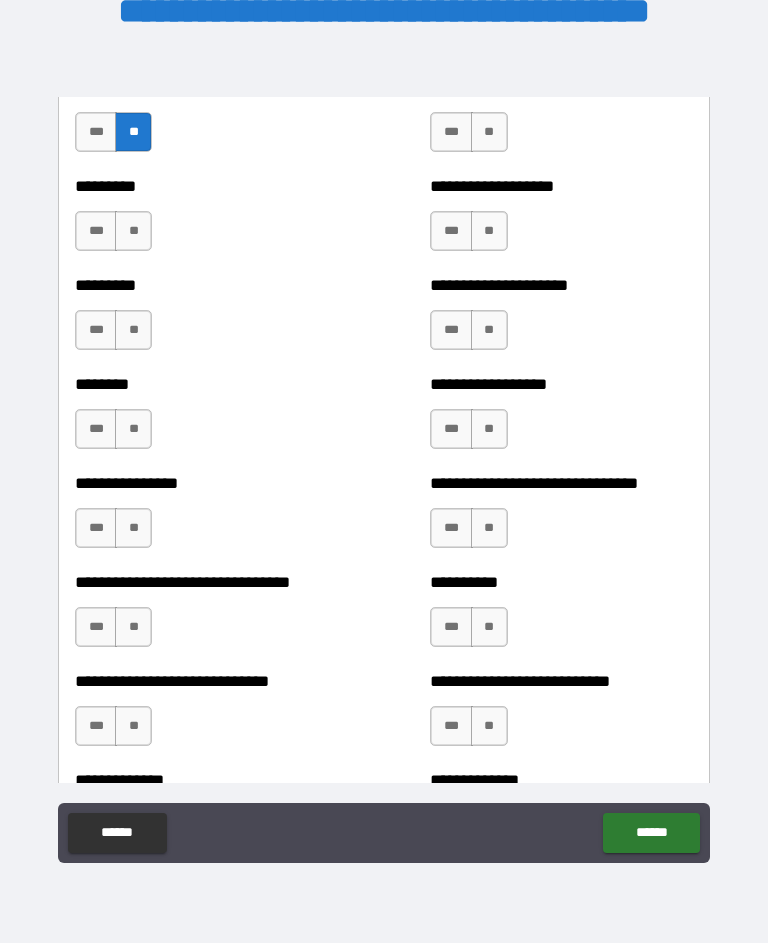 click on "**" at bounding box center [133, 330] 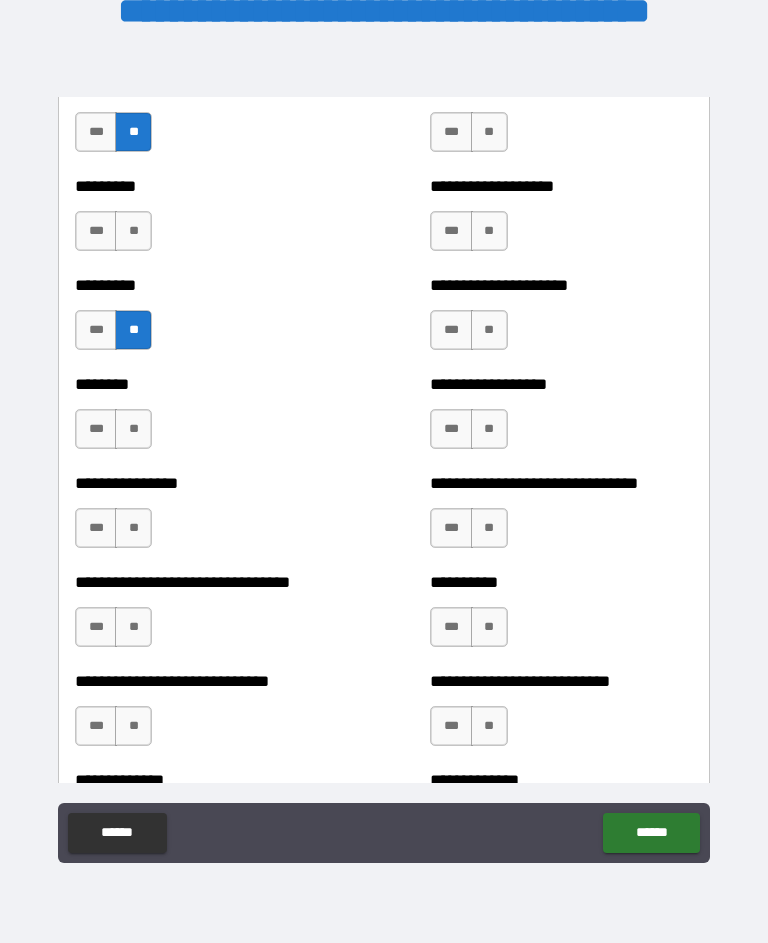click on "**" at bounding box center [133, 429] 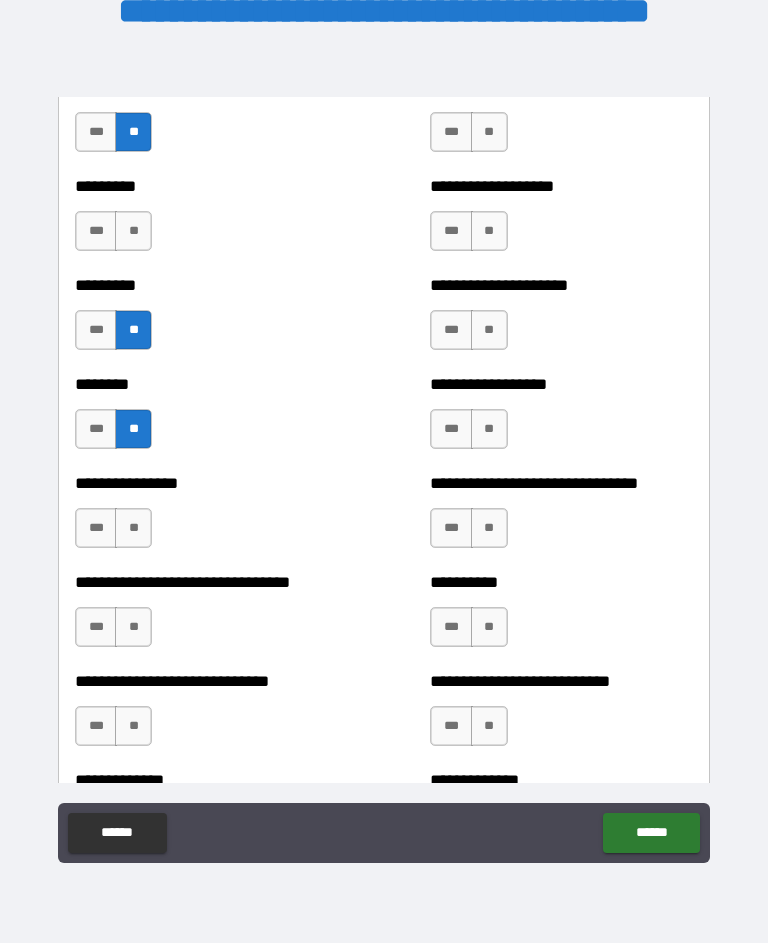 click on "**" at bounding box center [133, 528] 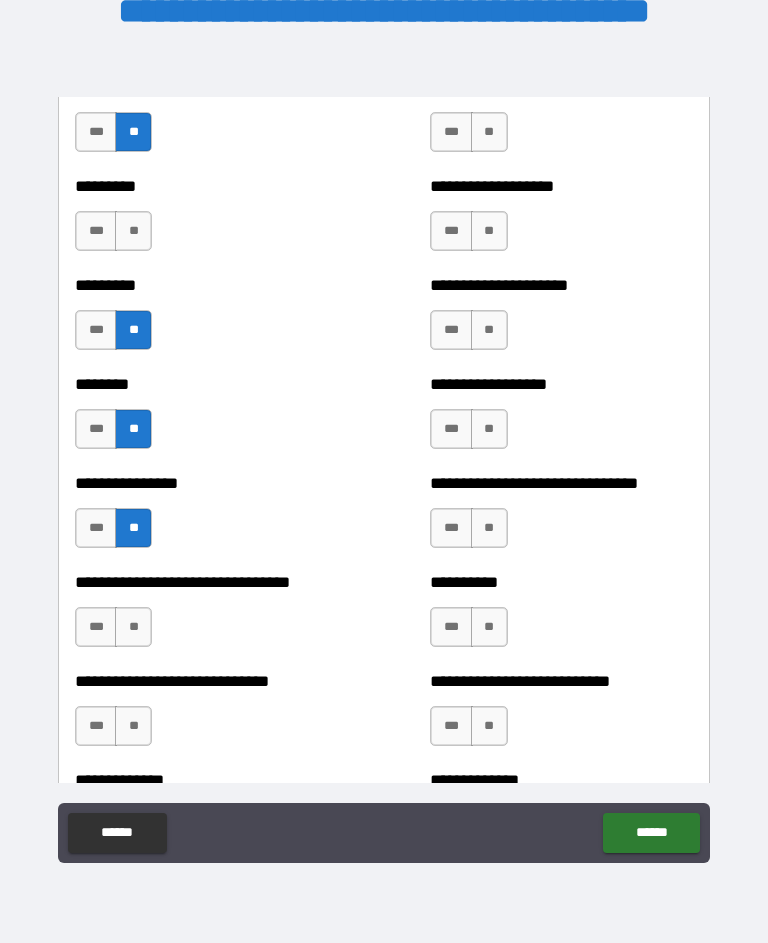 click on "***" at bounding box center (96, 528) 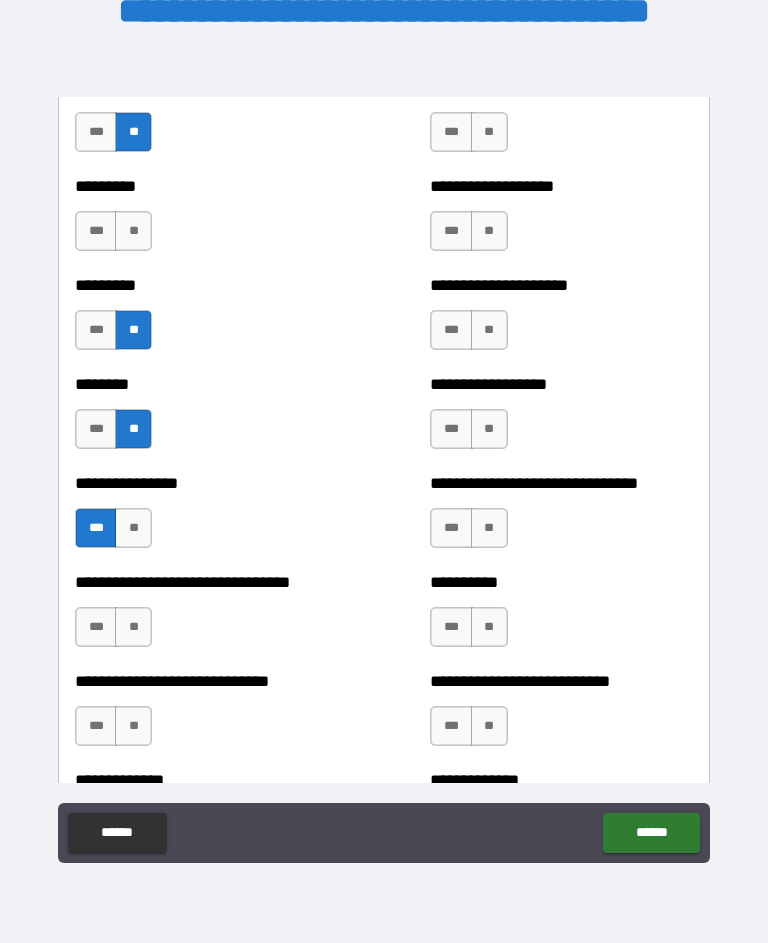 click on "**" at bounding box center [133, 627] 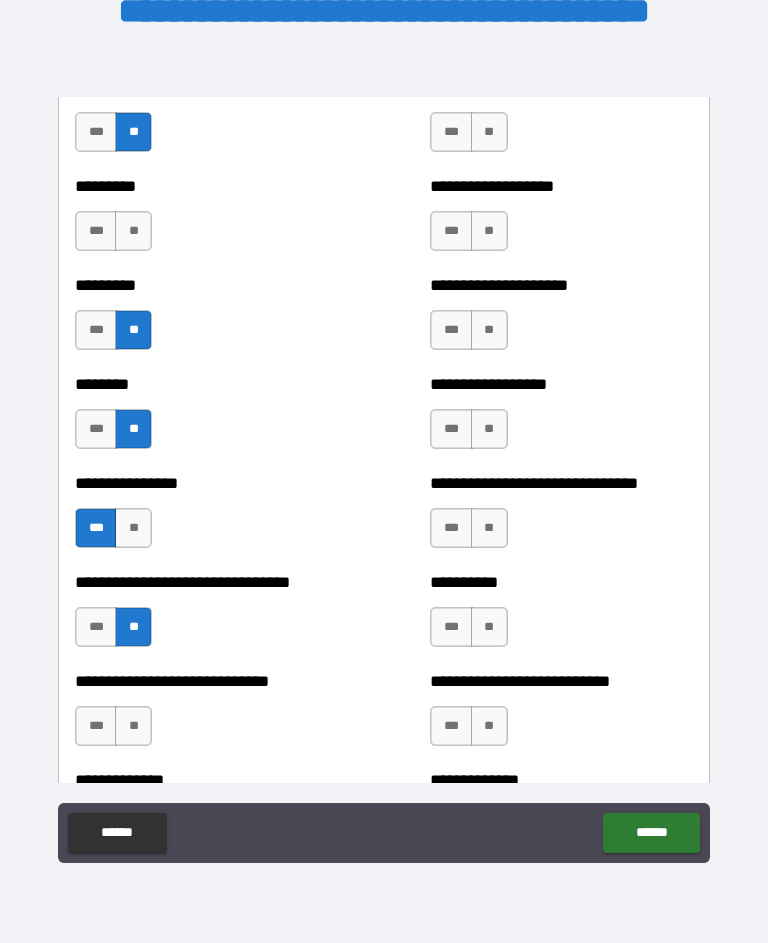 click on "**" at bounding box center [133, 726] 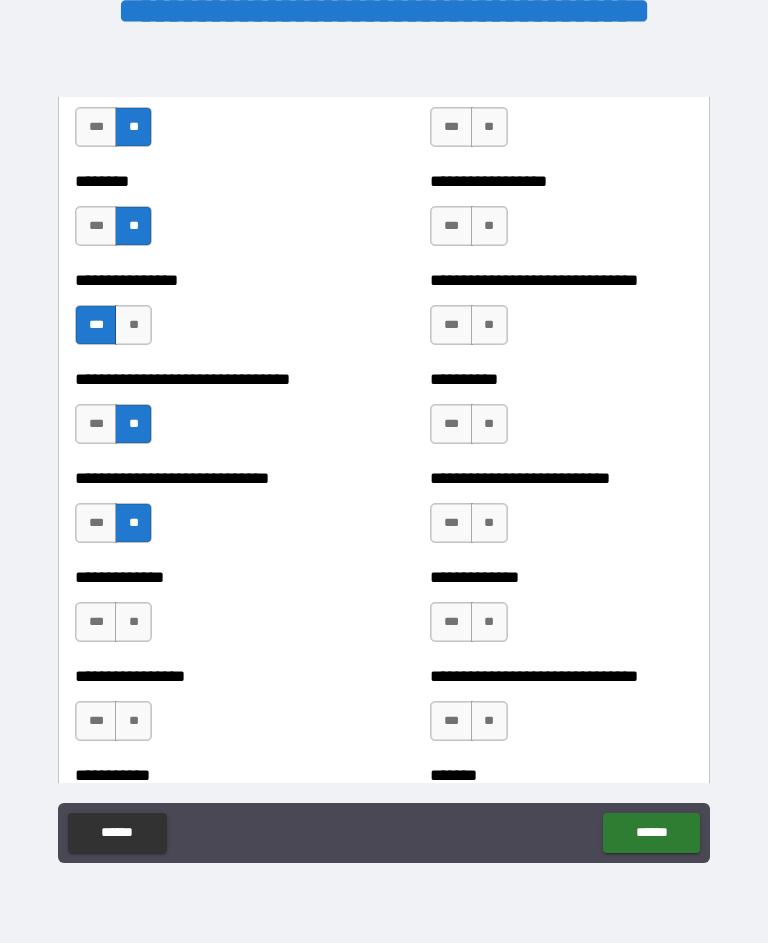 scroll, scrollTop: 7507, scrollLeft: 0, axis: vertical 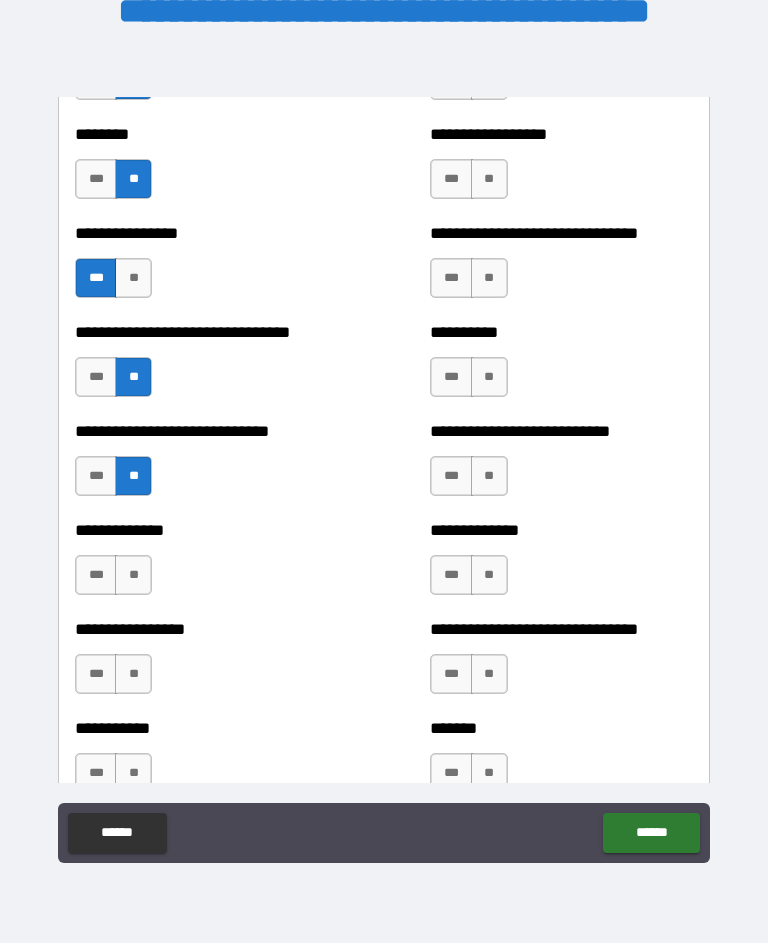 click on "**" at bounding box center [133, 575] 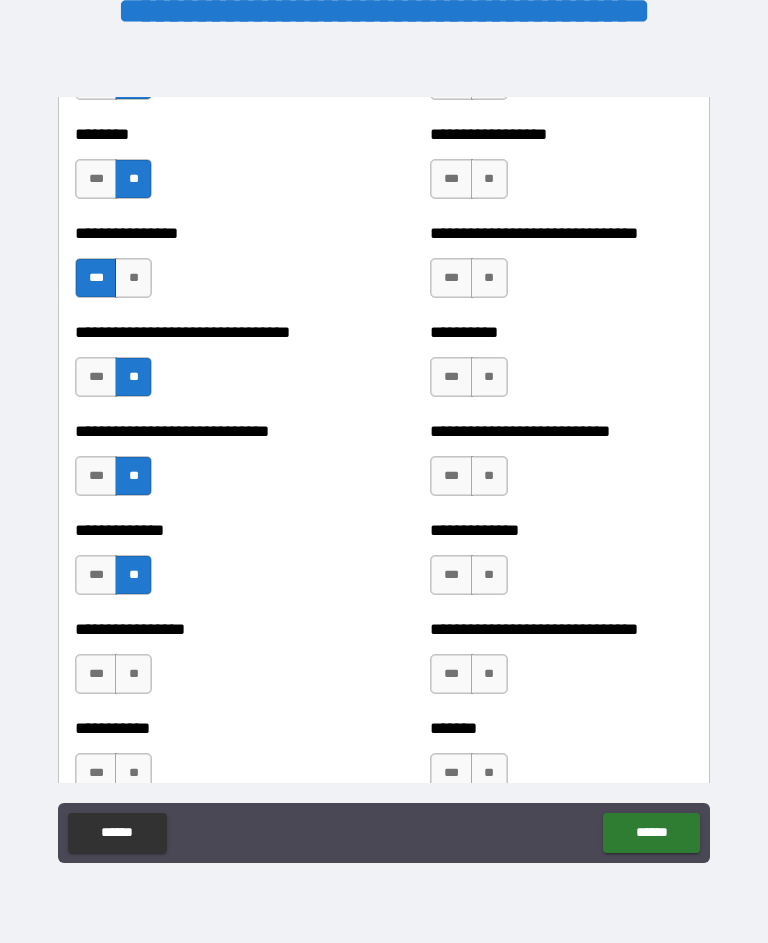 click on "**" at bounding box center [133, 674] 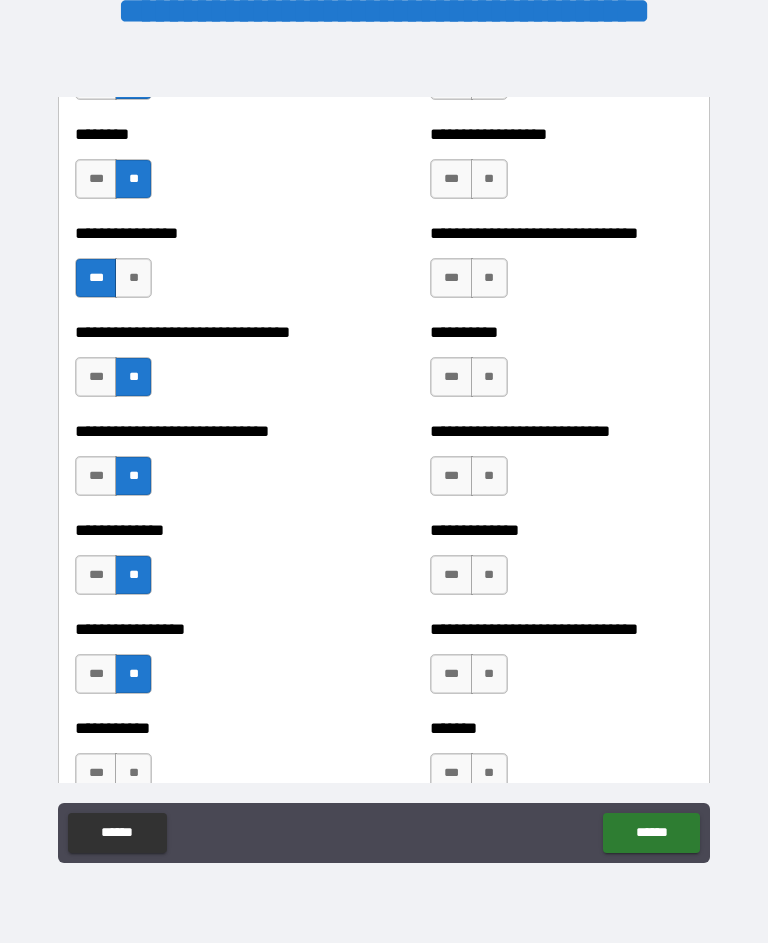 click on "**" at bounding box center [133, 773] 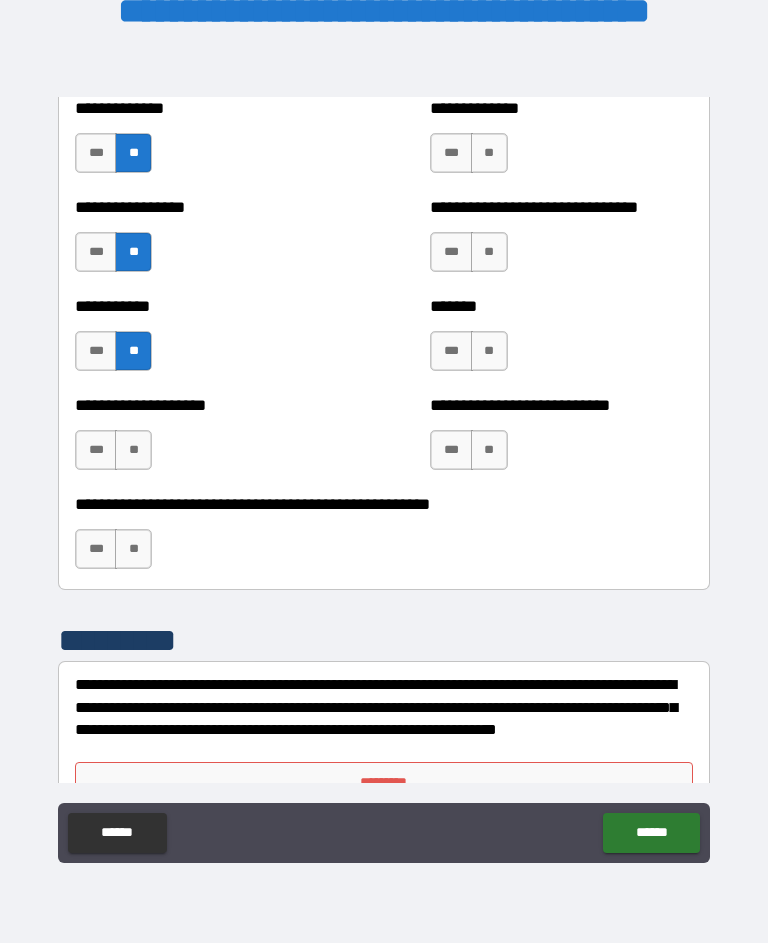 scroll, scrollTop: 7932, scrollLeft: 0, axis: vertical 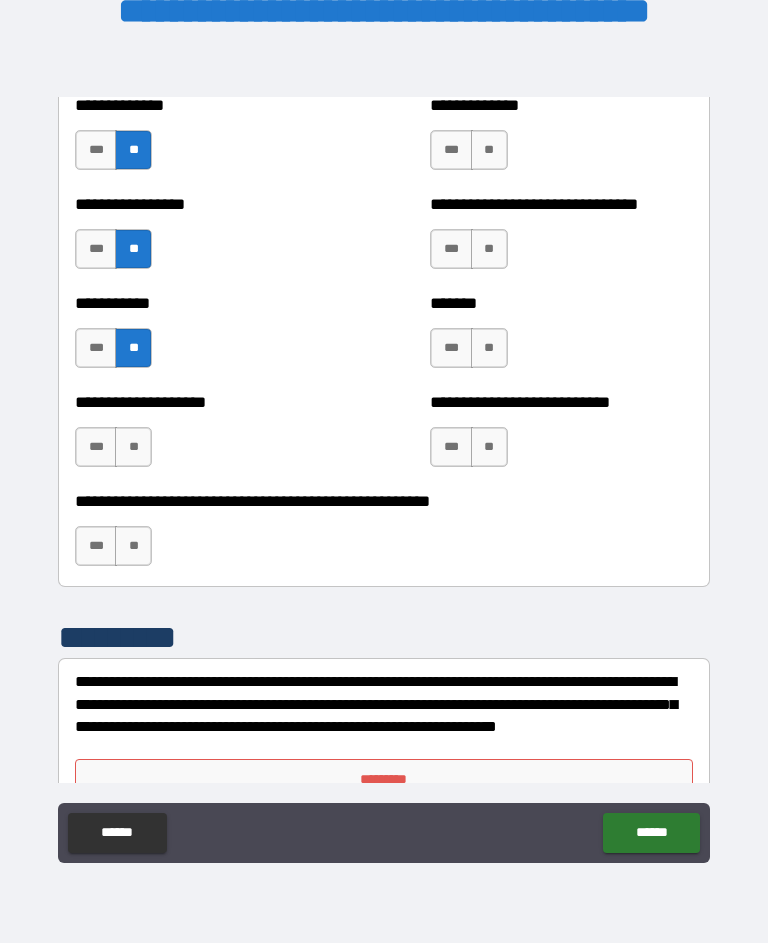 click on "**" at bounding box center (133, 447) 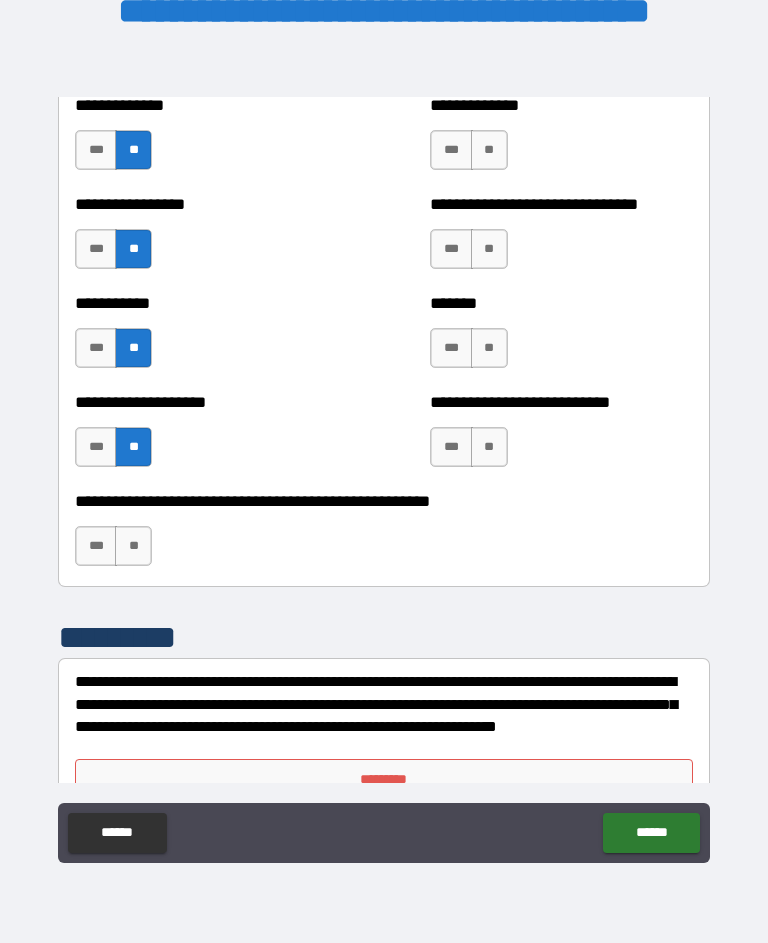 click on "**" at bounding box center [133, 546] 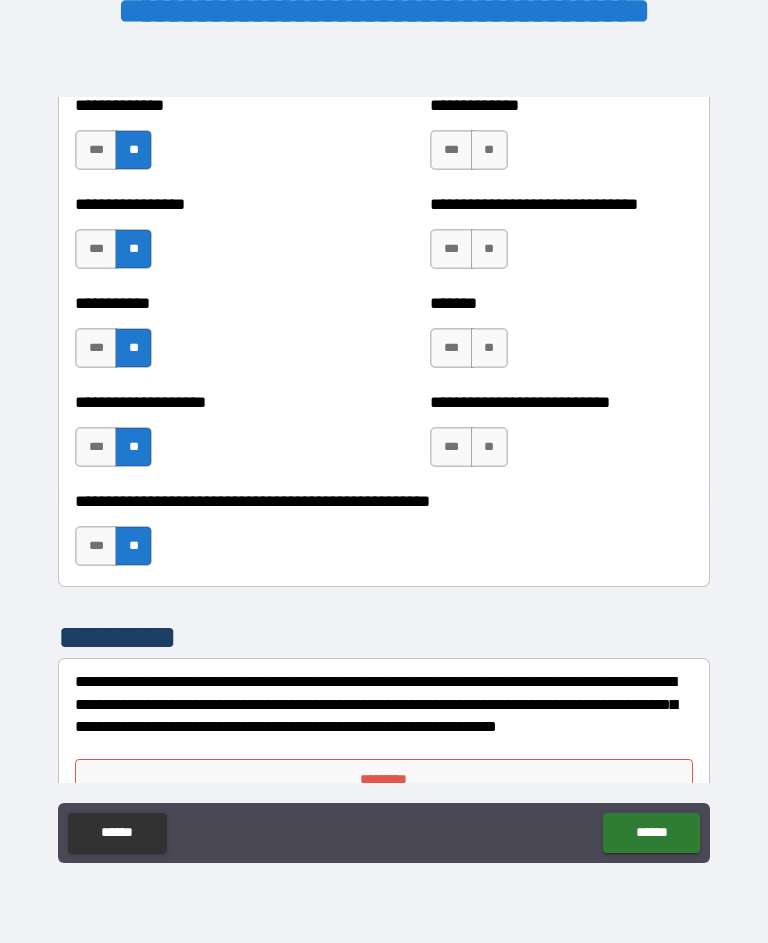 click on "**" at bounding box center (489, 447) 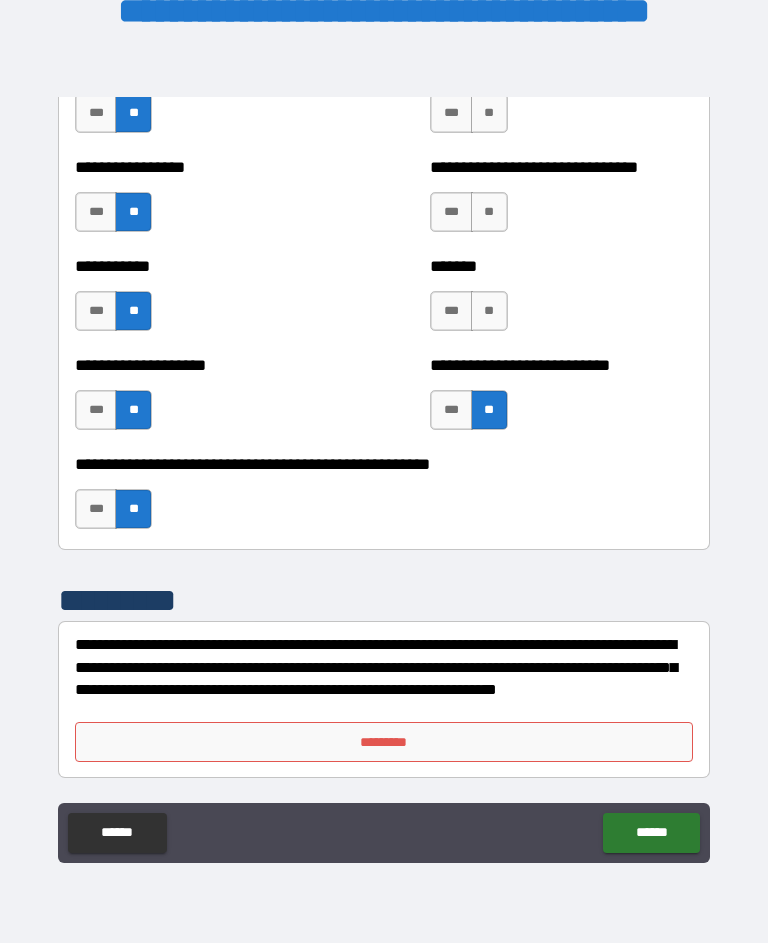scroll, scrollTop: 7969, scrollLeft: 0, axis: vertical 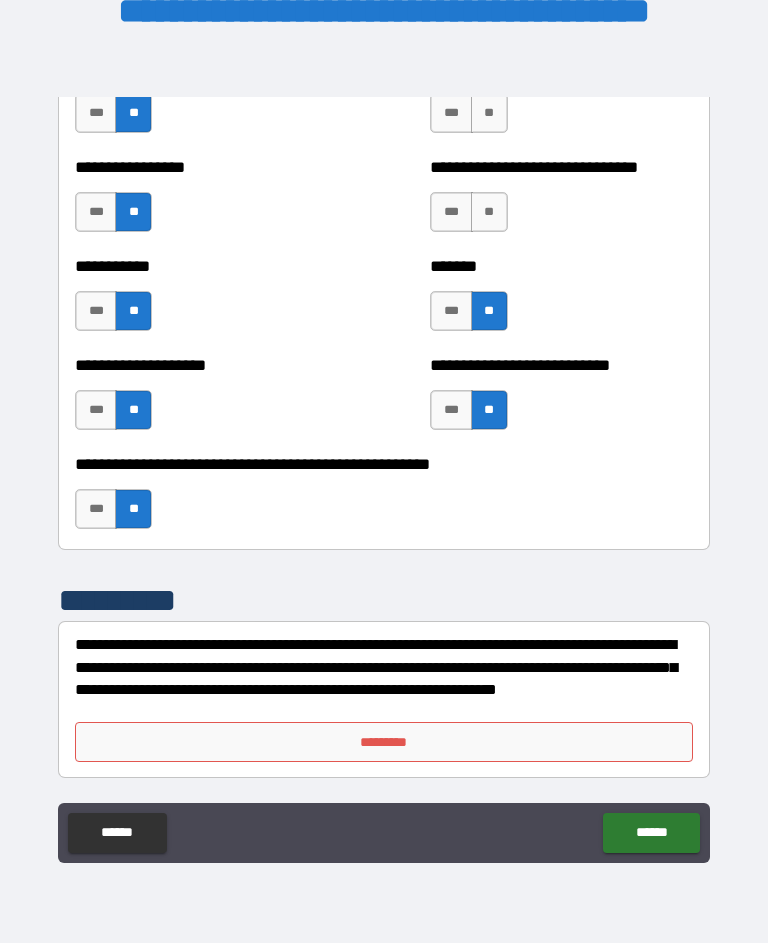 click on "***" at bounding box center [451, 212] 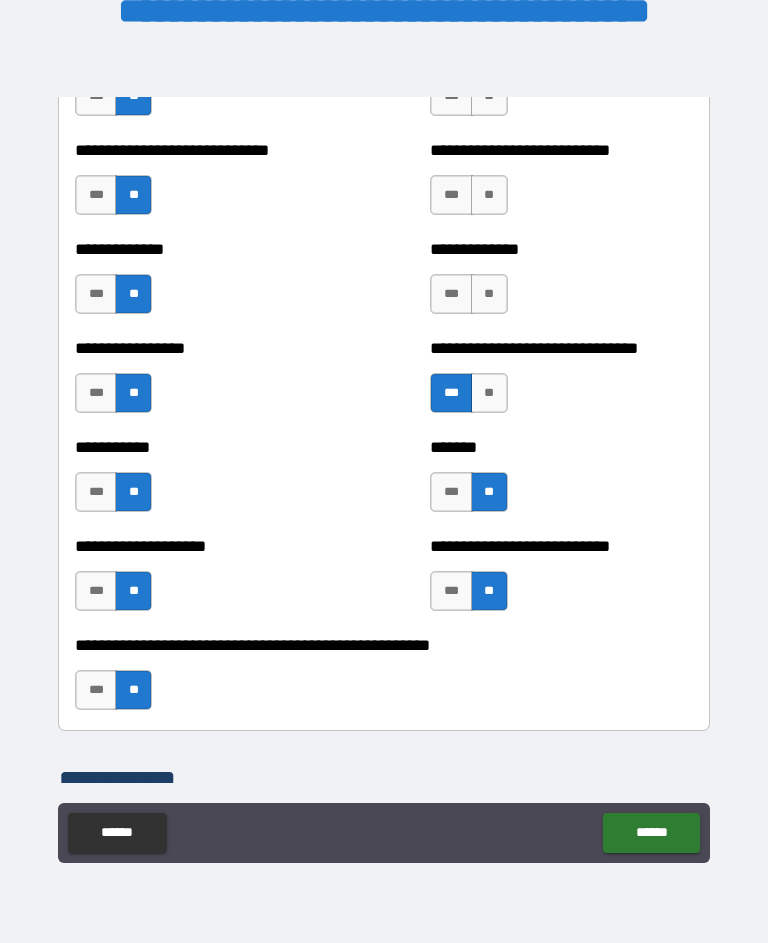 scroll, scrollTop: 7785, scrollLeft: 0, axis: vertical 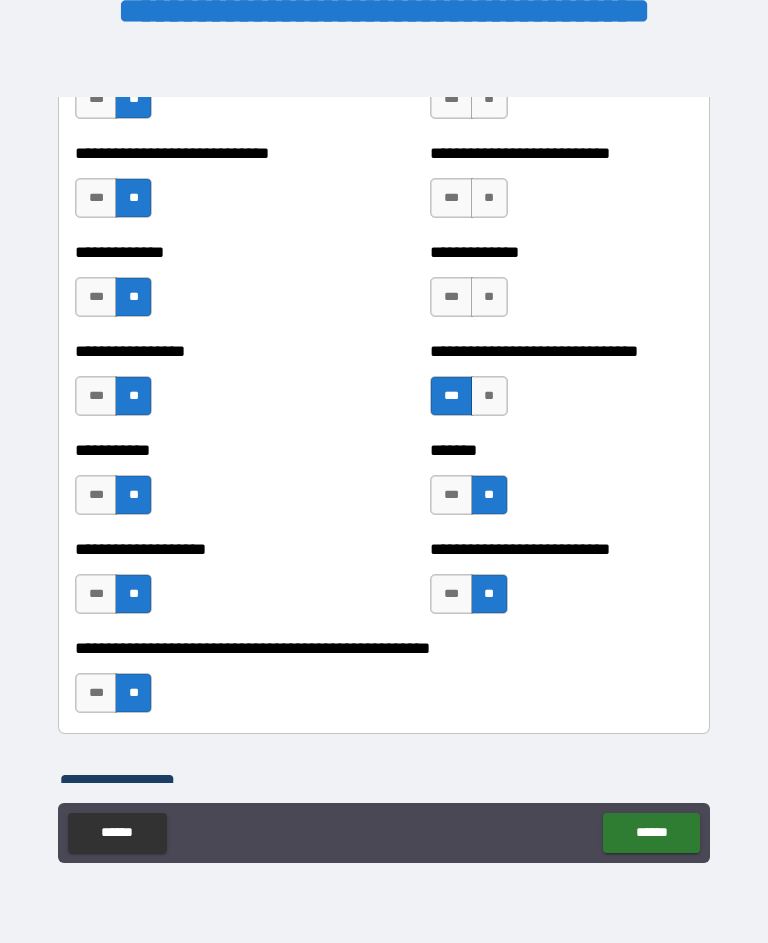click on "**" at bounding box center [489, 297] 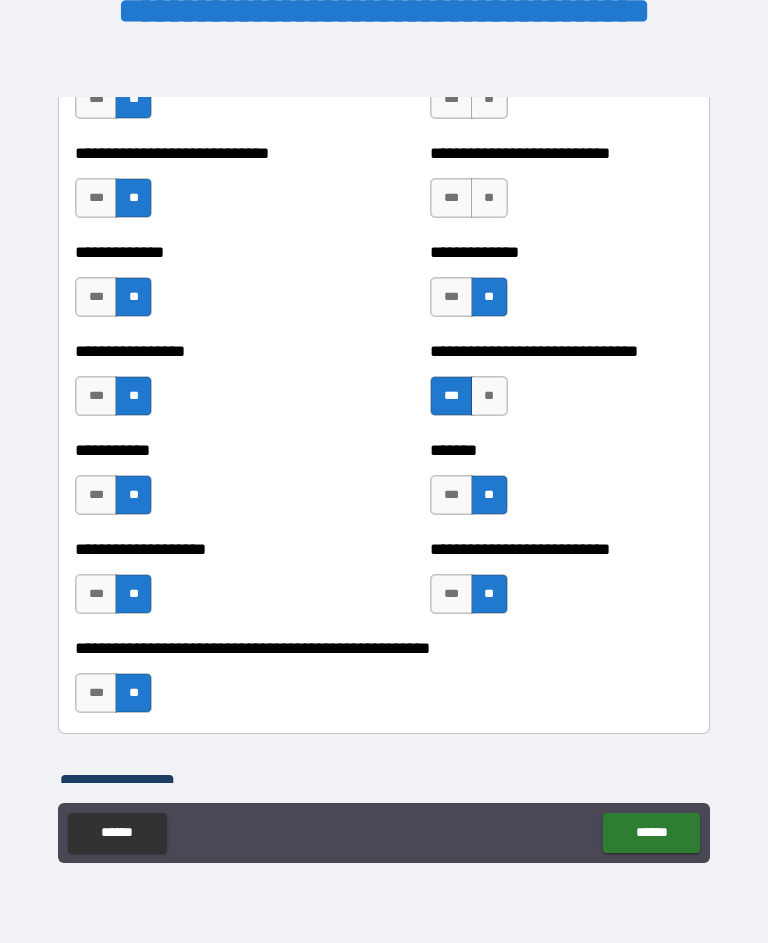 click on "**" at bounding box center [489, 198] 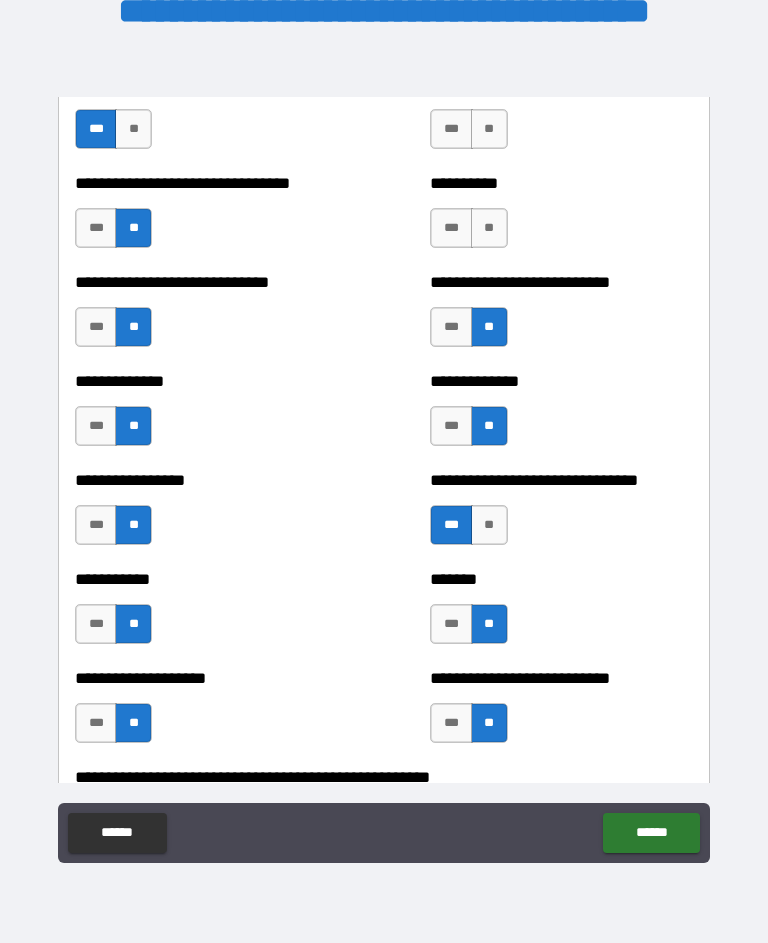 scroll, scrollTop: 7644, scrollLeft: 0, axis: vertical 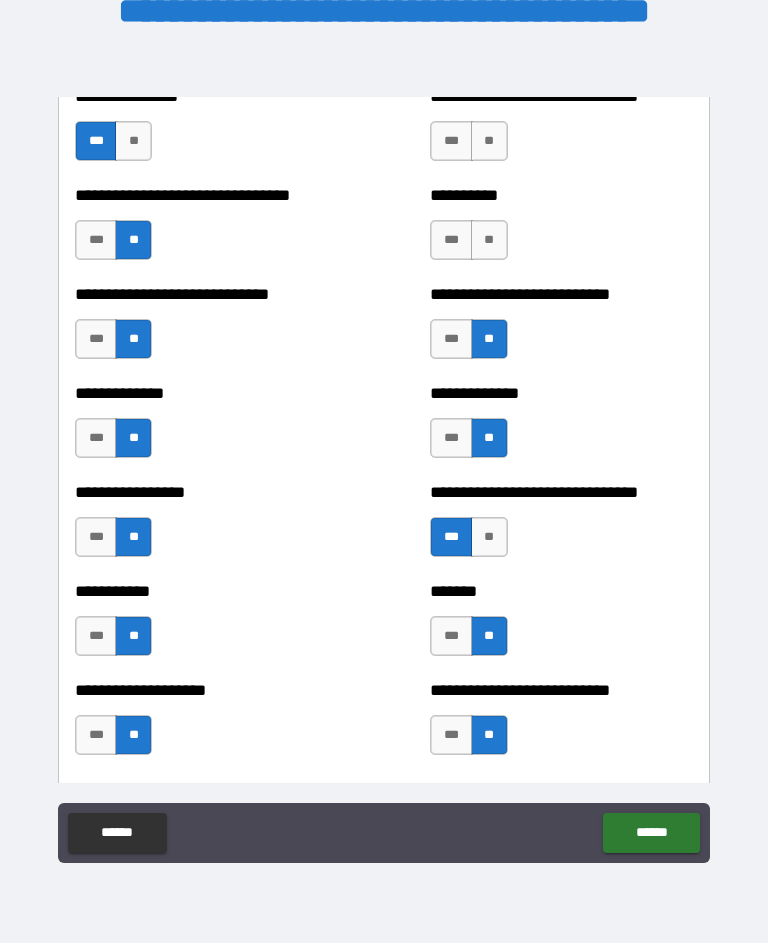 click on "**" at bounding box center [489, 240] 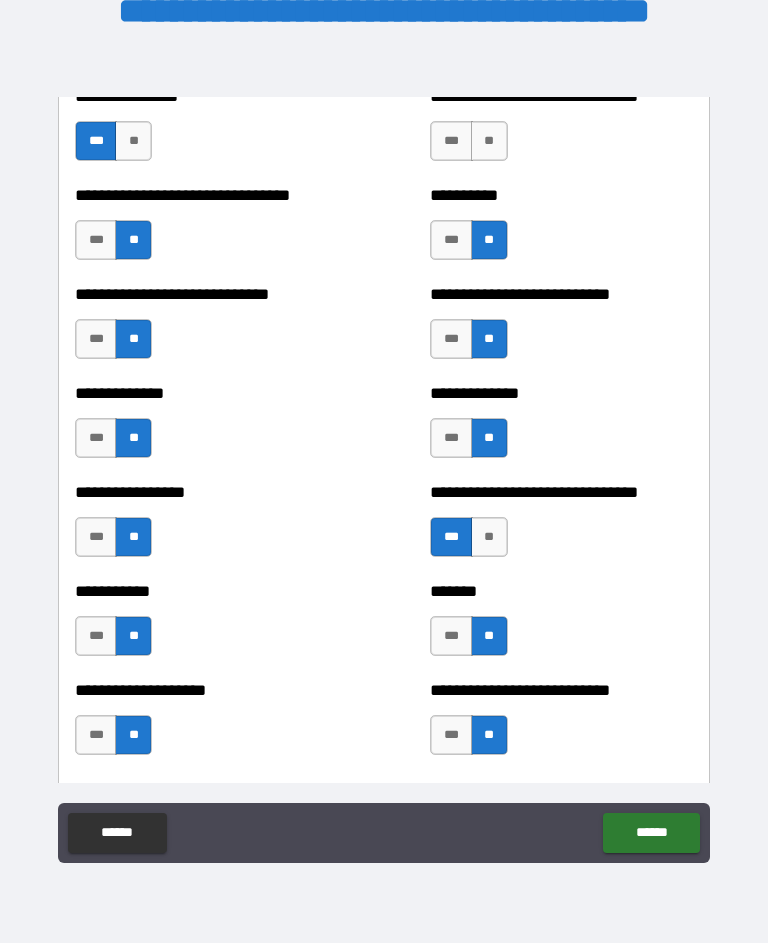 click on "**" at bounding box center [489, 141] 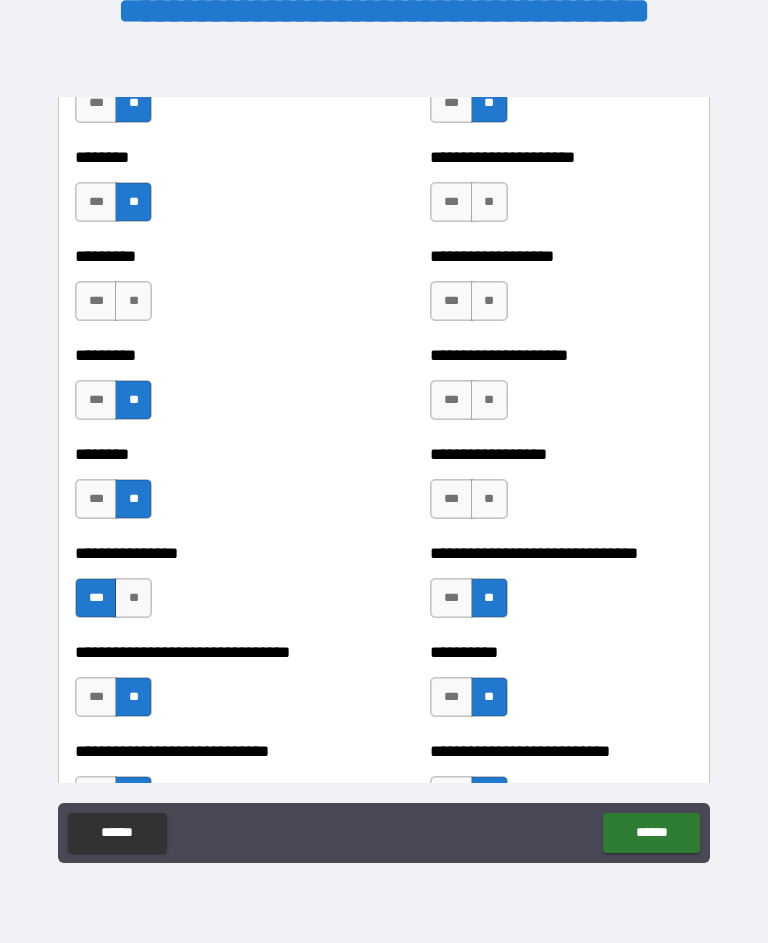 scroll, scrollTop: 7178, scrollLeft: 0, axis: vertical 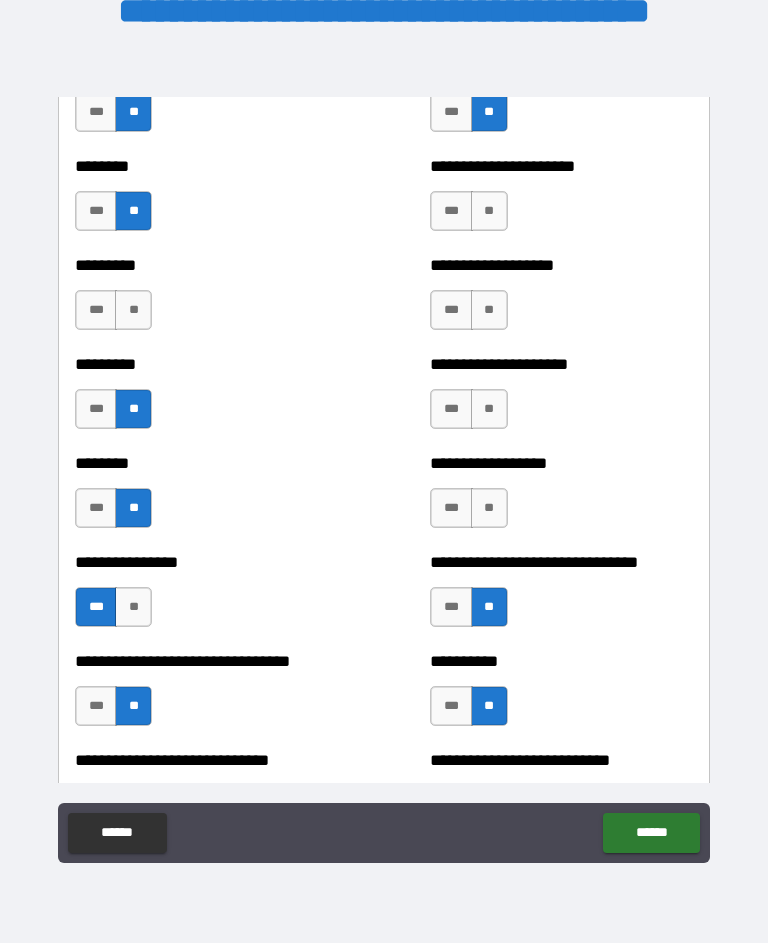 click on "**" at bounding box center [489, 409] 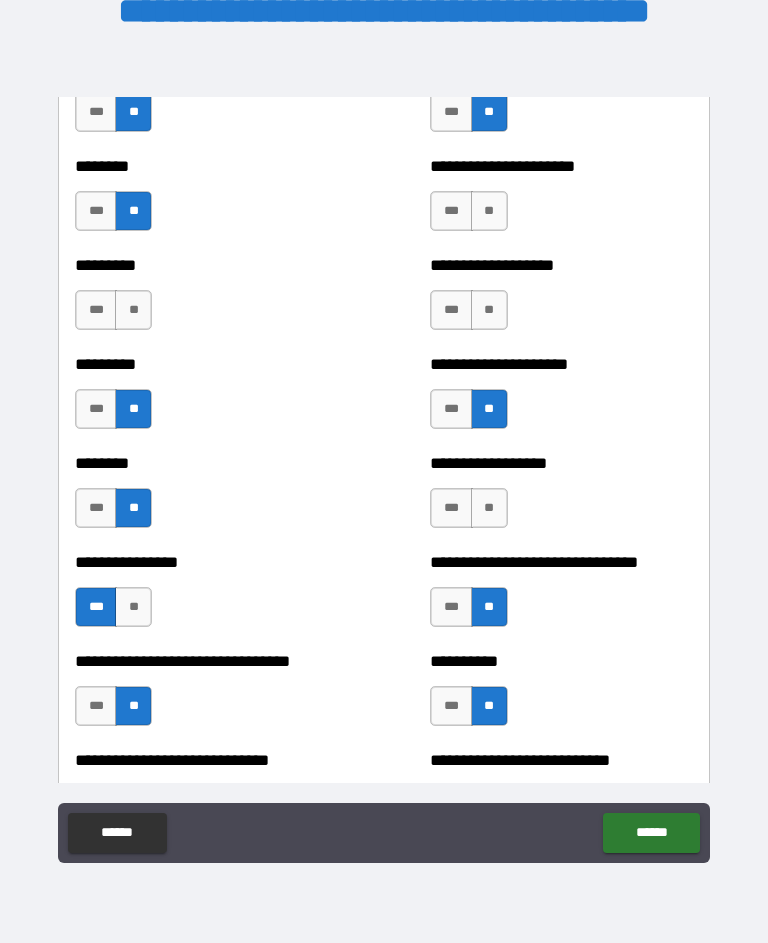 click on "**" at bounding box center (489, 310) 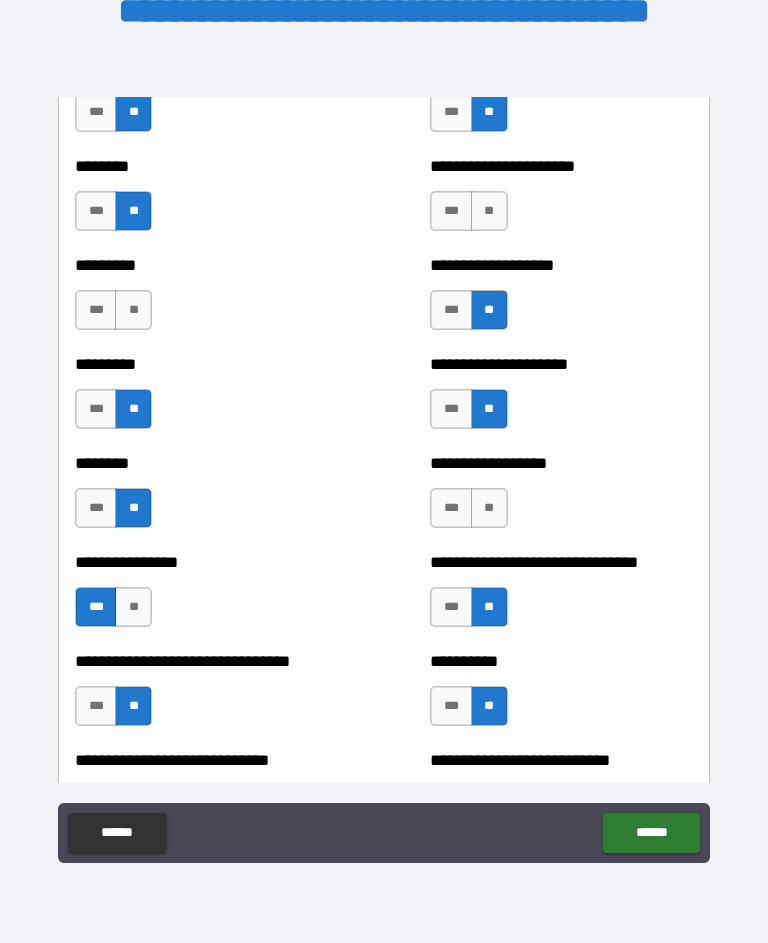 click on "**" at bounding box center (489, 211) 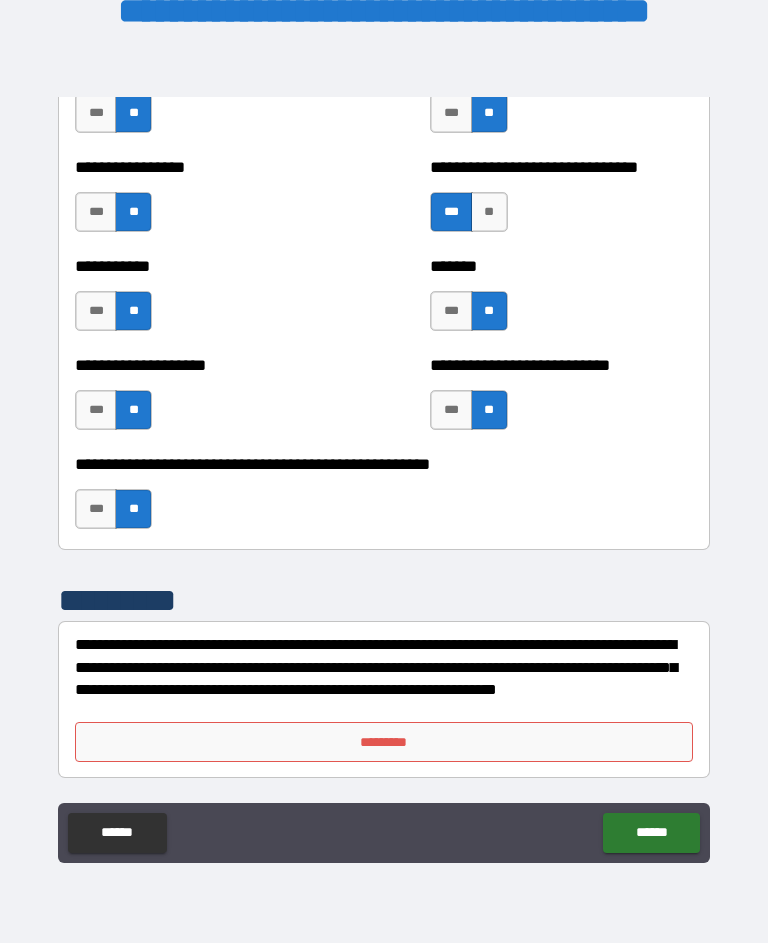 scroll, scrollTop: 7969, scrollLeft: 0, axis: vertical 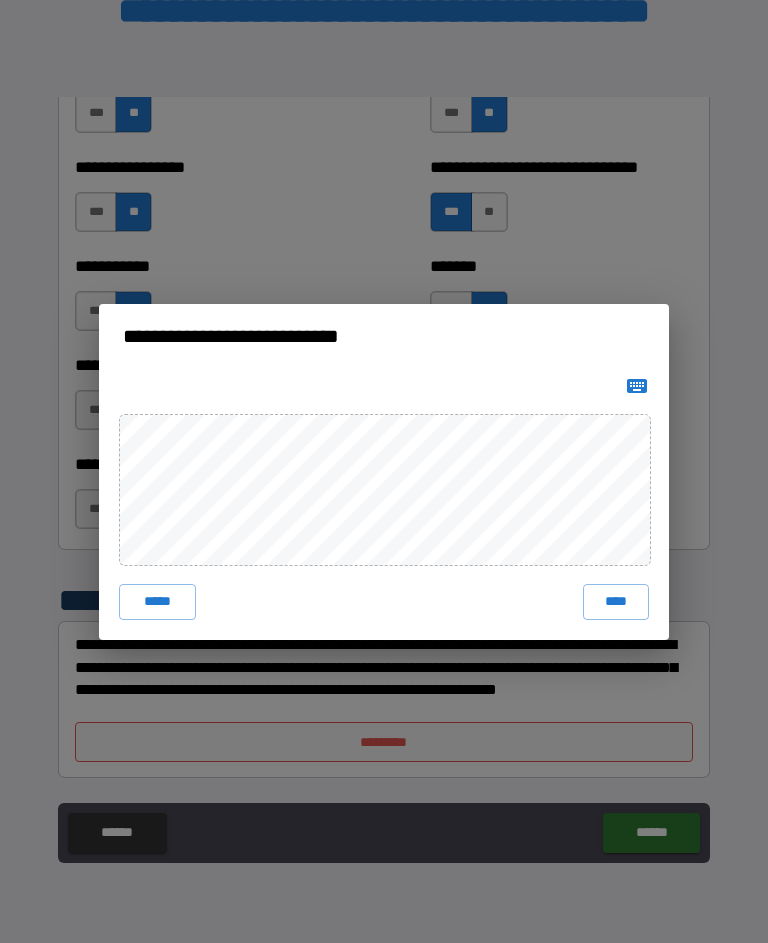 click on "***** ****" at bounding box center [384, 504] 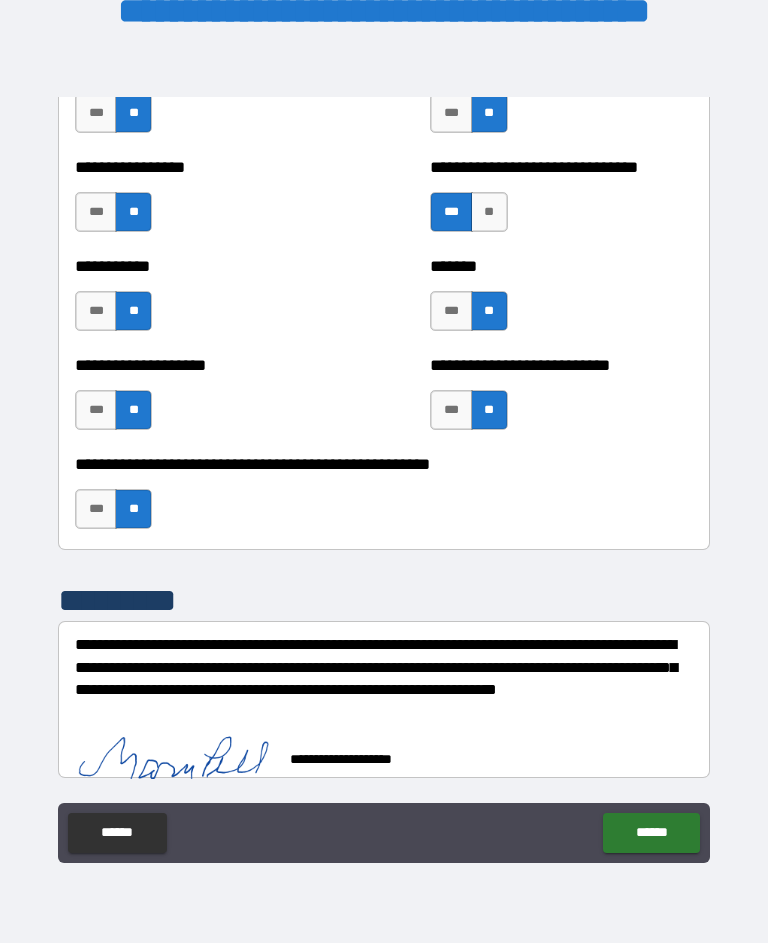 scroll, scrollTop: 7959, scrollLeft: 0, axis: vertical 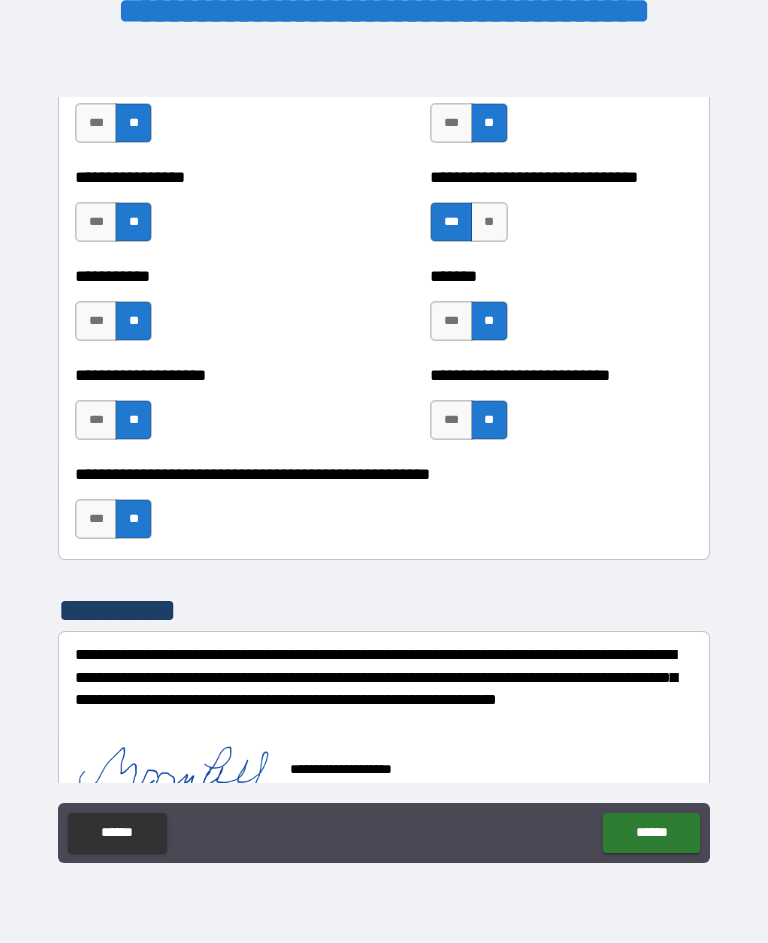 click on "******" at bounding box center [651, 833] 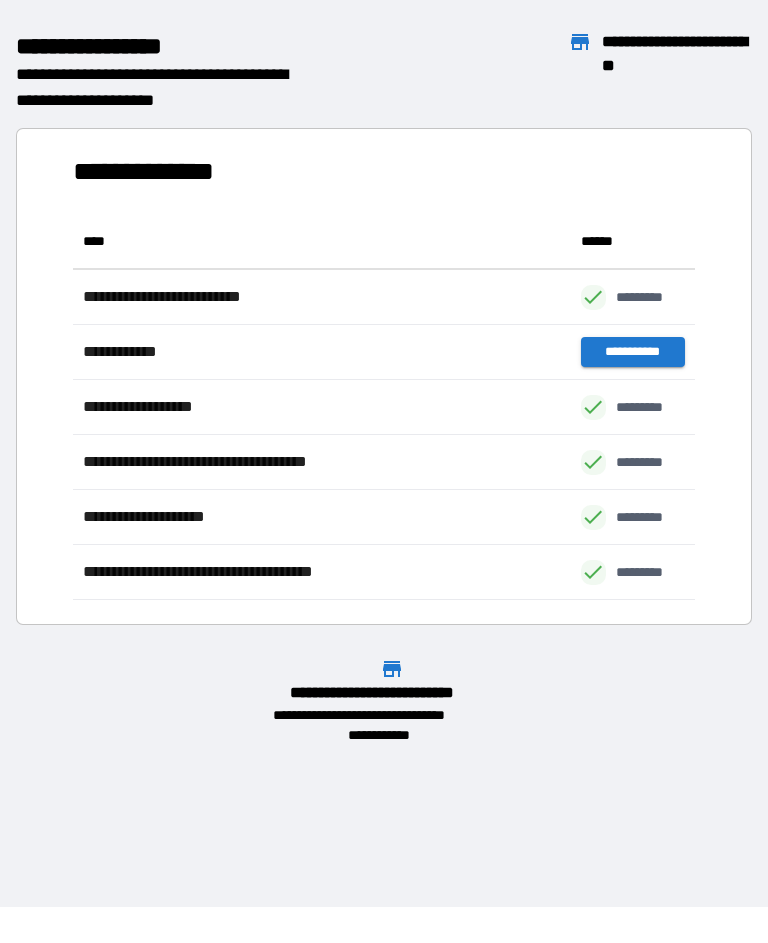 scroll, scrollTop: 1, scrollLeft: 1, axis: both 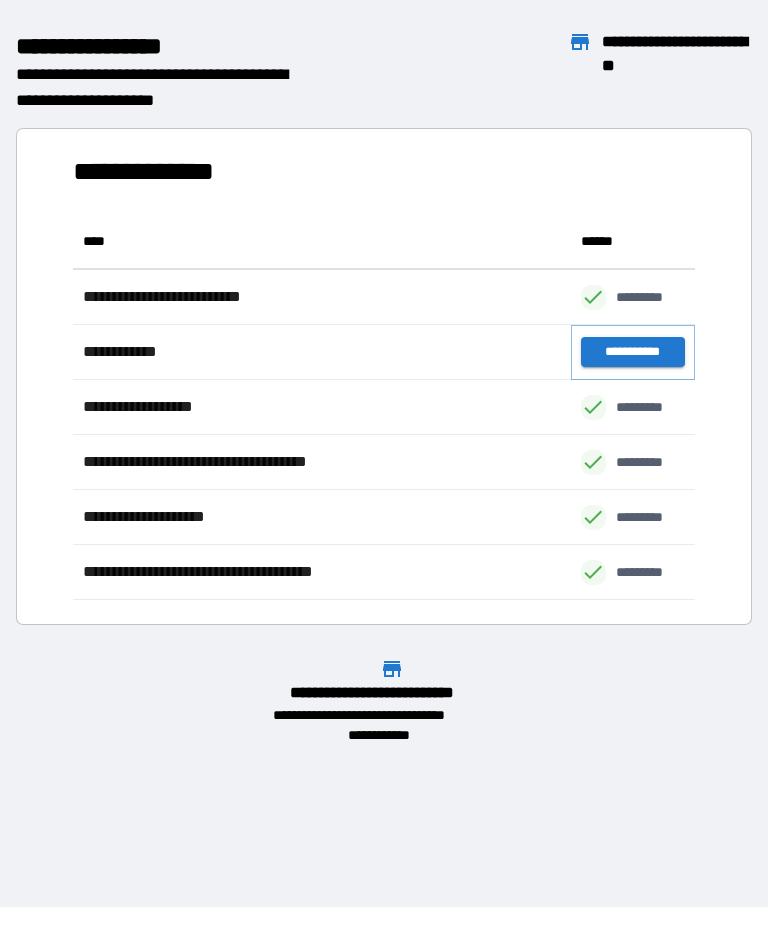 click on "**********" at bounding box center (633, 352) 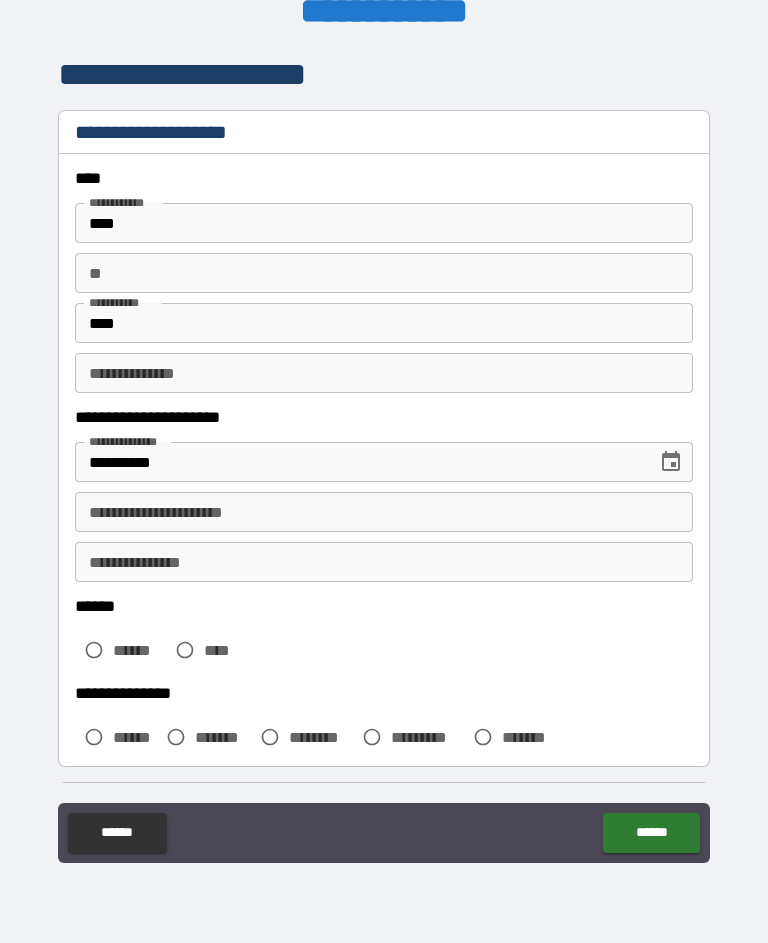 click on "**********" at bounding box center (384, 512) 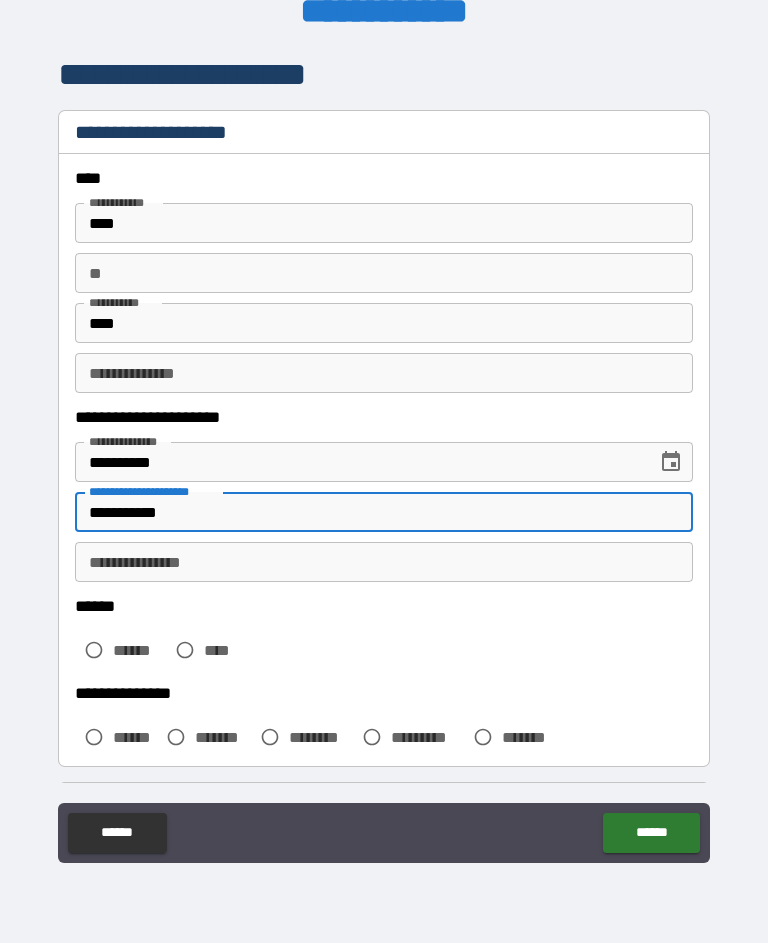 click on "**********" at bounding box center [384, 562] 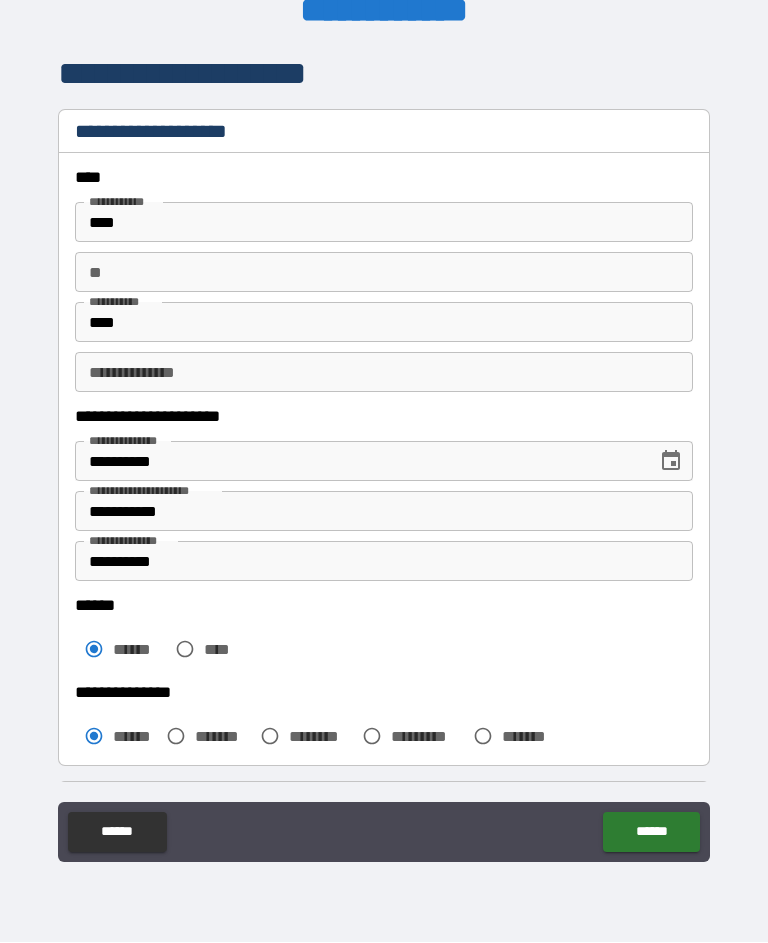 click on "******   ******" at bounding box center [384, 835] 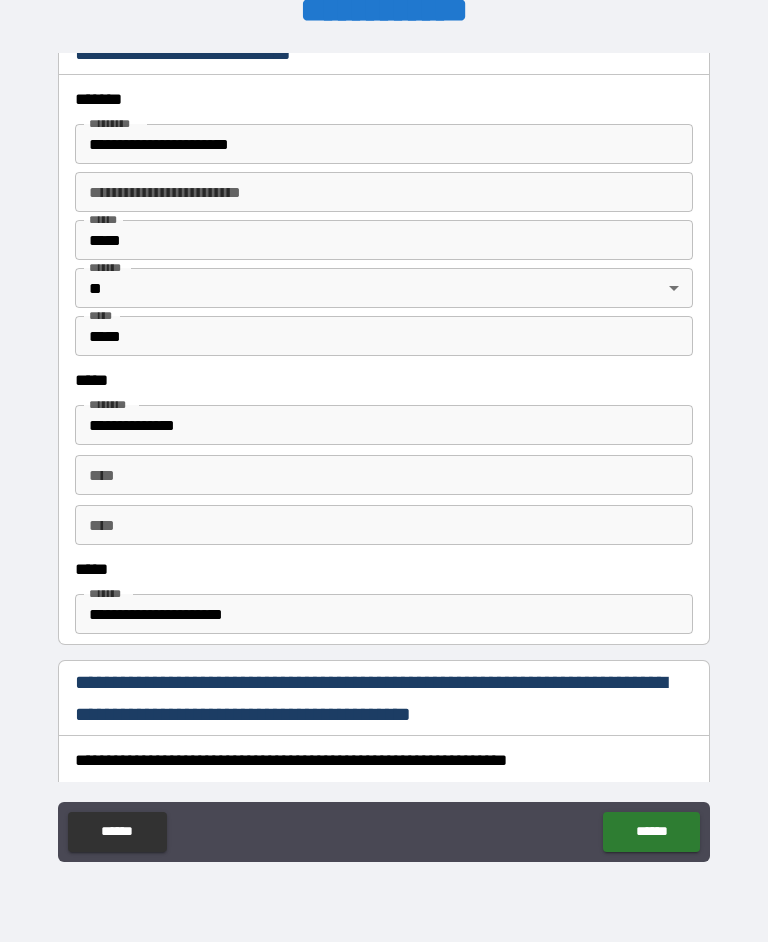 scroll, scrollTop: 751, scrollLeft: 0, axis: vertical 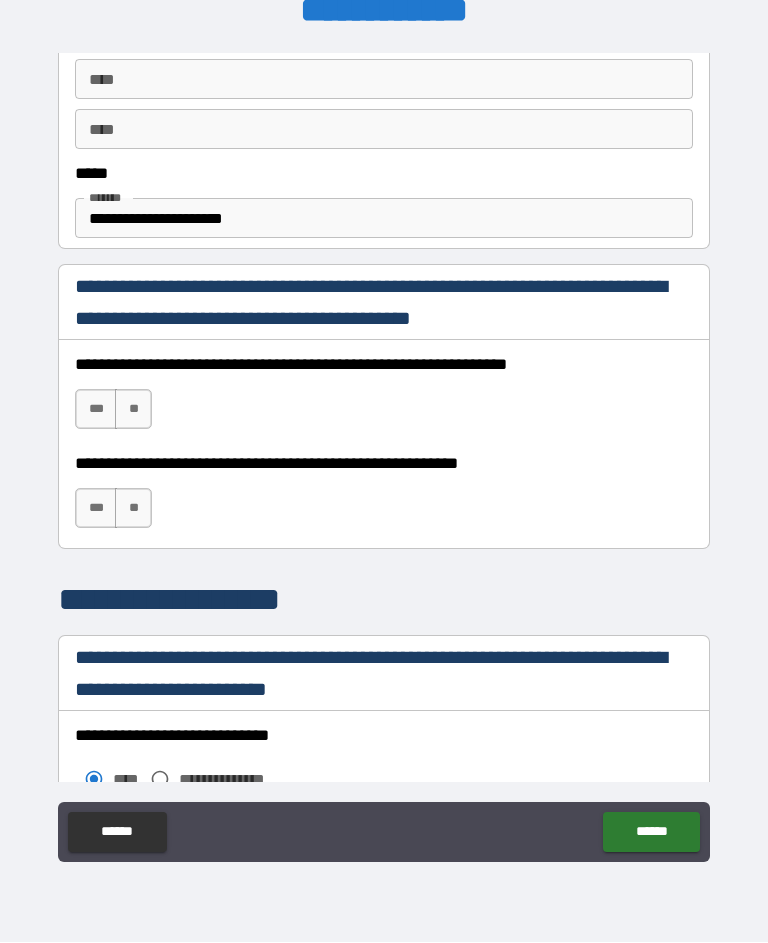 click on "**********" at bounding box center [384, 456] 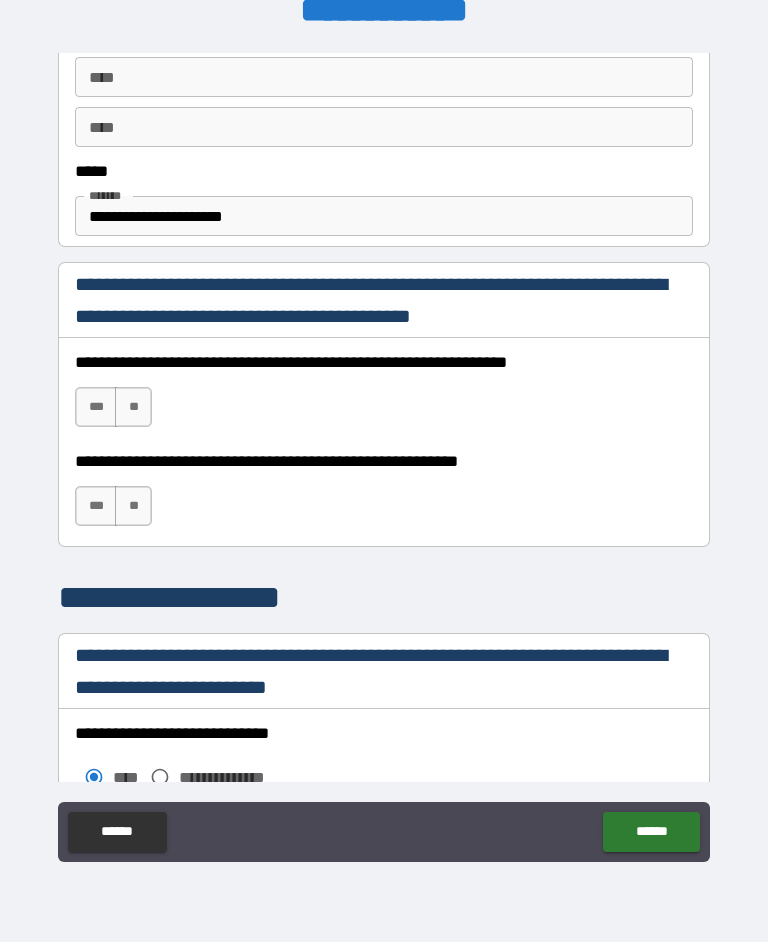 click on "***" at bounding box center [96, 408] 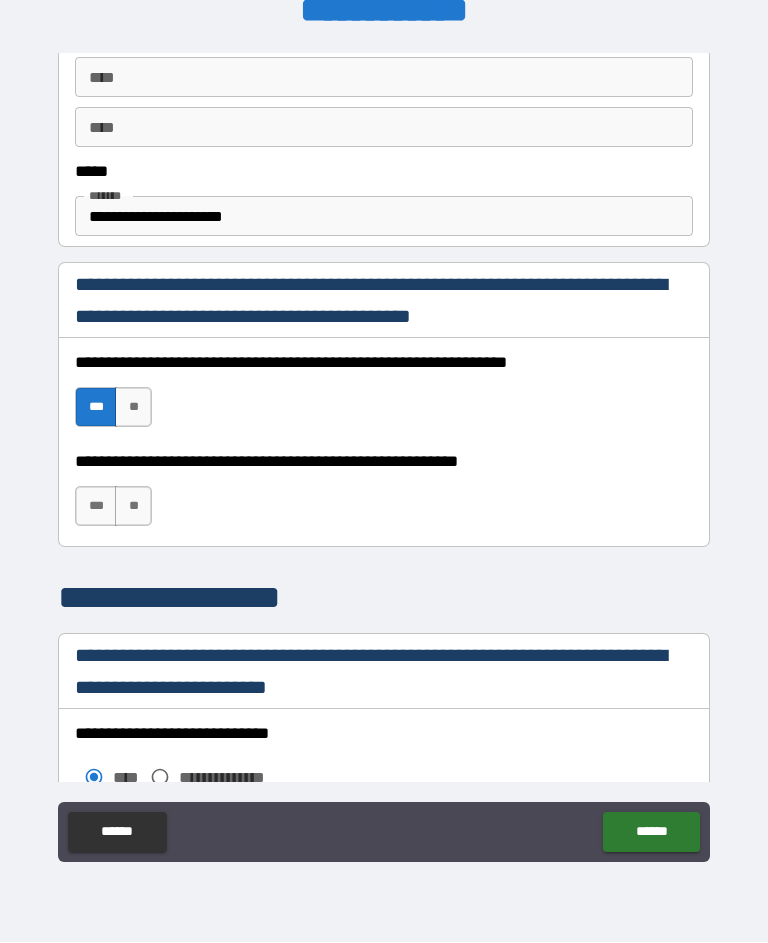 click on "***" at bounding box center [96, 507] 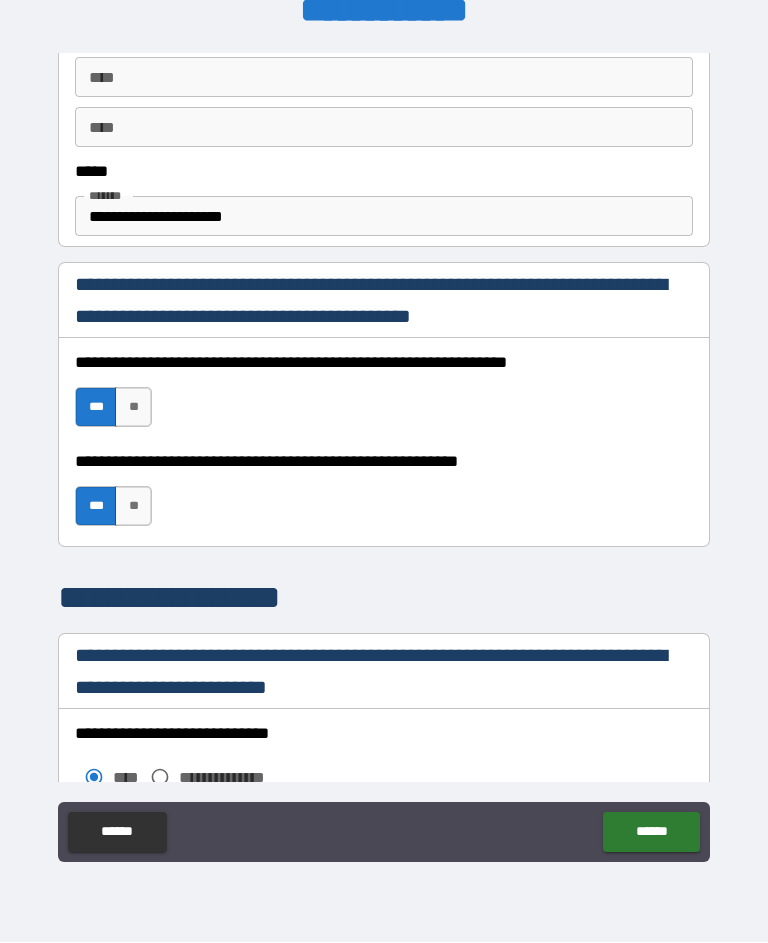 click on "**" at bounding box center (133, 507) 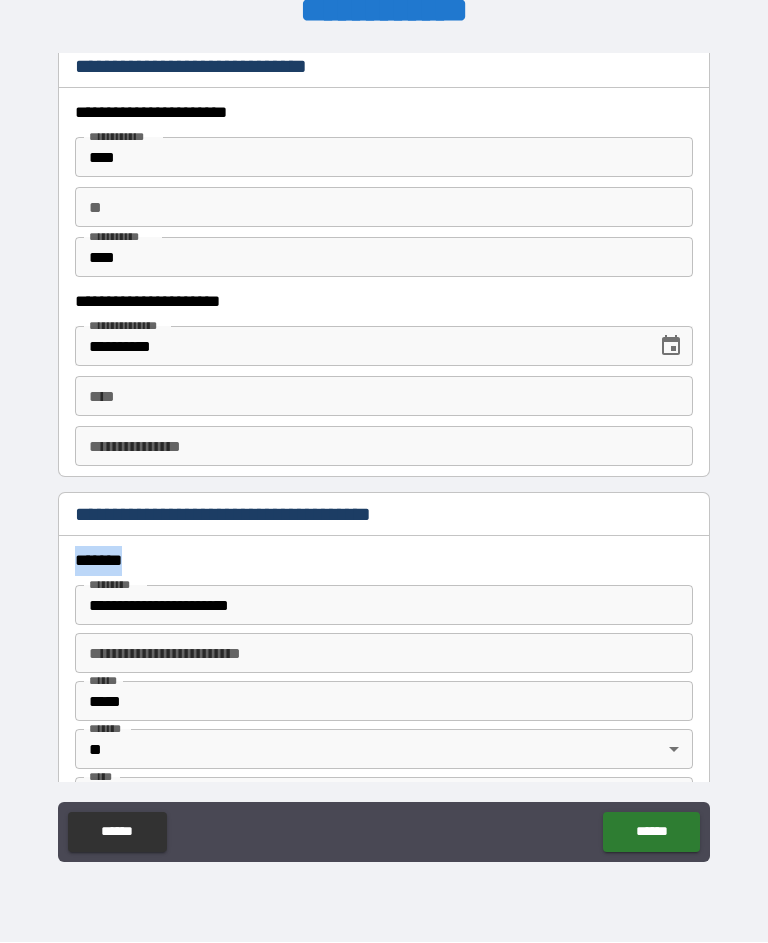 scroll, scrollTop: 1928, scrollLeft: 0, axis: vertical 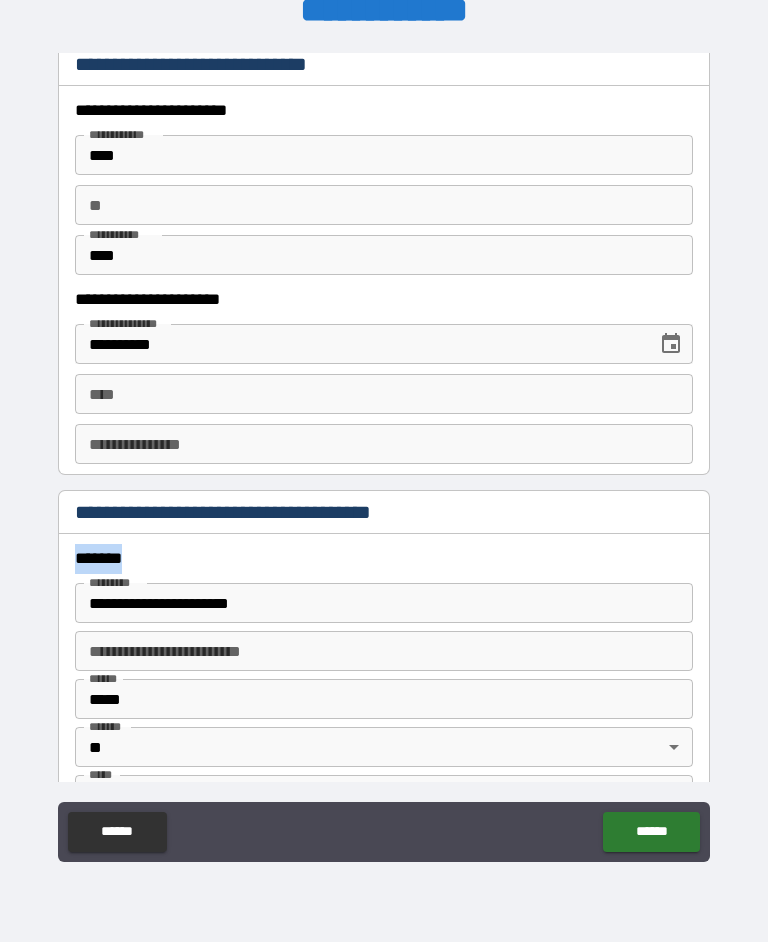 click on "****" at bounding box center (384, 395) 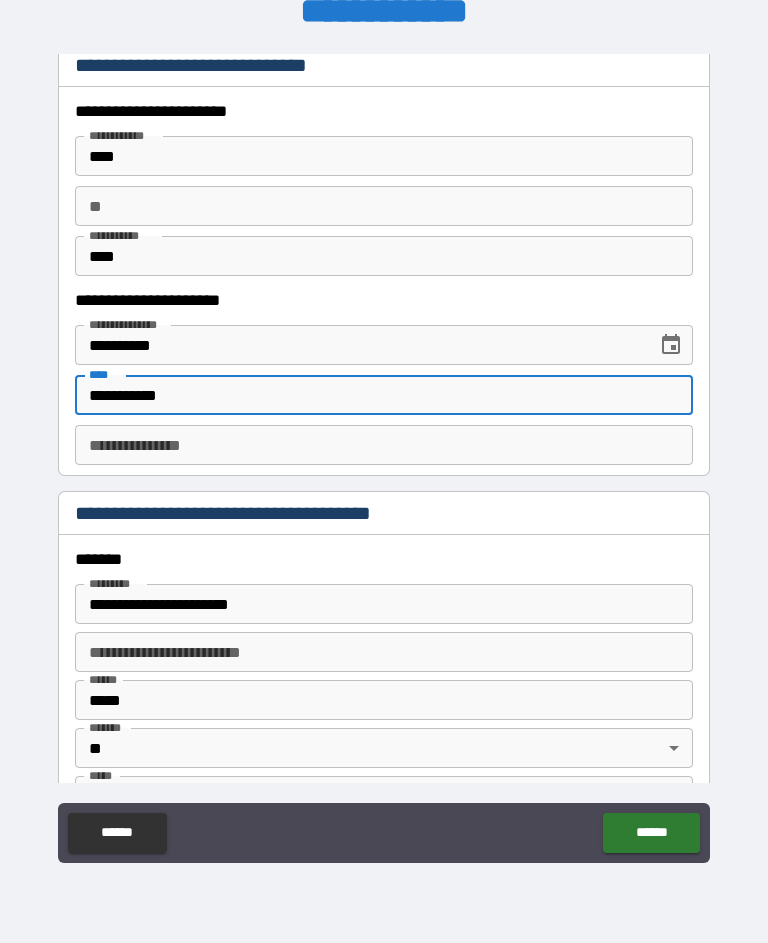 click on "**********" at bounding box center (384, 445) 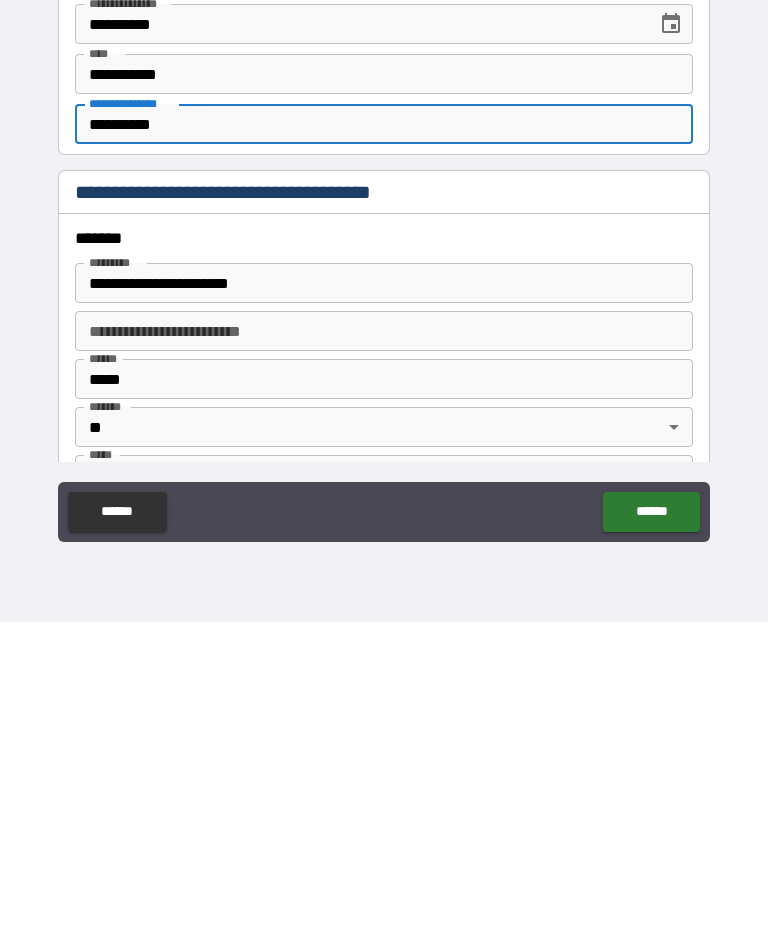 click on "**********" at bounding box center [384, 604] 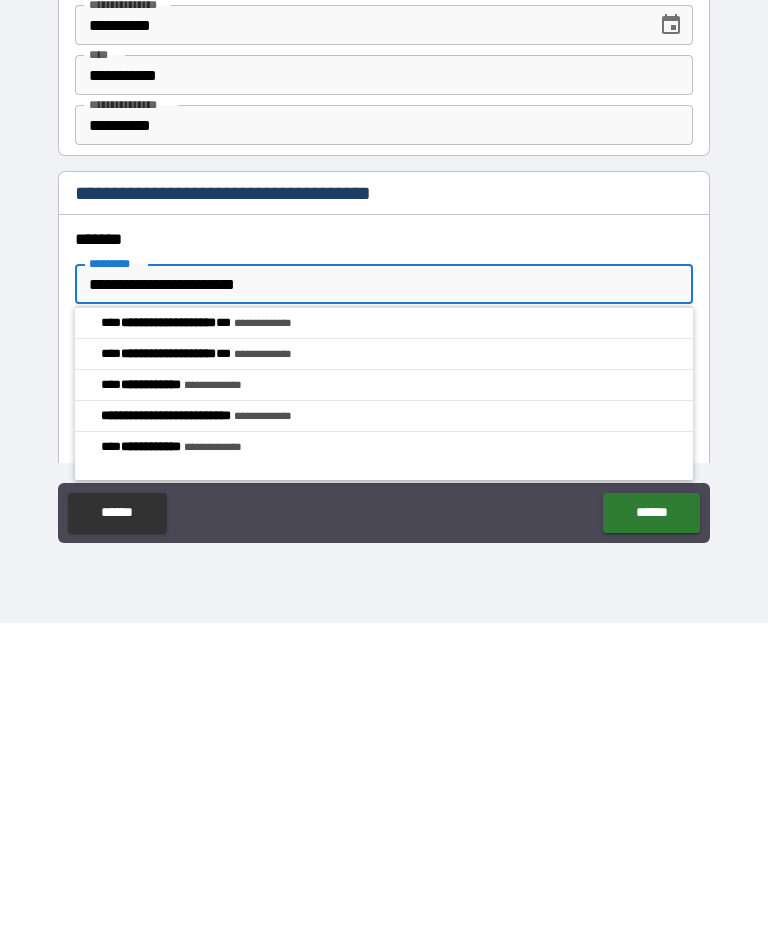 scroll, scrollTop: 36, scrollLeft: 0, axis: vertical 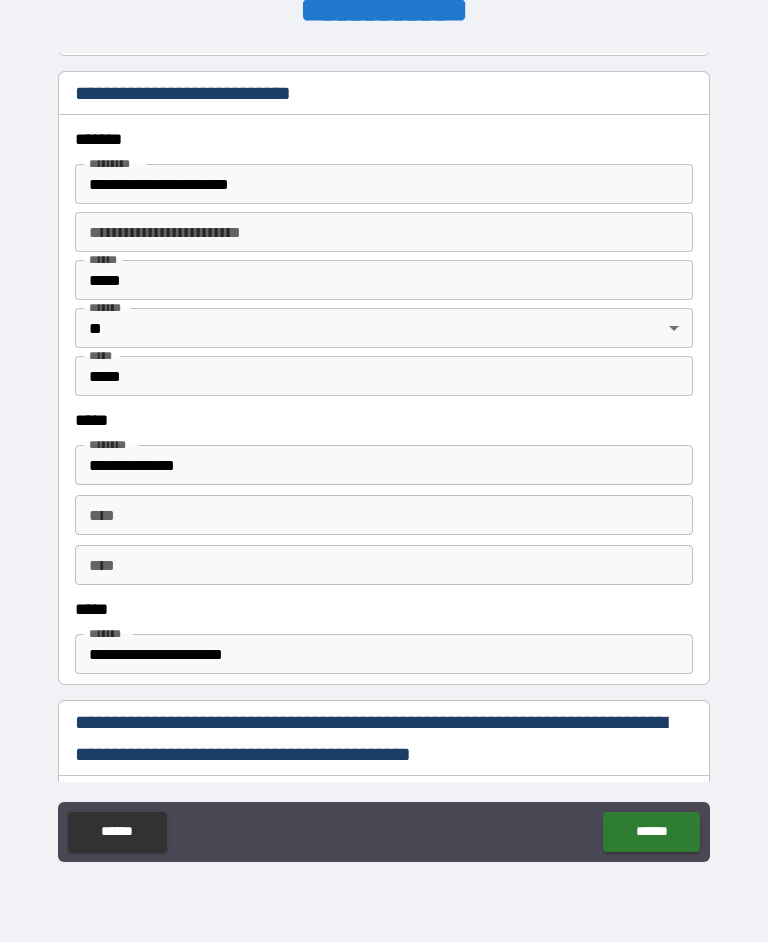 click on "**********" at bounding box center [384, 185] 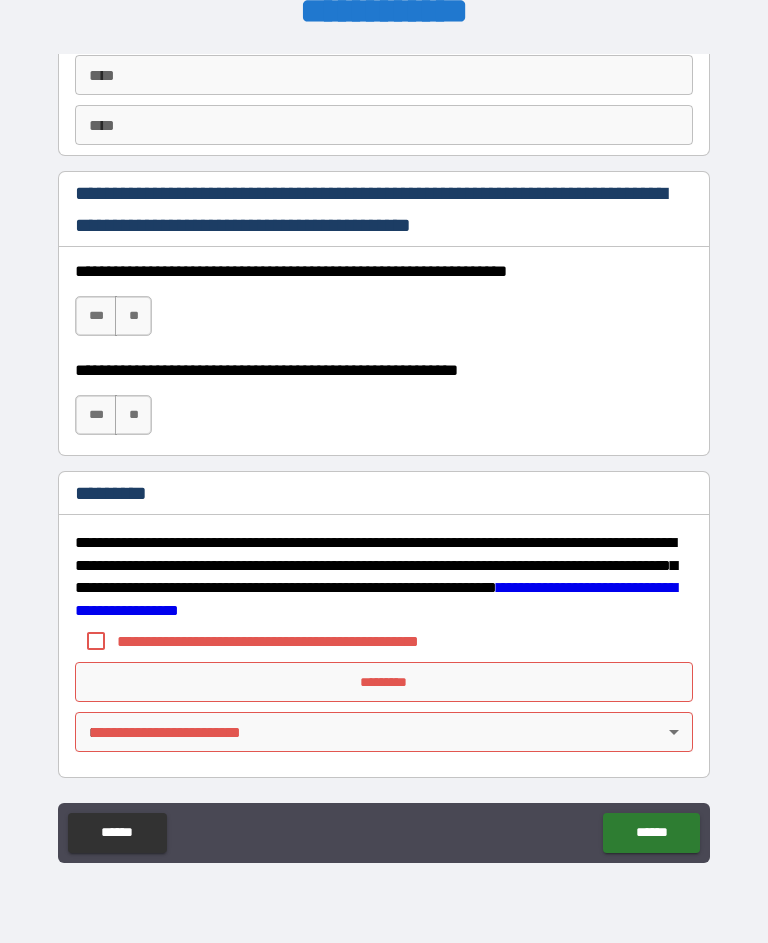 scroll, scrollTop: 2877, scrollLeft: 0, axis: vertical 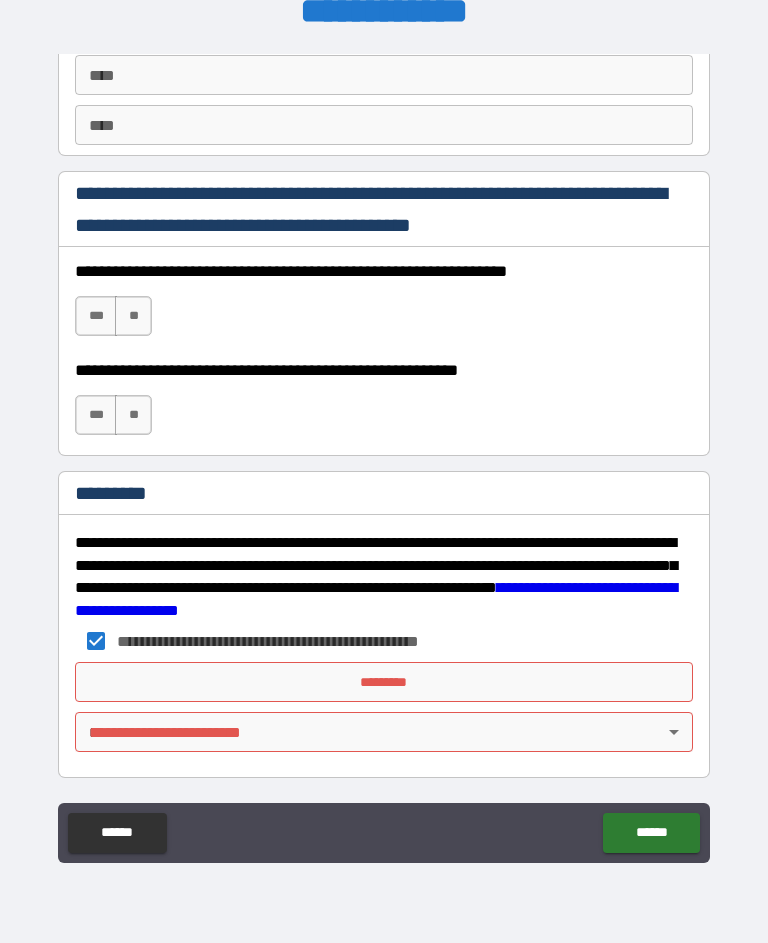 click on "*********" at bounding box center [384, 682] 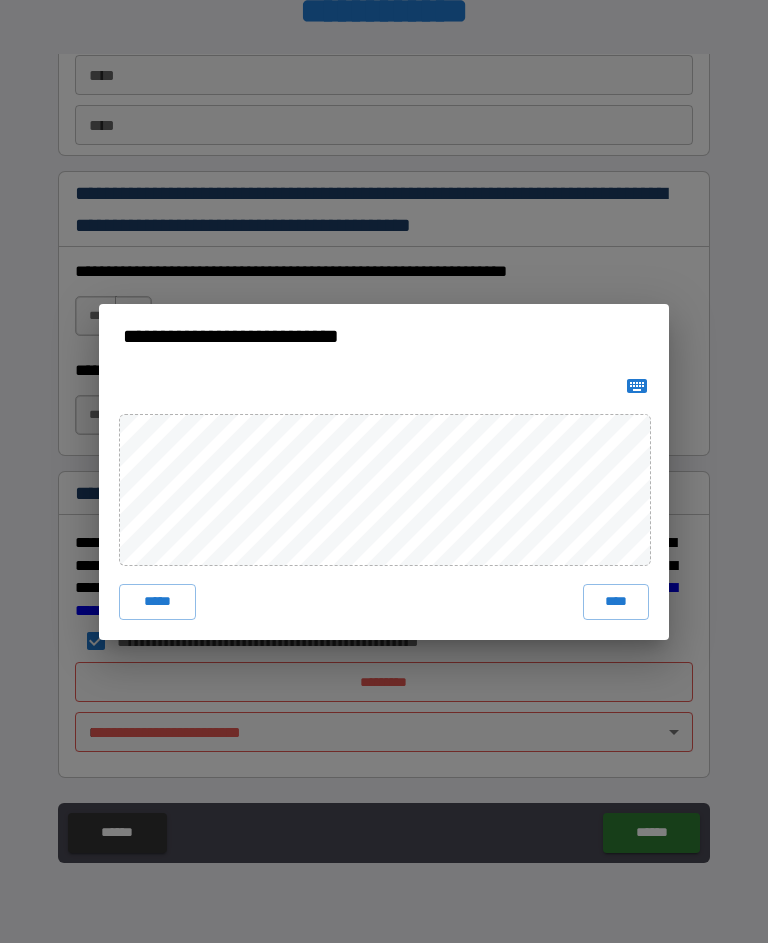 click on "****" at bounding box center (616, 602) 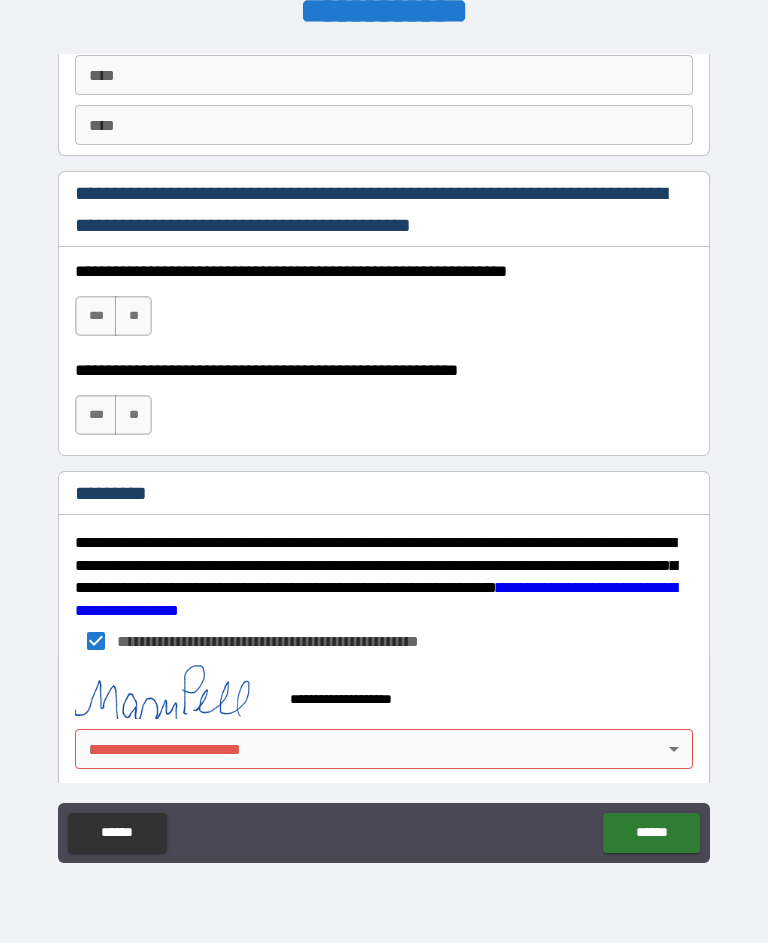 click on "**********" at bounding box center [384, 453] 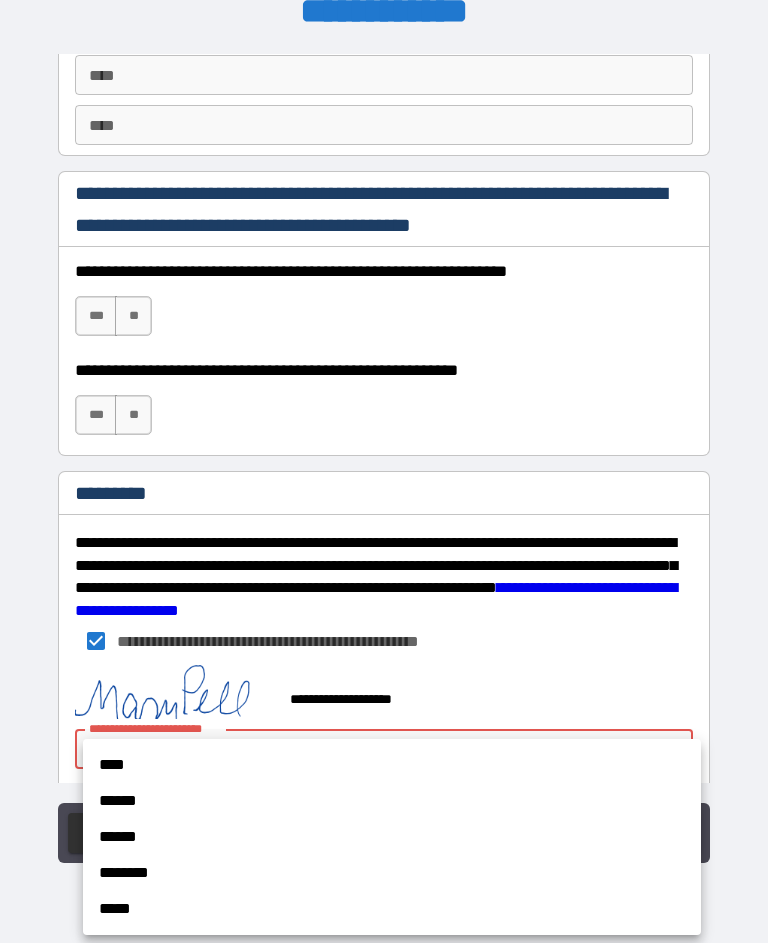 click on "****" at bounding box center [392, 765] 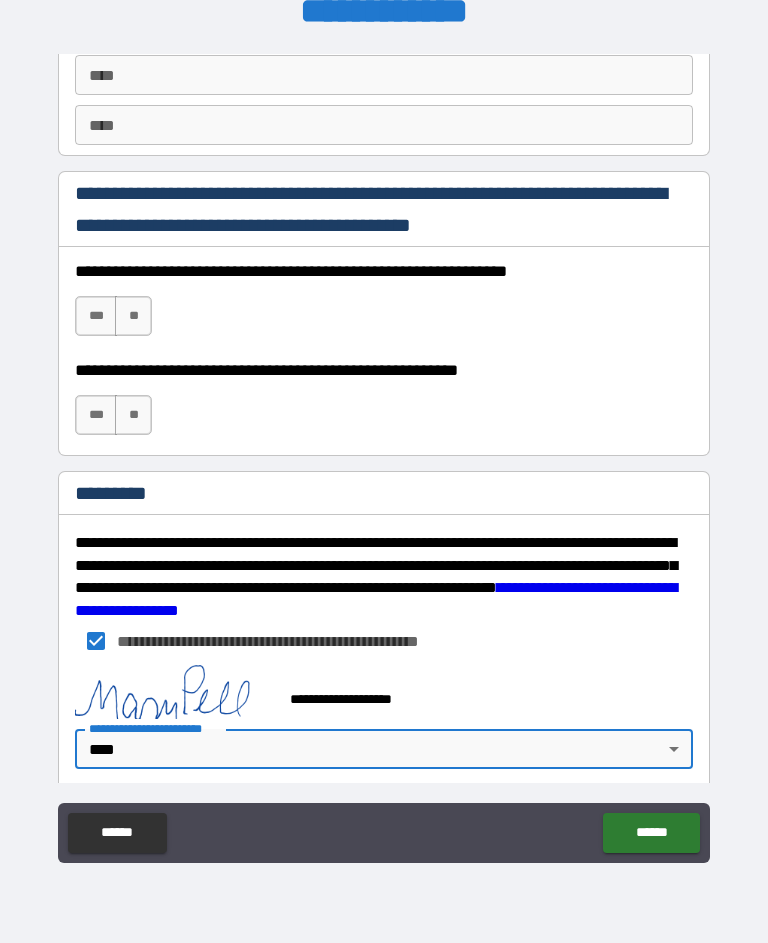 click on "******" at bounding box center (651, 833) 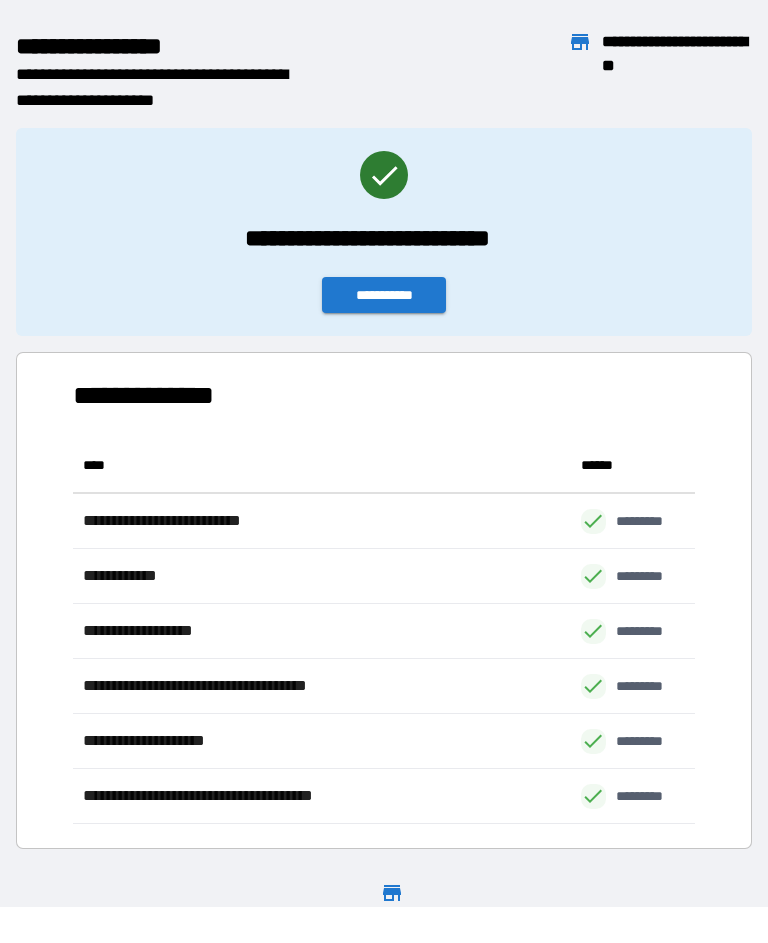scroll, scrollTop: 386, scrollLeft: 622, axis: both 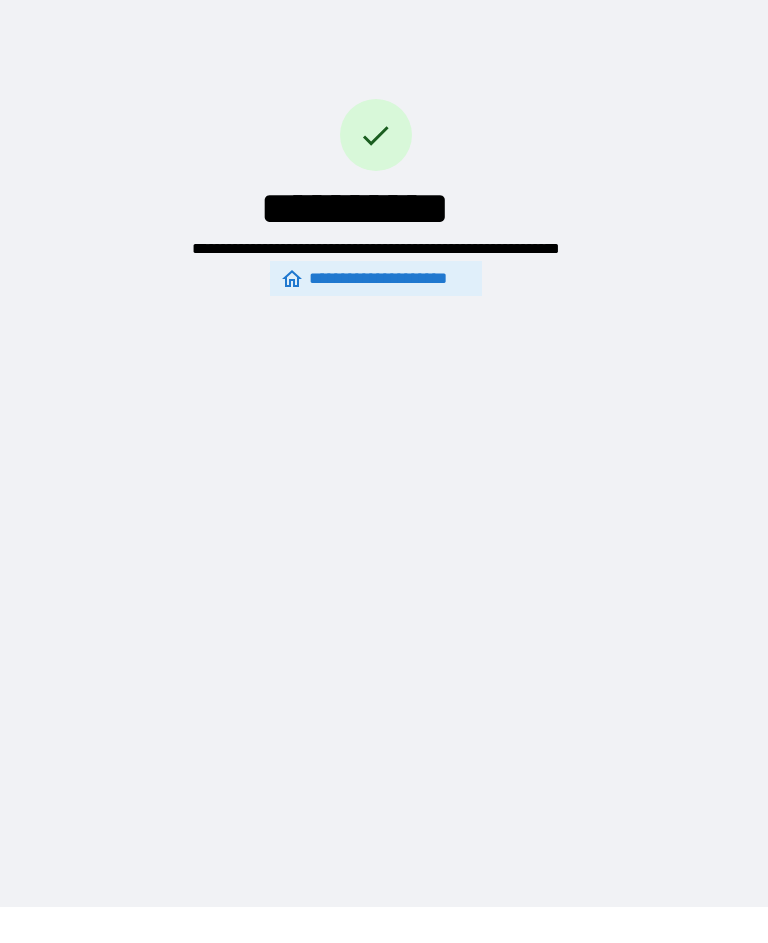 click on "**********" at bounding box center (376, 127) 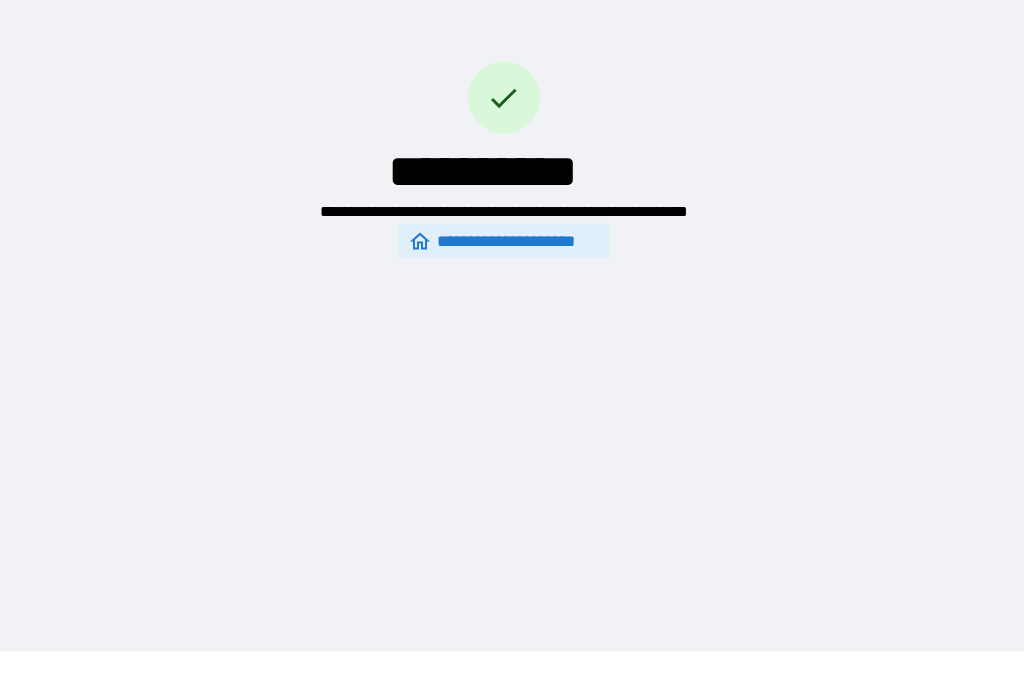 scroll, scrollTop: 36, scrollLeft: 0, axis: vertical 